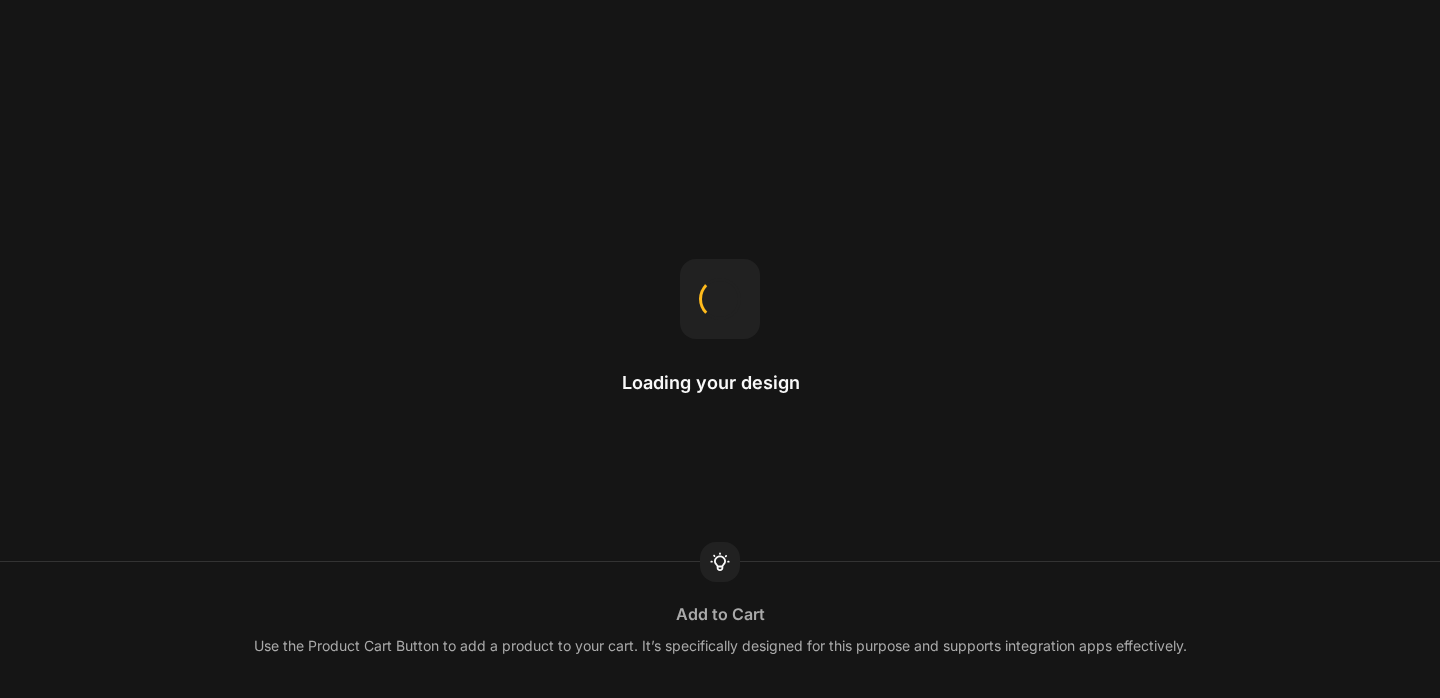 scroll, scrollTop: 0, scrollLeft: 0, axis: both 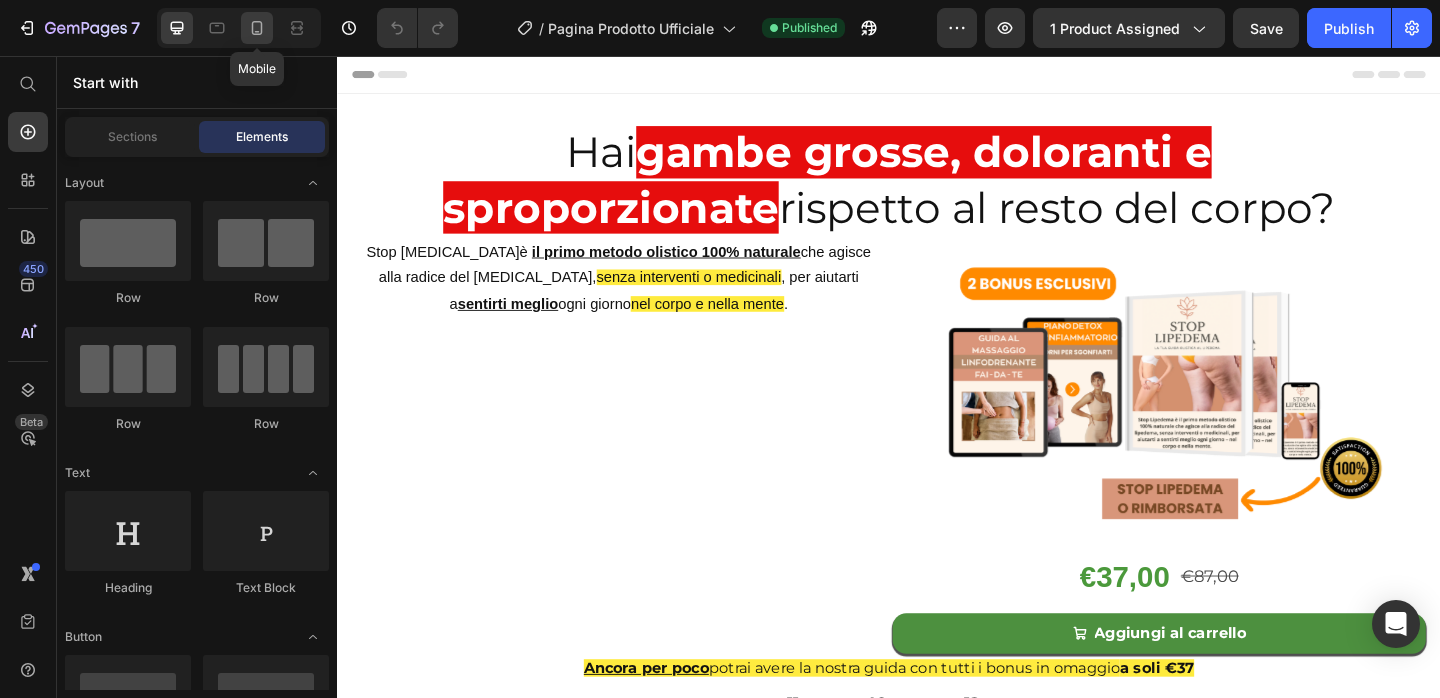 click 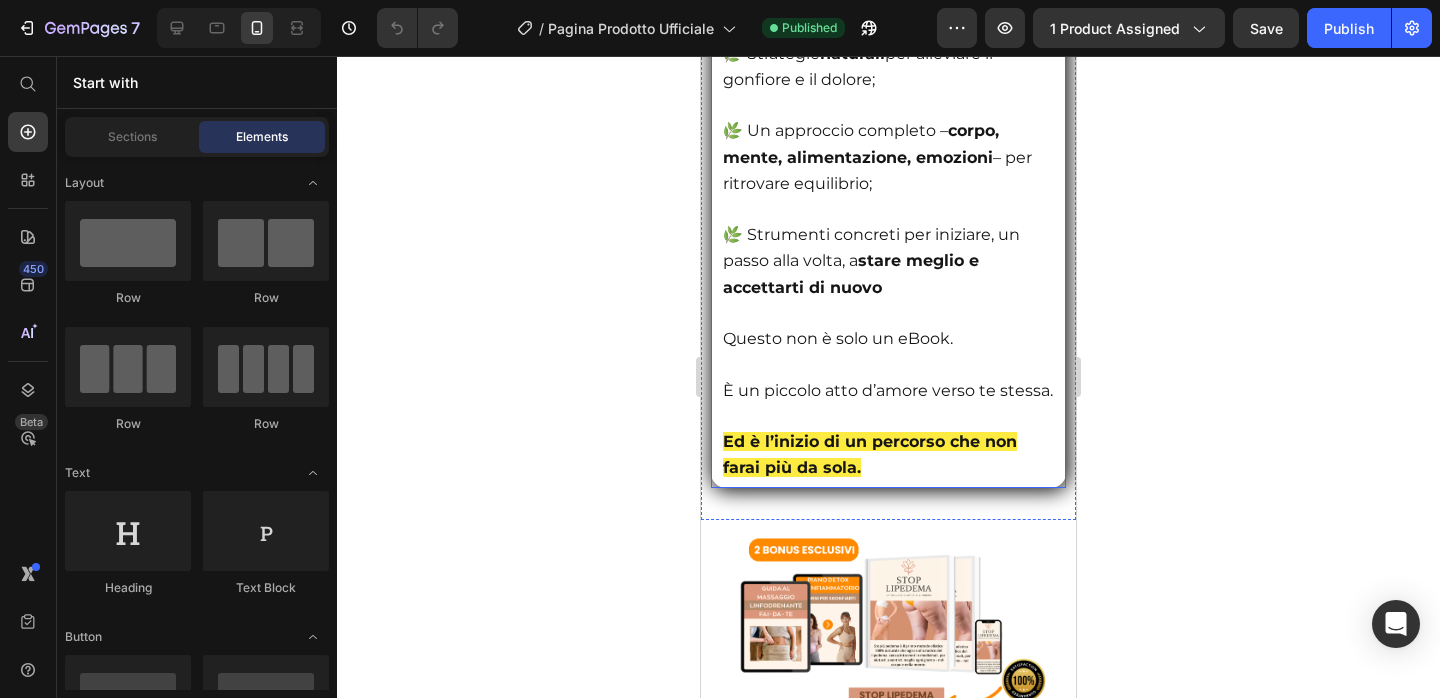 scroll, scrollTop: 4905, scrollLeft: 0, axis: vertical 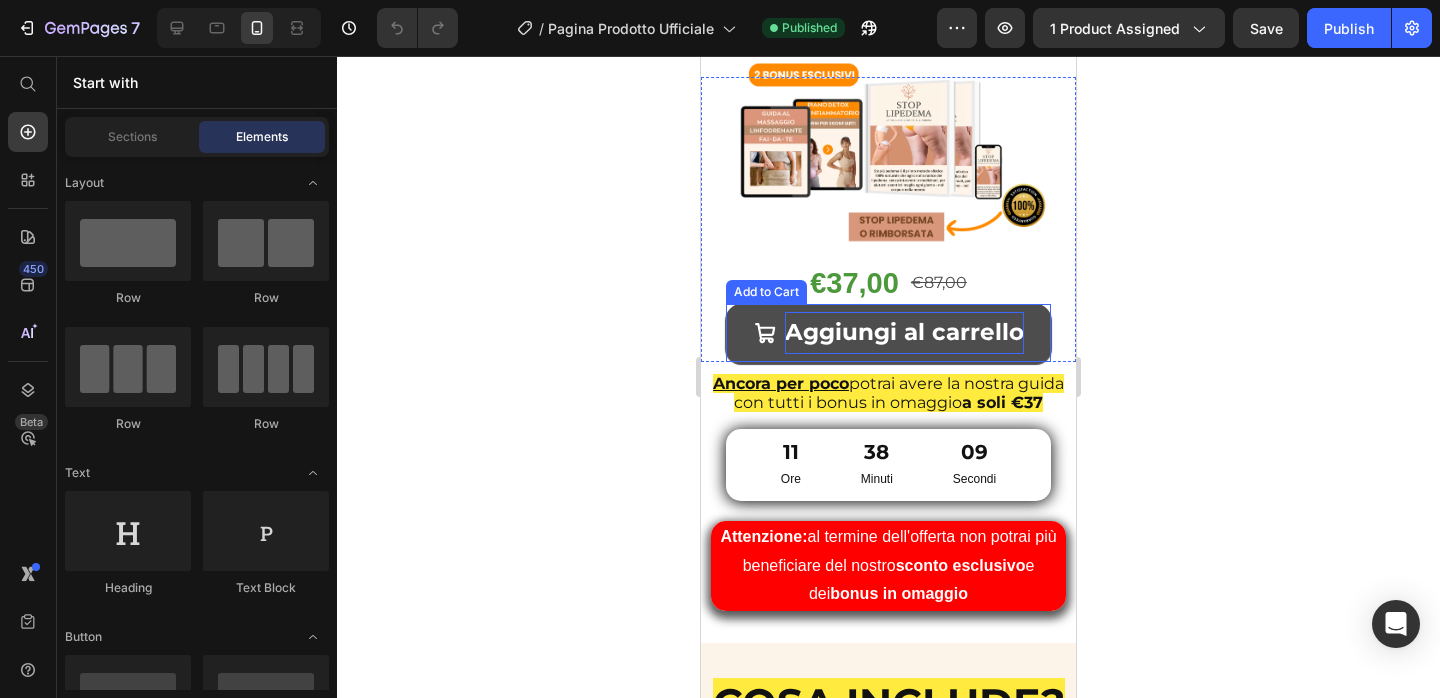 click on "Aggiungi al carrello" at bounding box center [904, 332] 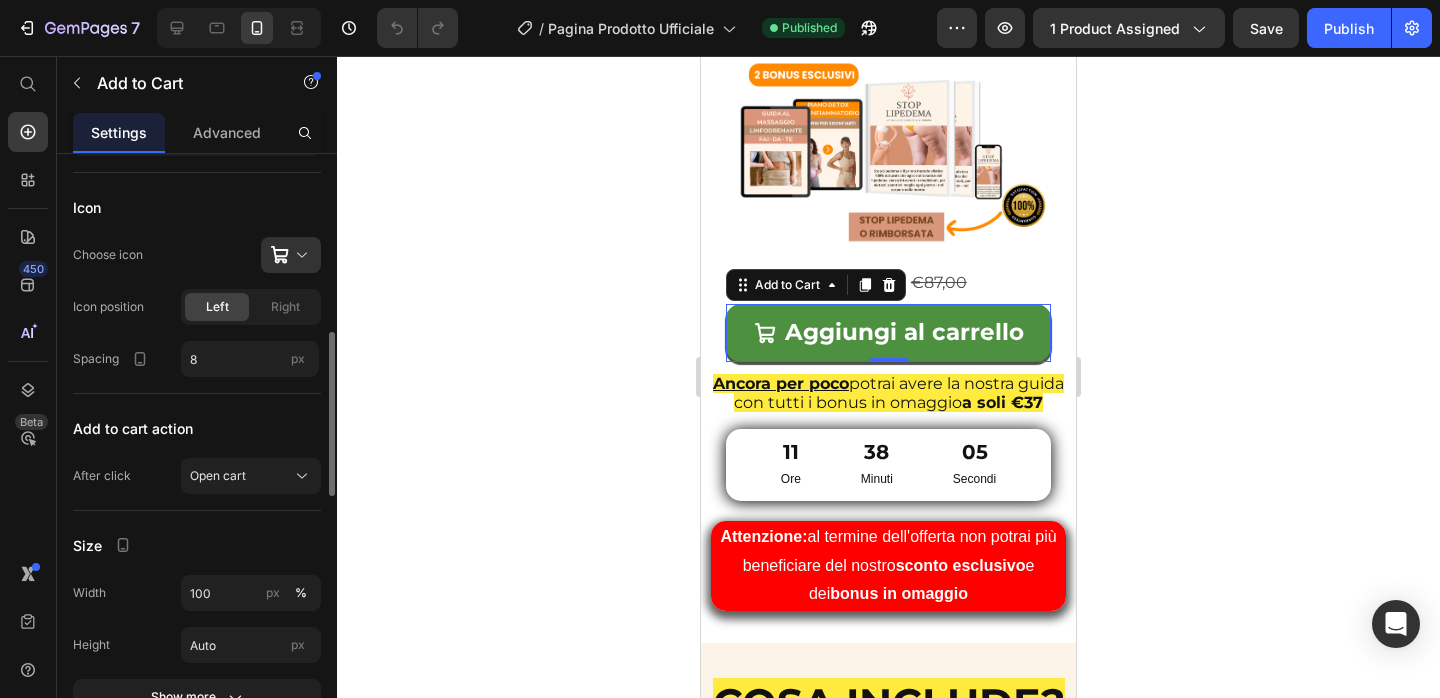 scroll, scrollTop: 668, scrollLeft: 0, axis: vertical 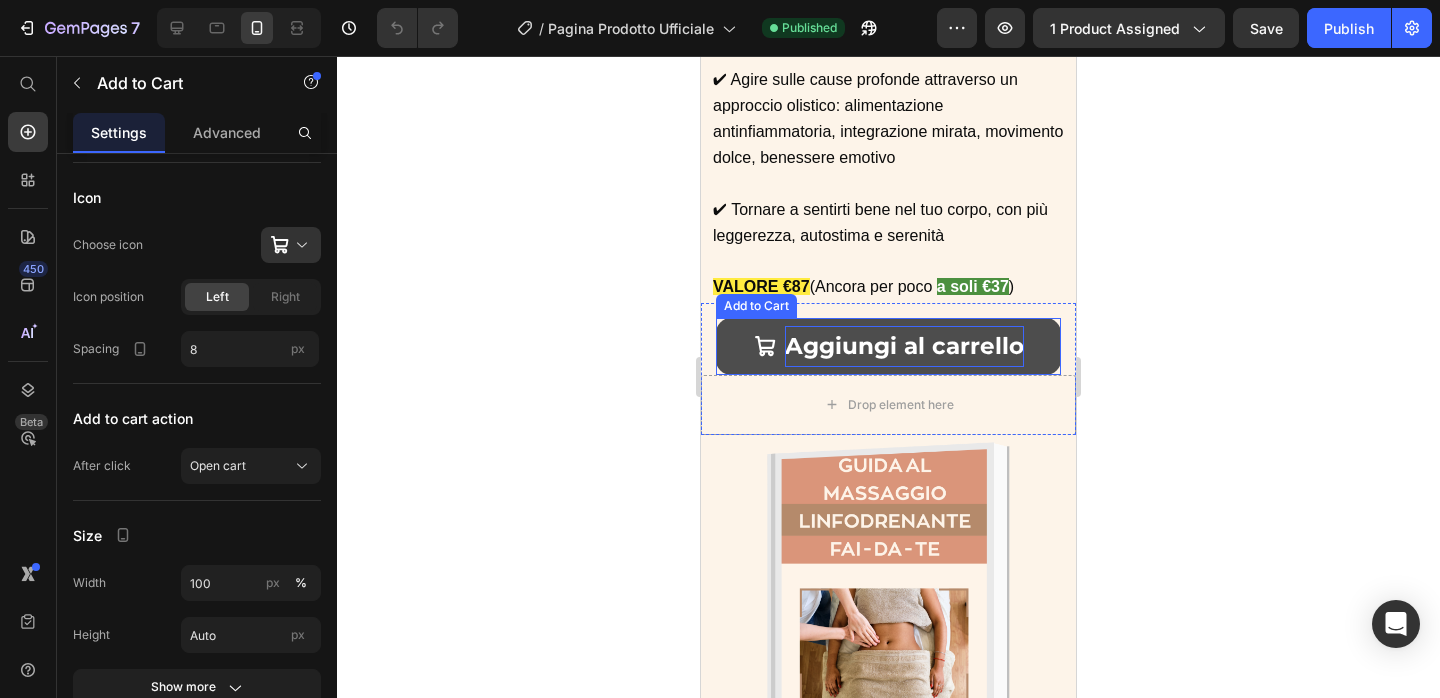 click on "Aggiungi al carrello" at bounding box center [904, 346] 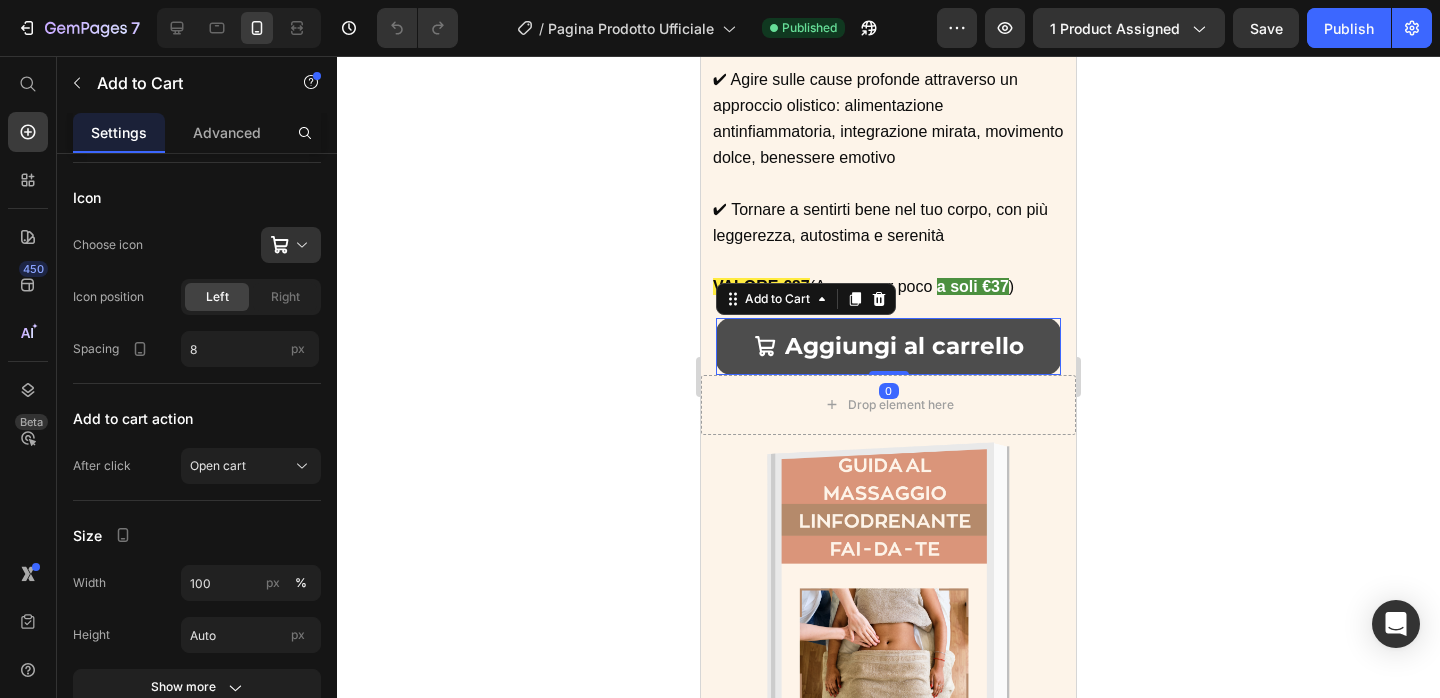 click at bounding box center (765, 346) 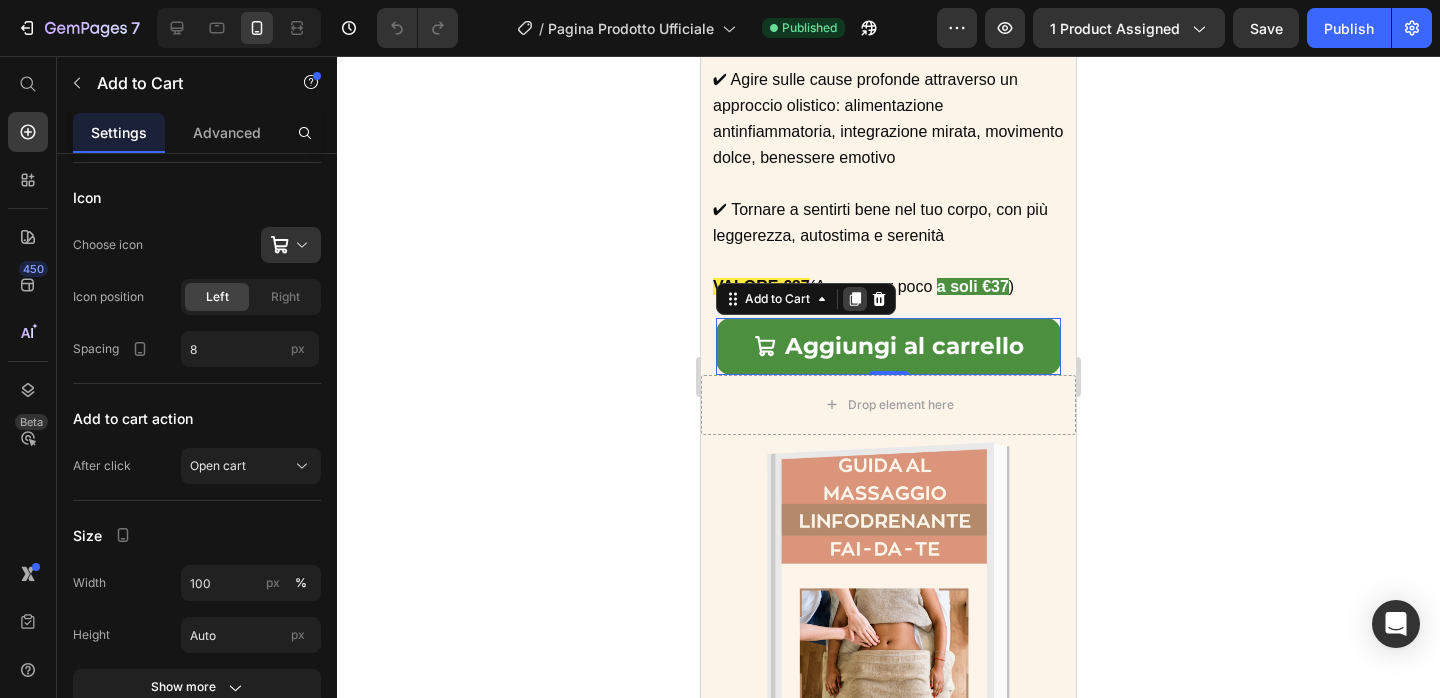 click 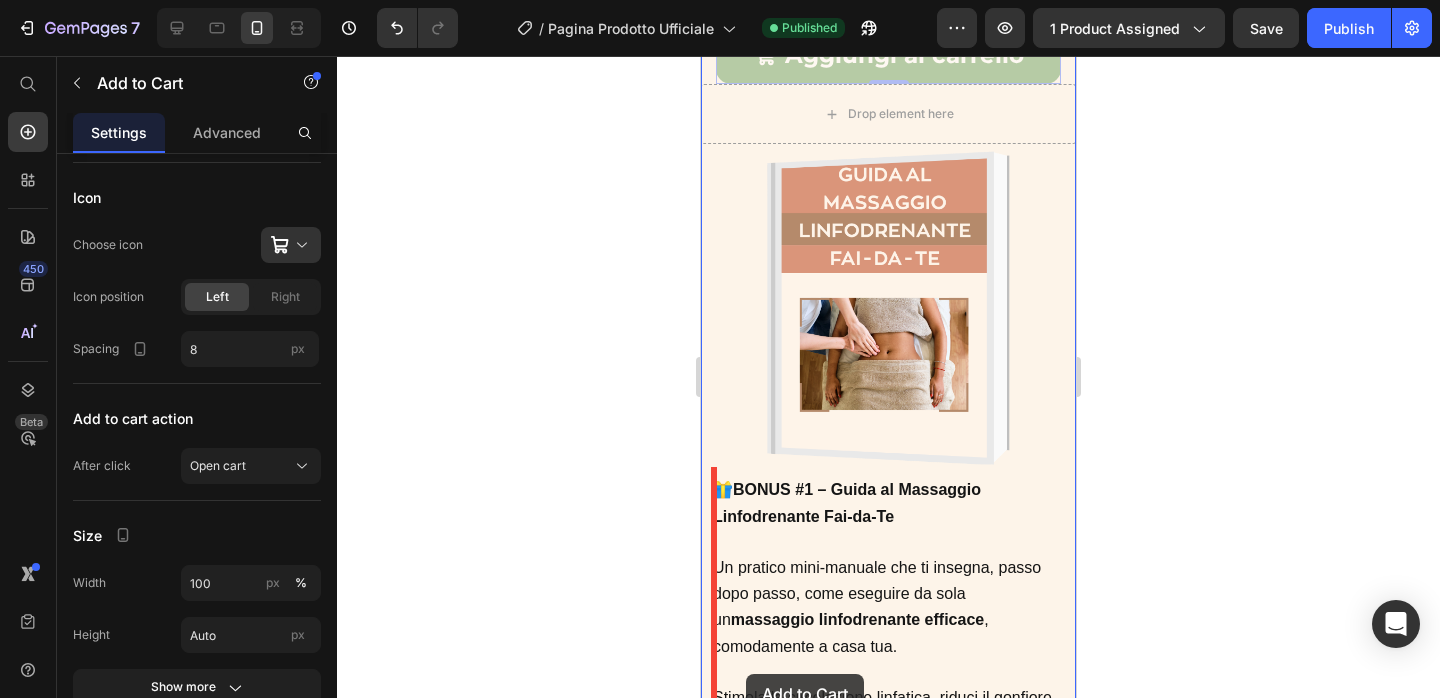 scroll, scrollTop: 6527, scrollLeft: 0, axis: vertical 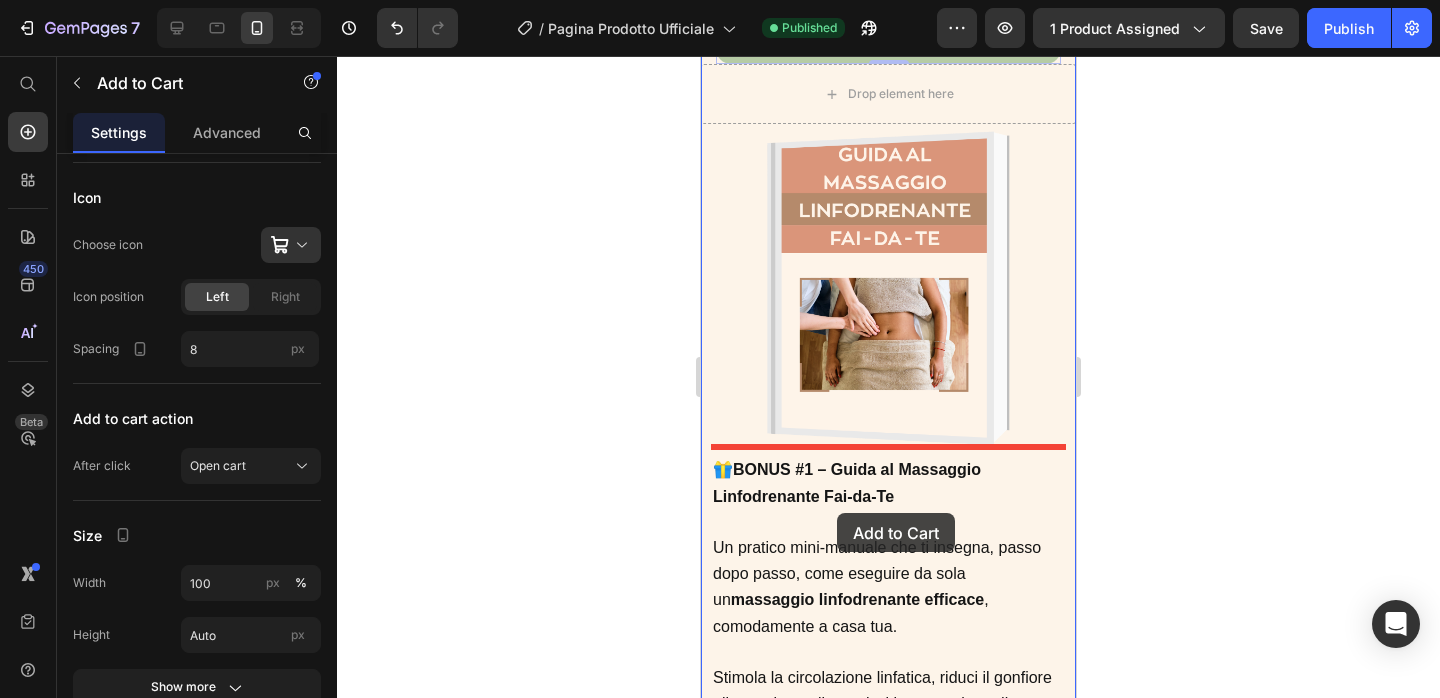 drag, startPoint x: 730, startPoint y: 362, endPoint x: 837, endPoint y: 513, distance: 185.06755 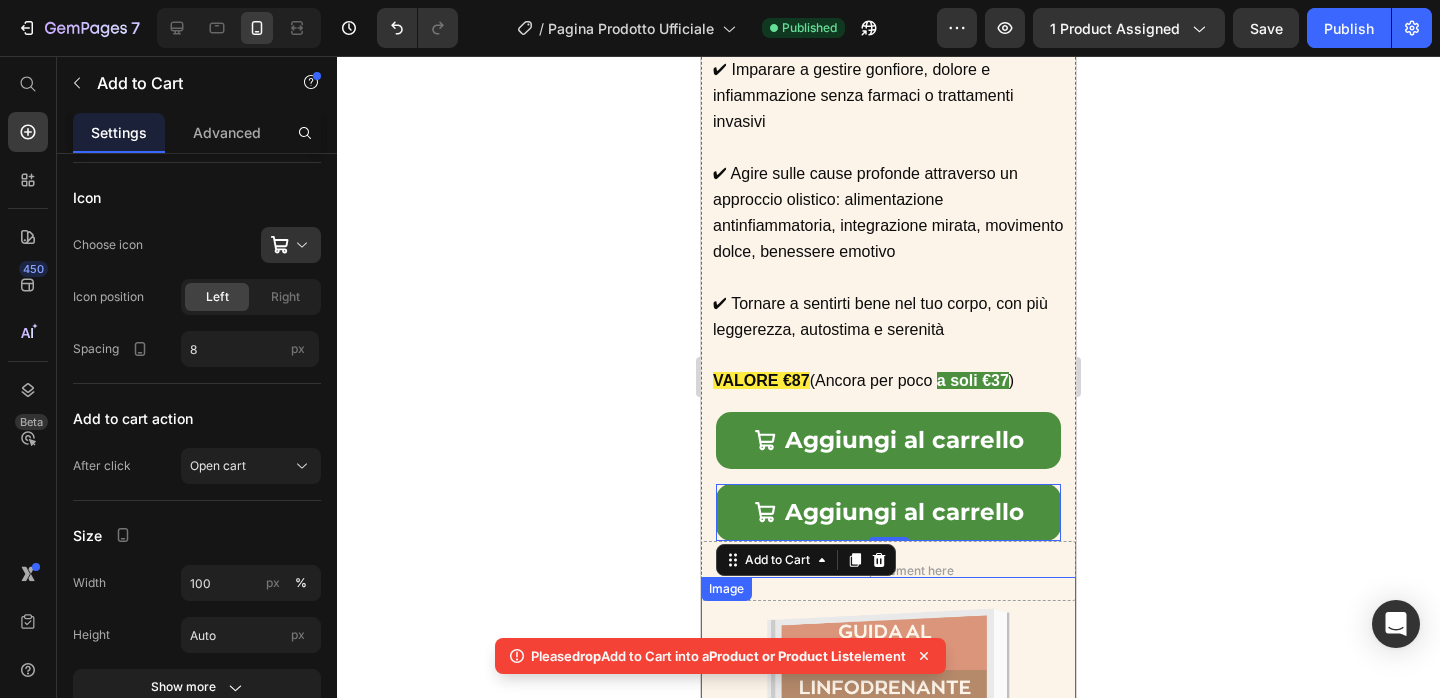 scroll, scrollTop: 6119, scrollLeft: 0, axis: vertical 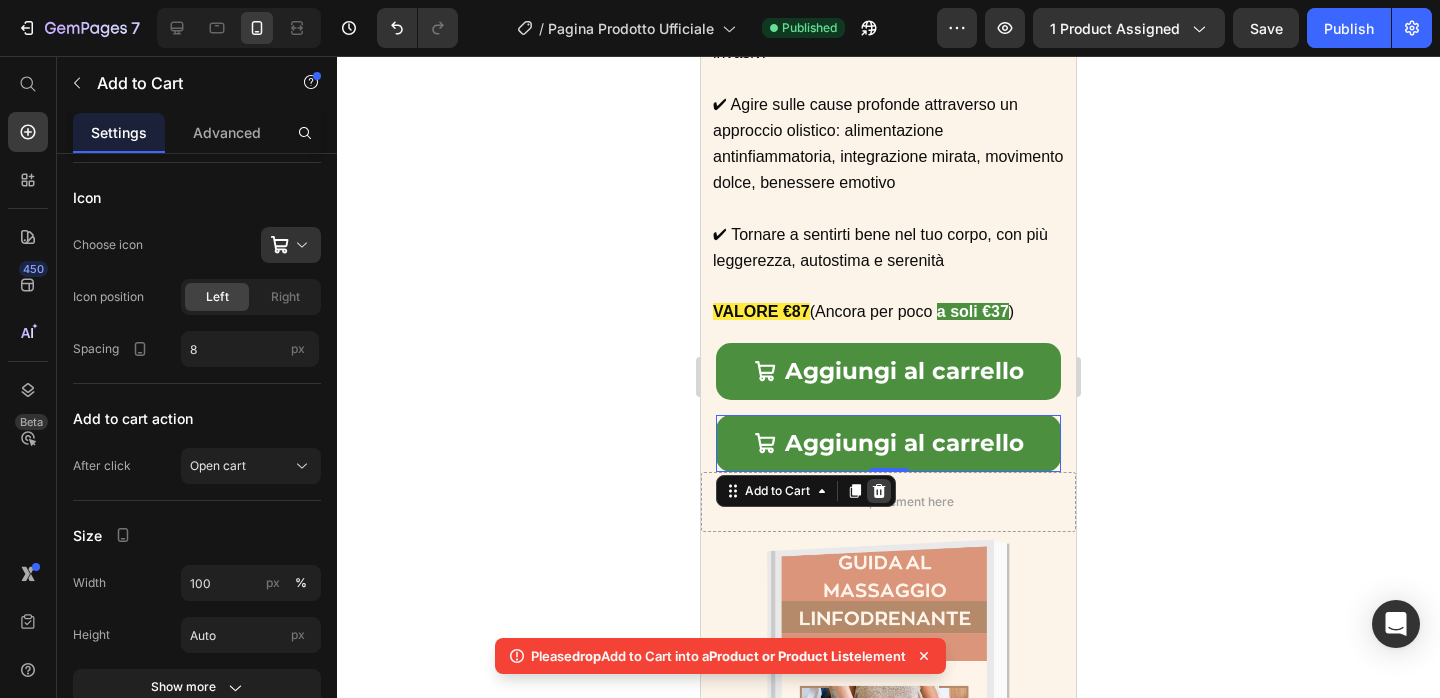 click 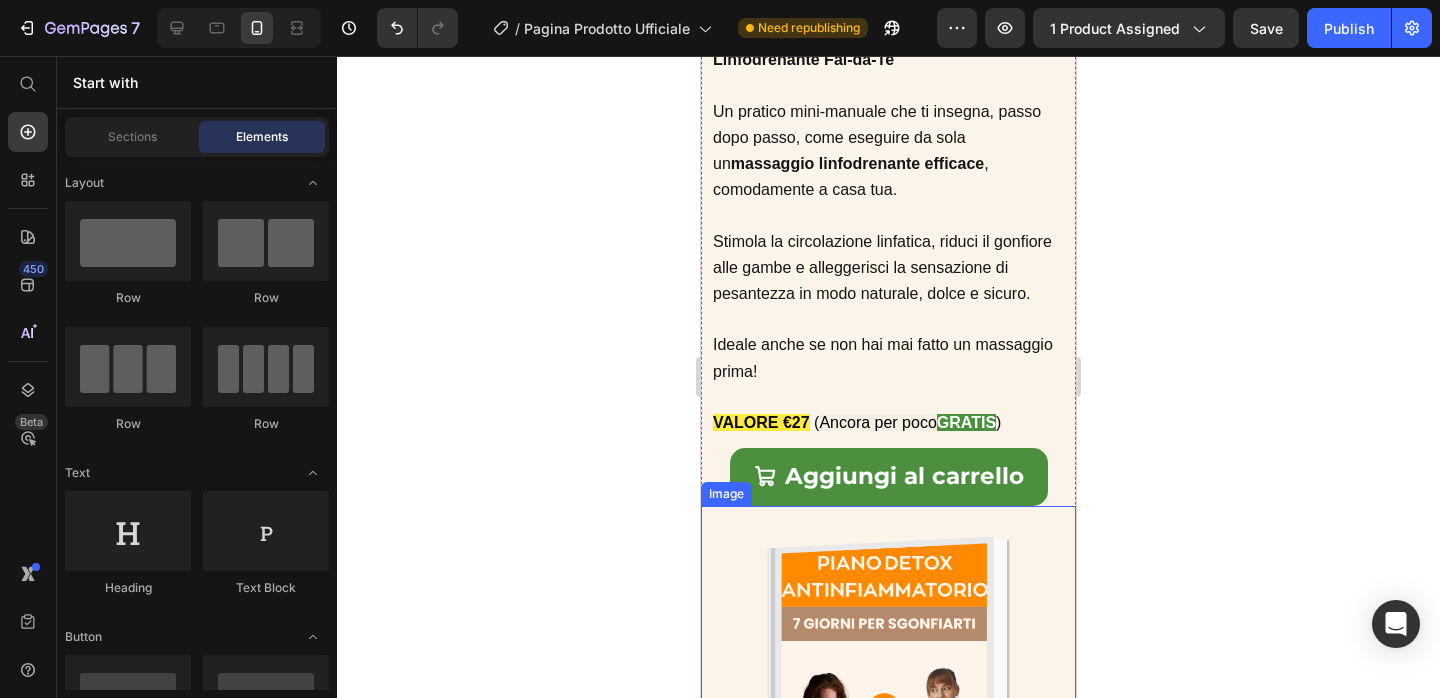 scroll, scrollTop: 6903, scrollLeft: 0, axis: vertical 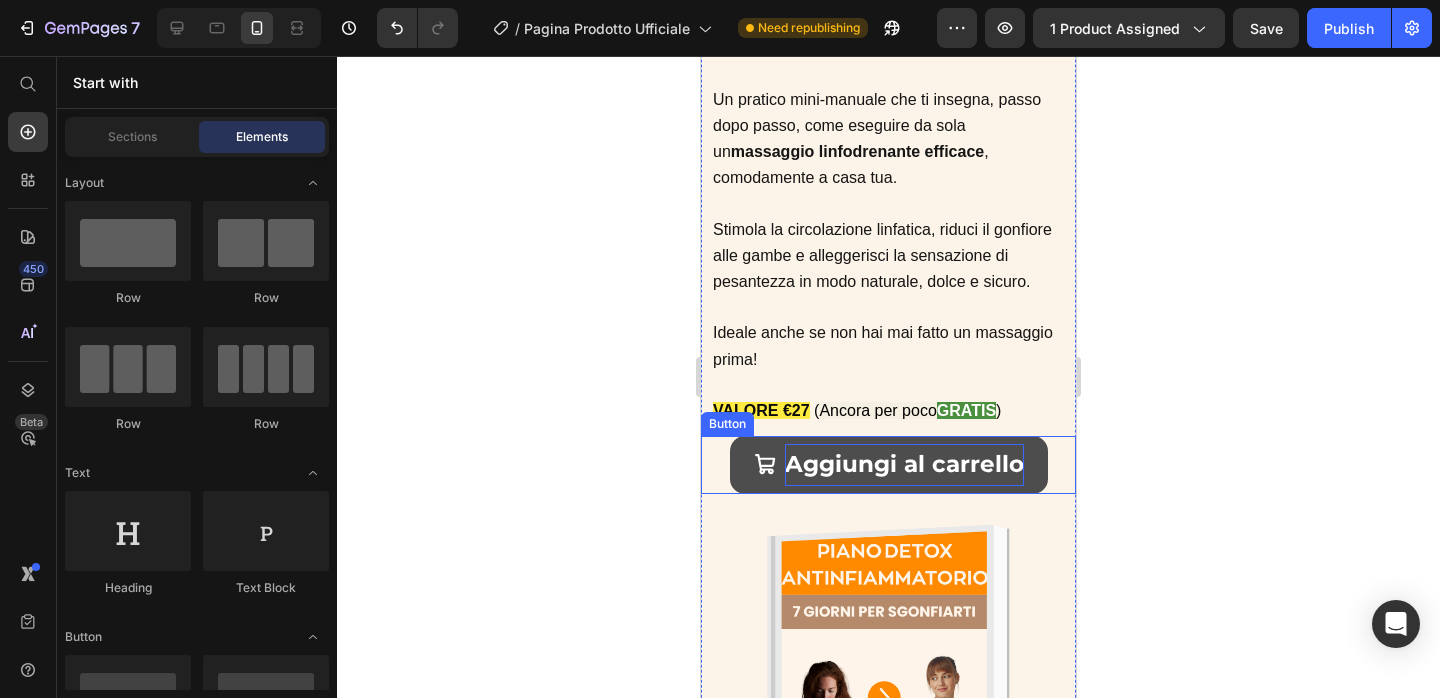click on "Aggiungi al carrello" at bounding box center [904, 464] 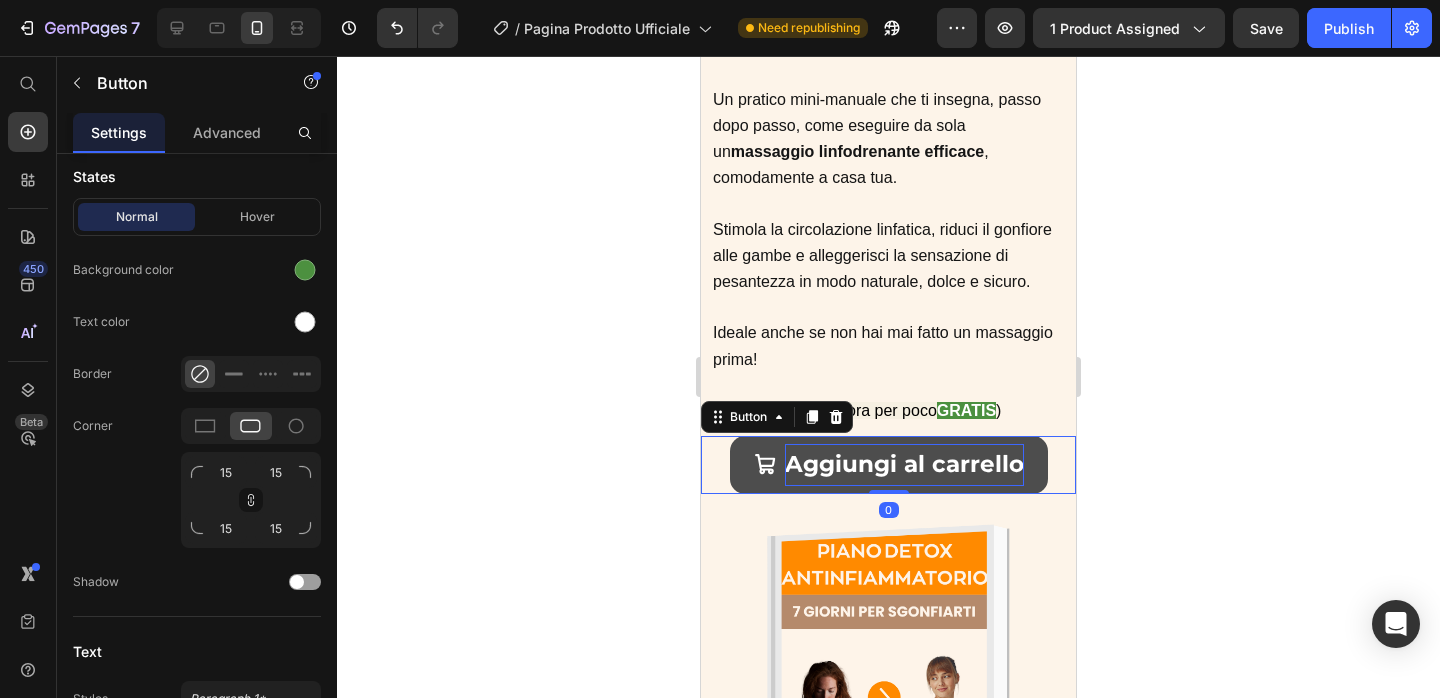 scroll, scrollTop: 0, scrollLeft: 0, axis: both 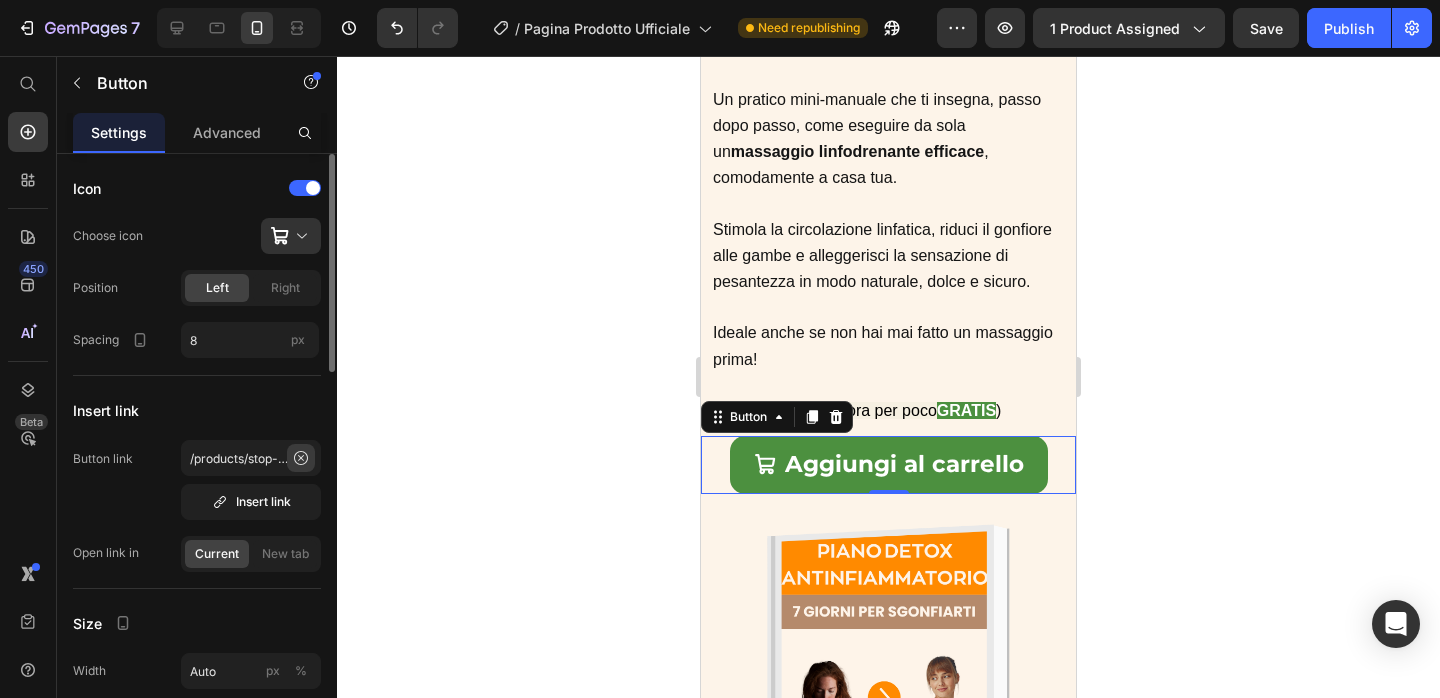 click 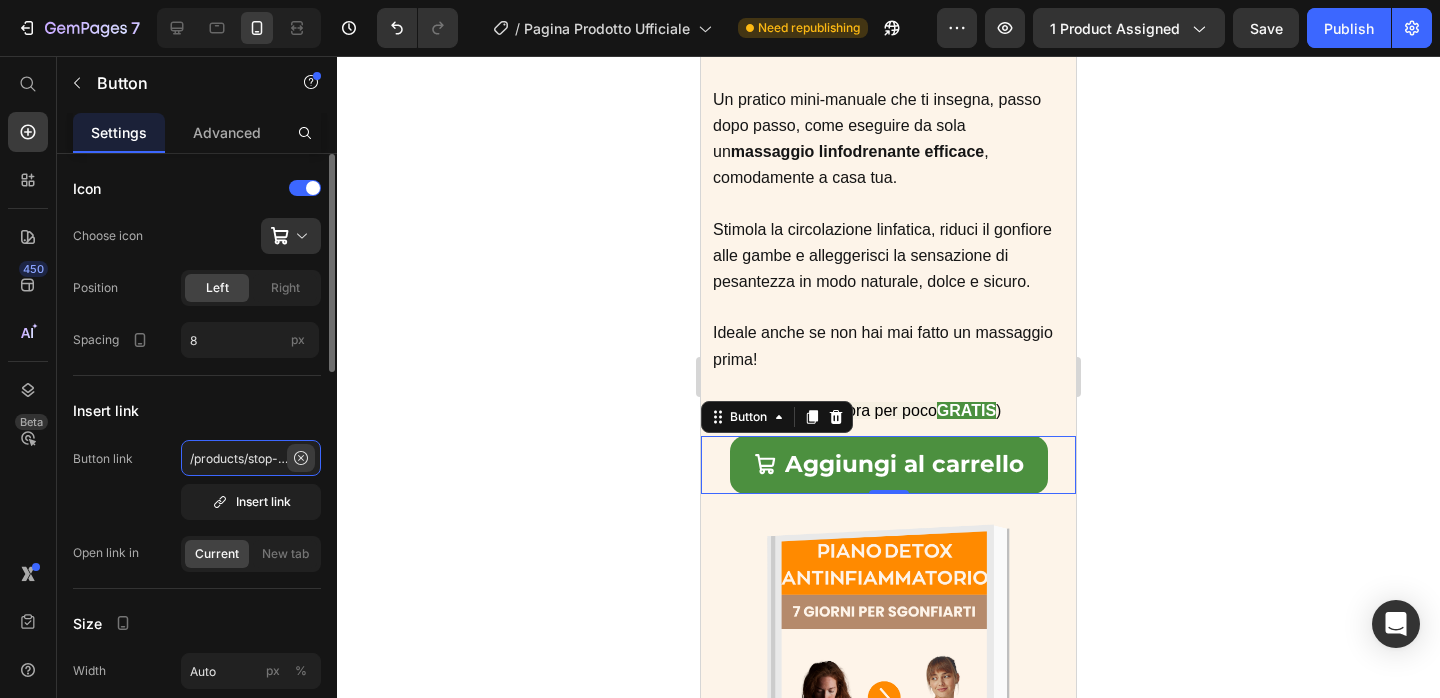 type 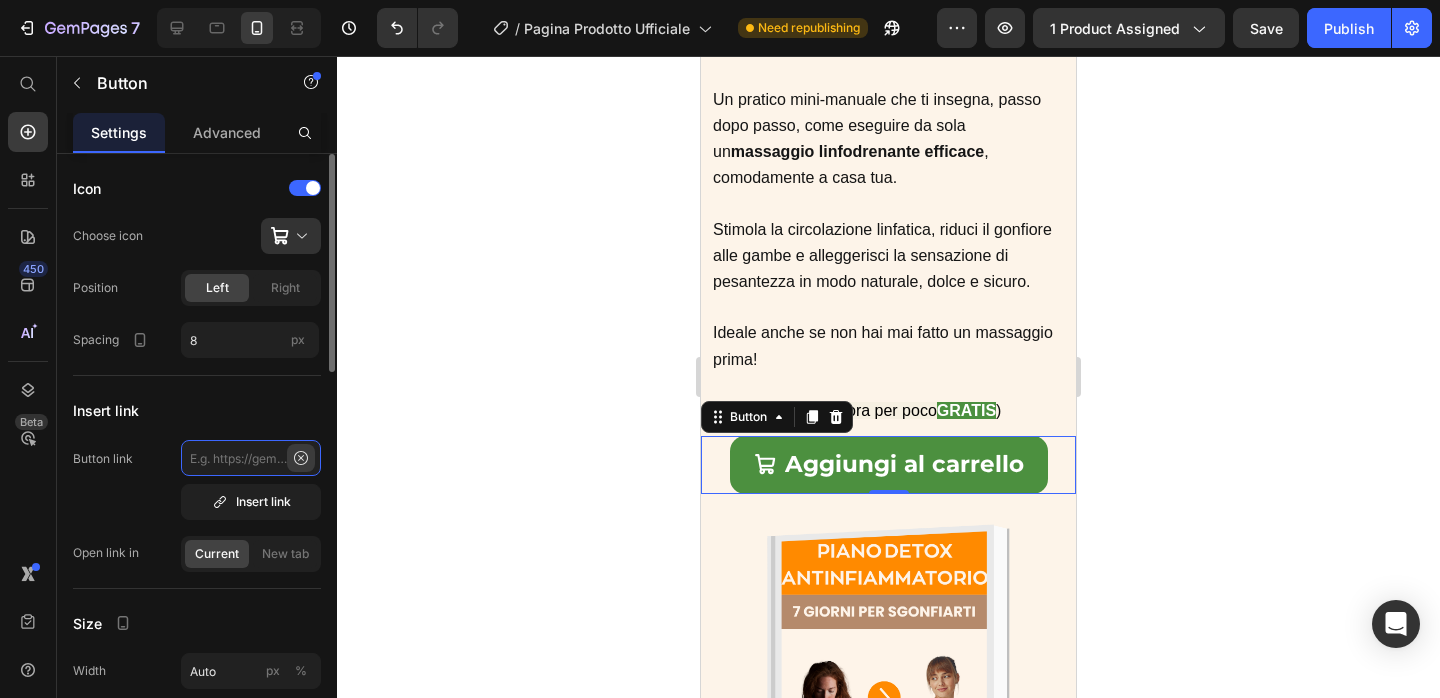 scroll, scrollTop: 0, scrollLeft: 0, axis: both 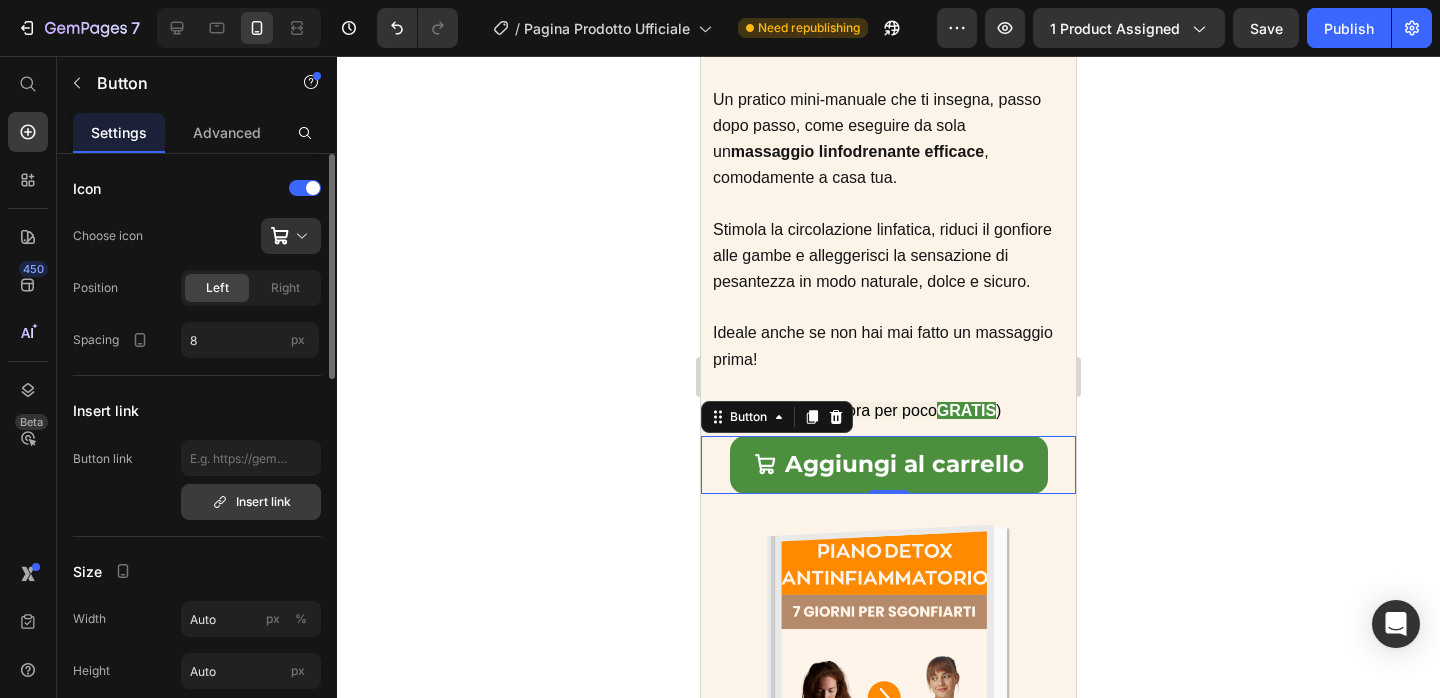 click on "Insert link" at bounding box center [251, 502] 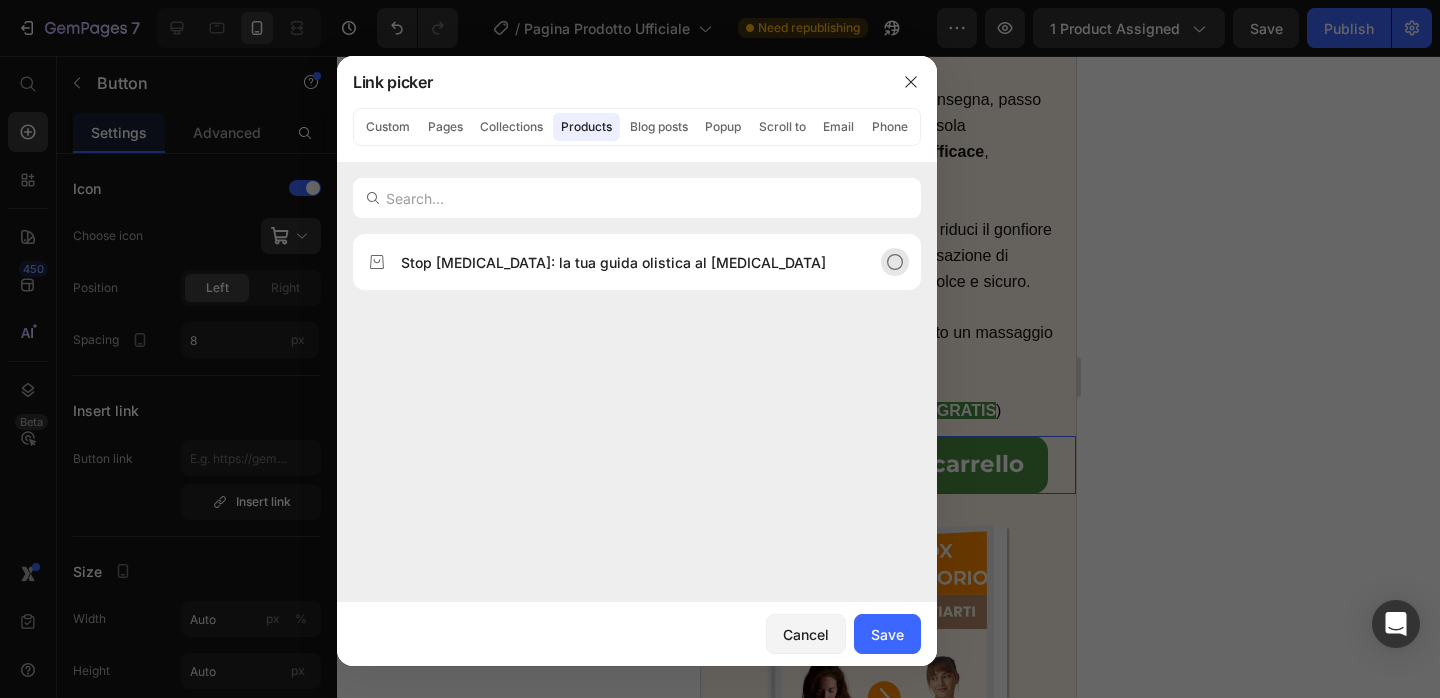 click on "Stop [MEDICAL_DATA]: la tua guida olistica al [MEDICAL_DATA]" 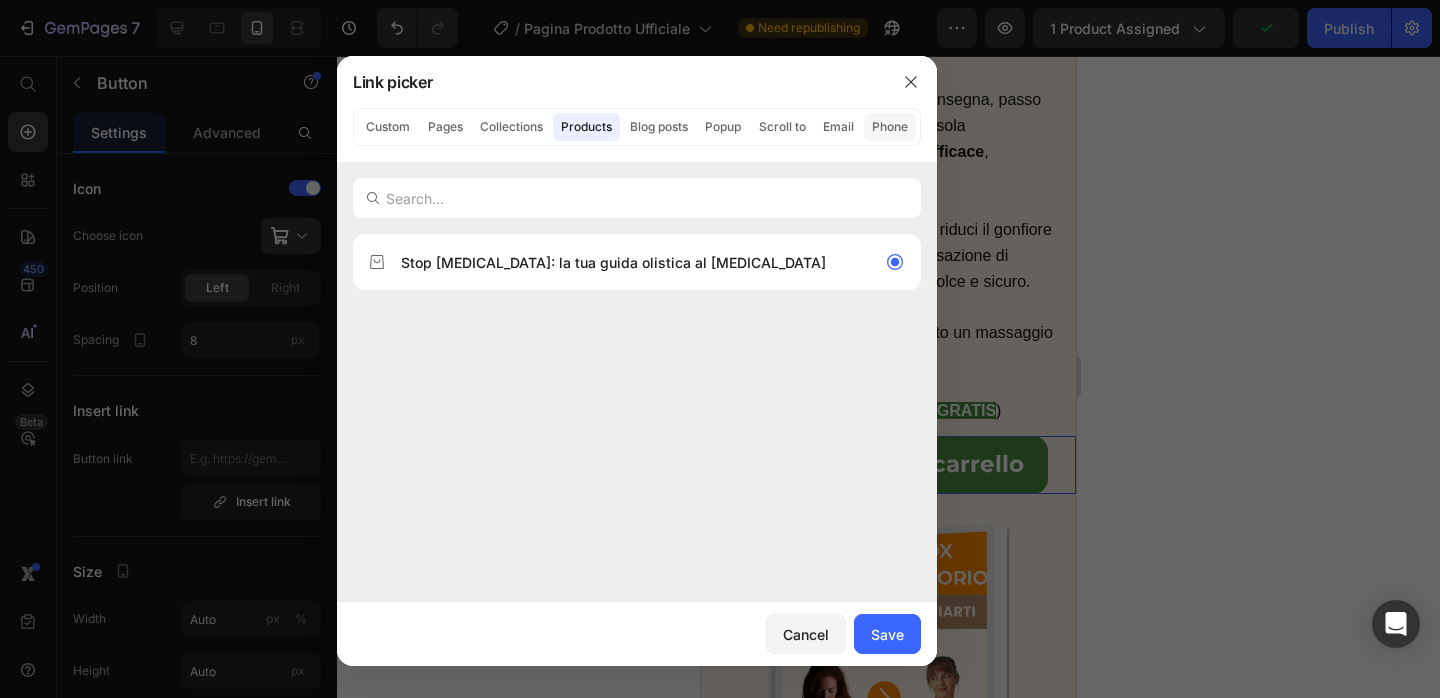 click on "Phone" 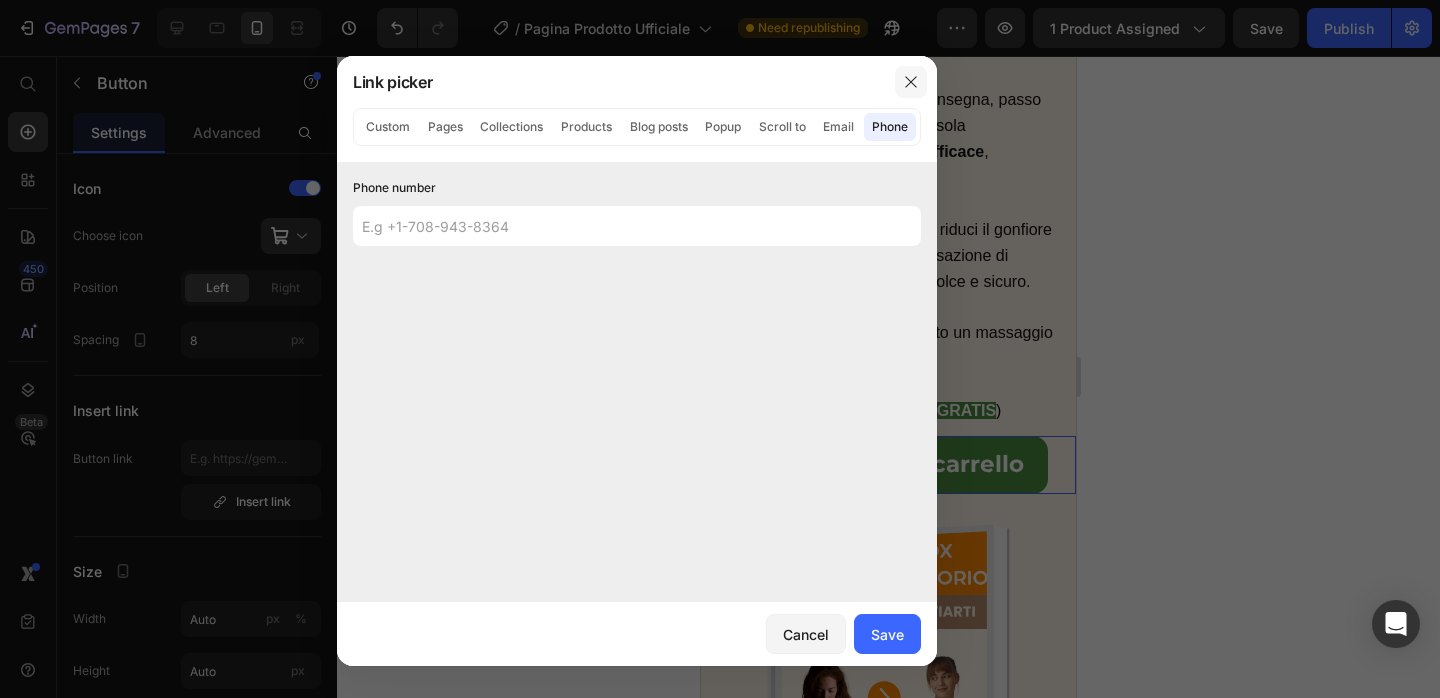 click 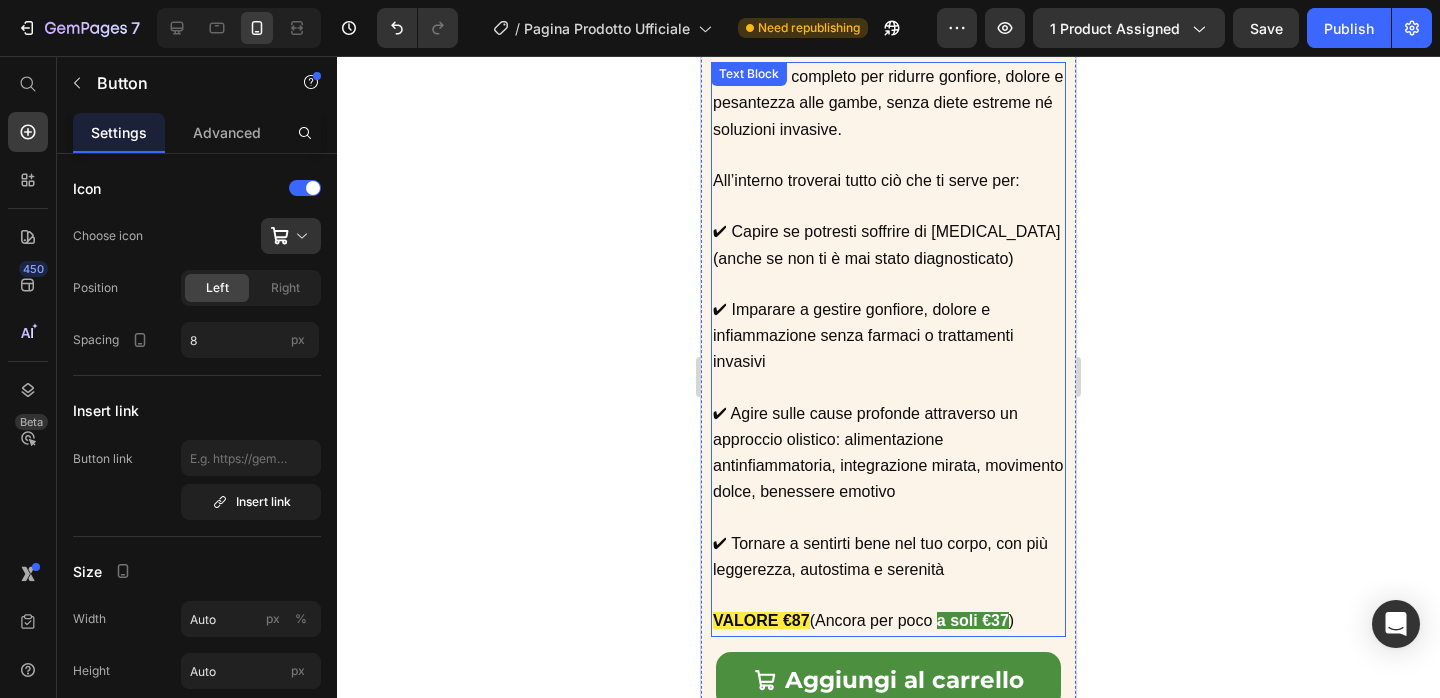 scroll, scrollTop: 5865, scrollLeft: 0, axis: vertical 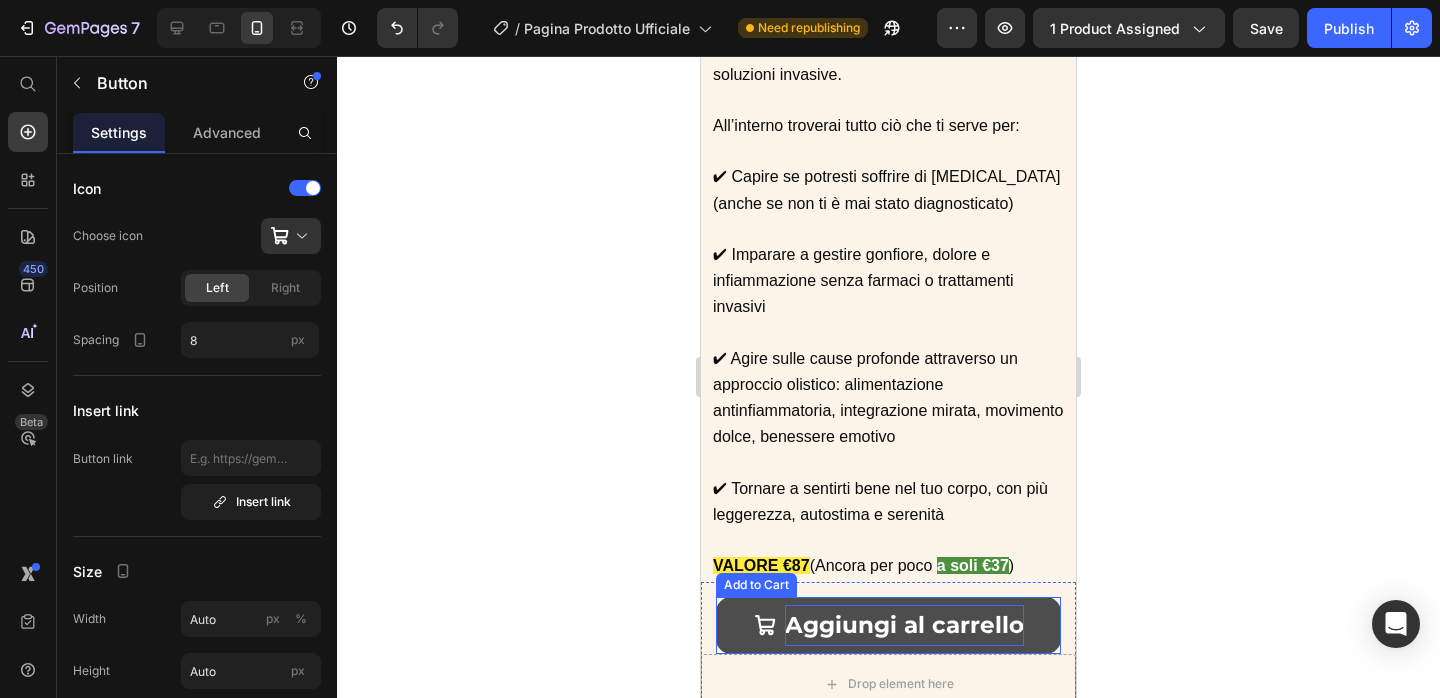click on "Aggiungi al carrello" at bounding box center (904, 625) 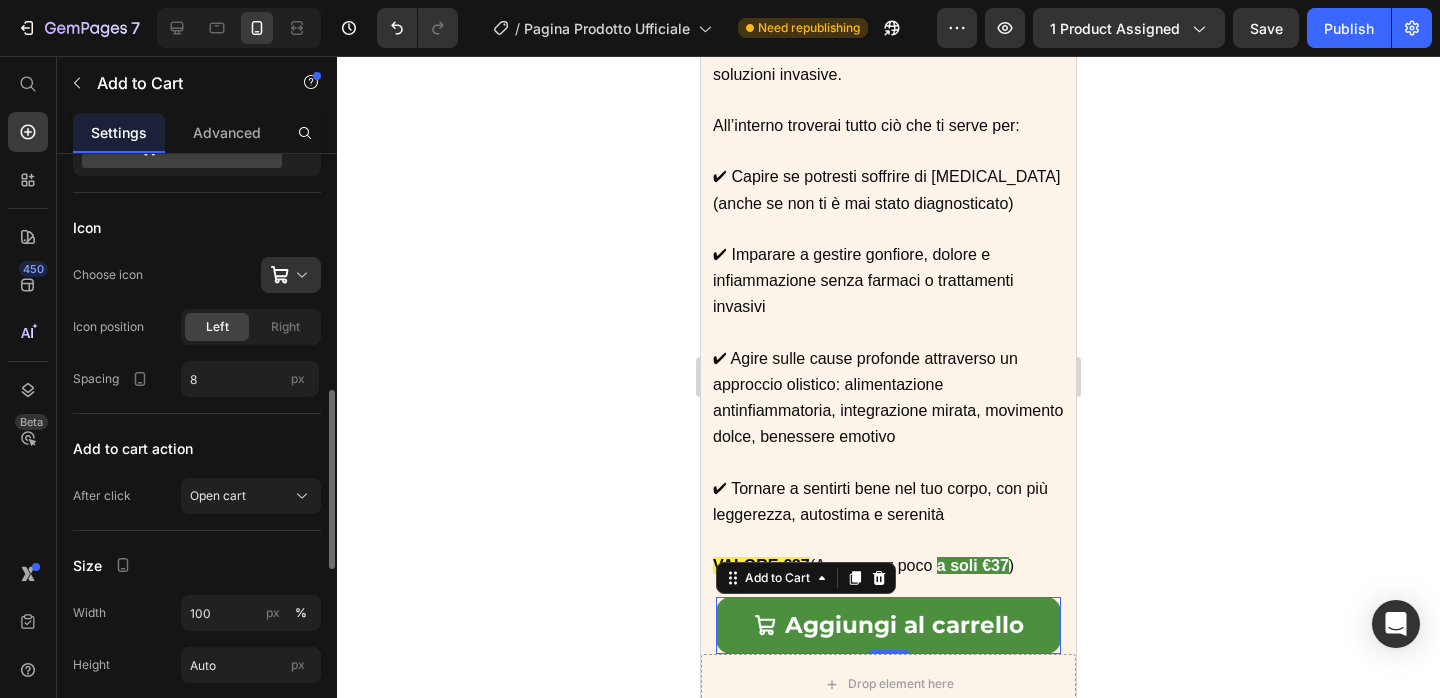 scroll, scrollTop: 681, scrollLeft: 0, axis: vertical 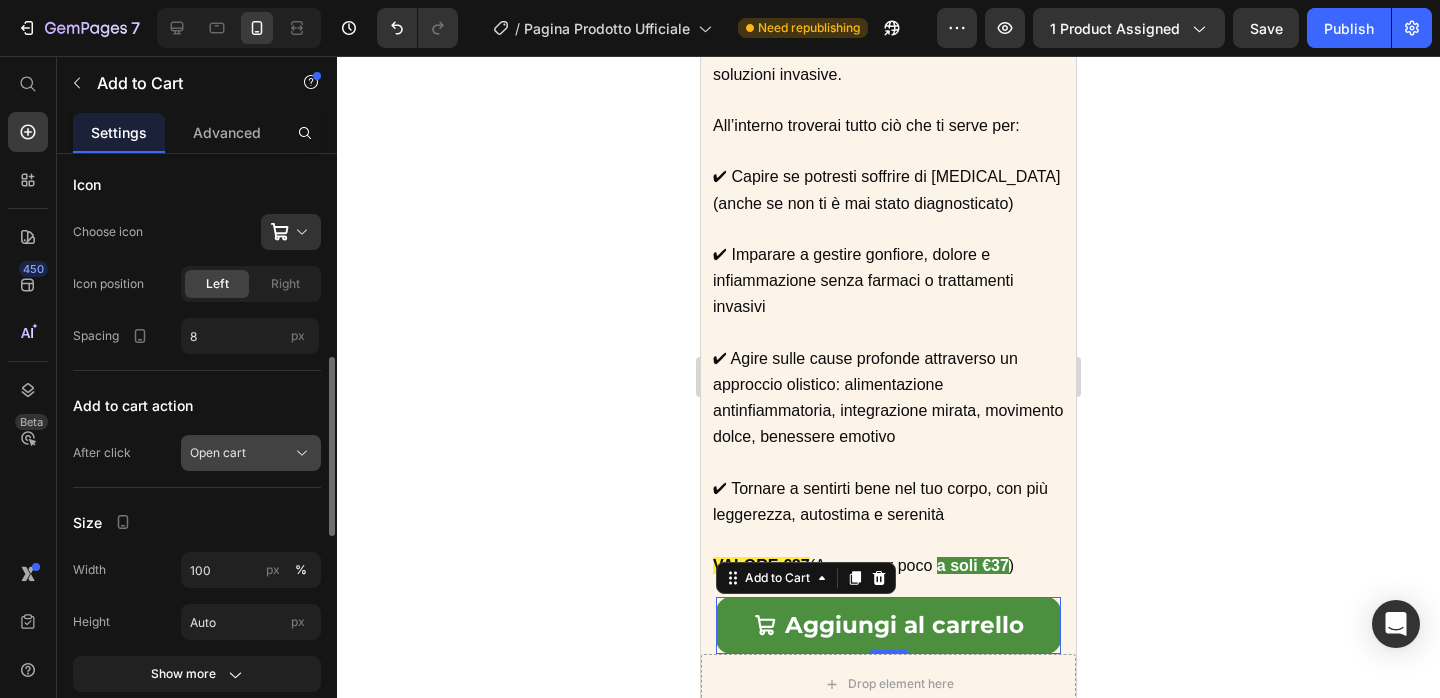 click on "Open cart" 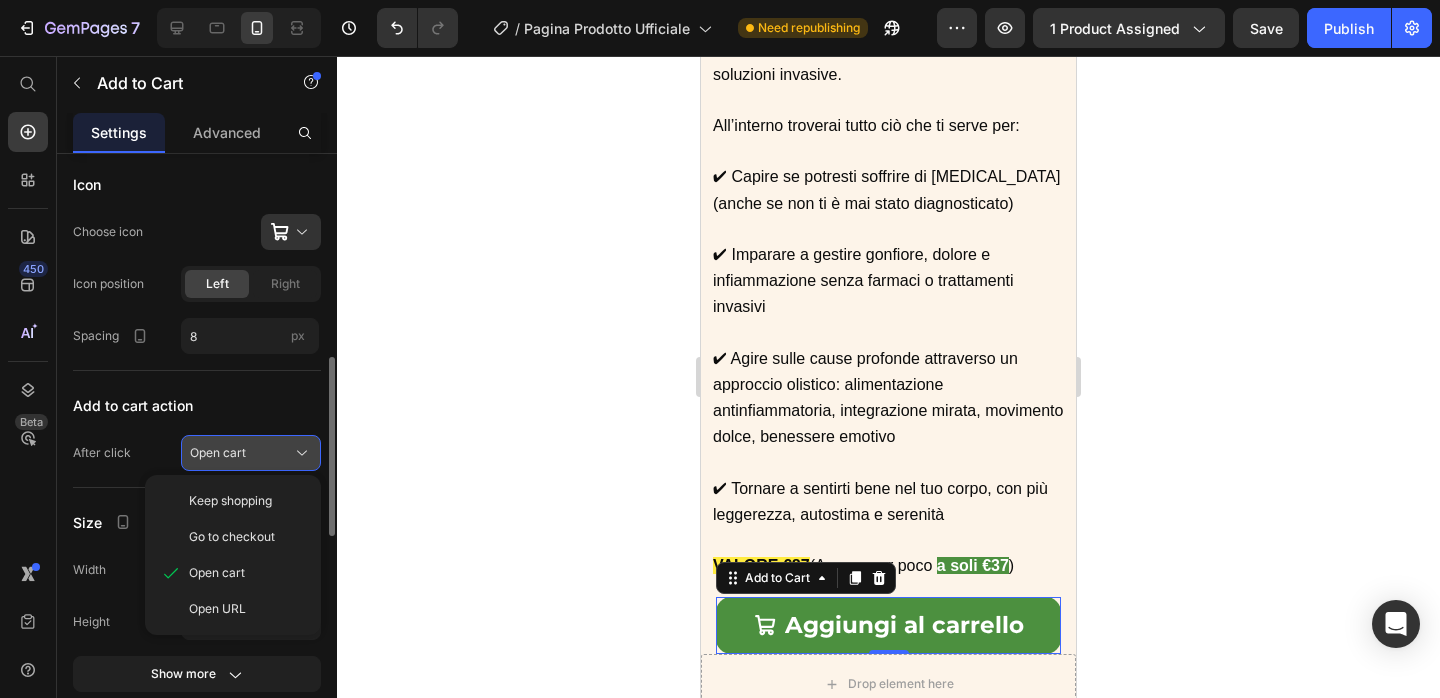 click on "Open cart" 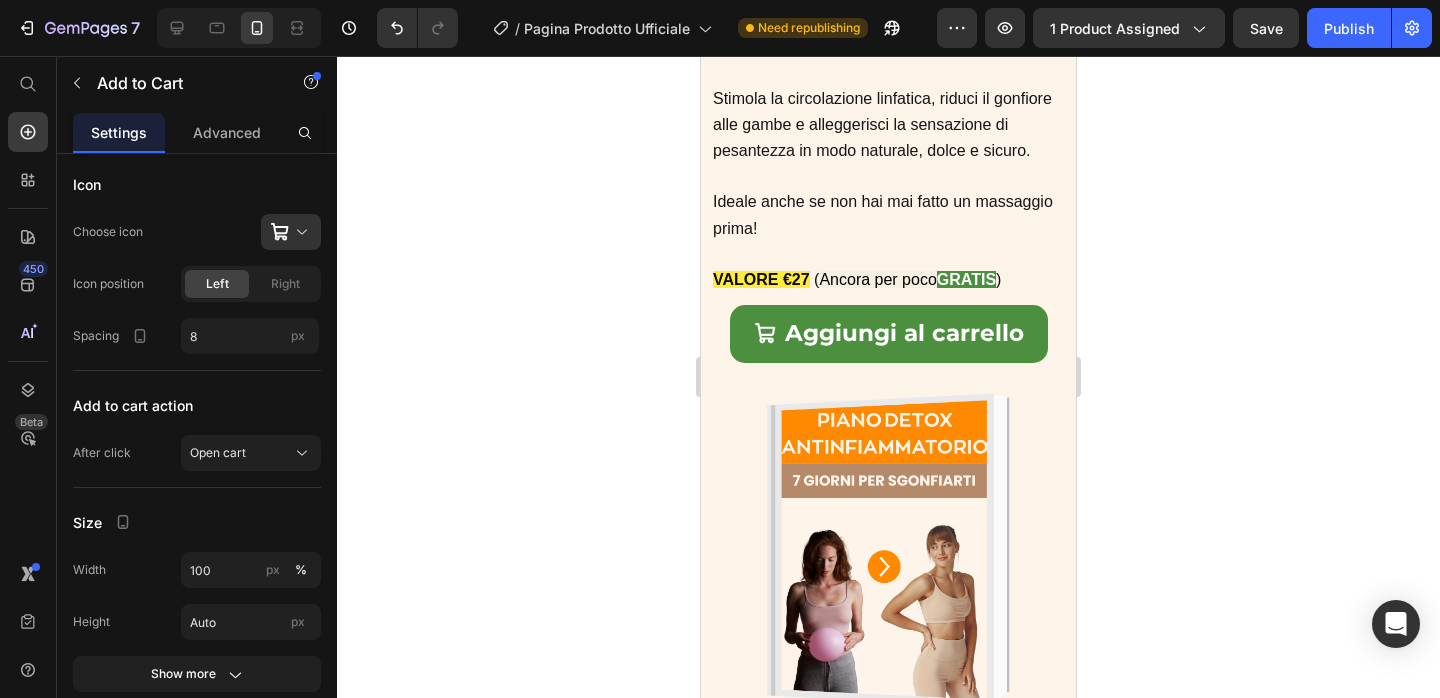 scroll, scrollTop: 7016, scrollLeft: 0, axis: vertical 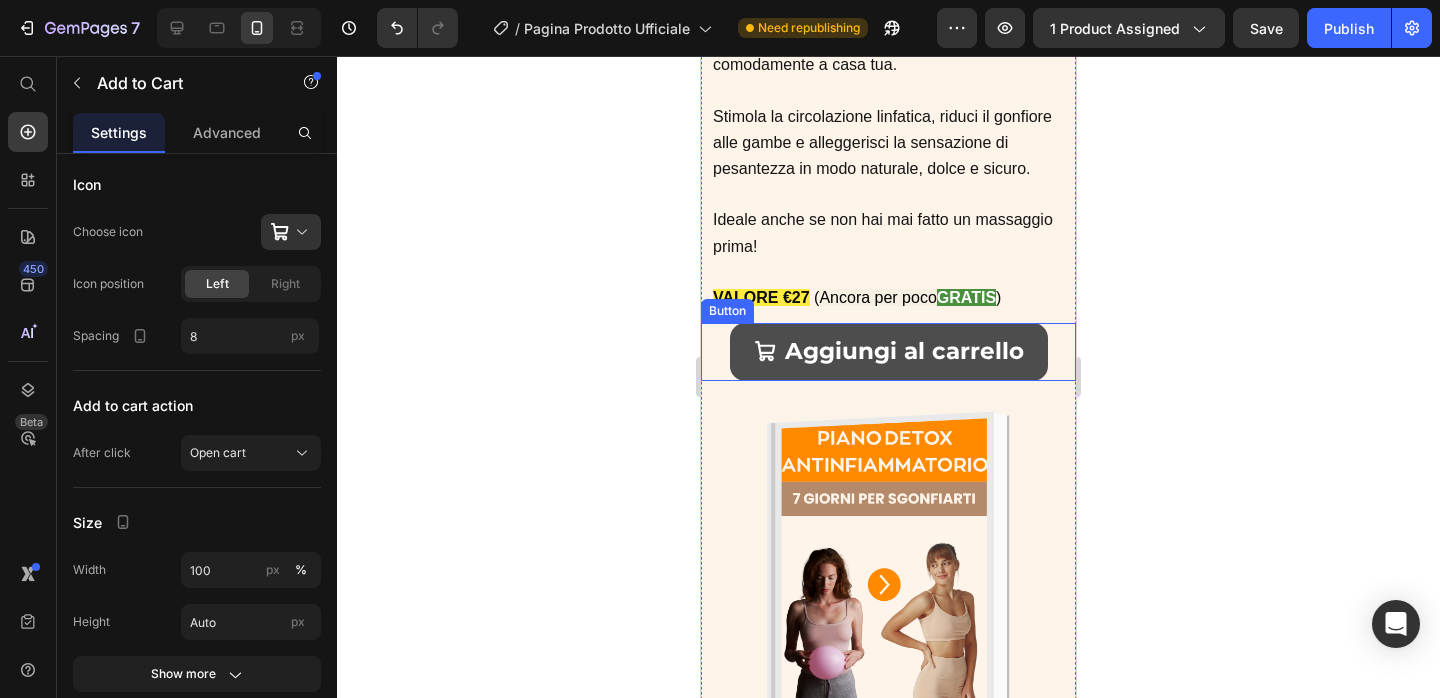 click on "Aggiungi al carrello" at bounding box center [889, 351] 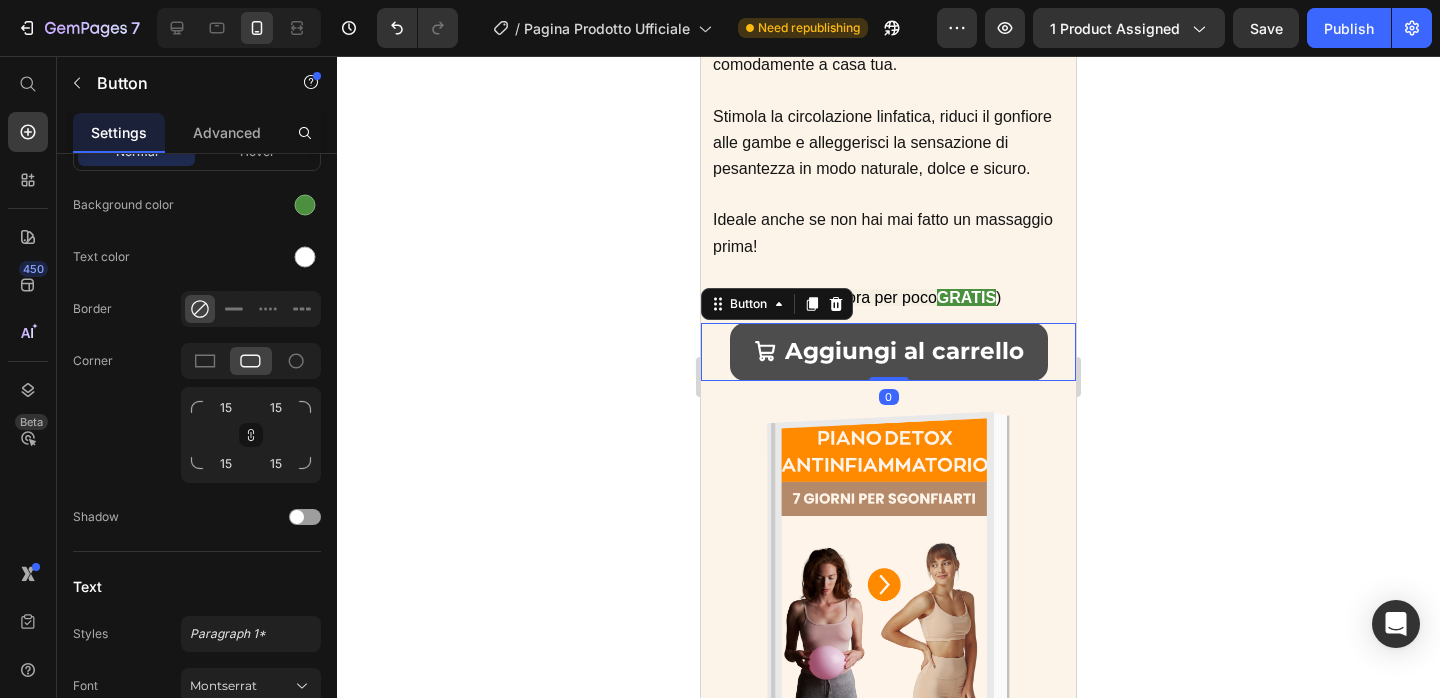 scroll, scrollTop: 0, scrollLeft: 0, axis: both 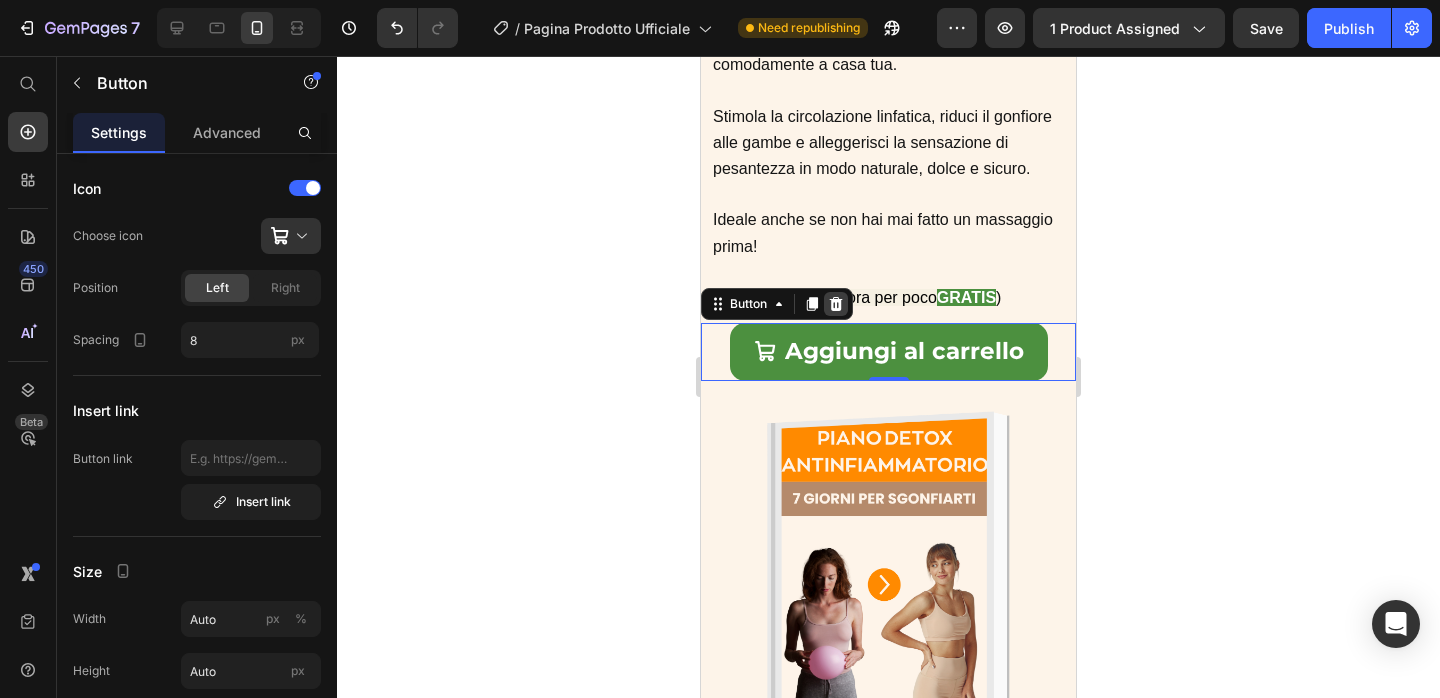 click 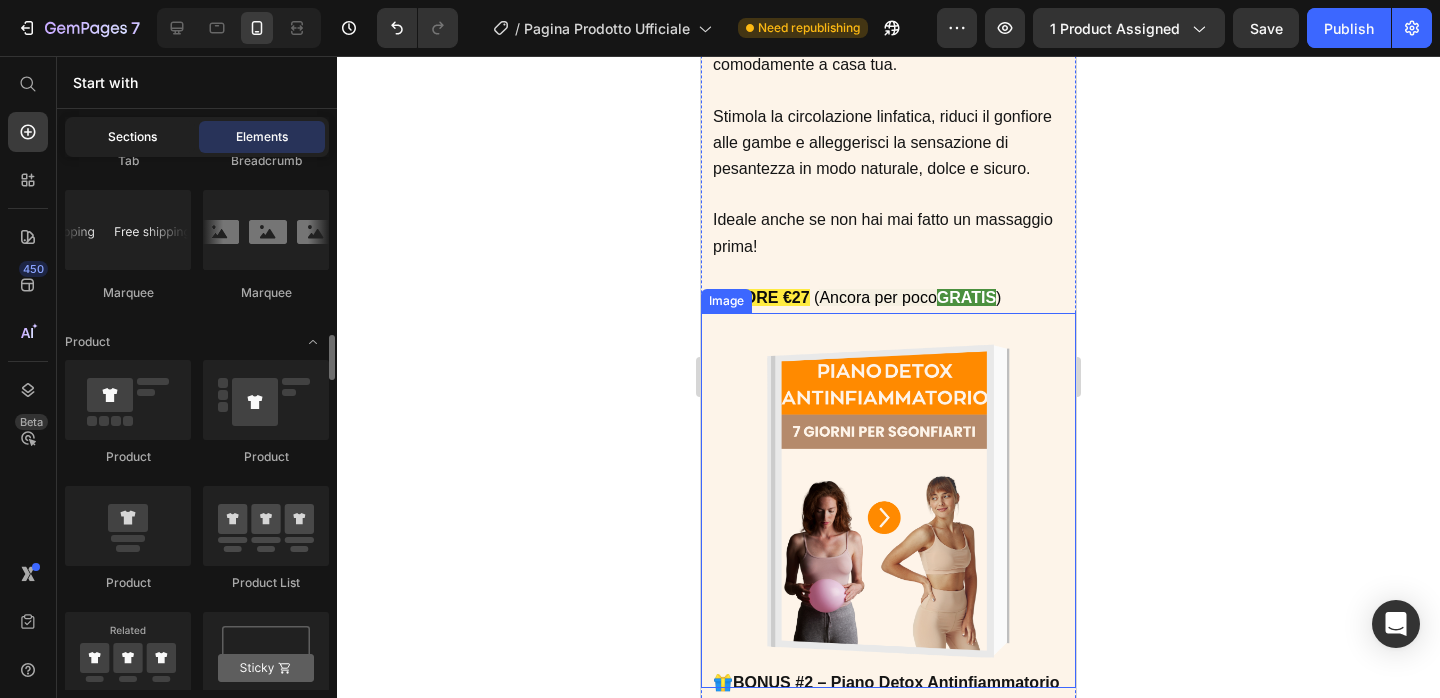 scroll, scrollTop: 2556, scrollLeft: 0, axis: vertical 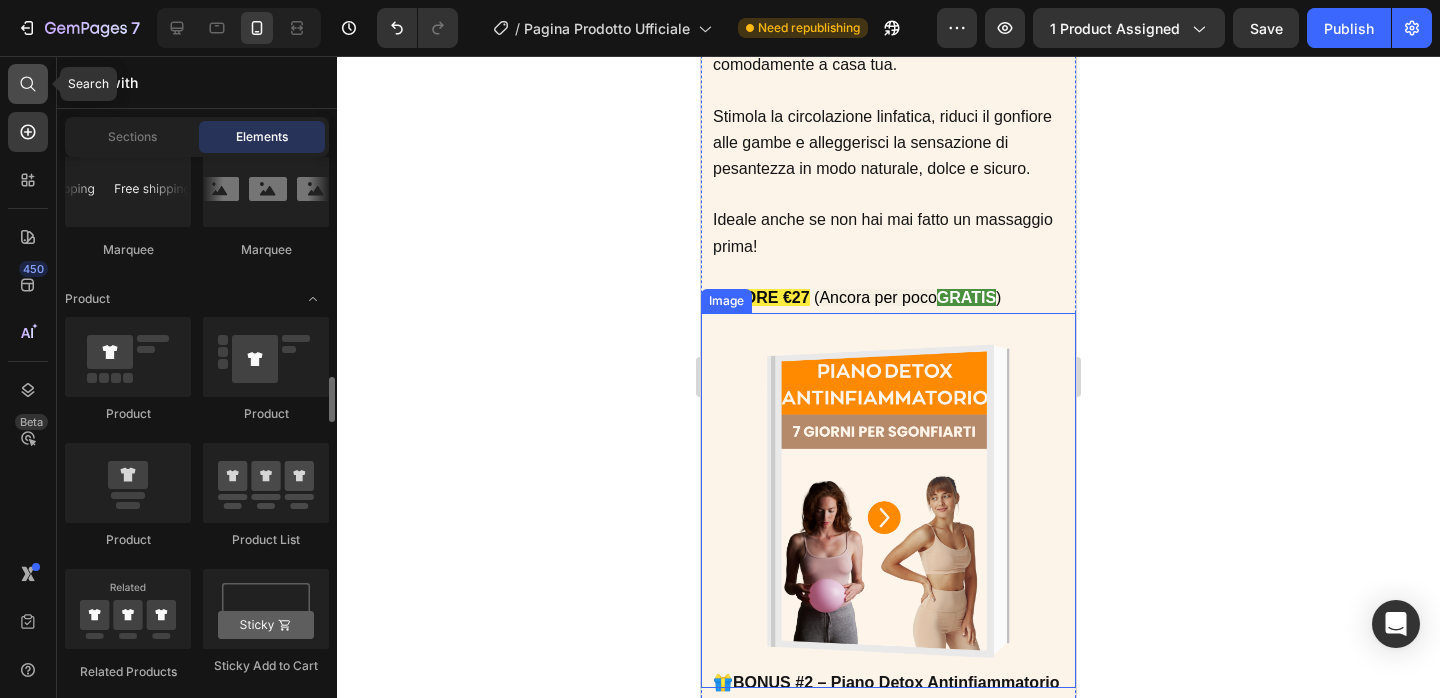 click 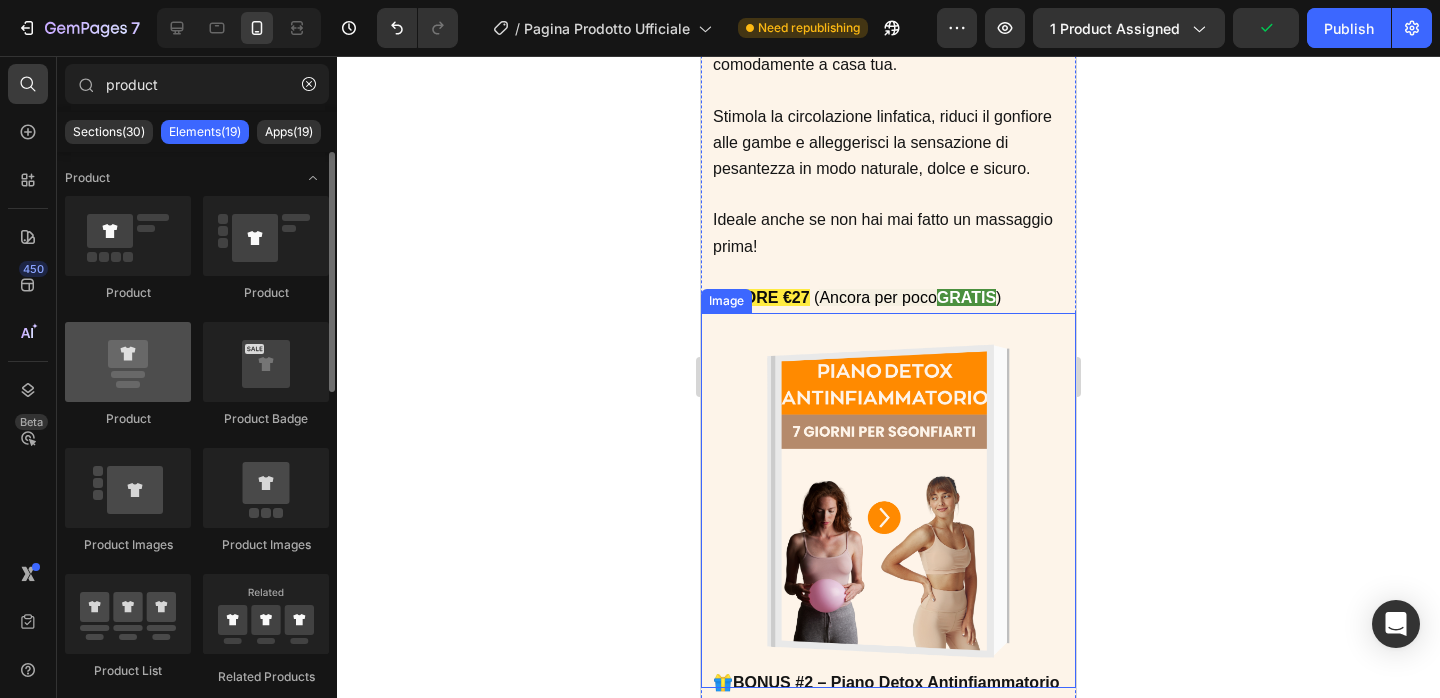 type on "product" 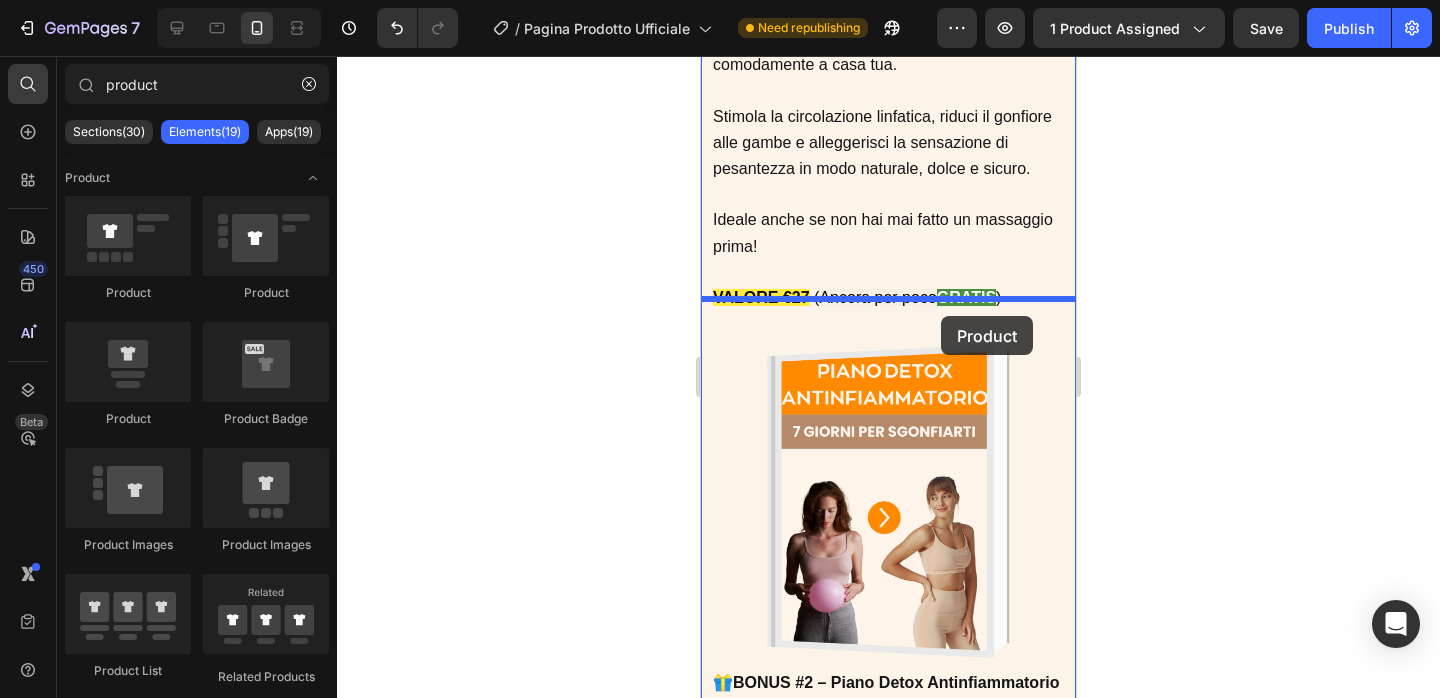 drag, startPoint x: 857, startPoint y: 428, endPoint x: 941, endPoint y: 316, distance: 140 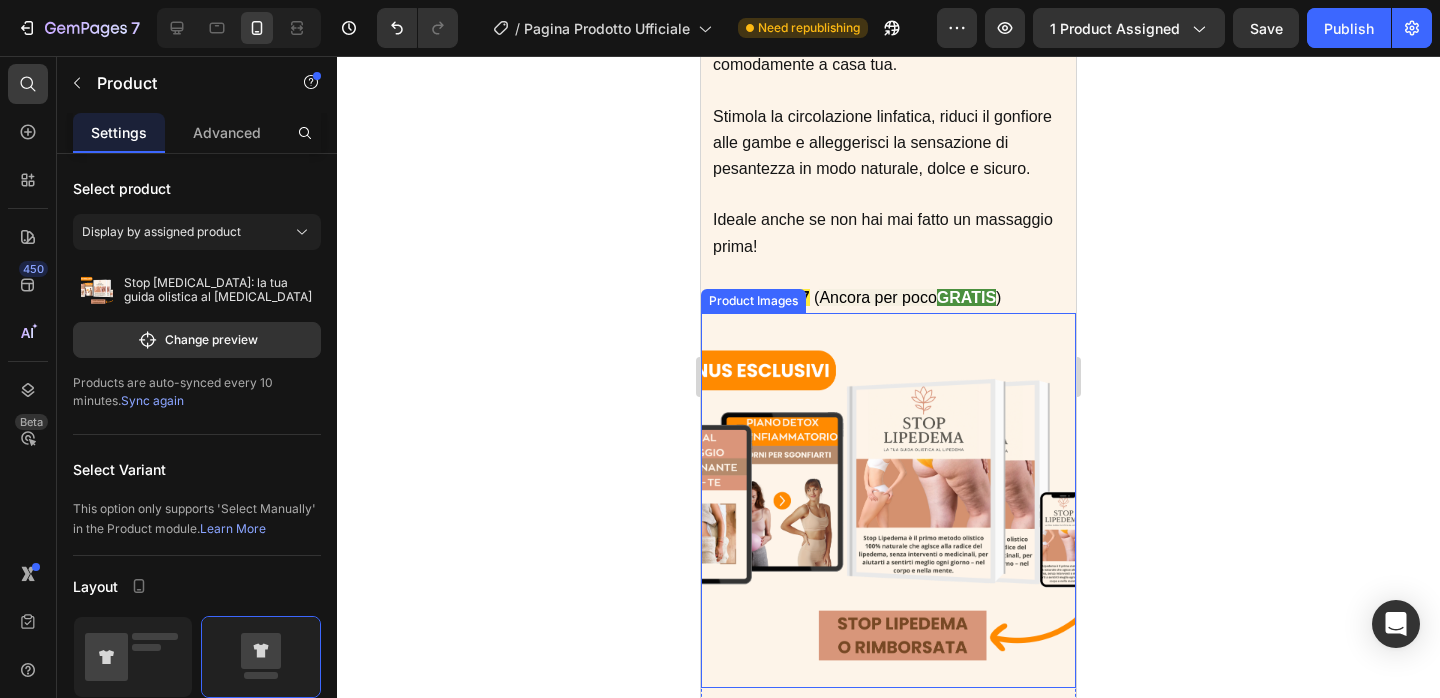 click at bounding box center [888, 500] 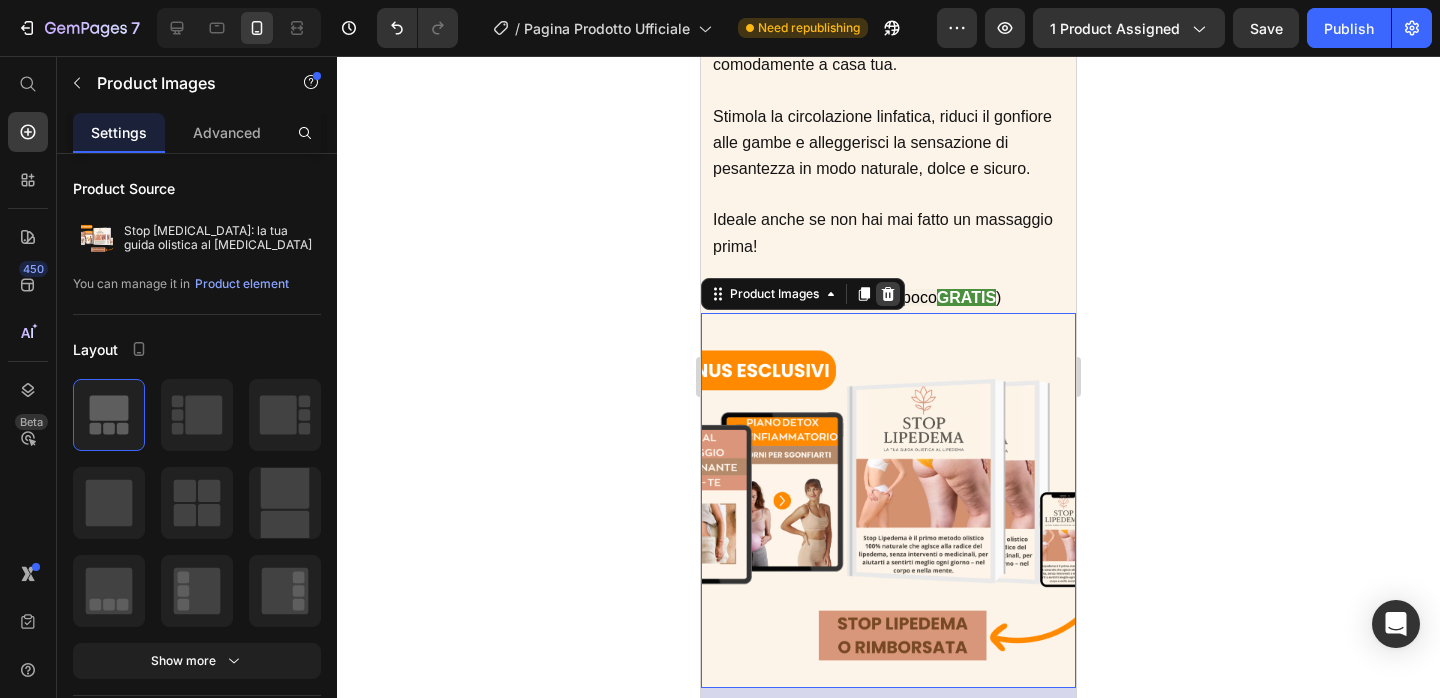 click 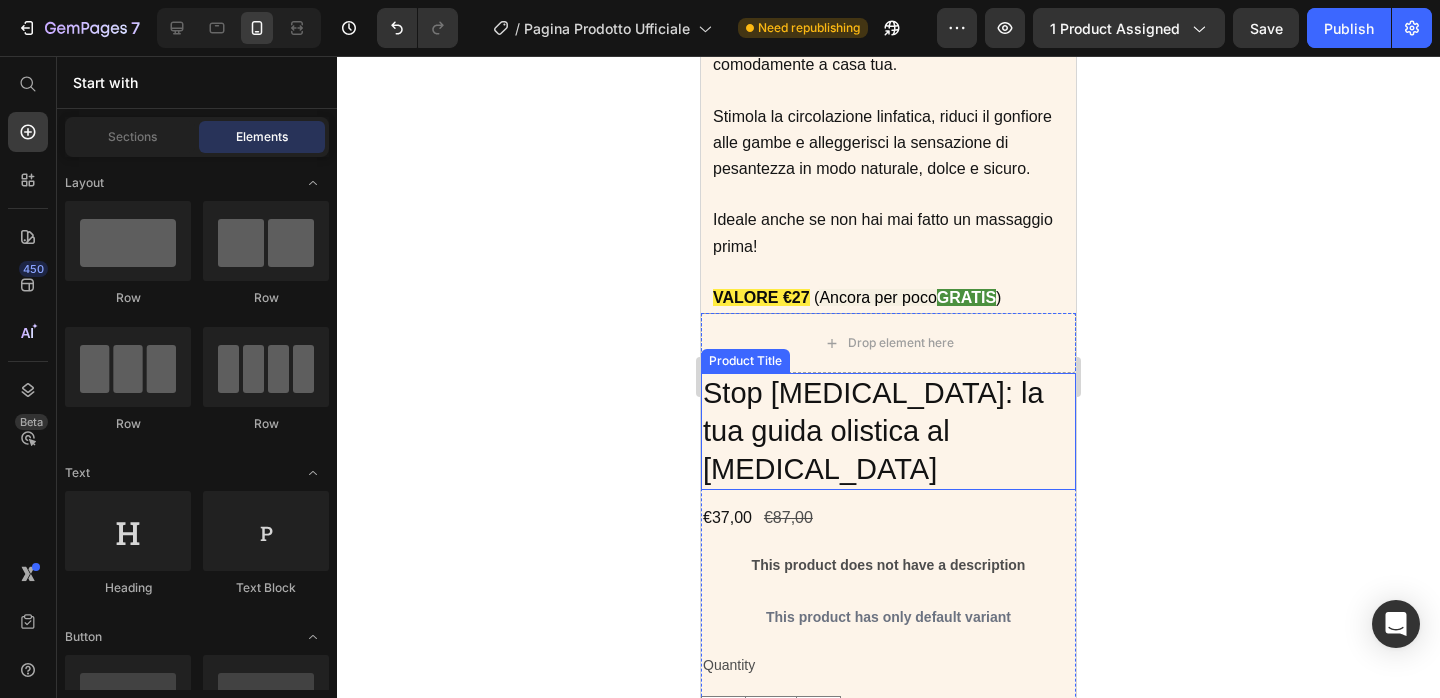 click on "Stop [MEDICAL_DATA]: la tua guida olistica al [MEDICAL_DATA]" at bounding box center (888, 431) 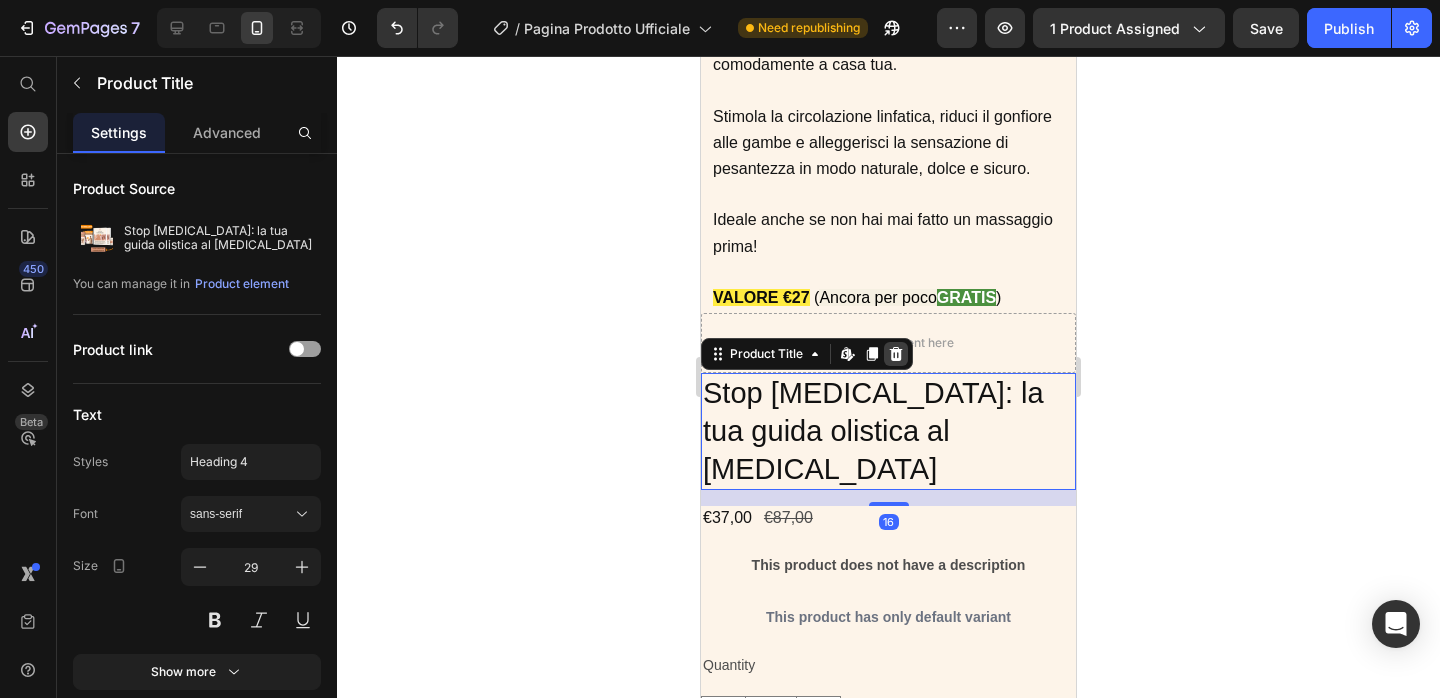 click 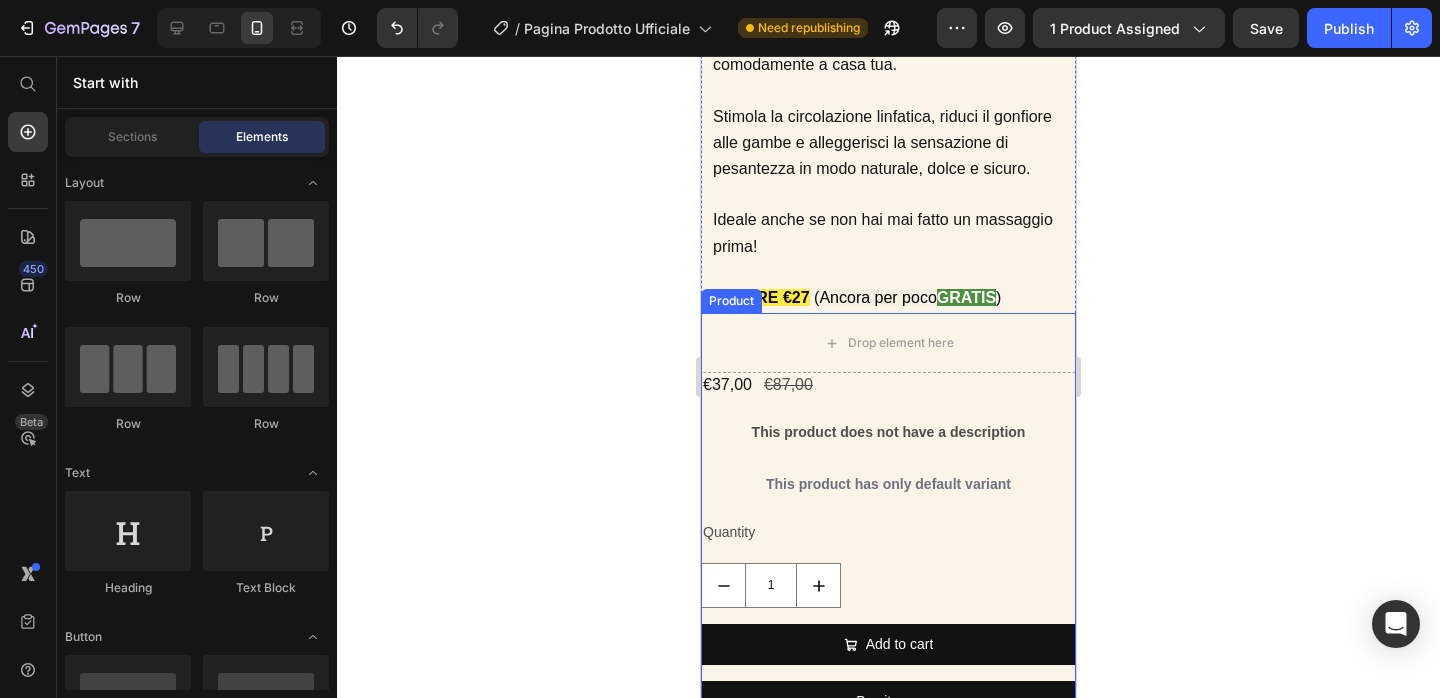 click on "€37,00 Product Price €87,00 Product Price Row" at bounding box center [888, 385] 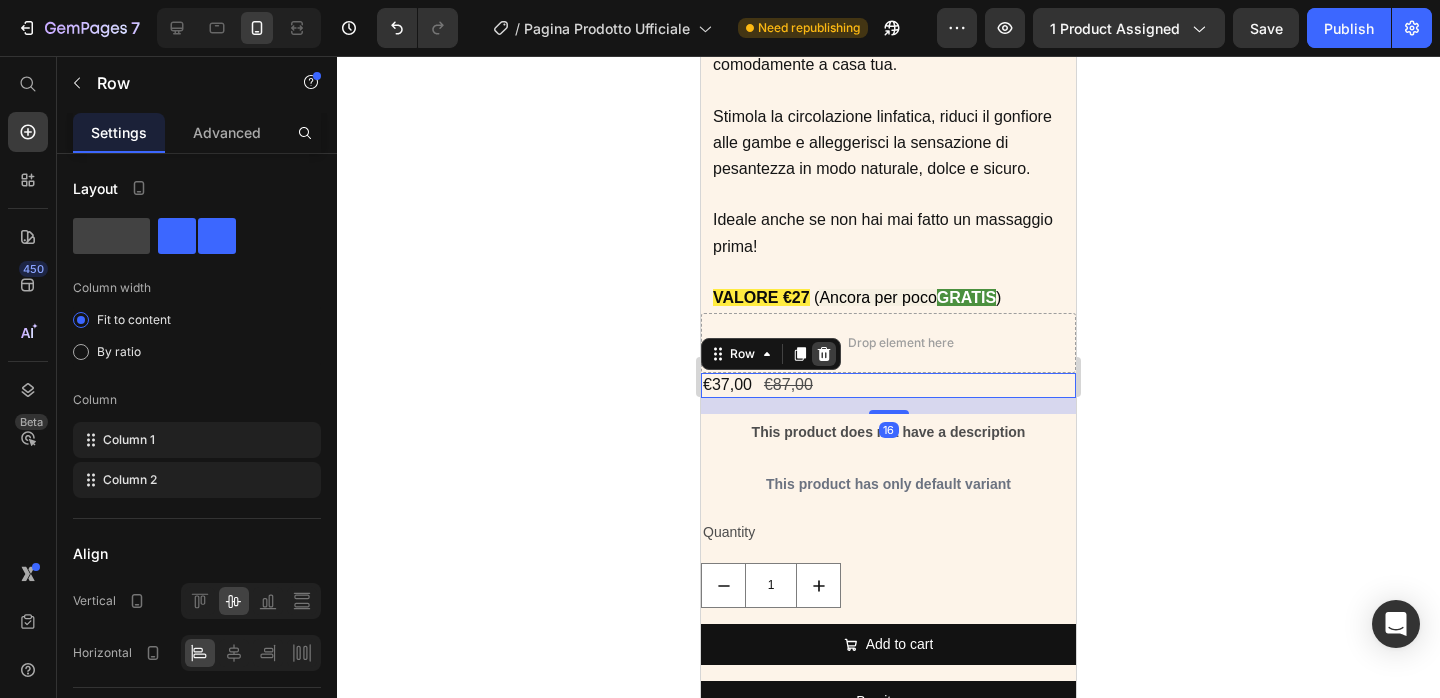 click at bounding box center [824, 354] 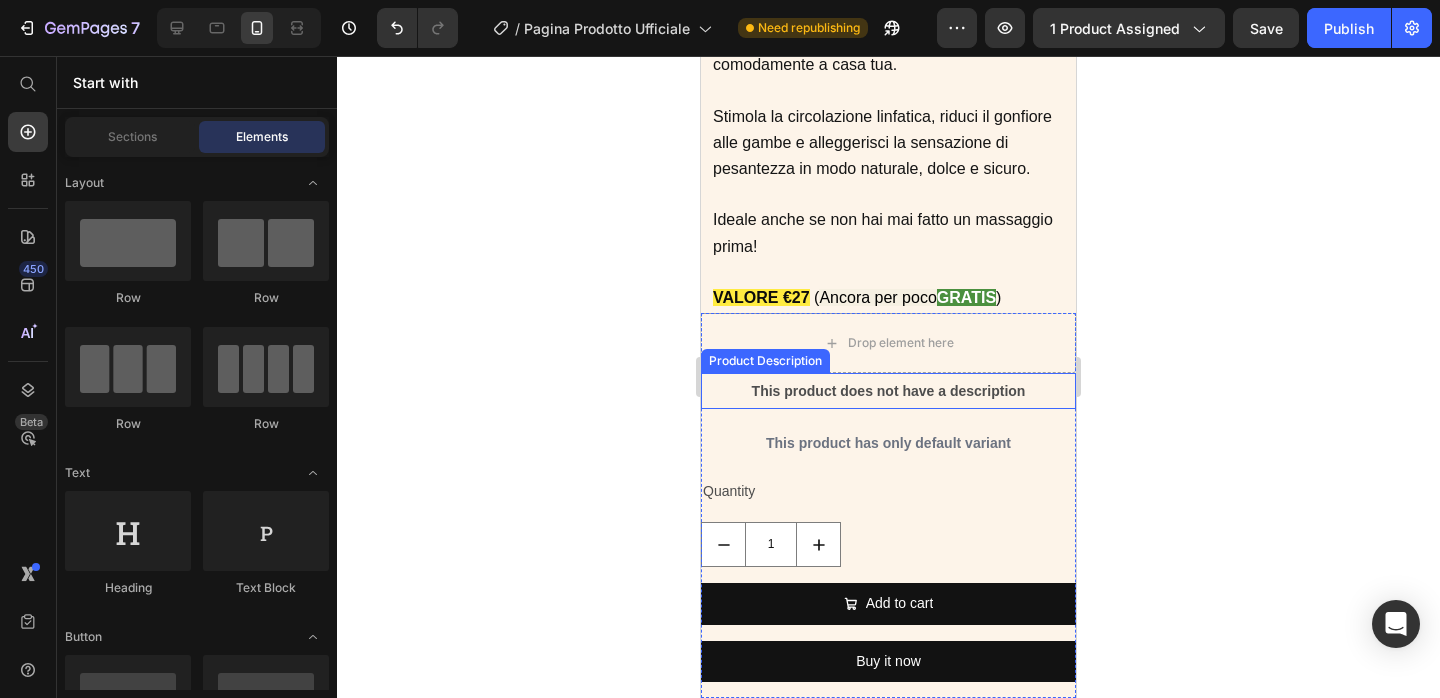 click on "This product does not have a description" at bounding box center (888, 391) 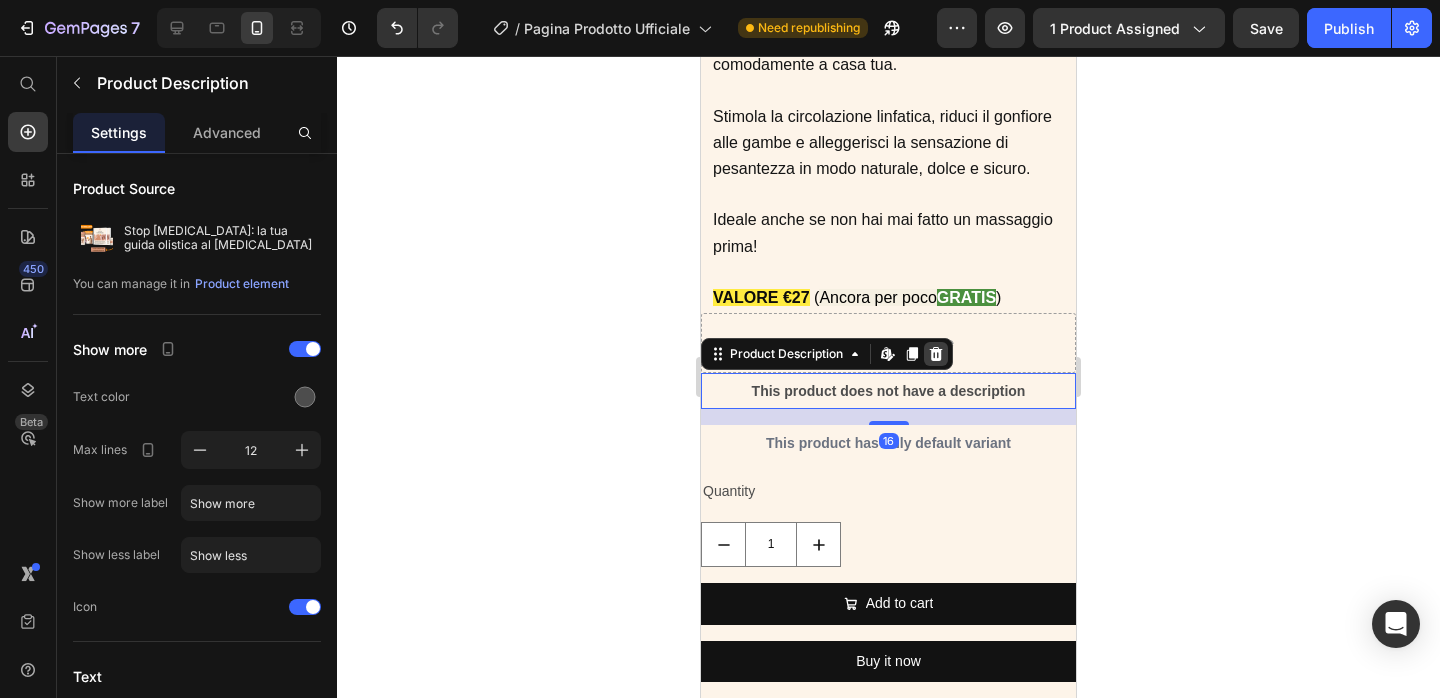 click 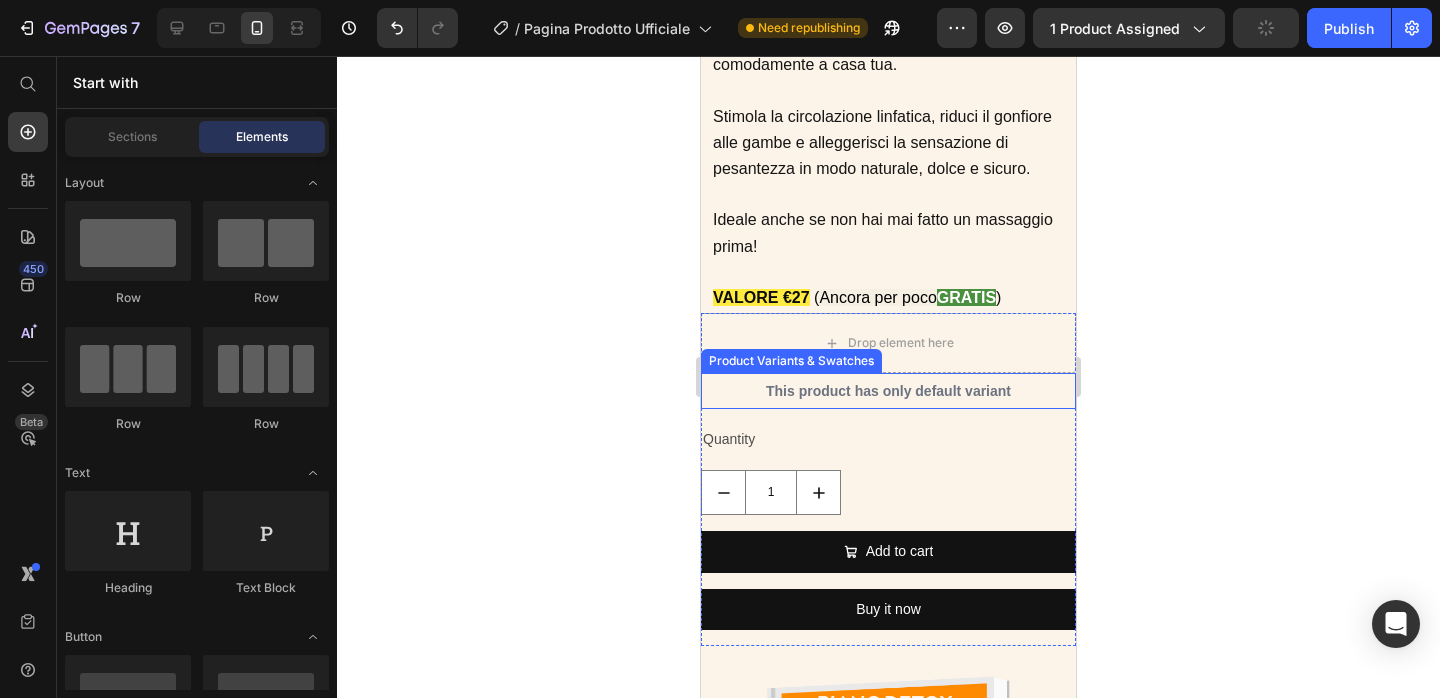 click on "This product has only default variant" at bounding box center [888, 391] 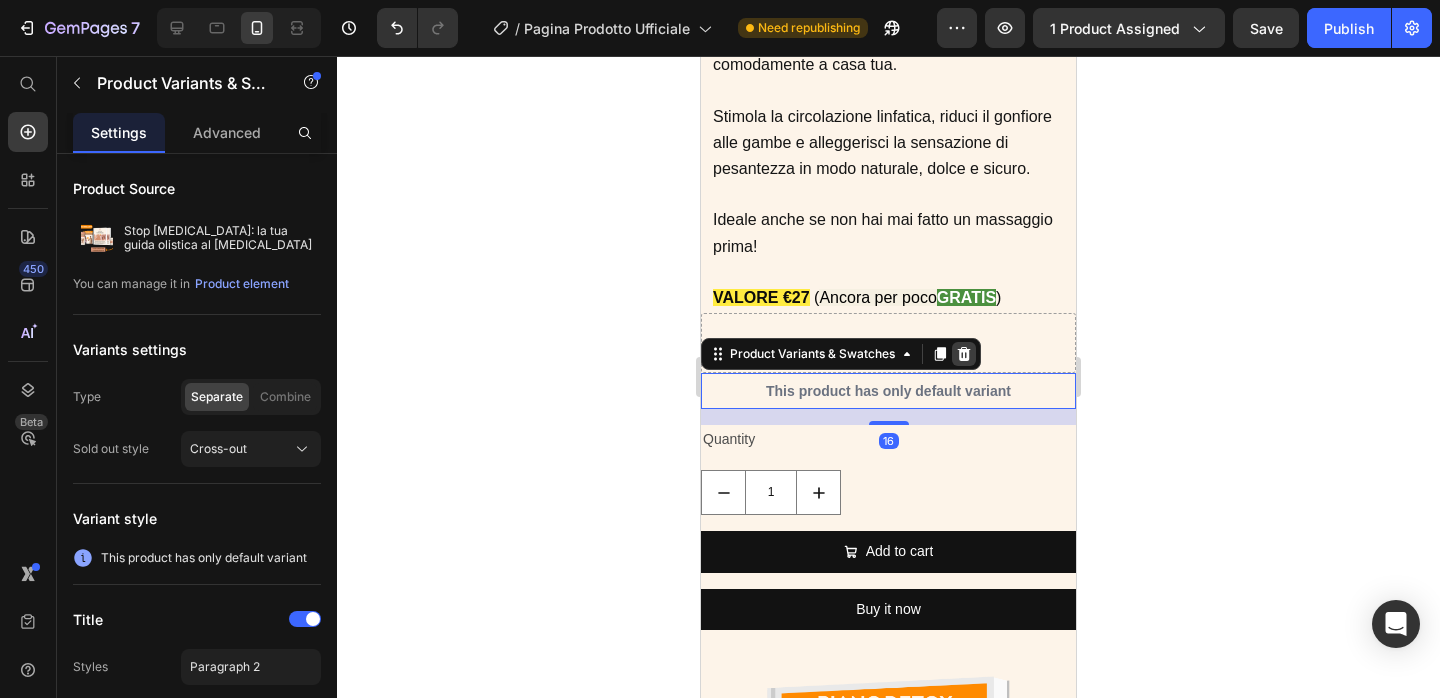 click 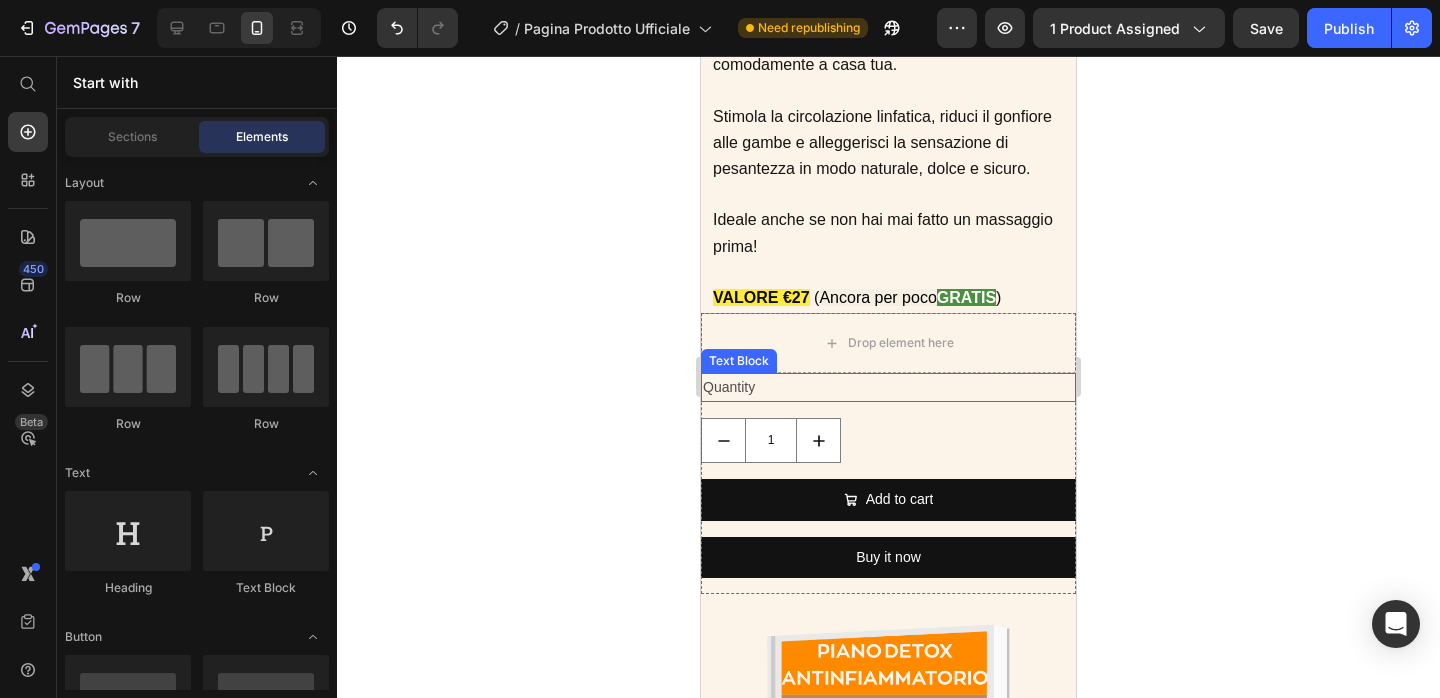 click on "Quantity" at bounding box center (888, 387) 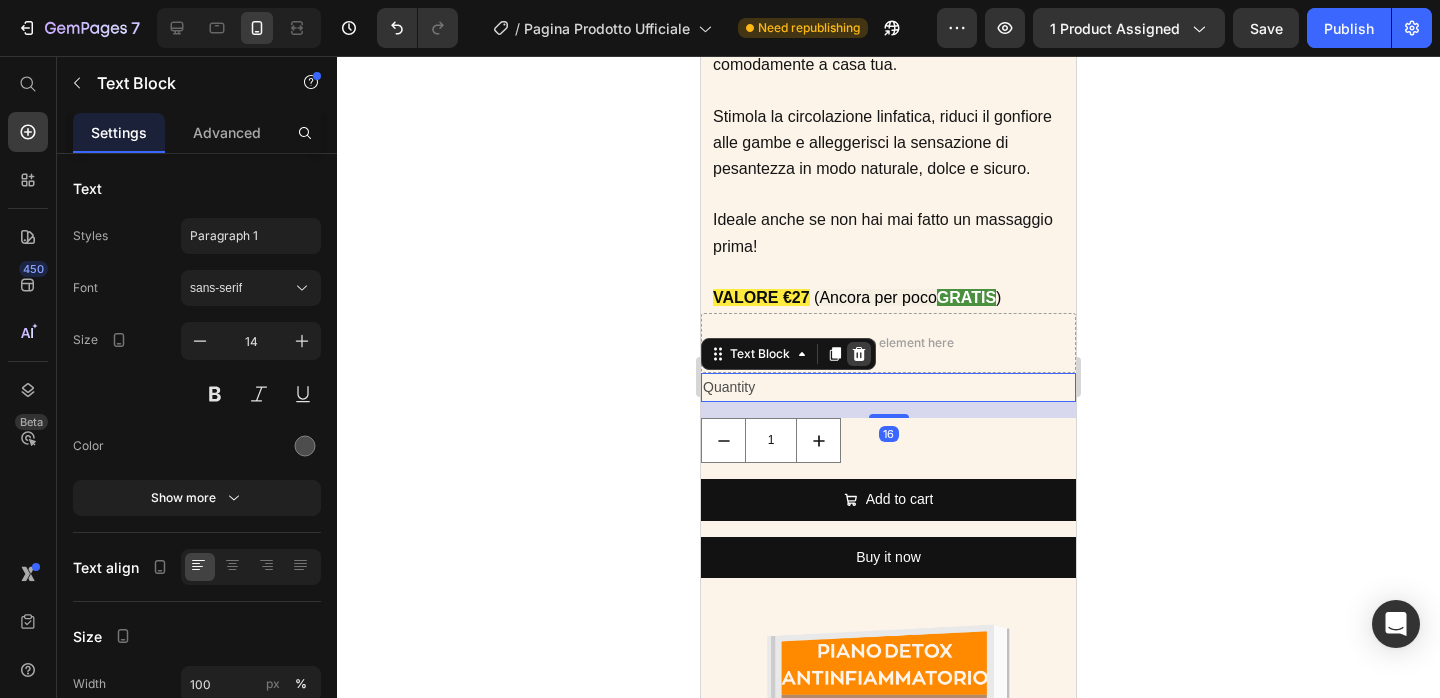 click 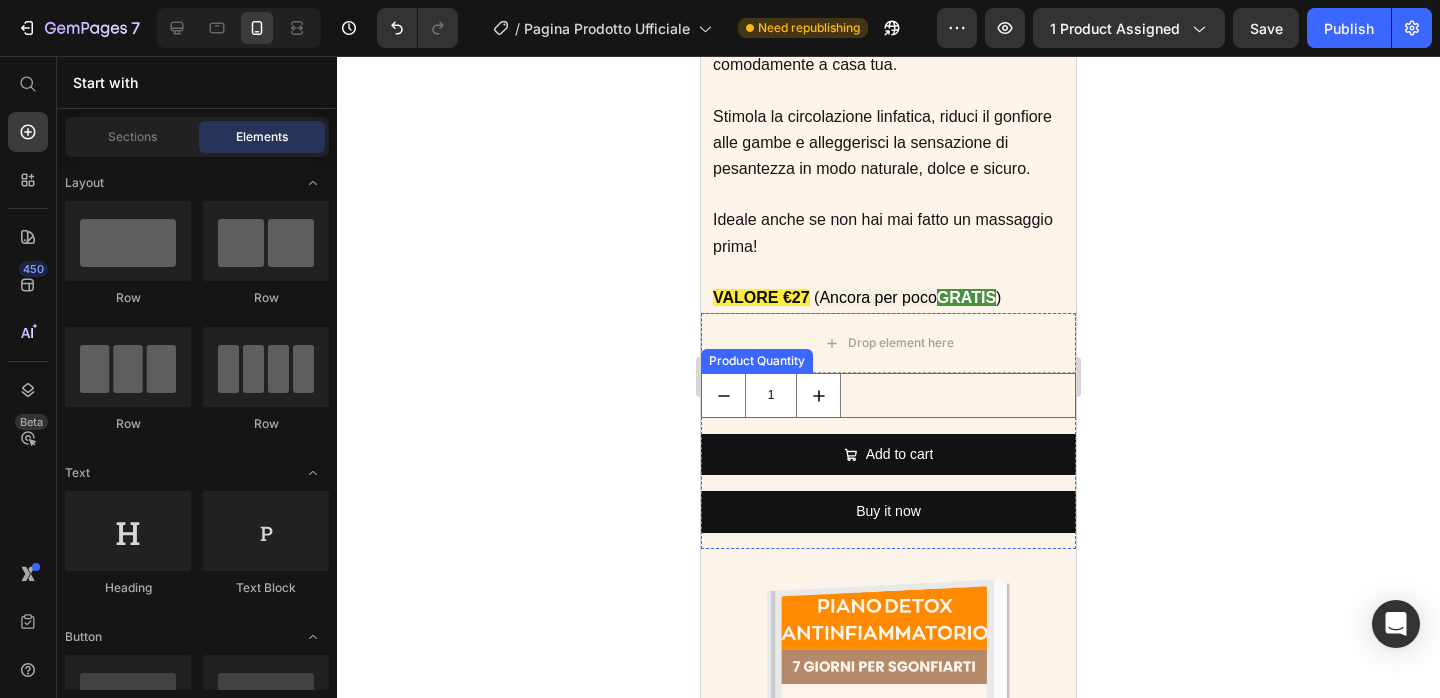 click on "1" at bounding box center [888, 395] 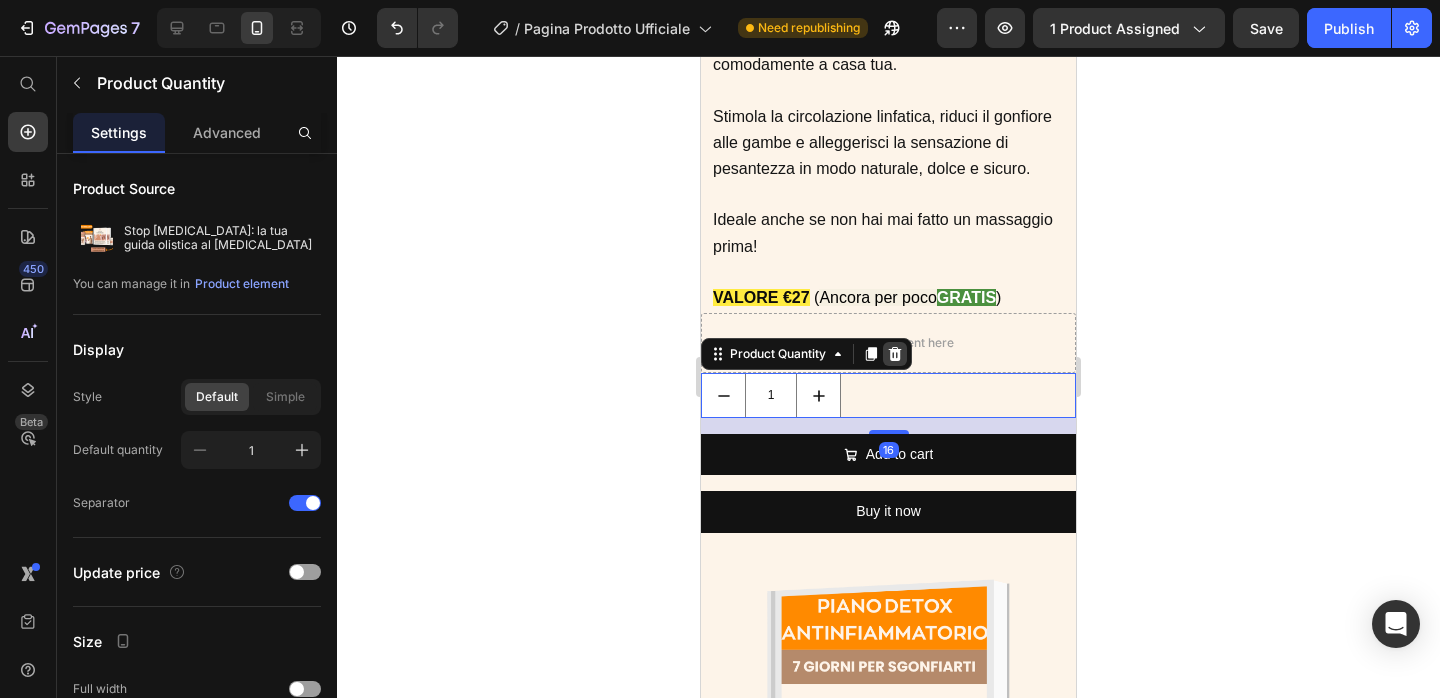 click 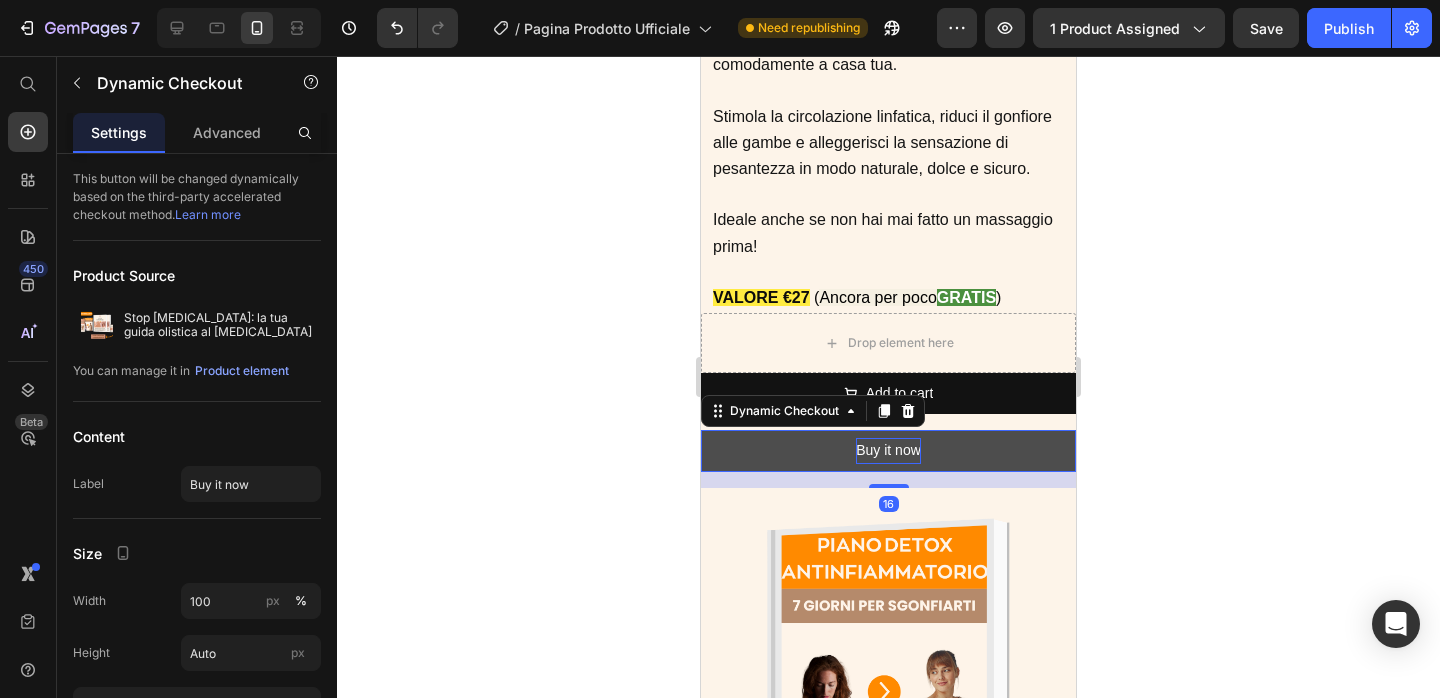 click on "Buy it now" at bounding box center [888, 450] 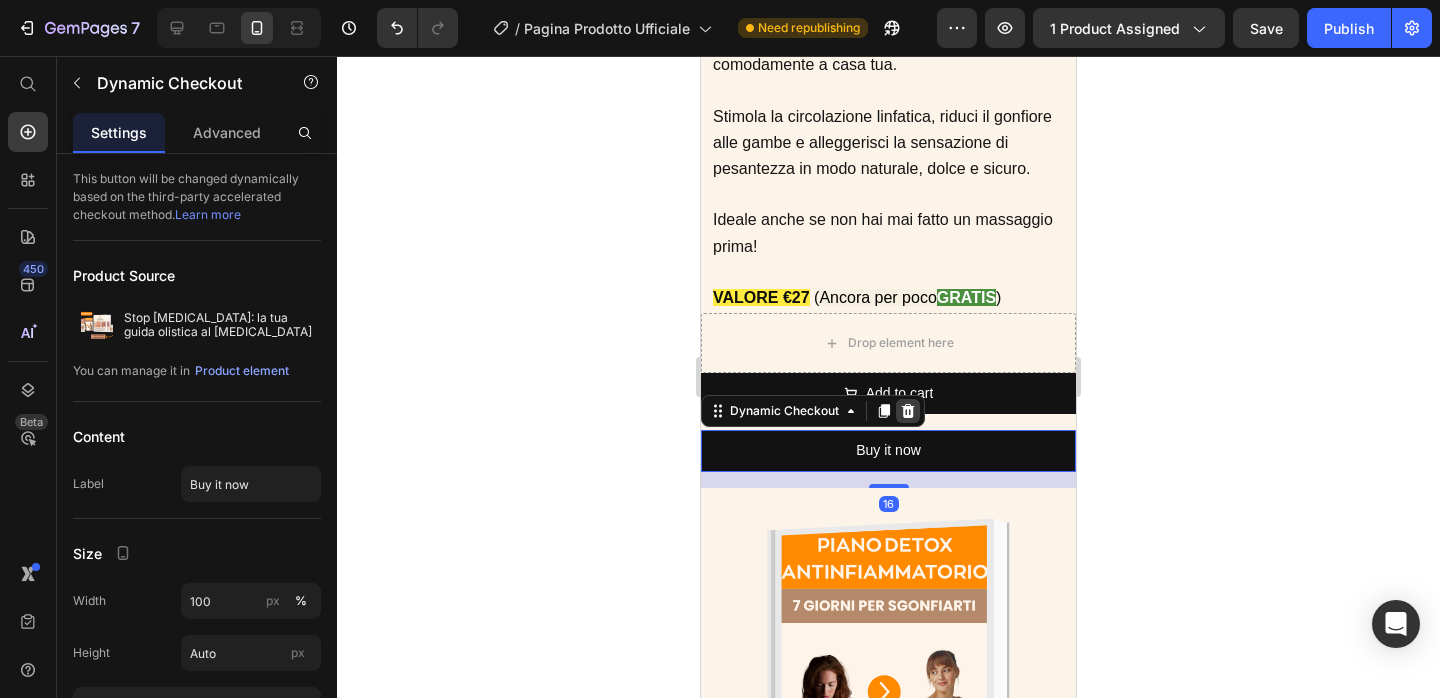 click 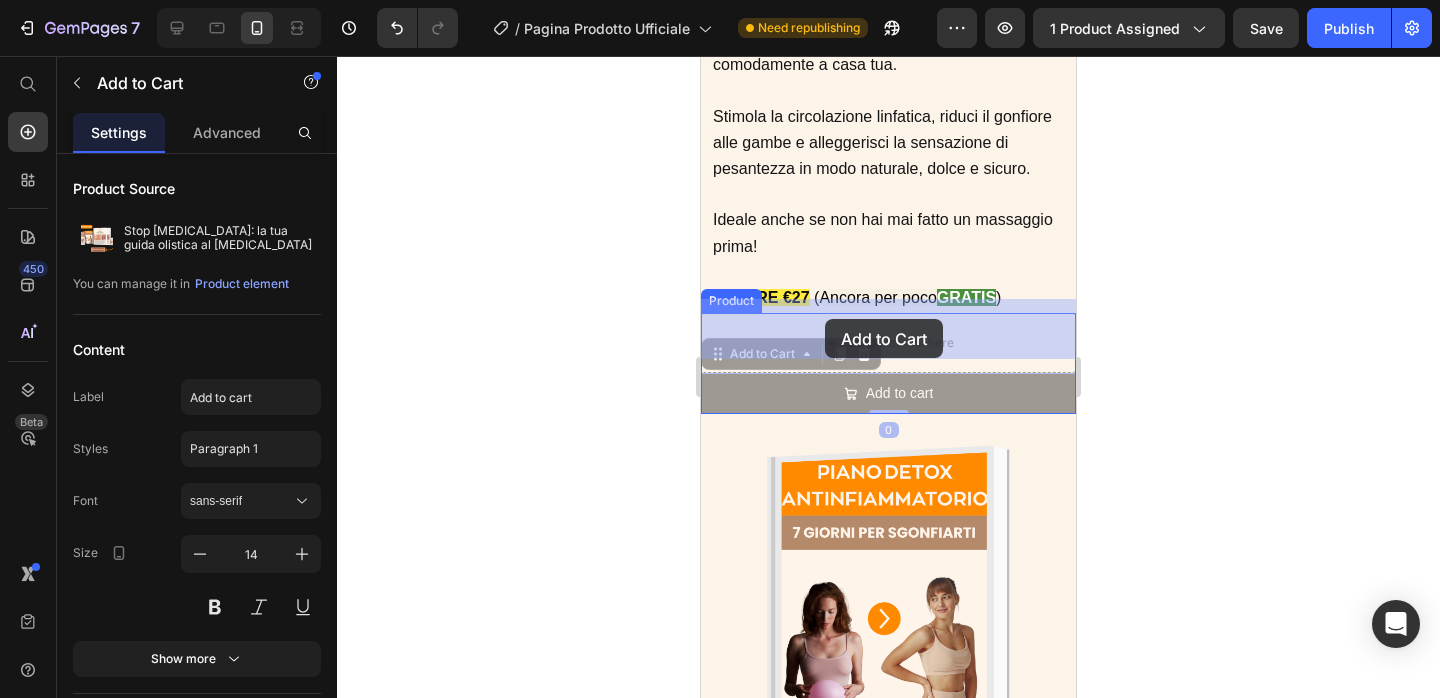 drag, startPoint x: 821, startPoint y: 388, endPoint x: 825, endPoint y: 319, distance: 69.115845 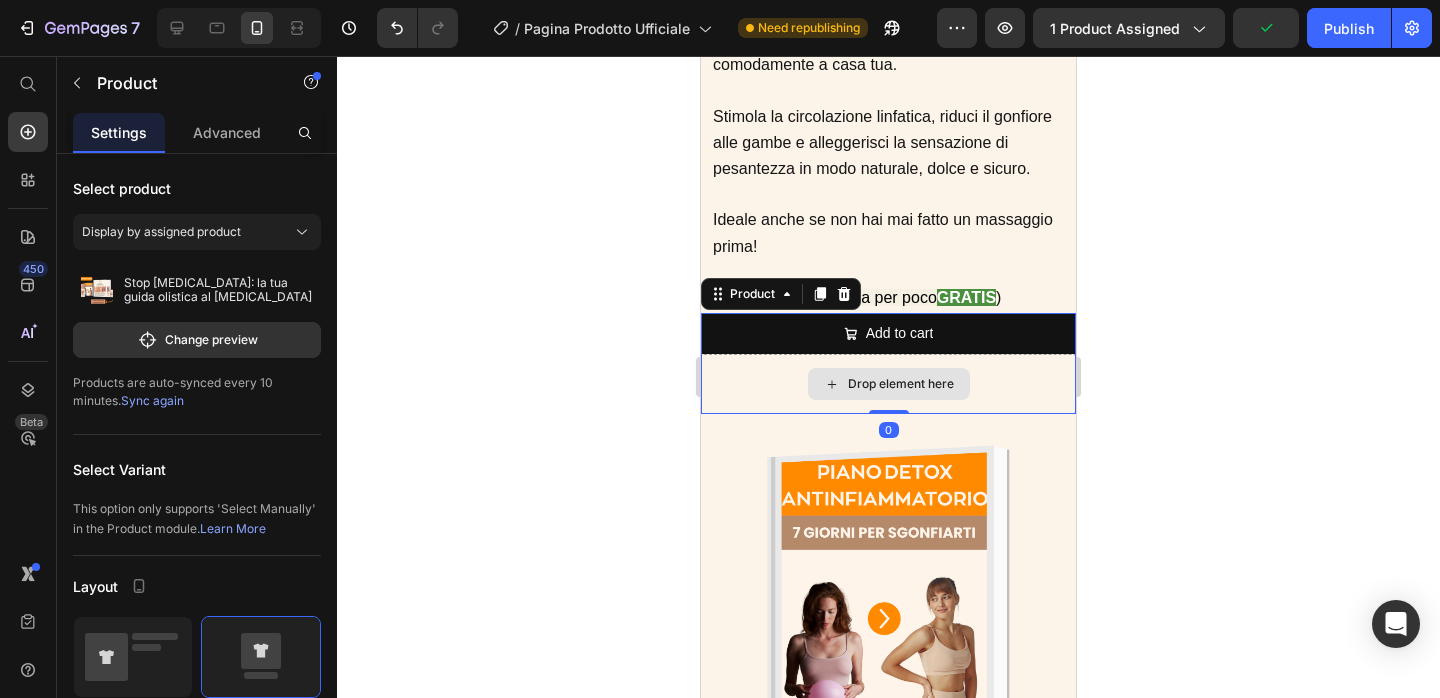 click on "Drop element here" at bounding box center (888, 384) 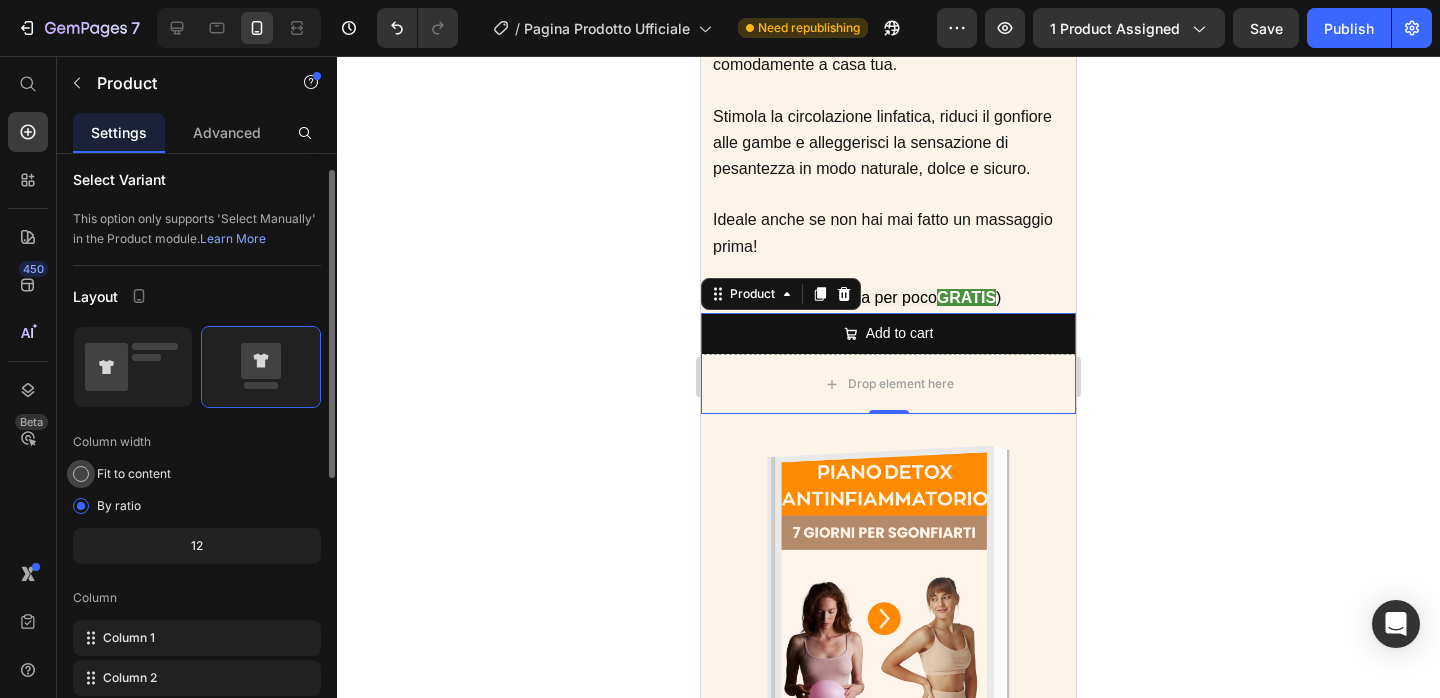 scroll, scrollTop: 175, scrollLeft: 0, axis: vertical 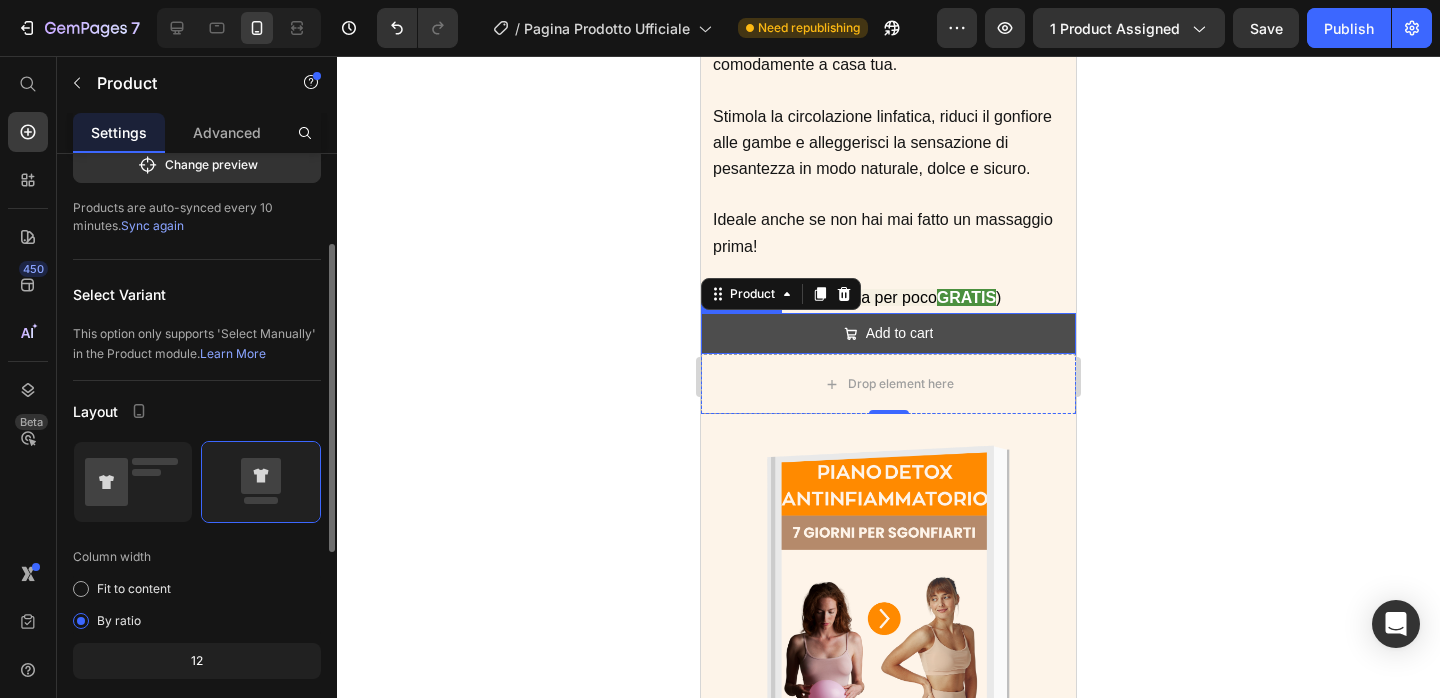 click on "Add to cart" at bounding box center (888, 333) 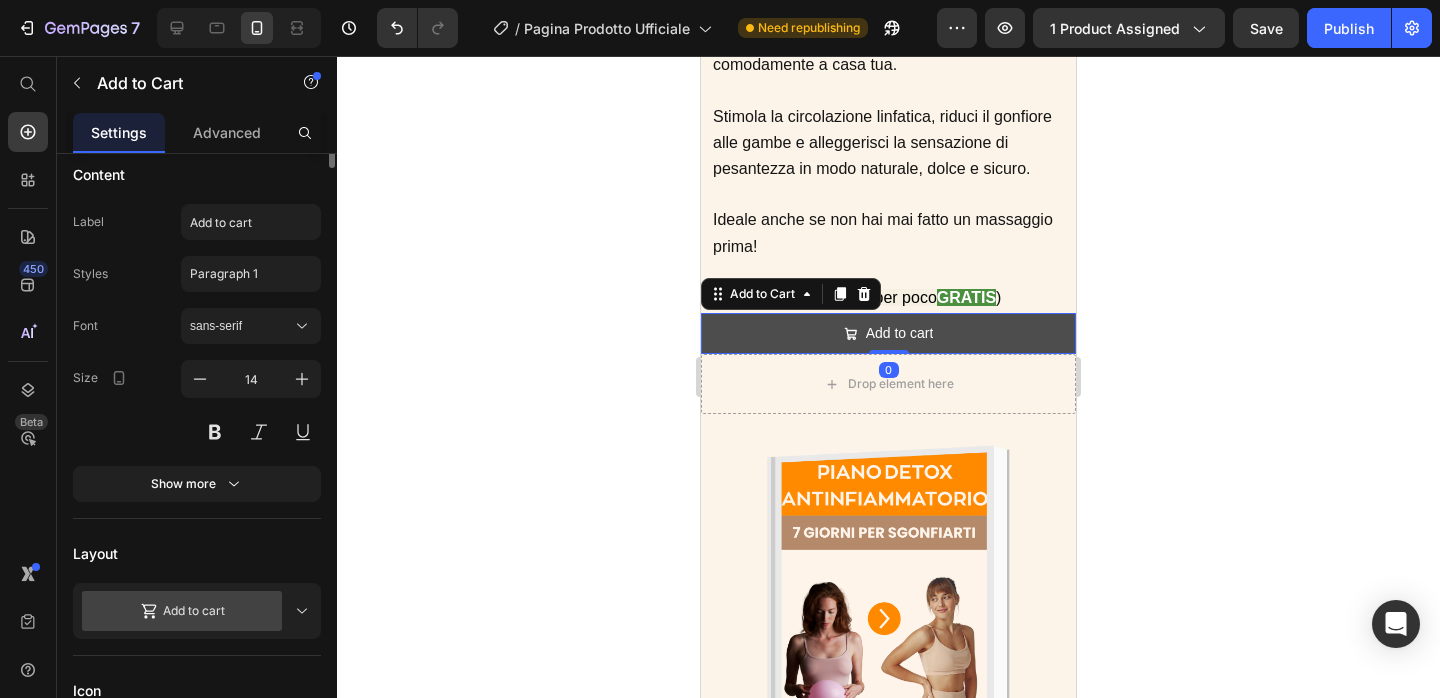 scroll, scrollTop: 0, scrollLeft: 0, axis: both 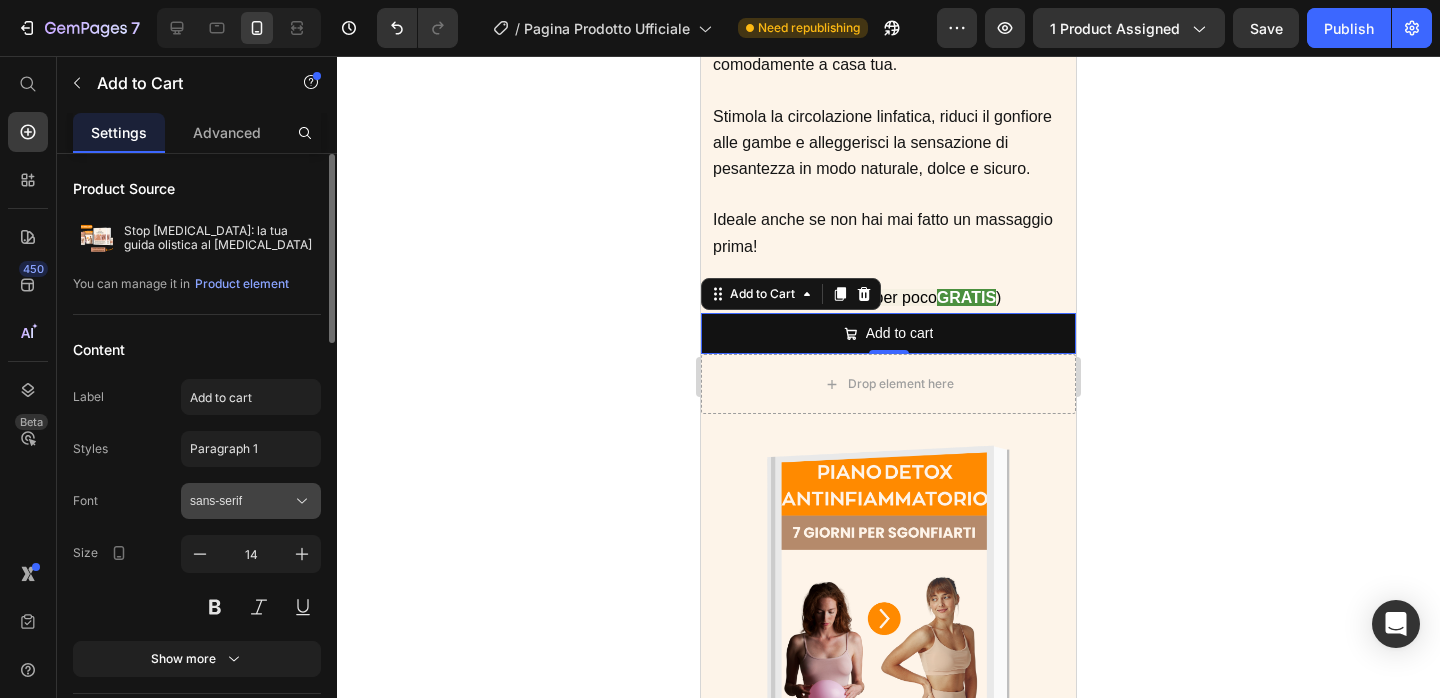 click 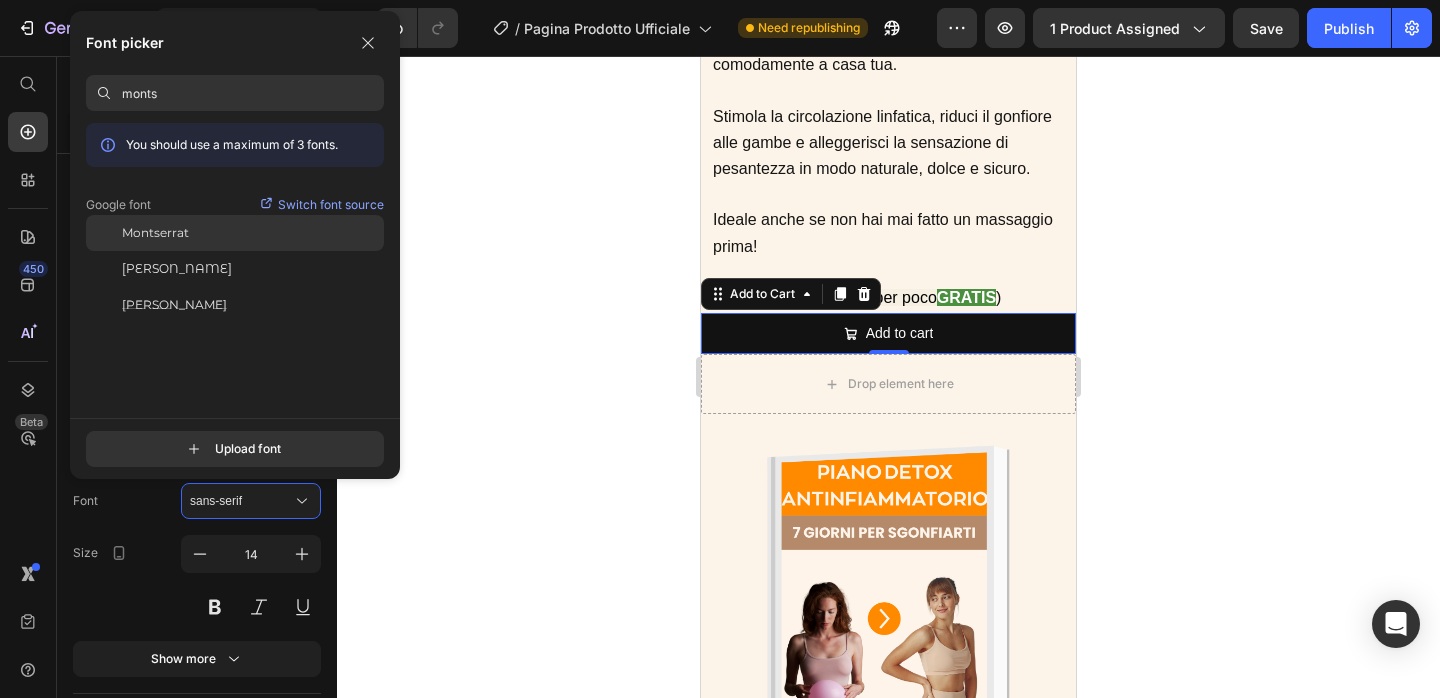 type on "monts" 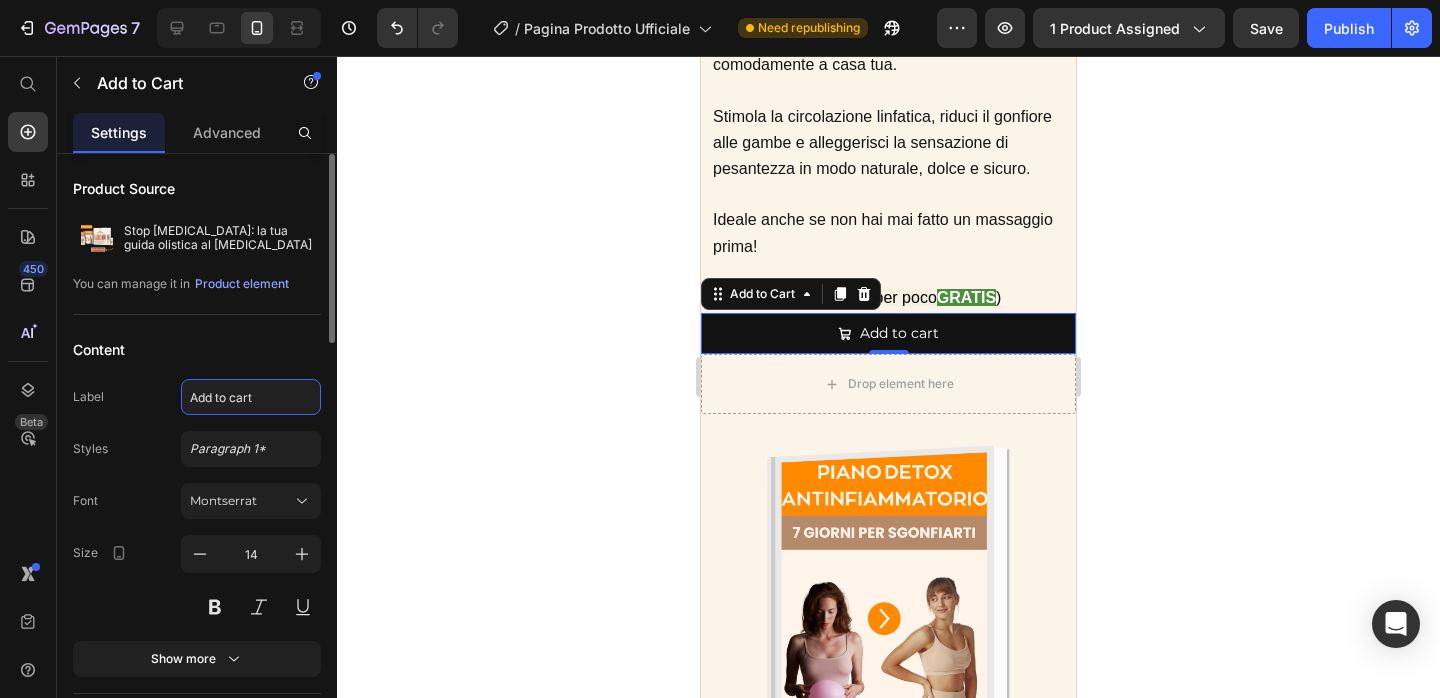 click on "Add to cart" 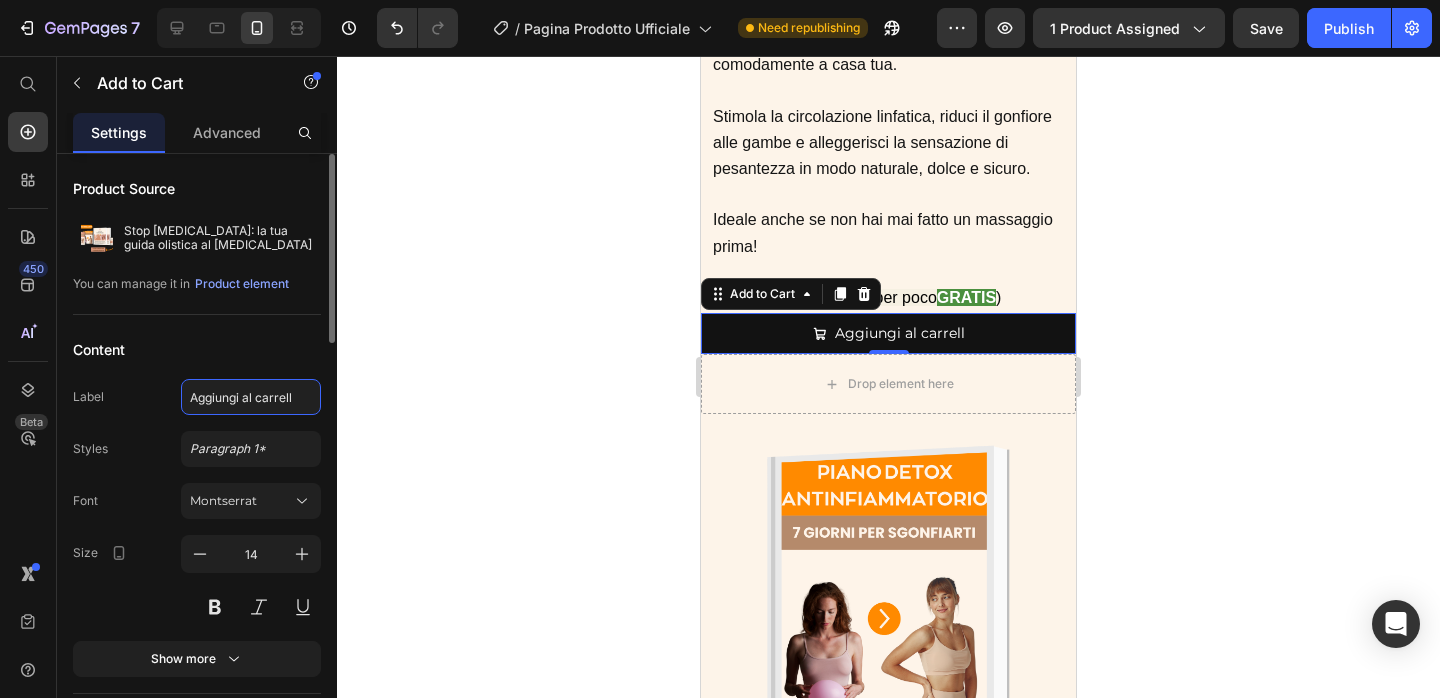 type on "Aggiungi al carrello" 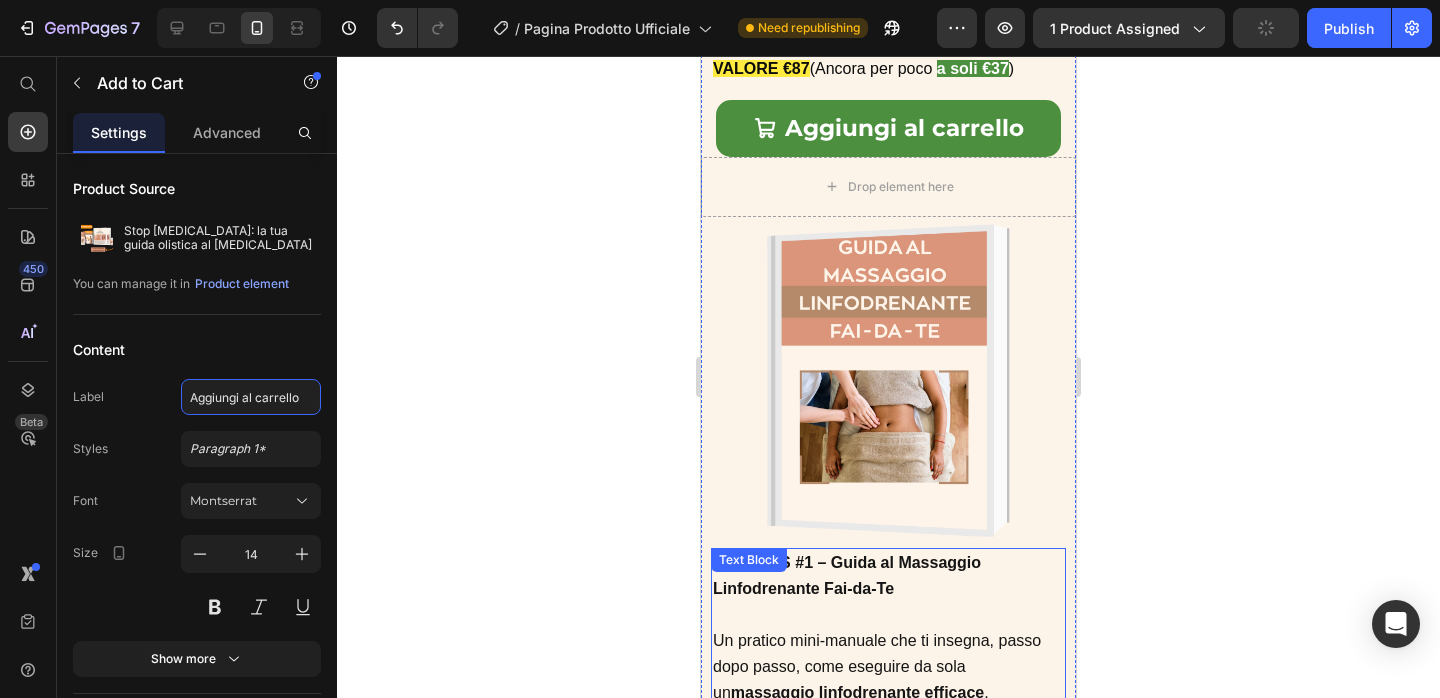 scroll, scrollTop: 6361, scrollLeft: 0, axis: vertical 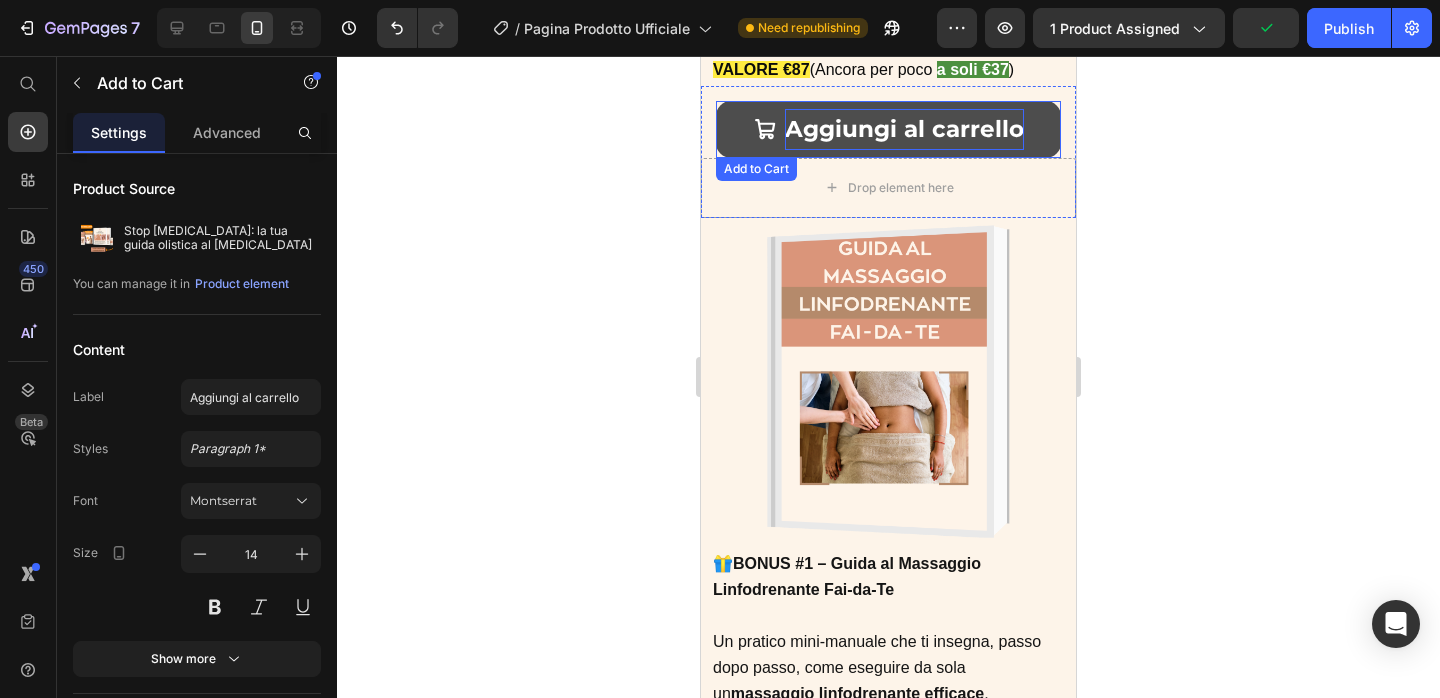 click on "Aggiungi al carrello" at bounding box center (904, 129) 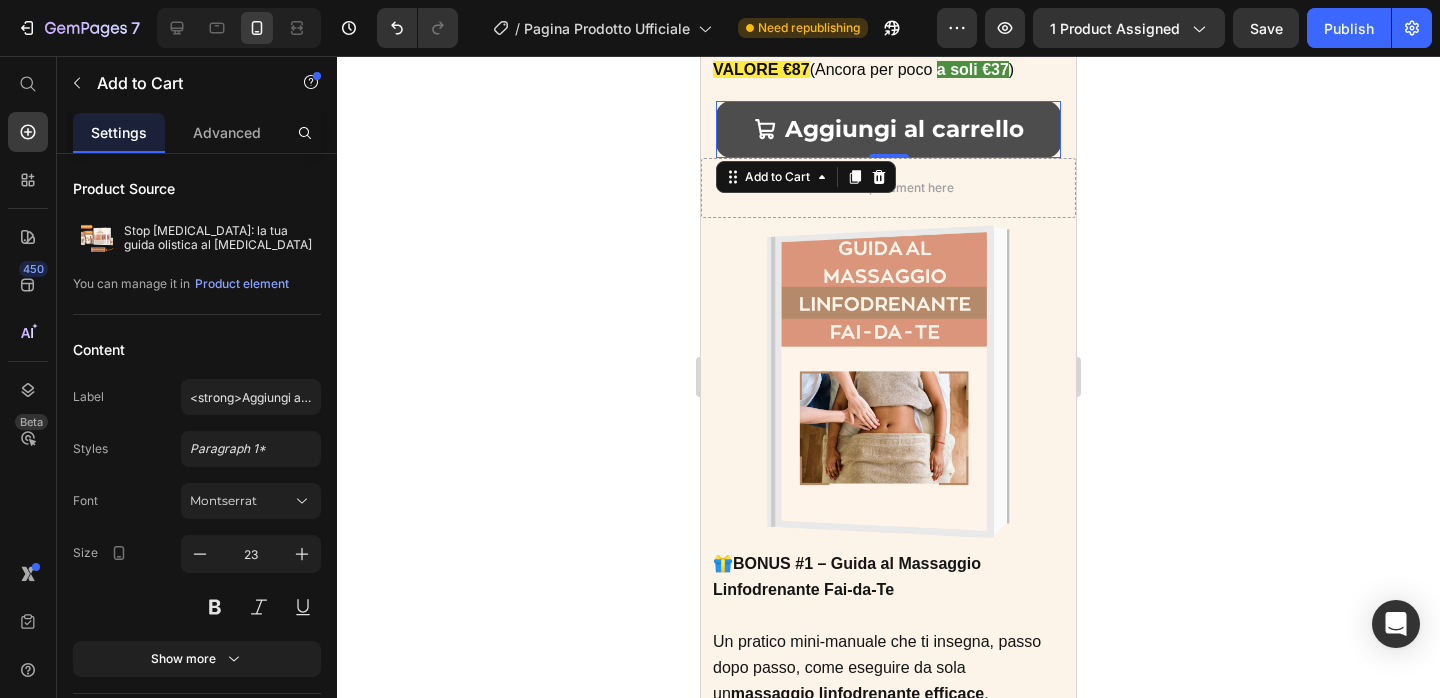 click on "Aggiungi al carrello" at bounding box center [888, 129] 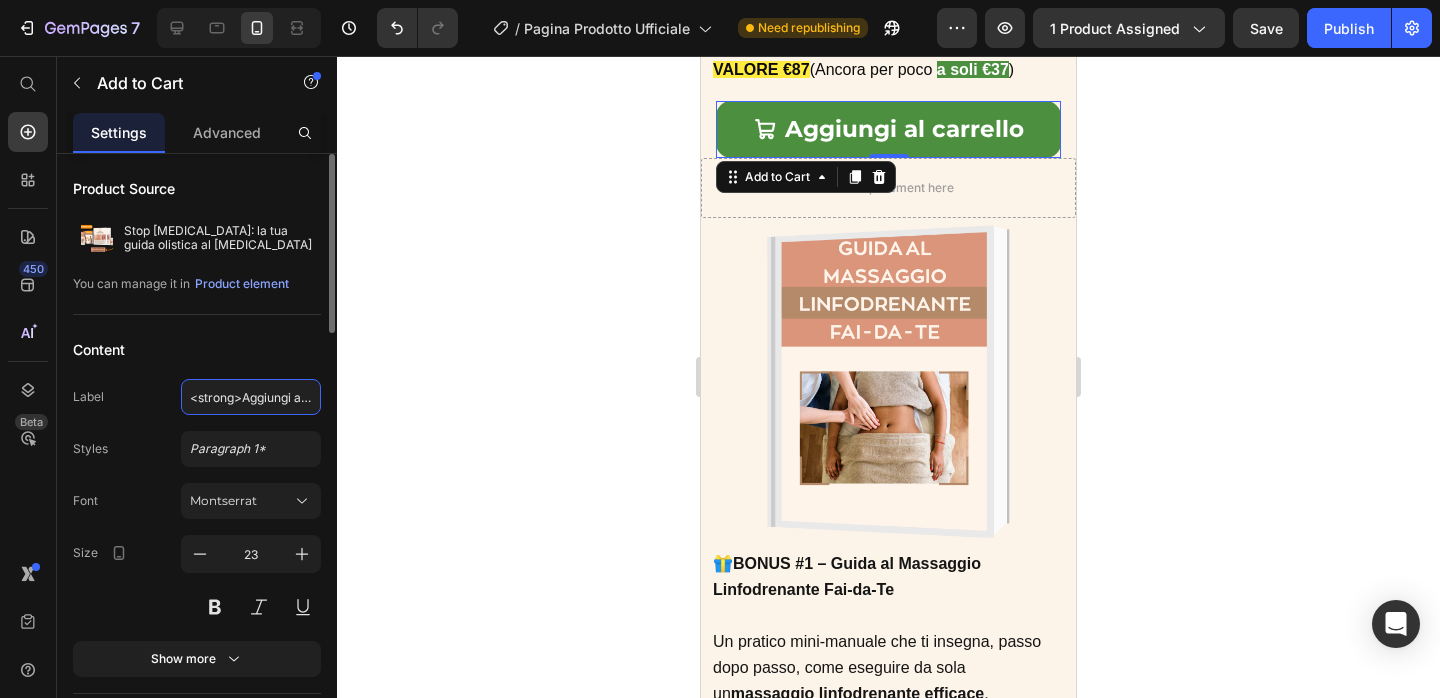 click on "<strong>Aggiungi al carrello</strong>" 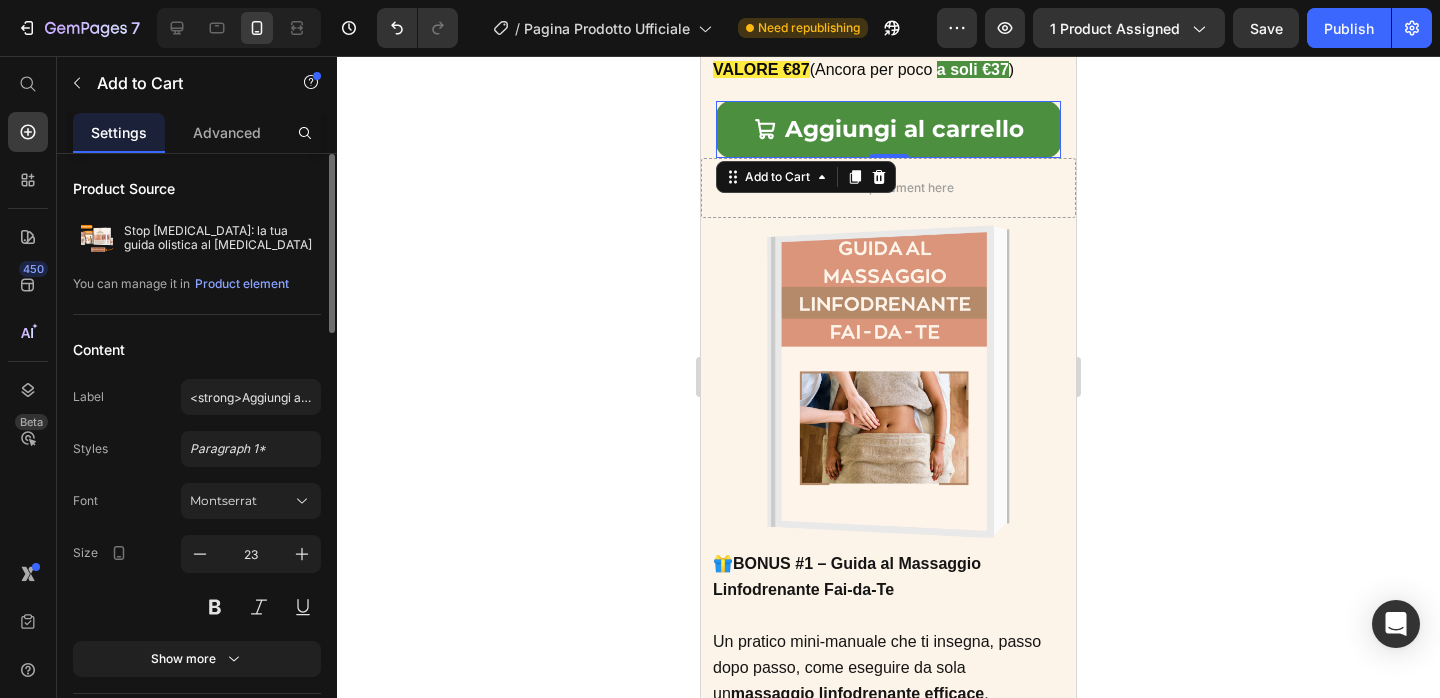 click on "Content" at bounding box center (197, 349) 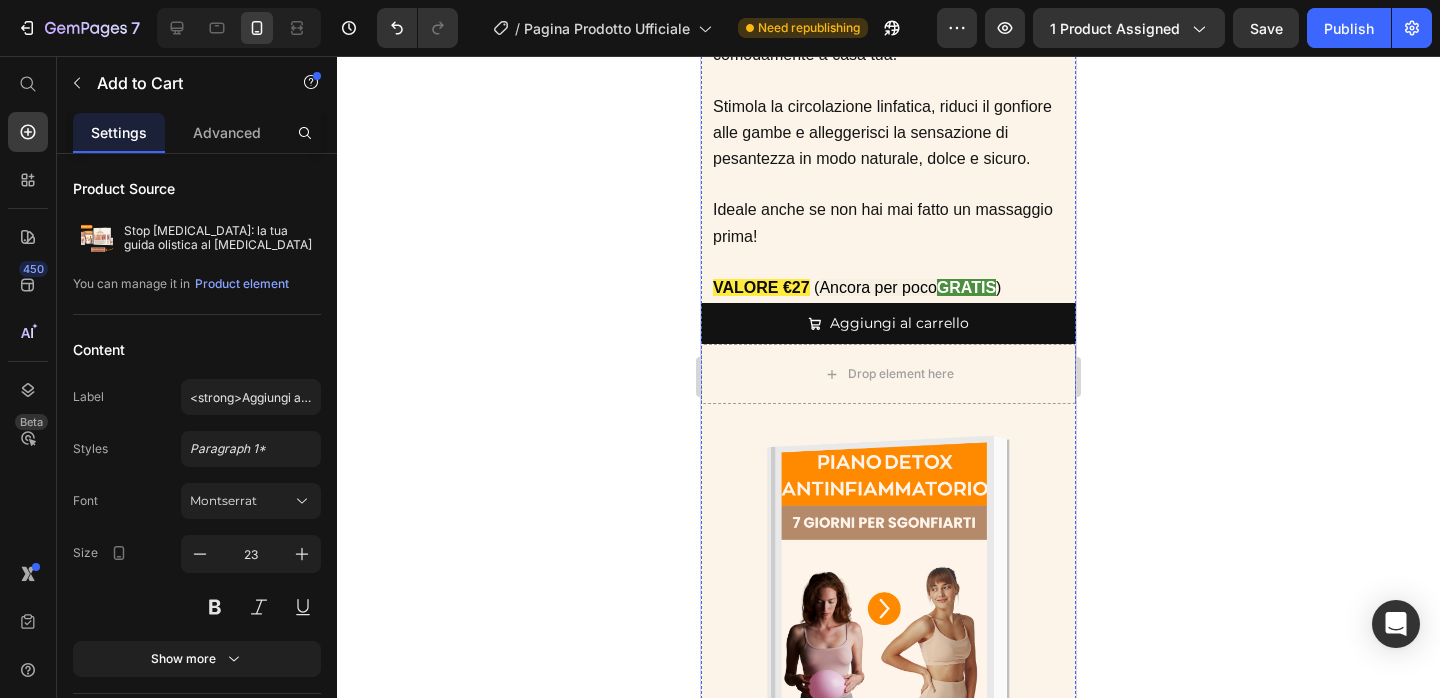scroll, scrollTop: 7027, scrollLeft: 0, axis: vertical 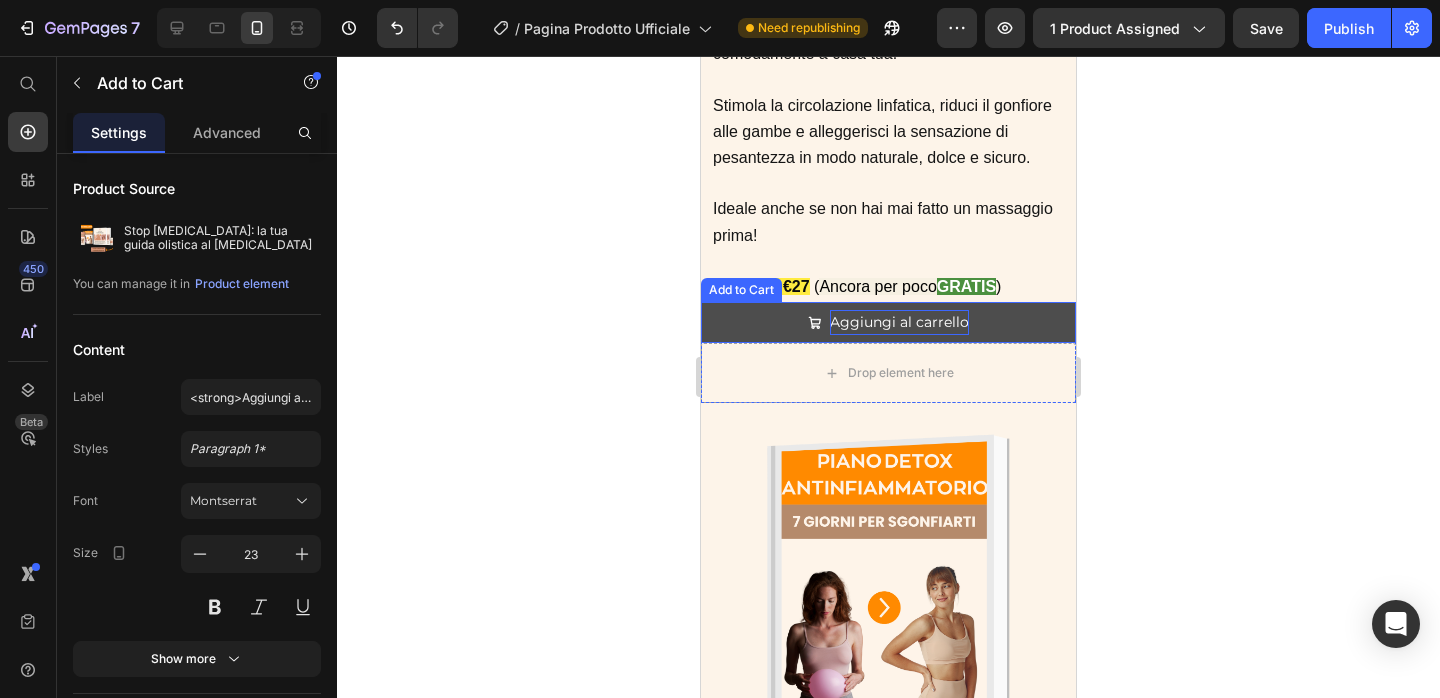 click on "Aggiungi al carrello" at bounding box center (899, 322) 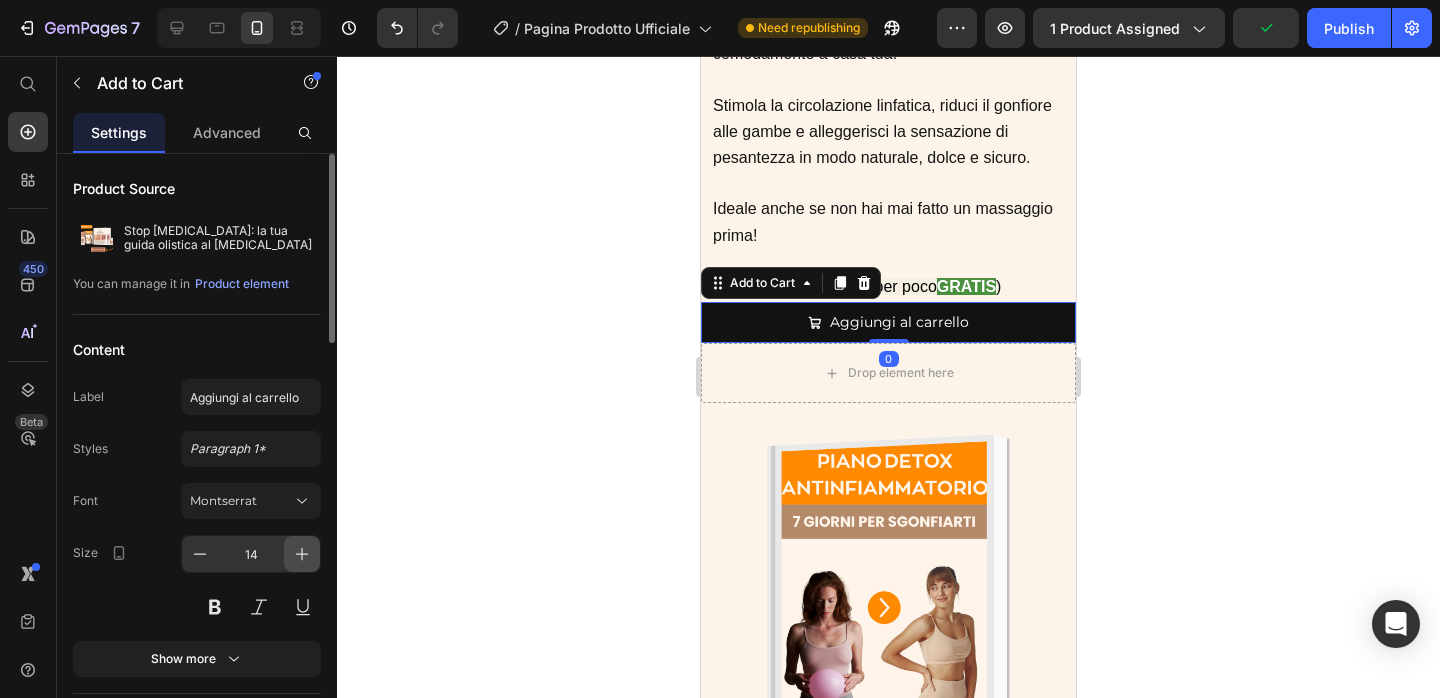 click at bounding box center [302, 554] 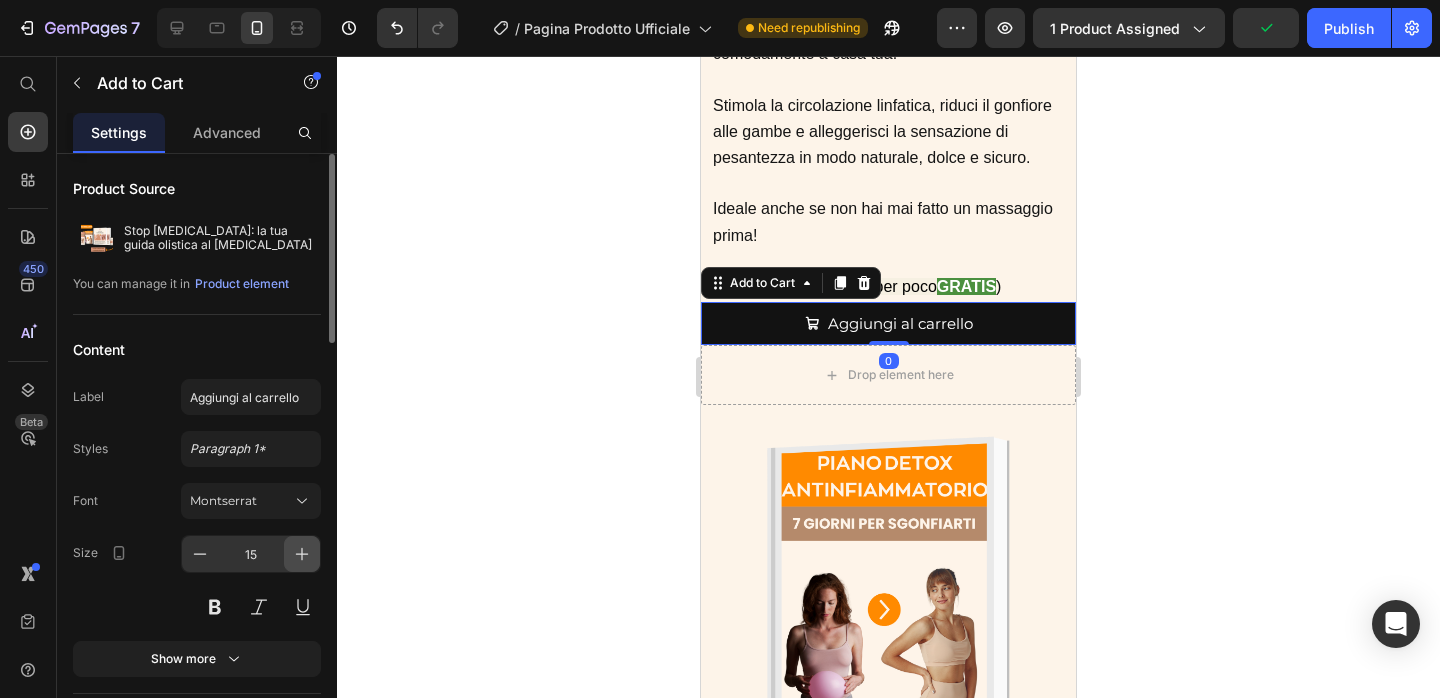 click at bounding box center [302, 554] 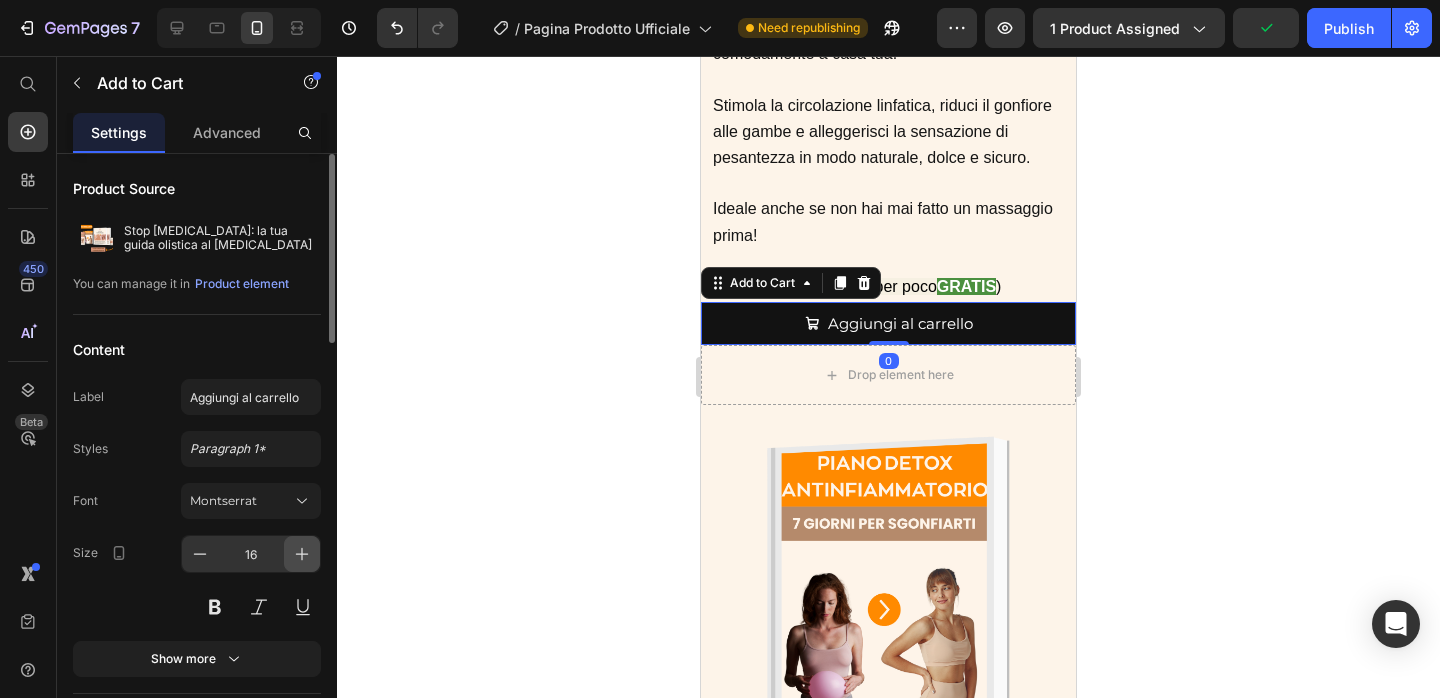 click at bounding box center (302, 554) 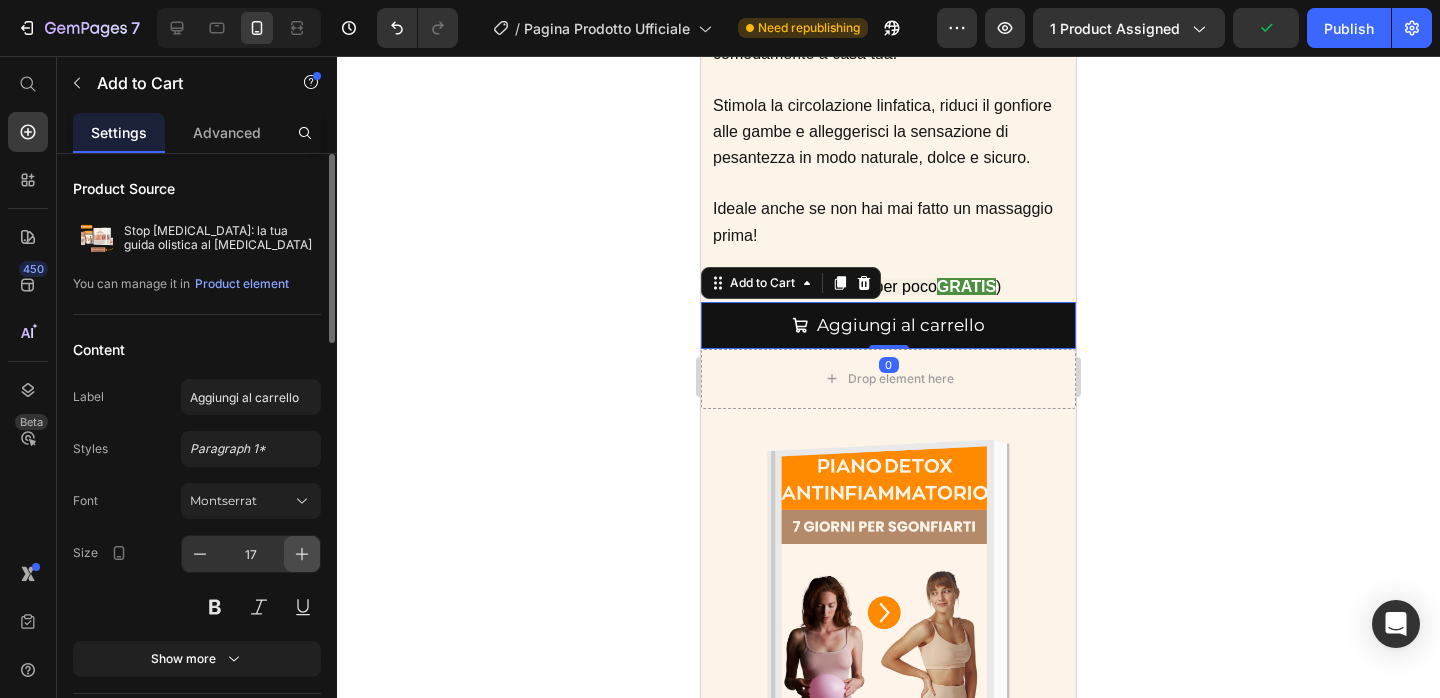 click at bounding box center [302, 554] 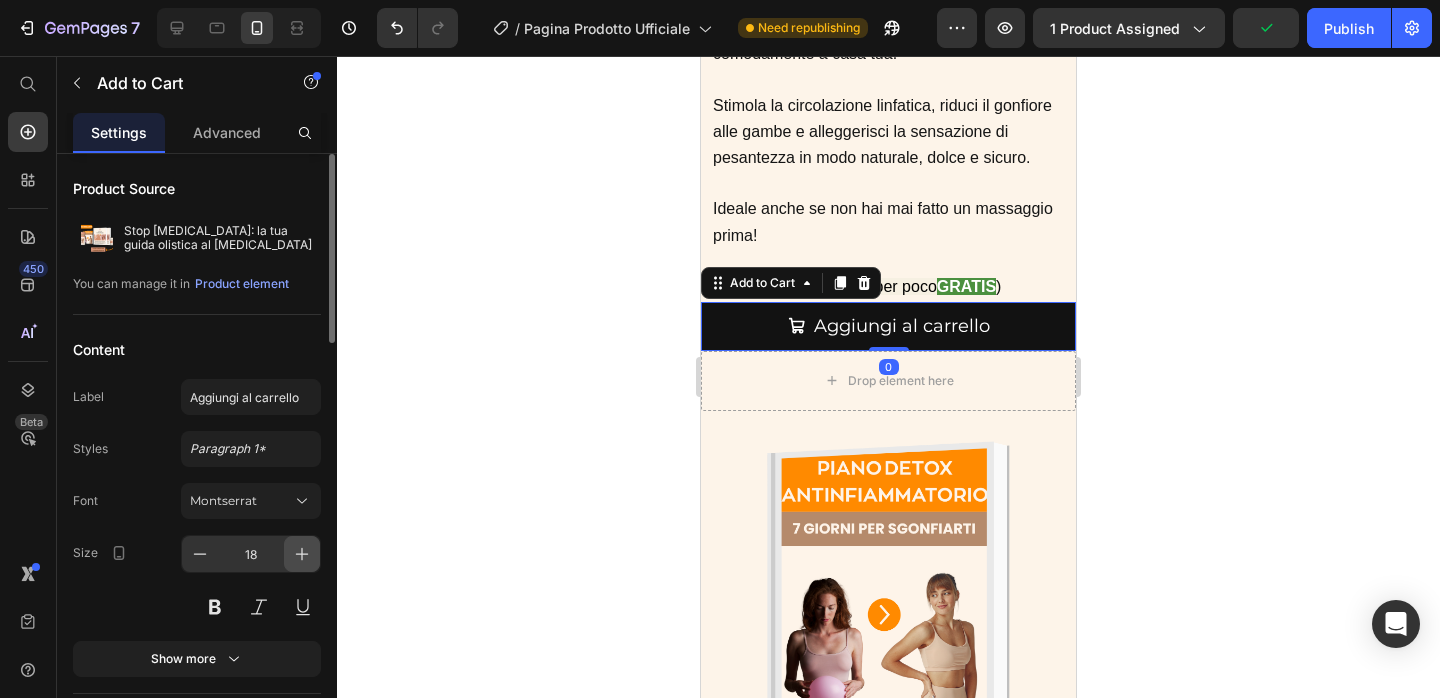 click at bounding box center (302, 554) 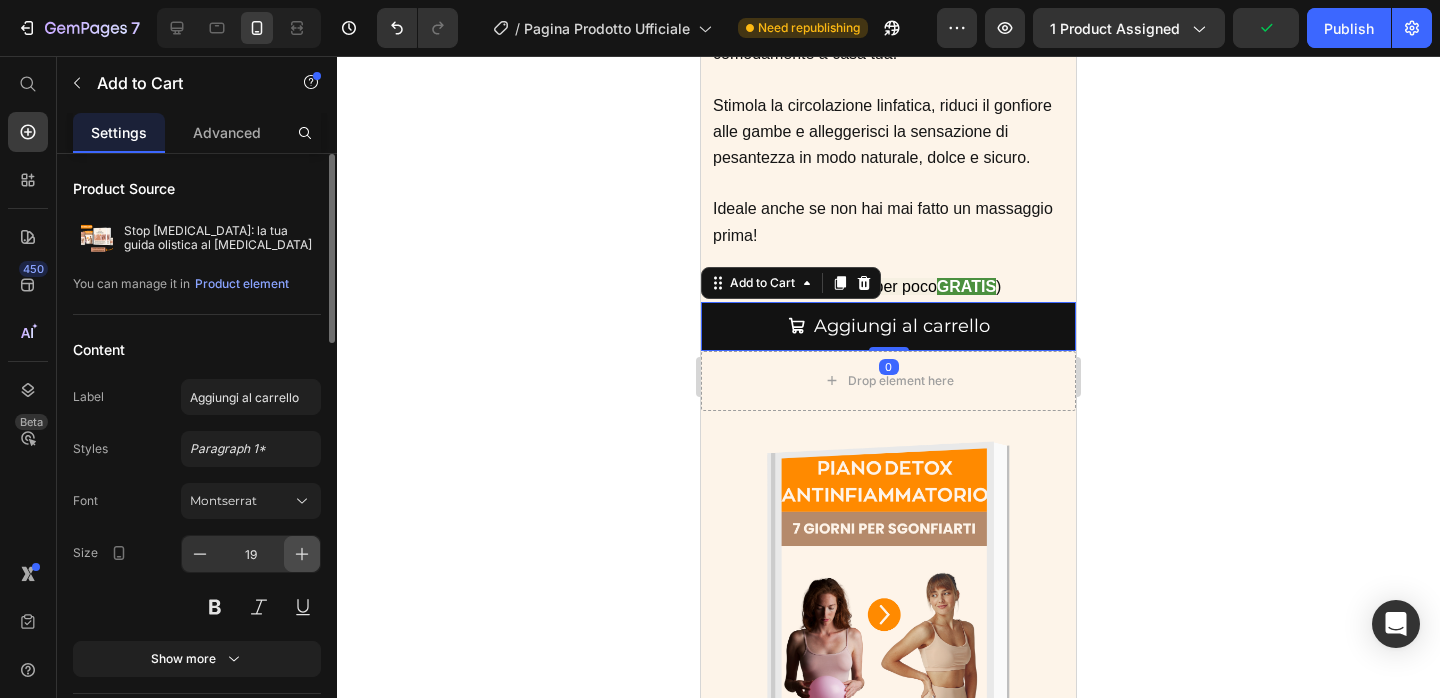 click at bounding box center (302, 554) 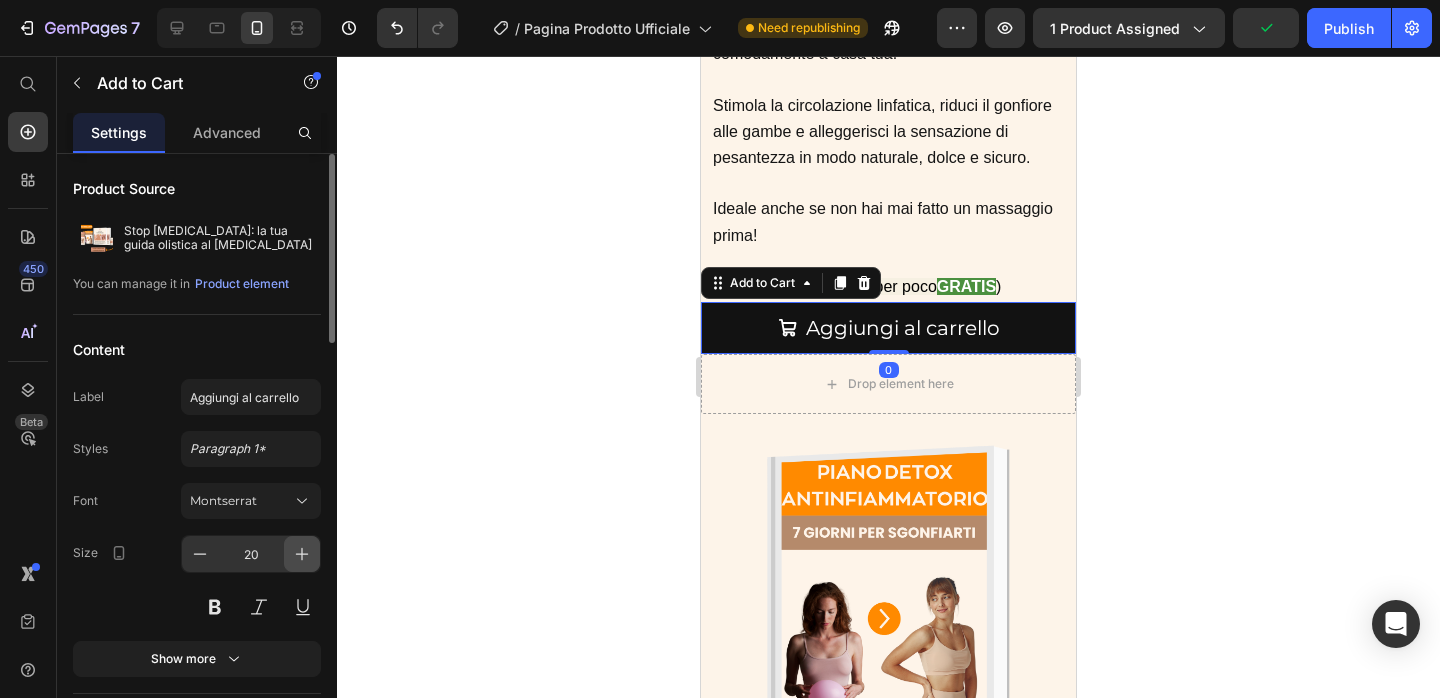click at bounding box center [302, 554] 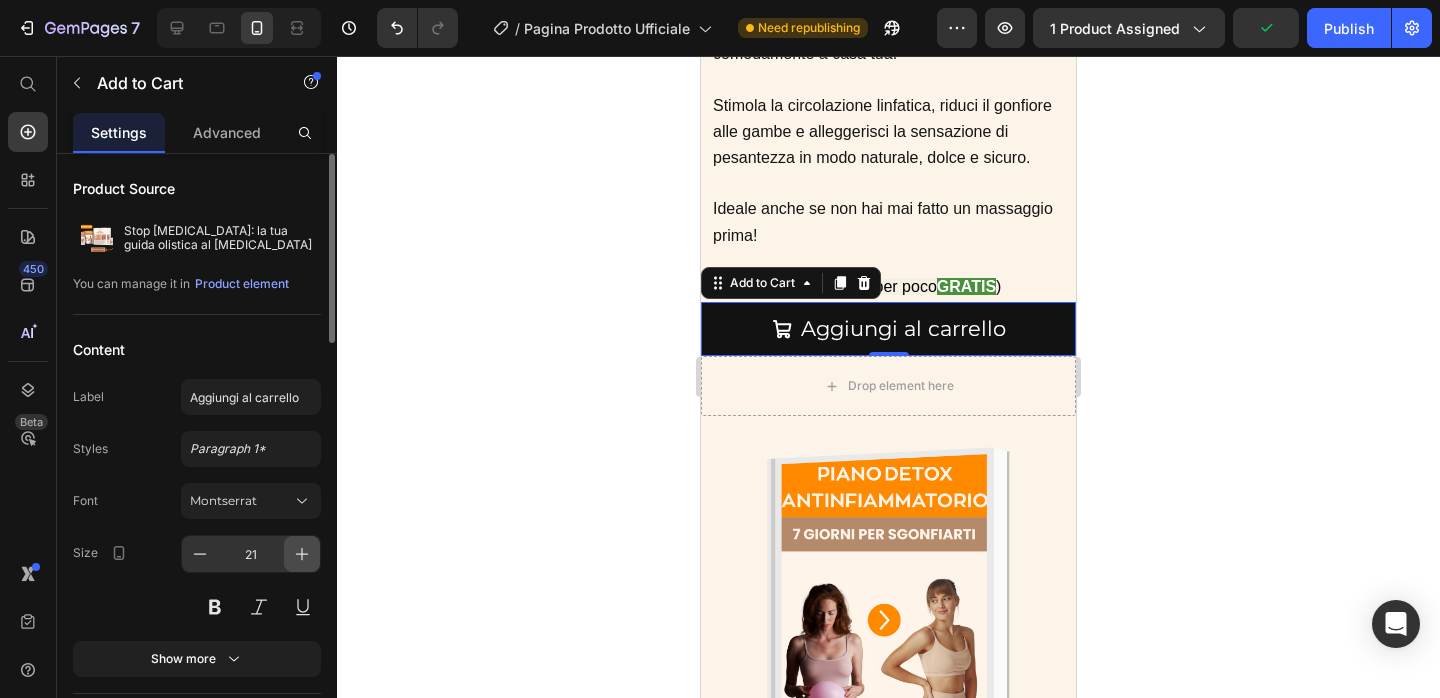 click at bounding box center (302, 554) 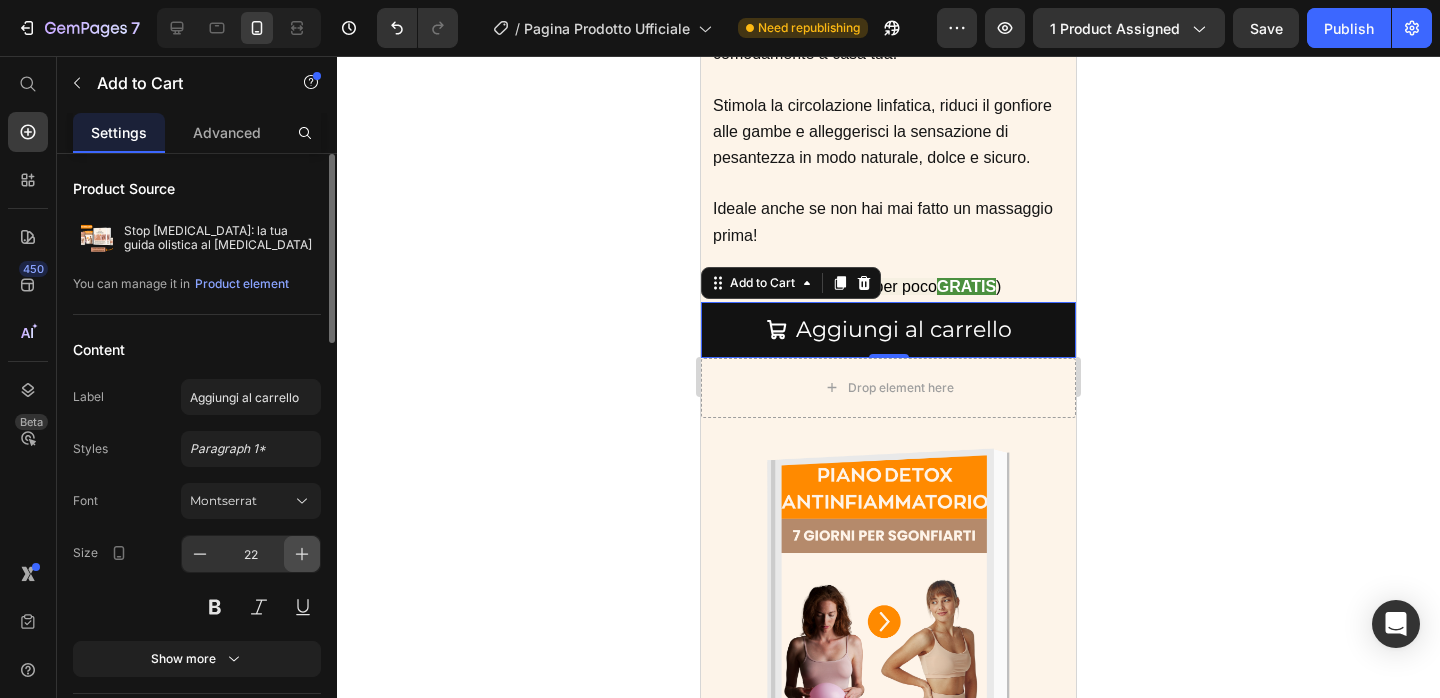click at bounding box center (302, 554) 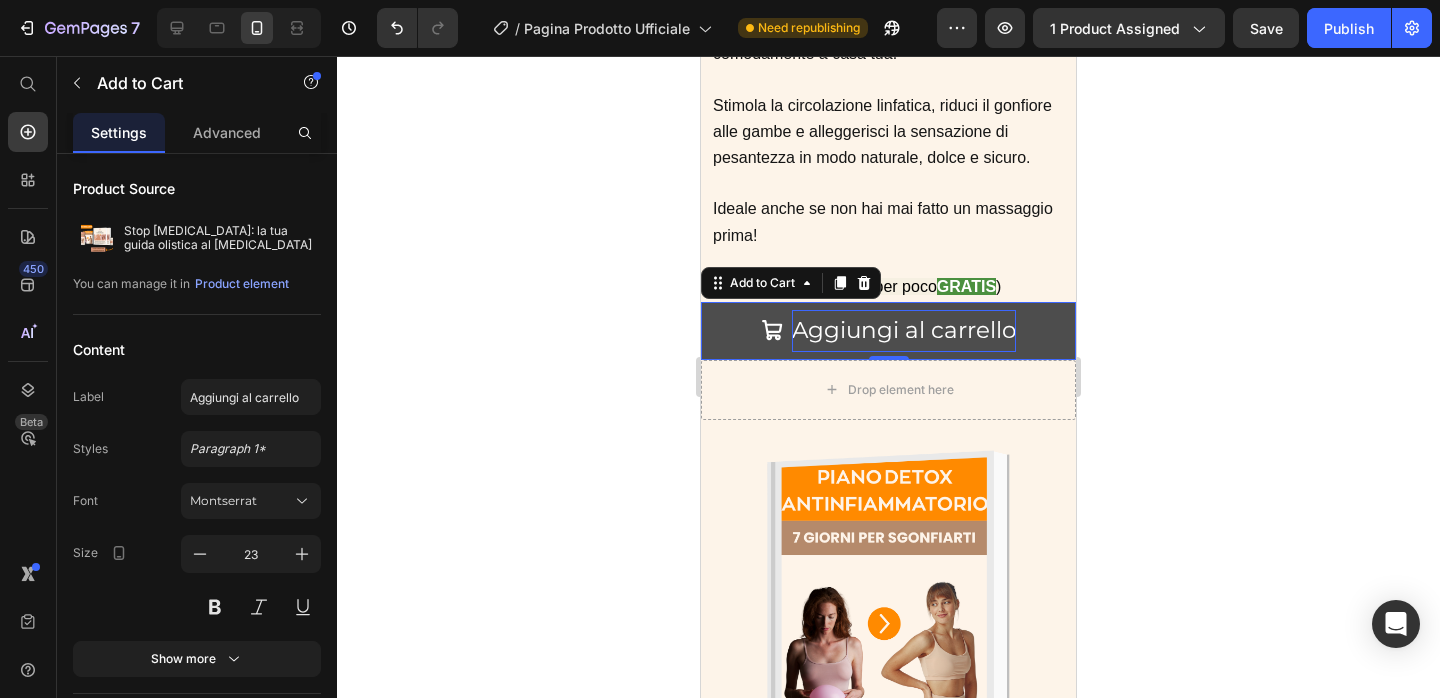 click on "Aggiungi al carrello" at bounding box center (904, 330) 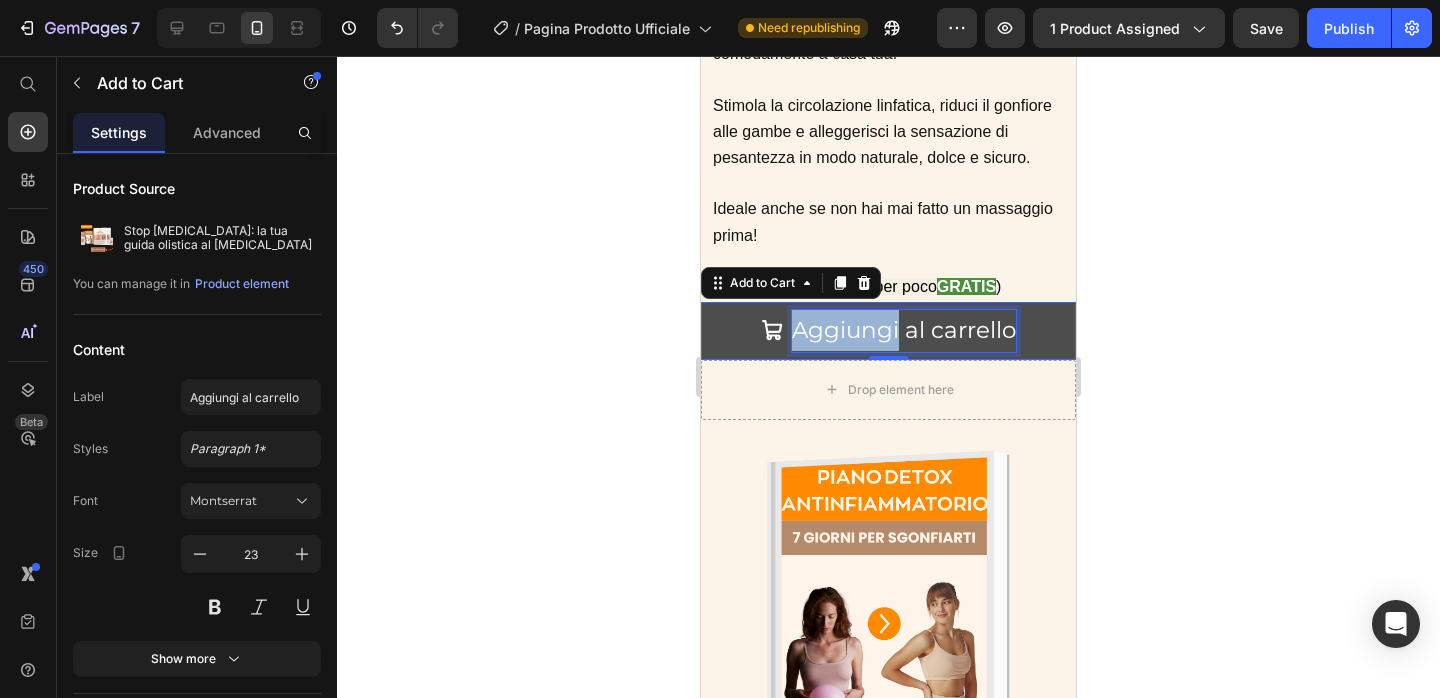 click on "Aggiungi al carrello" at bounding box center [904, 330] 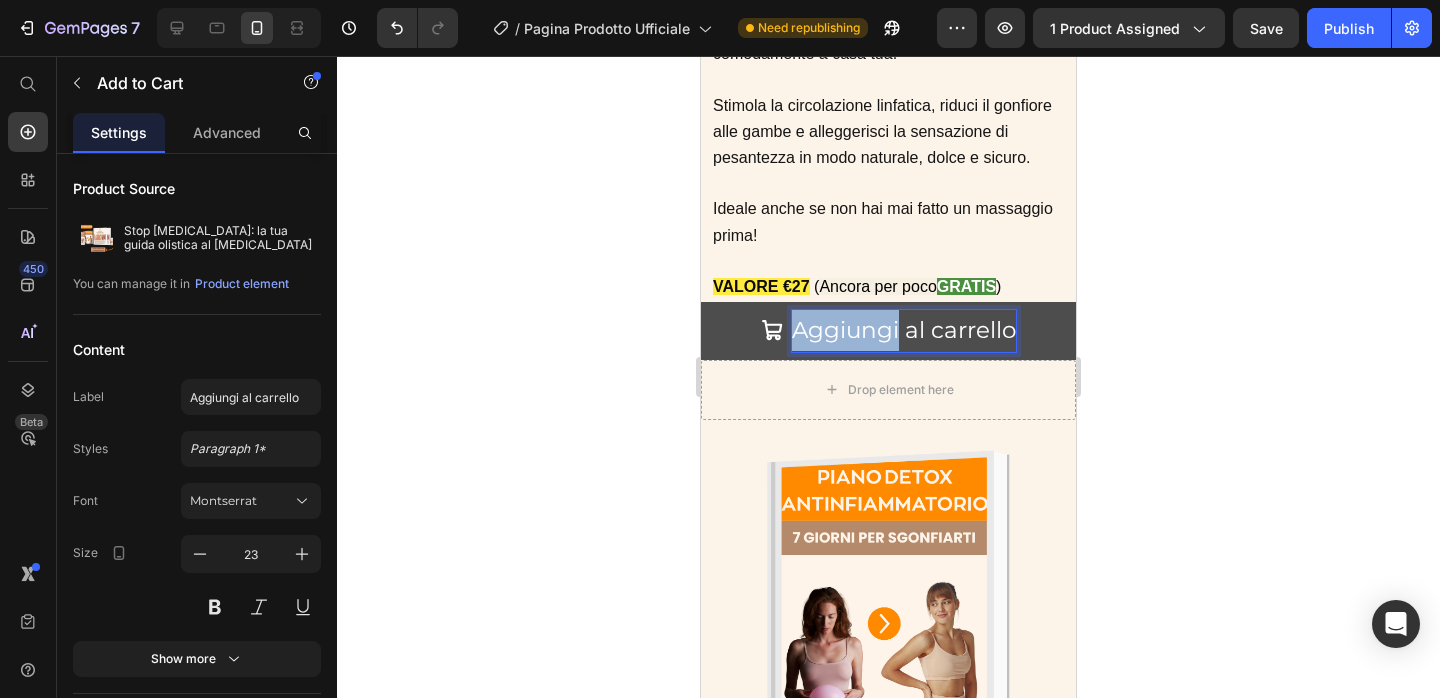 click on "Aggiungi al carrello" at bounding box center [904, 330] 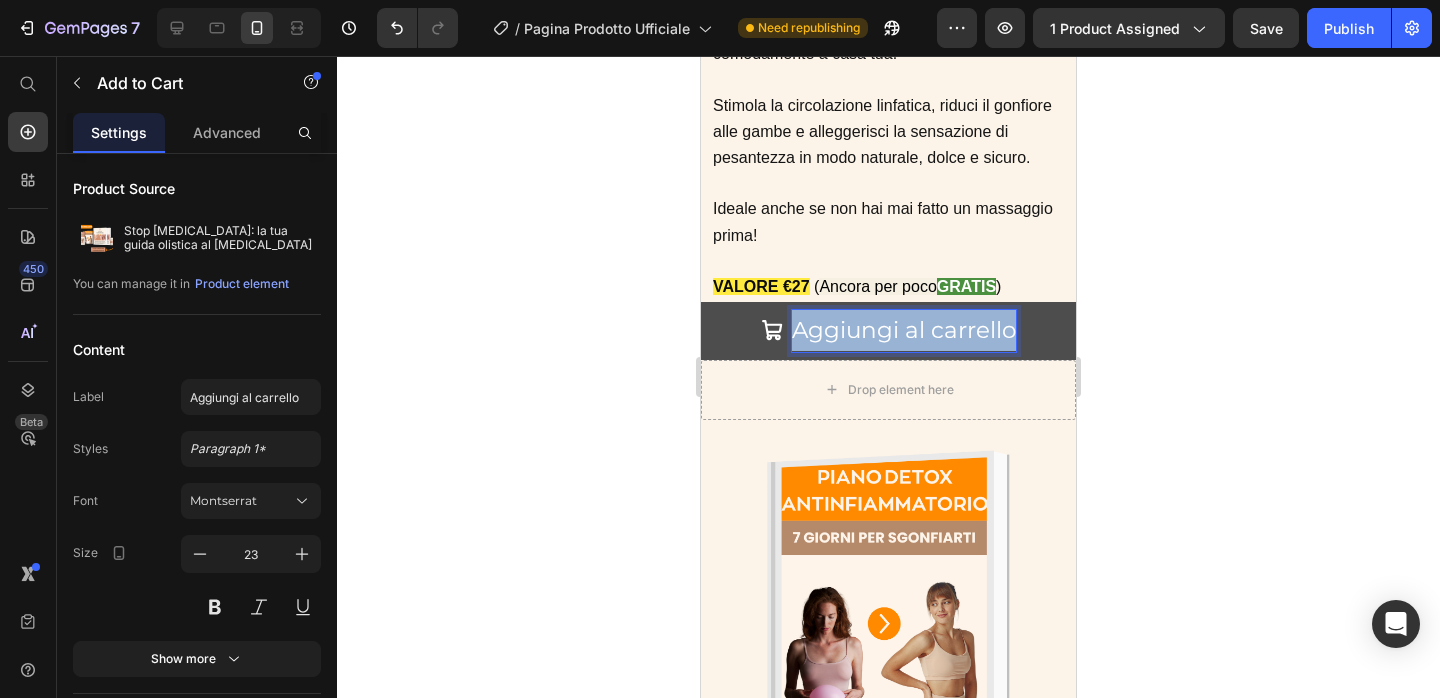 click on "Aggiungi al carrello" at bounding box center (904, 330) 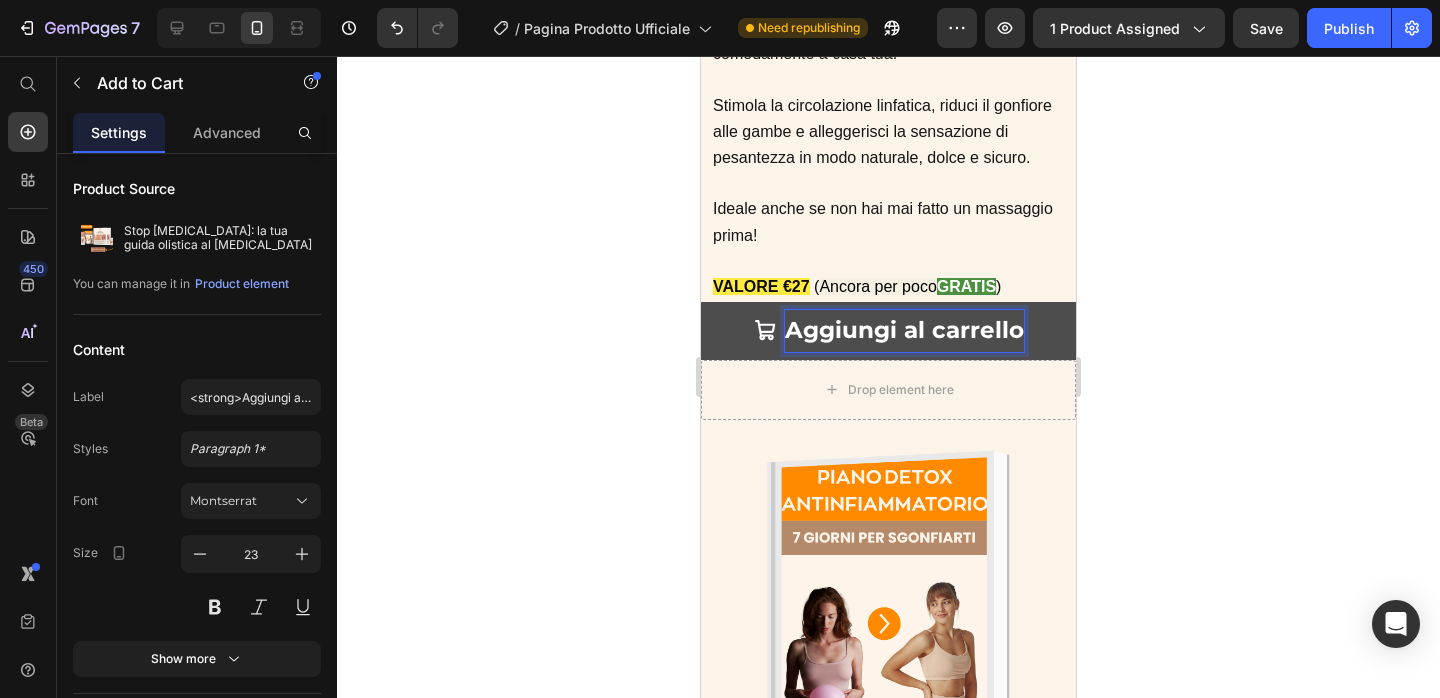 click on "Aggiungi al carrello" at bounding box center [888, 330] 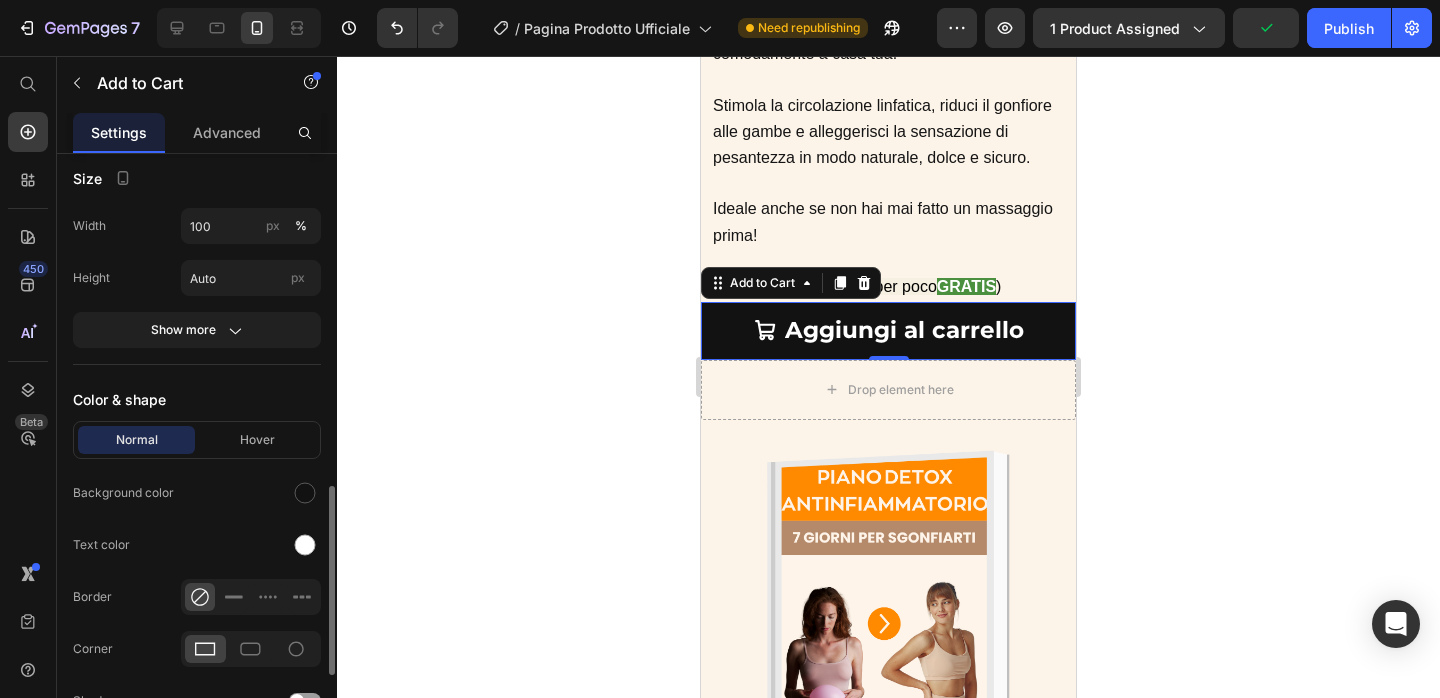 scroll, scrollTop: 1067, scrollLeft: 0, axis: vertical 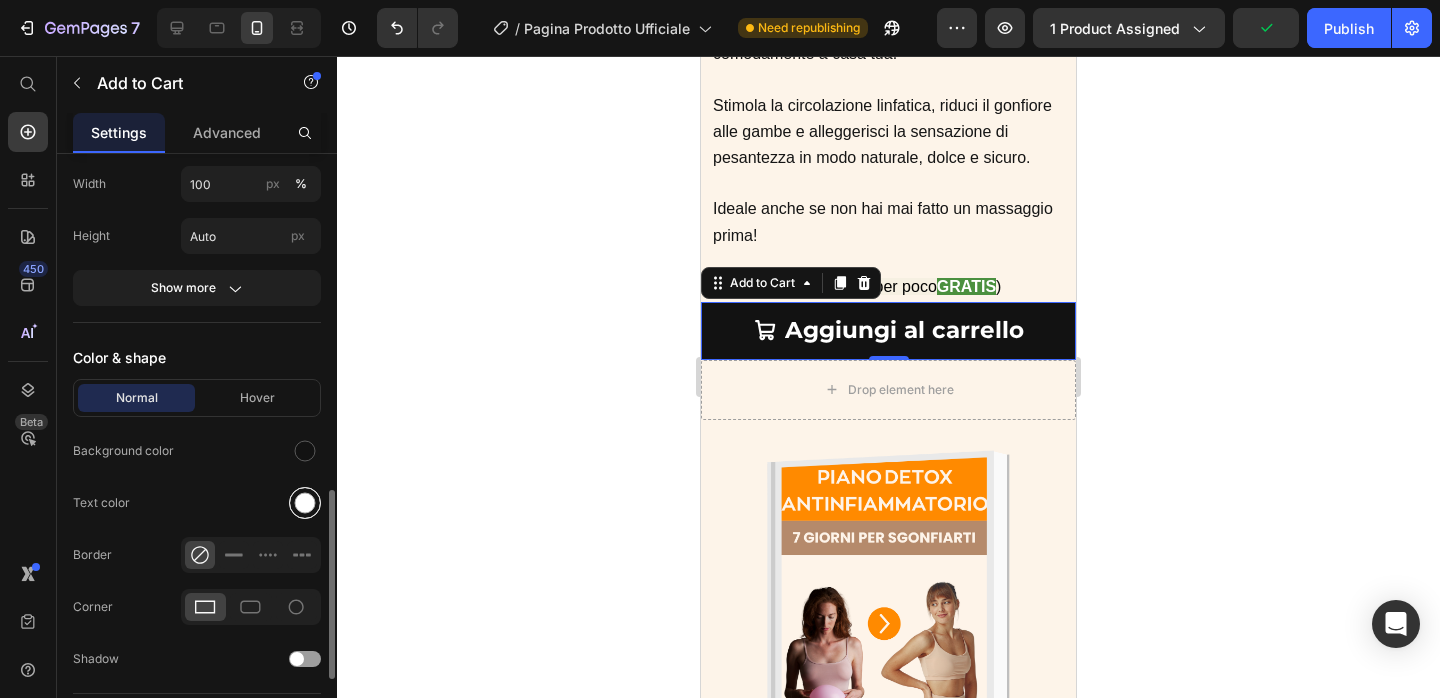 click at bounding box center (305, 503) 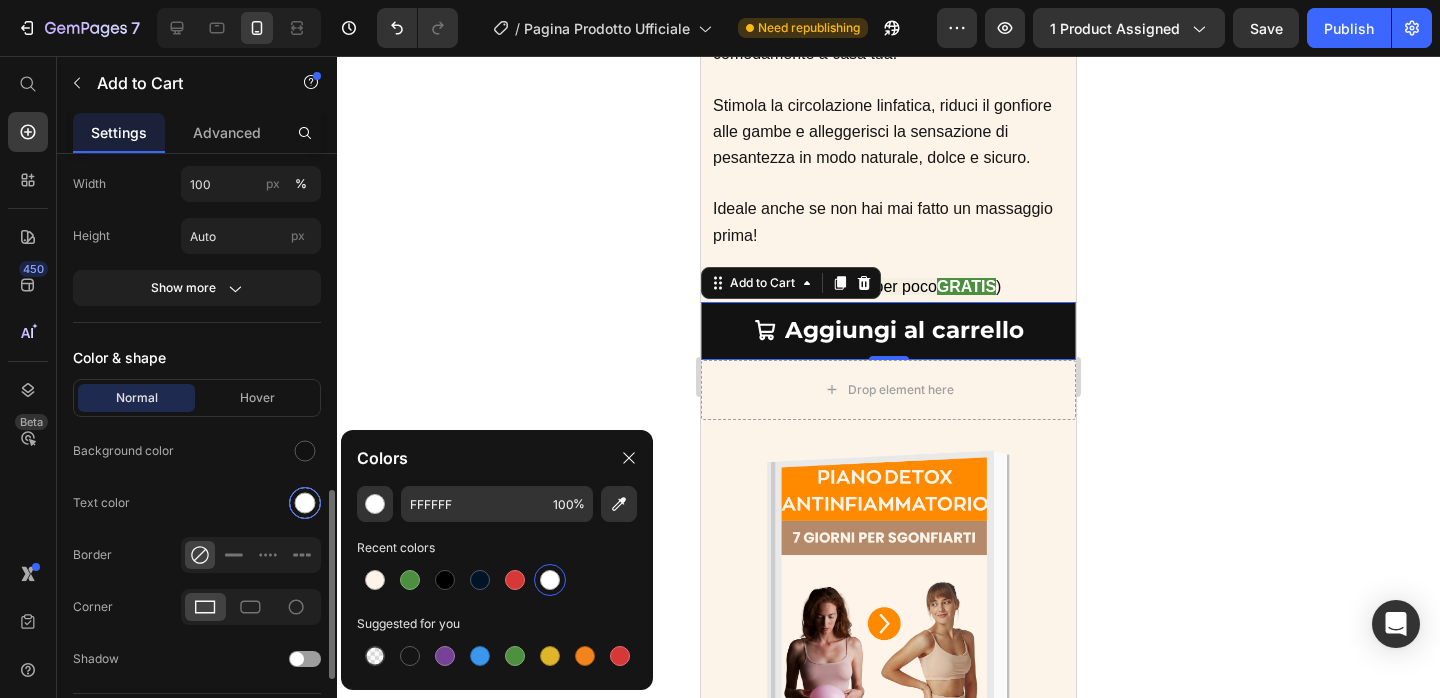 click at bounding box center [305, 503] 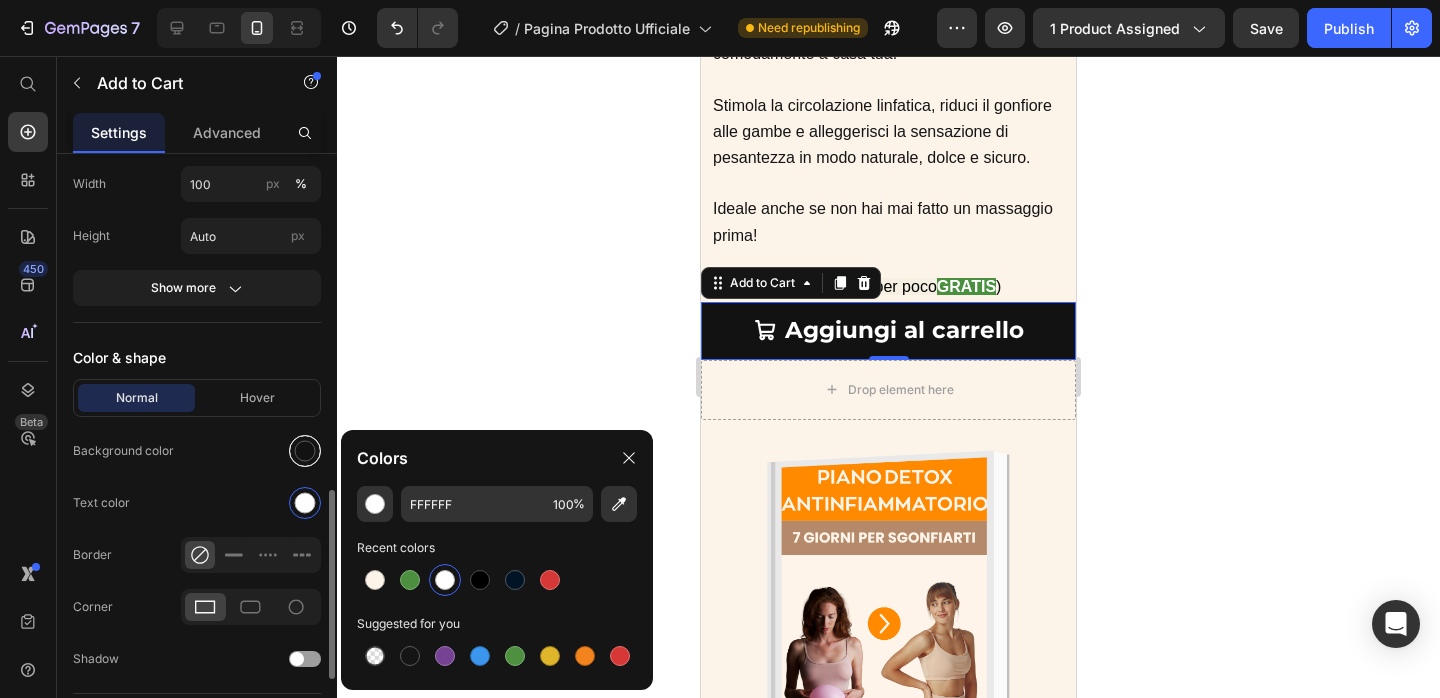 click at bounding box center (305, 451) 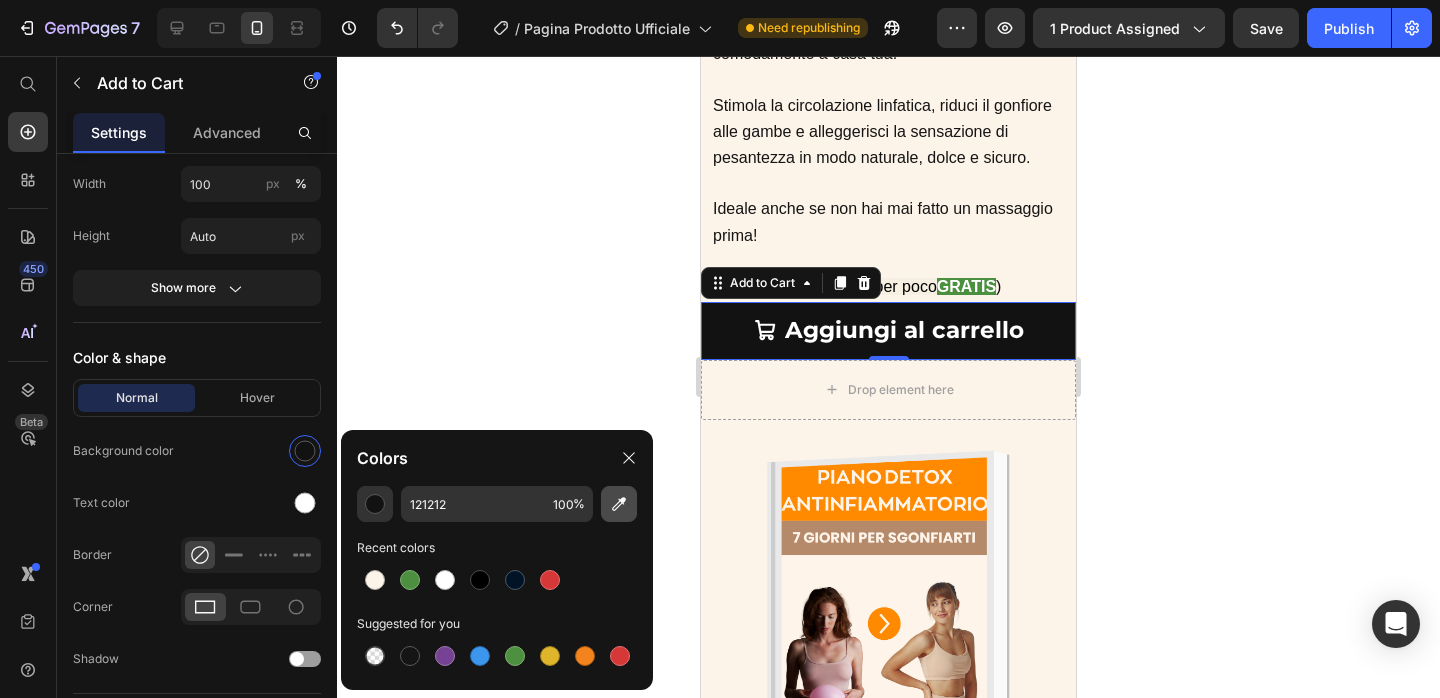 click 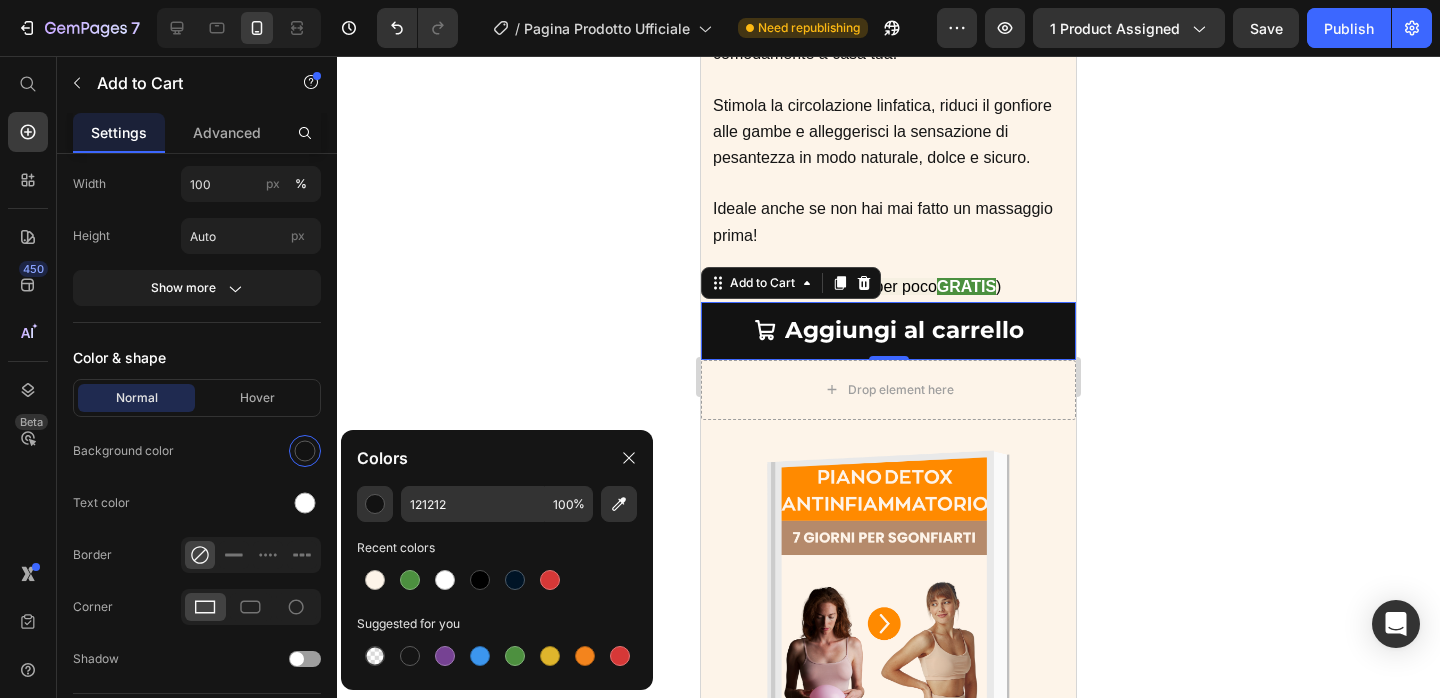 type on "49903F" 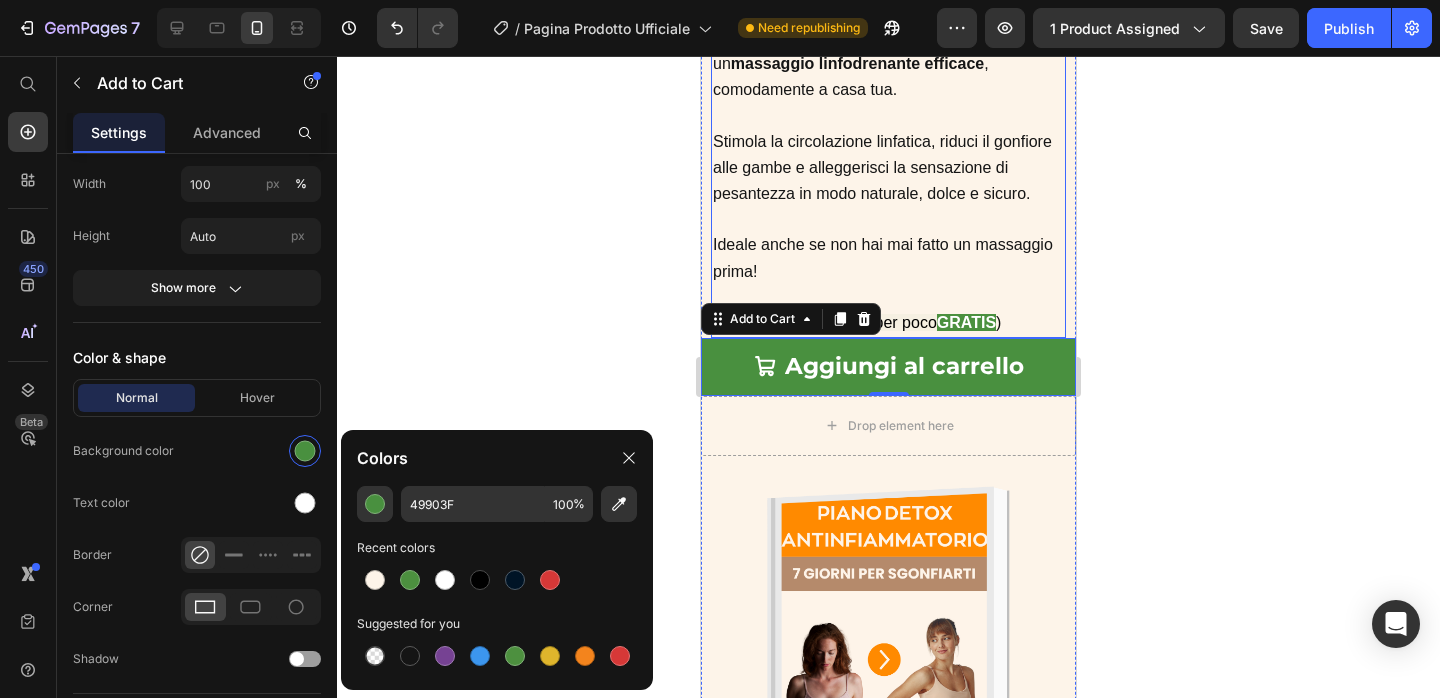 scroll, scrollTop: 7031, scrollLeft: 0, axis: vertical 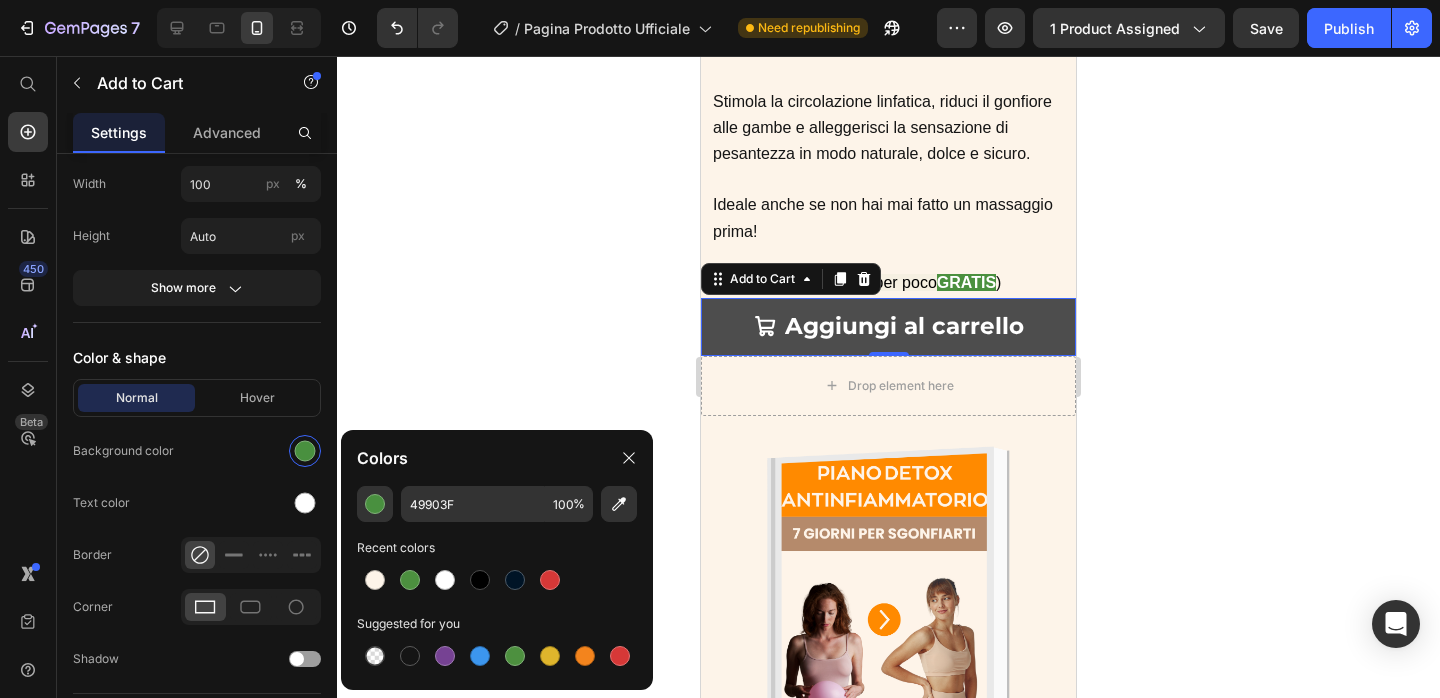 click on "Aggiungi al carrello" at bounding box center [888, 326] 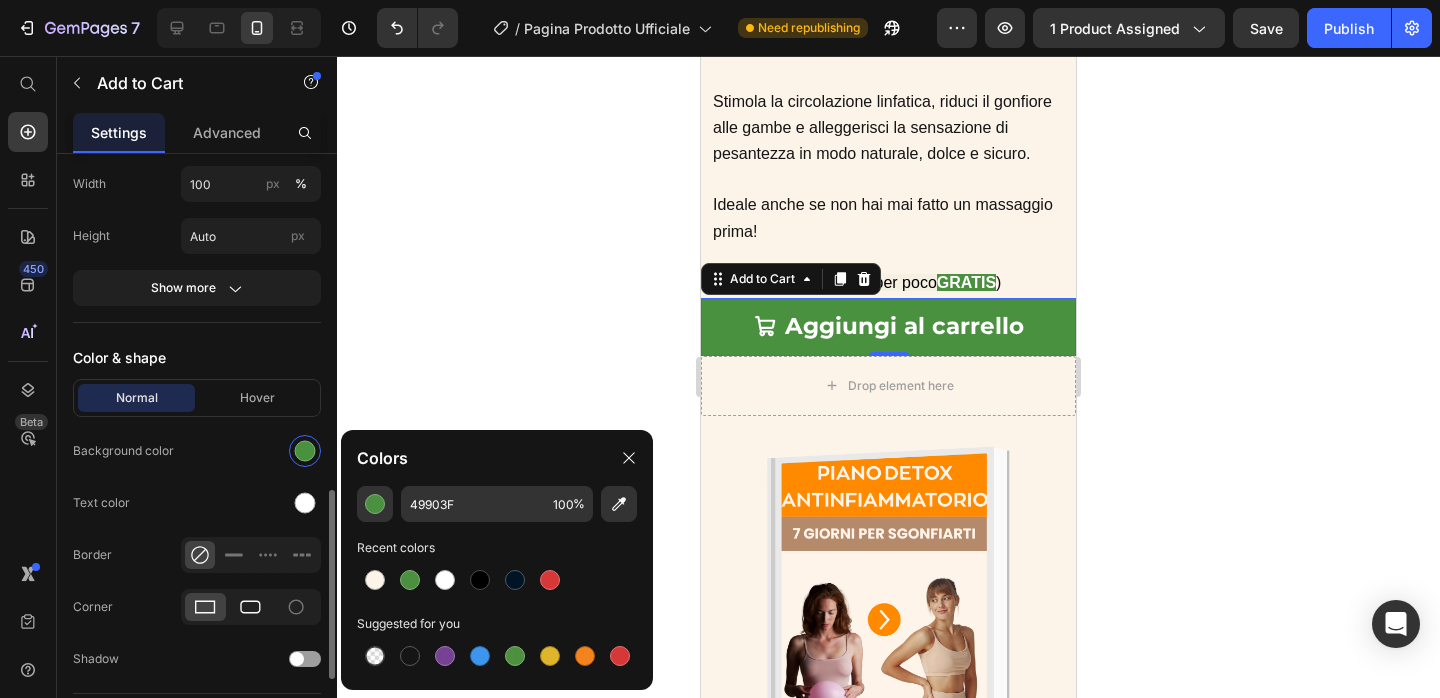 click 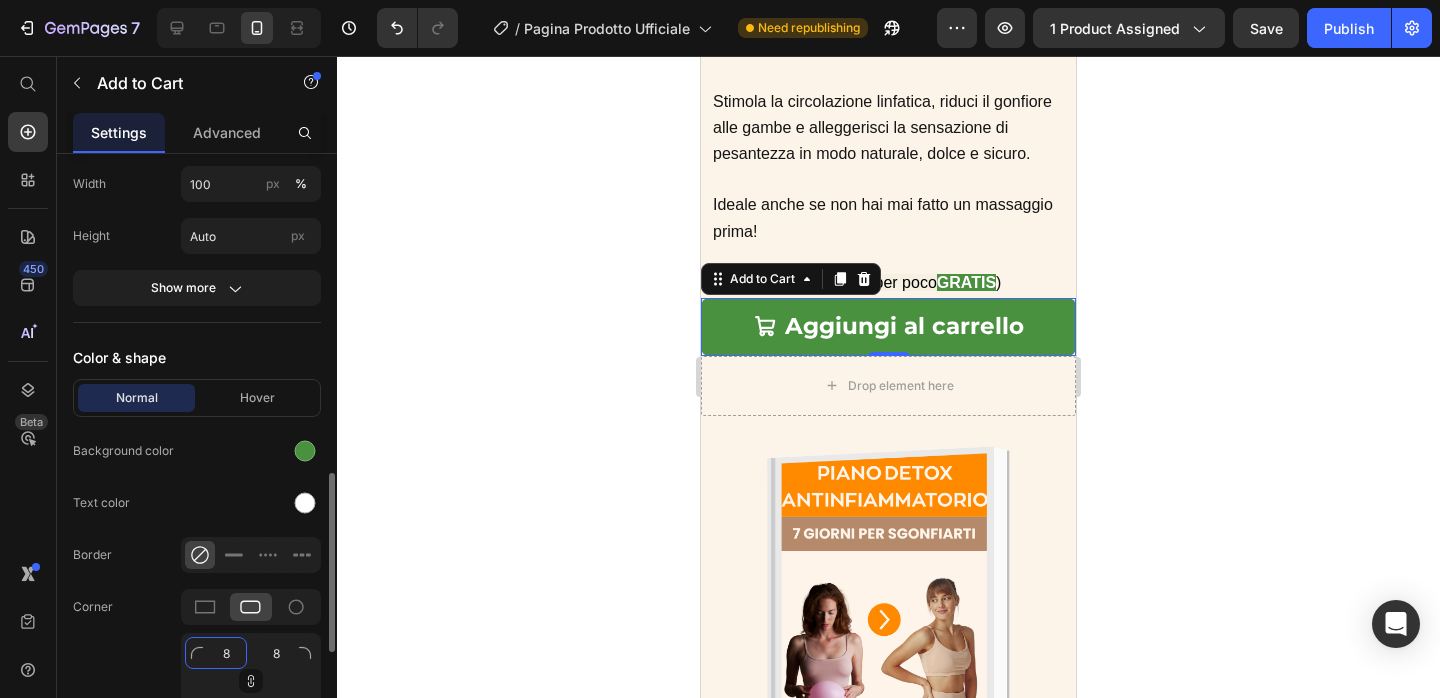 click on "8" 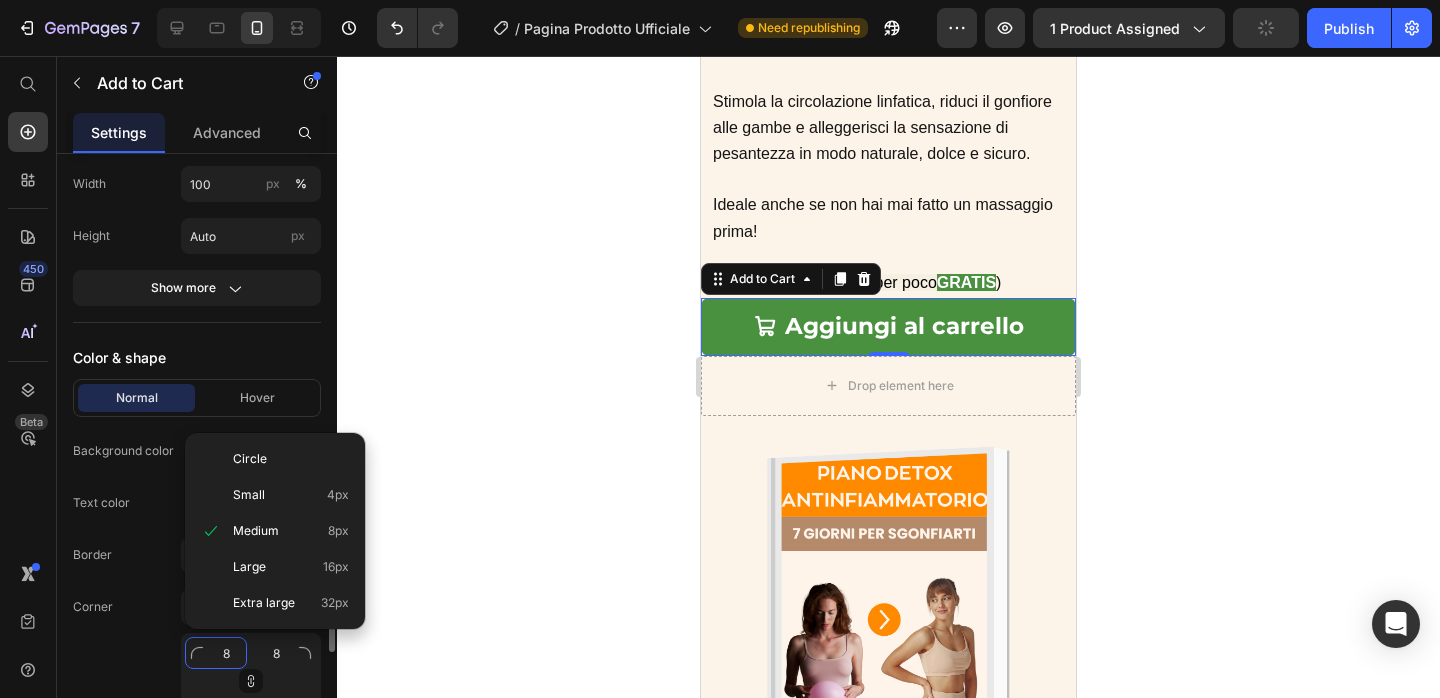 type on "1" 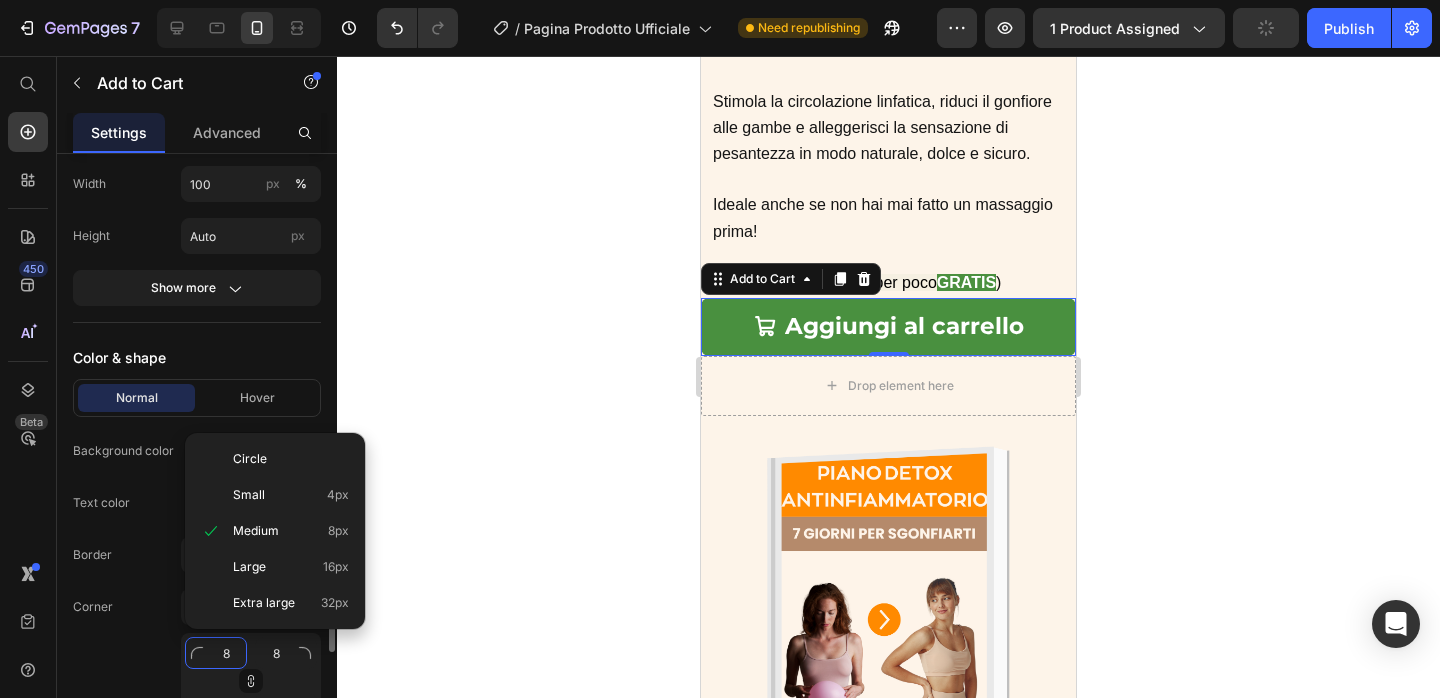 type on "1" 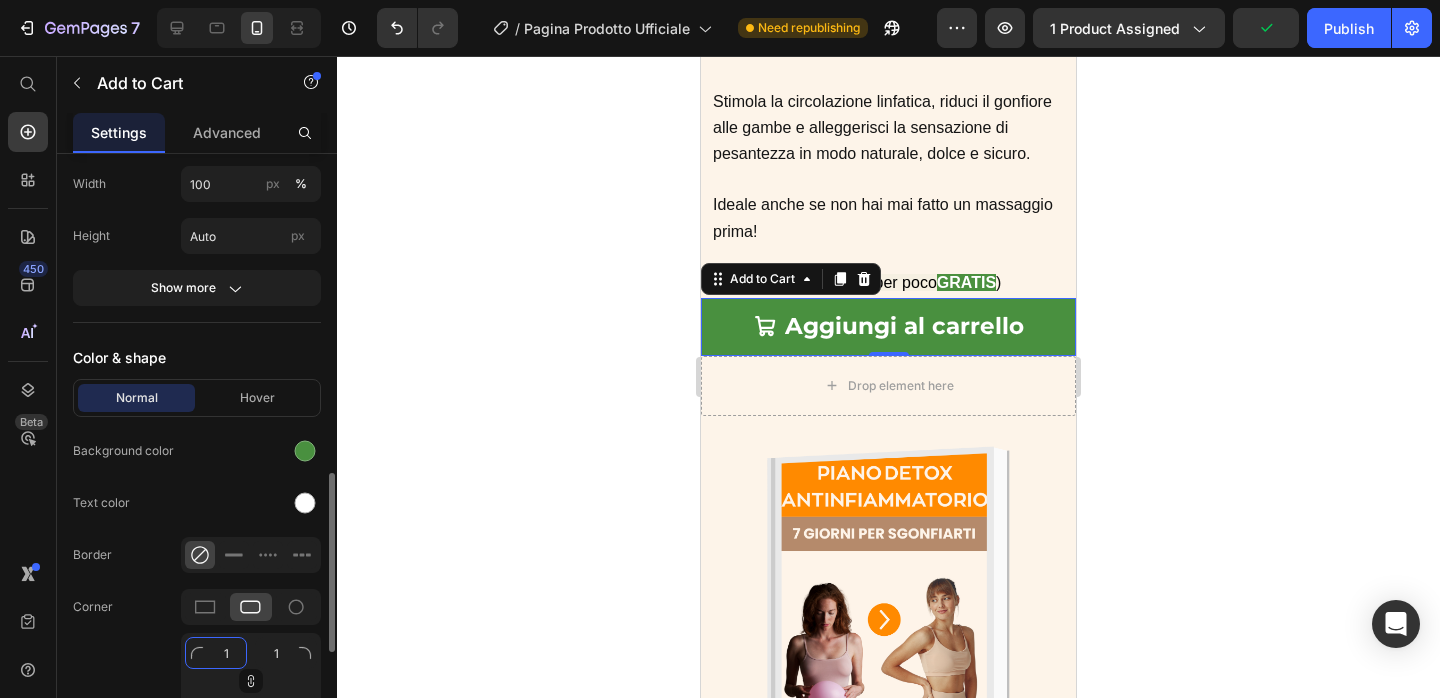 type on "15" 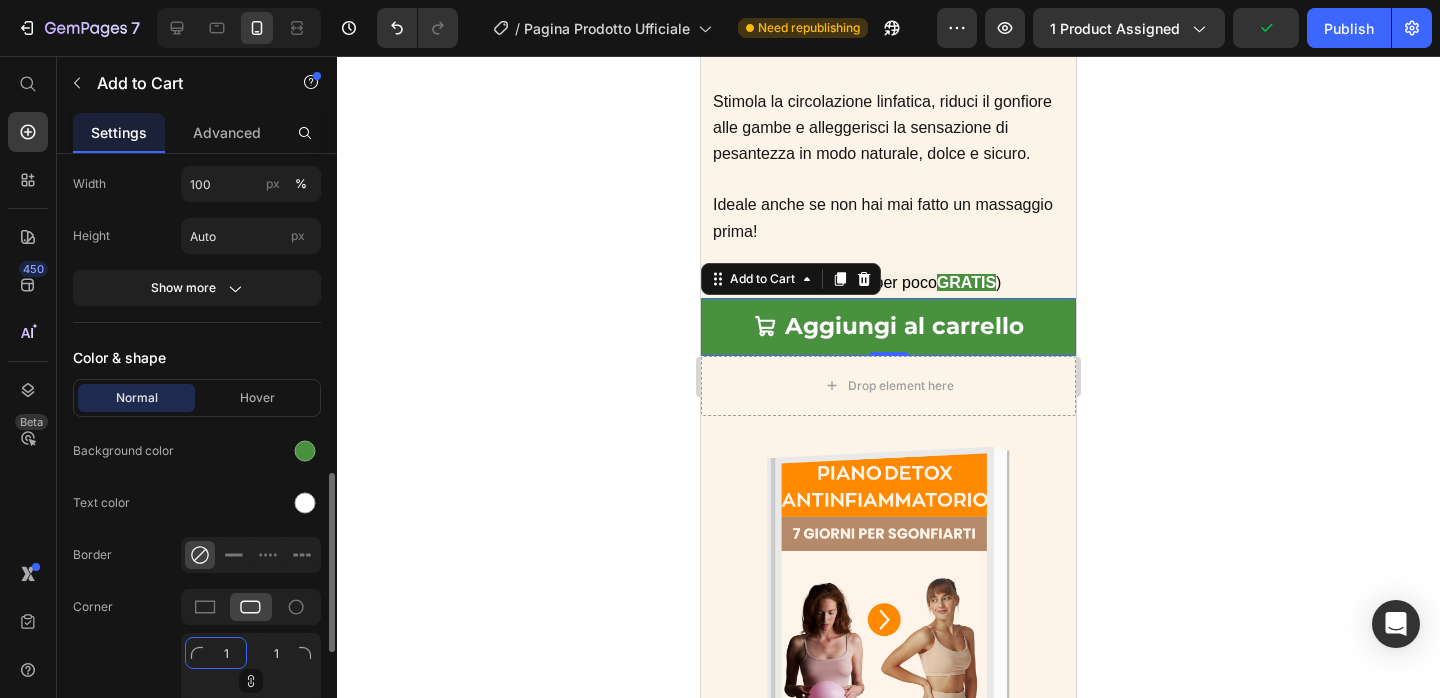 type on "15" 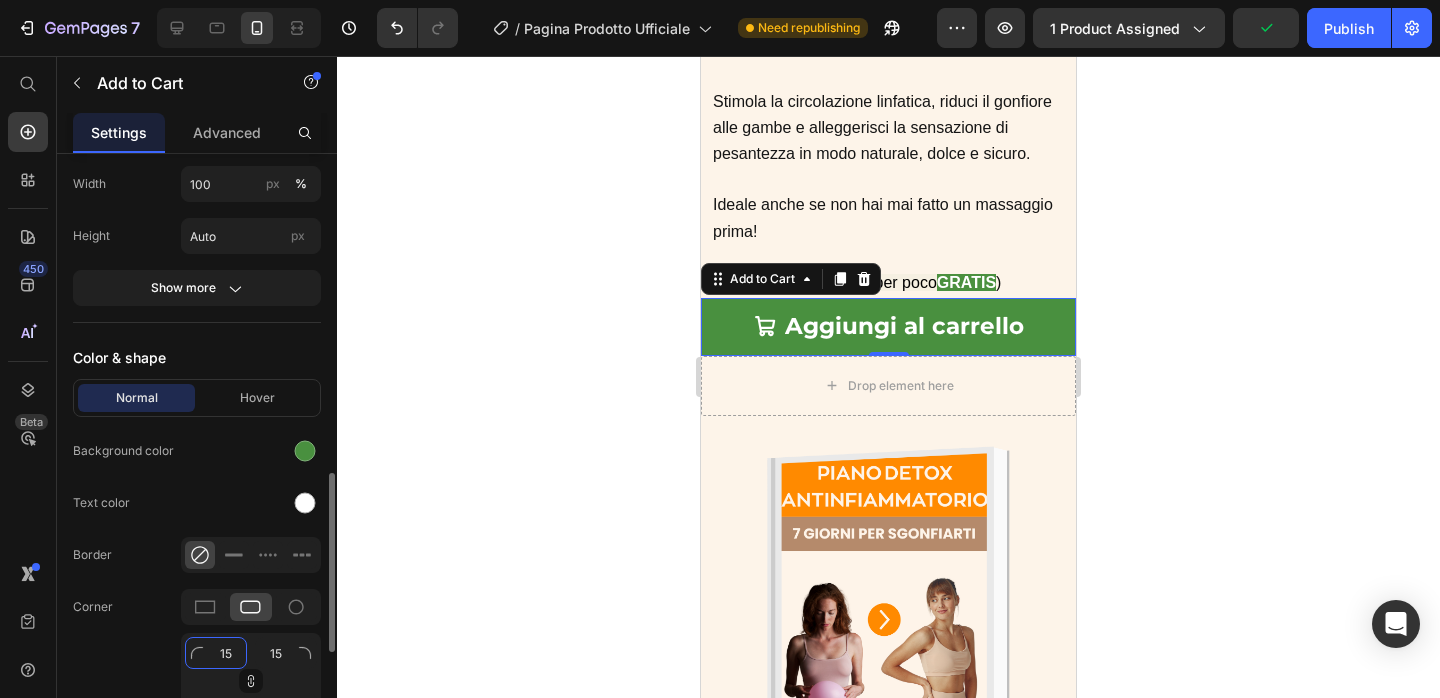 type on "15" 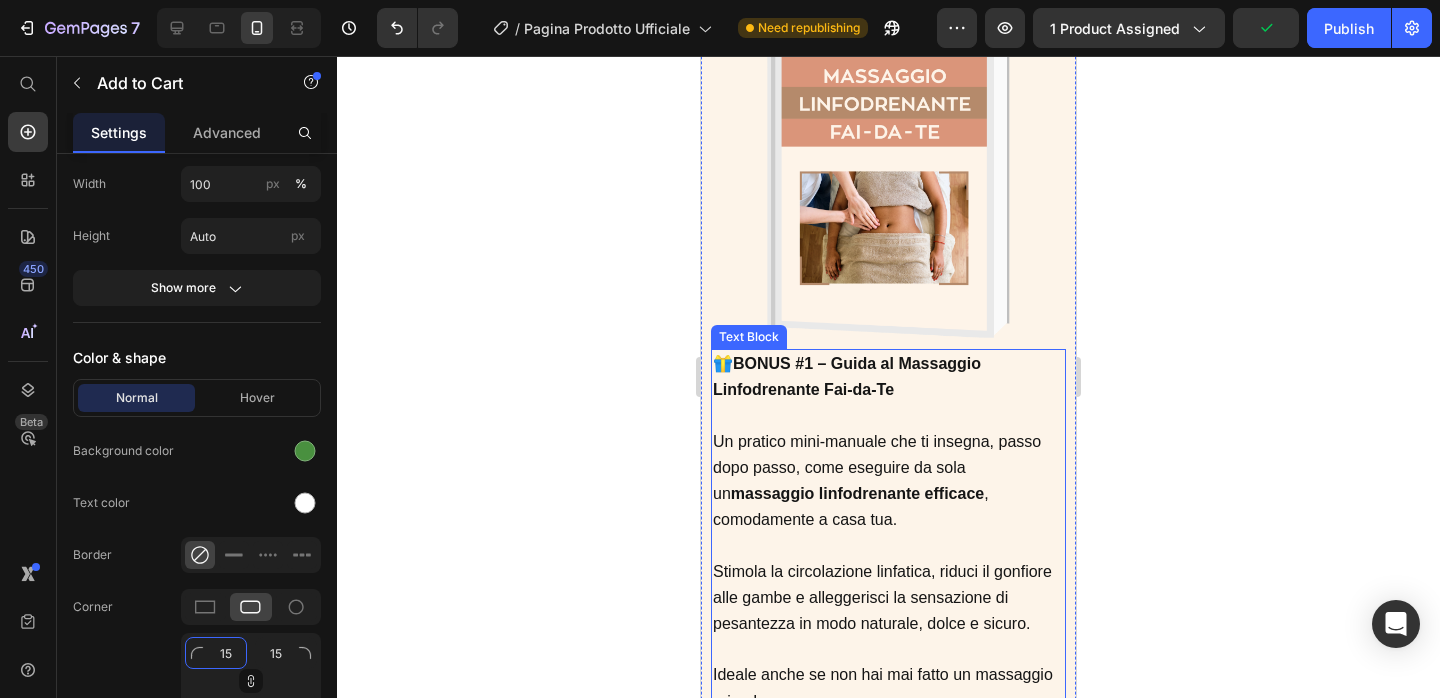 scroll, scrollTop: 6374, scrollLeft: 0, axis: vertical 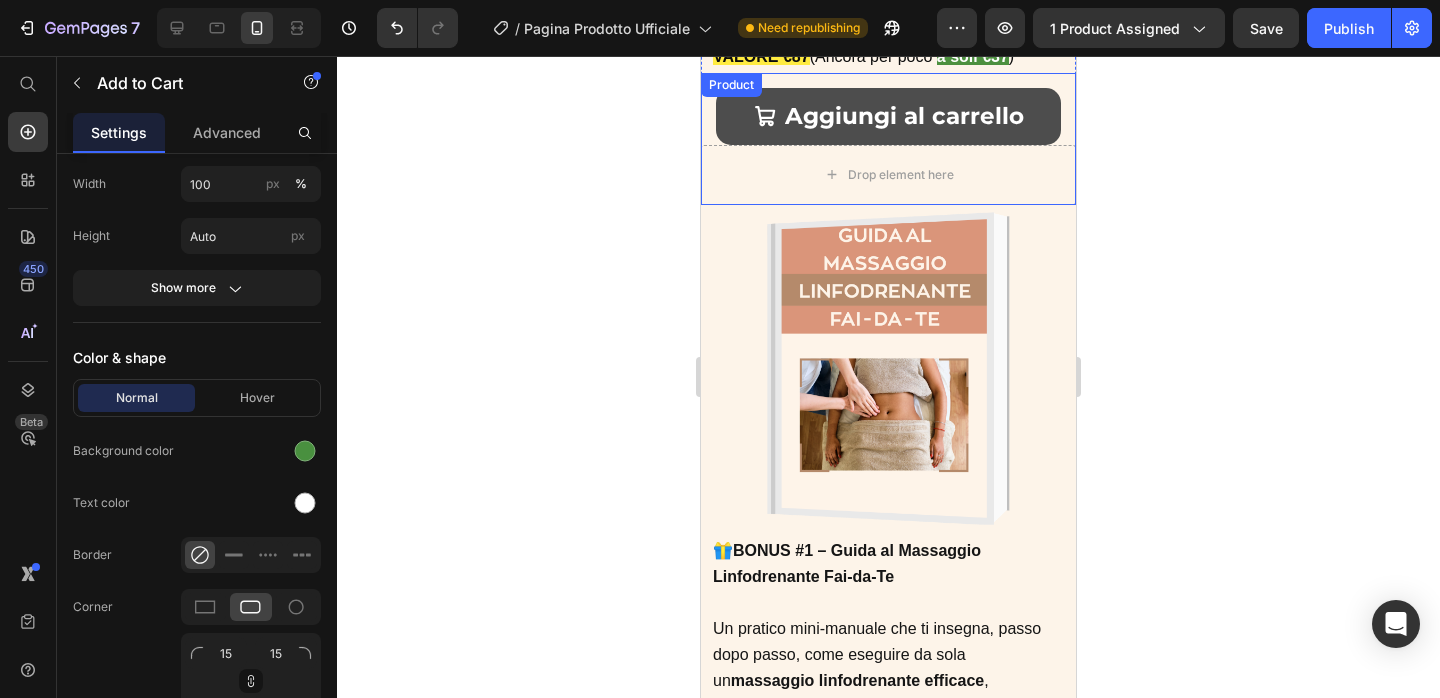 click 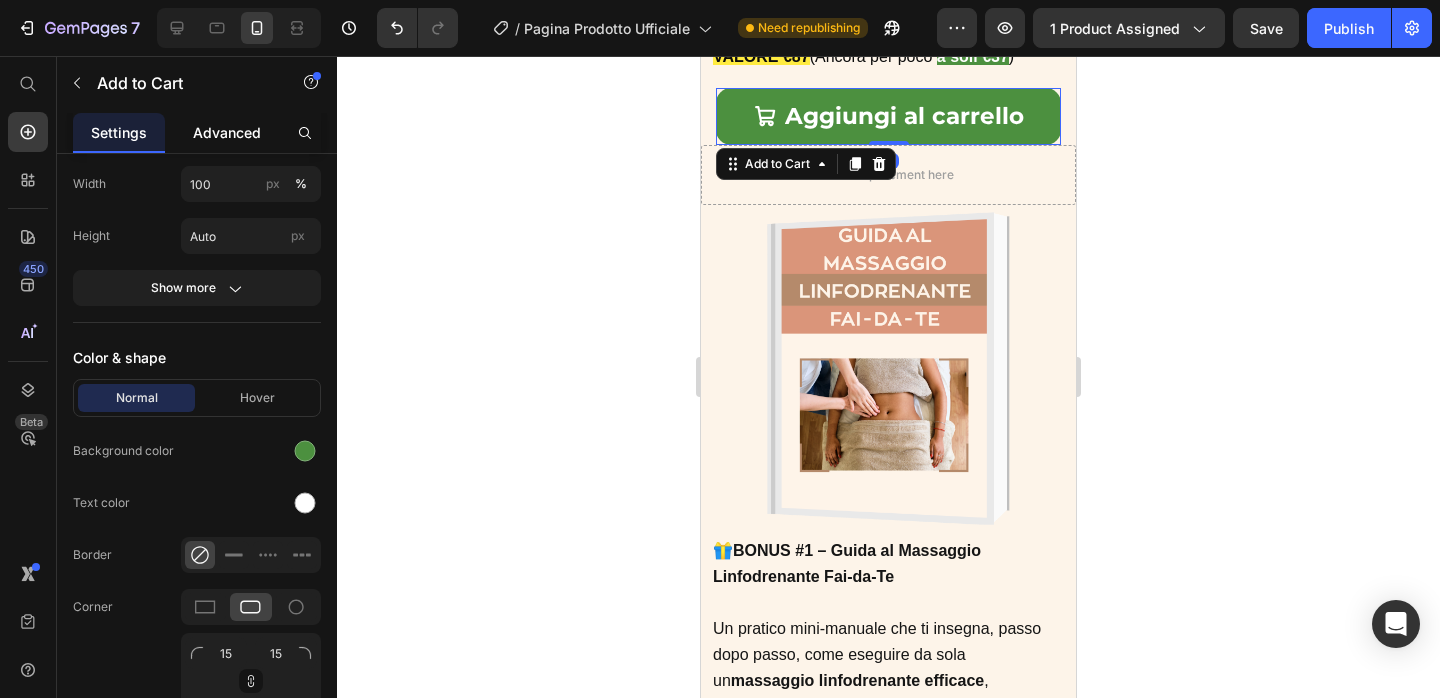 click on "Advanced" at bounding box center (227, 132) 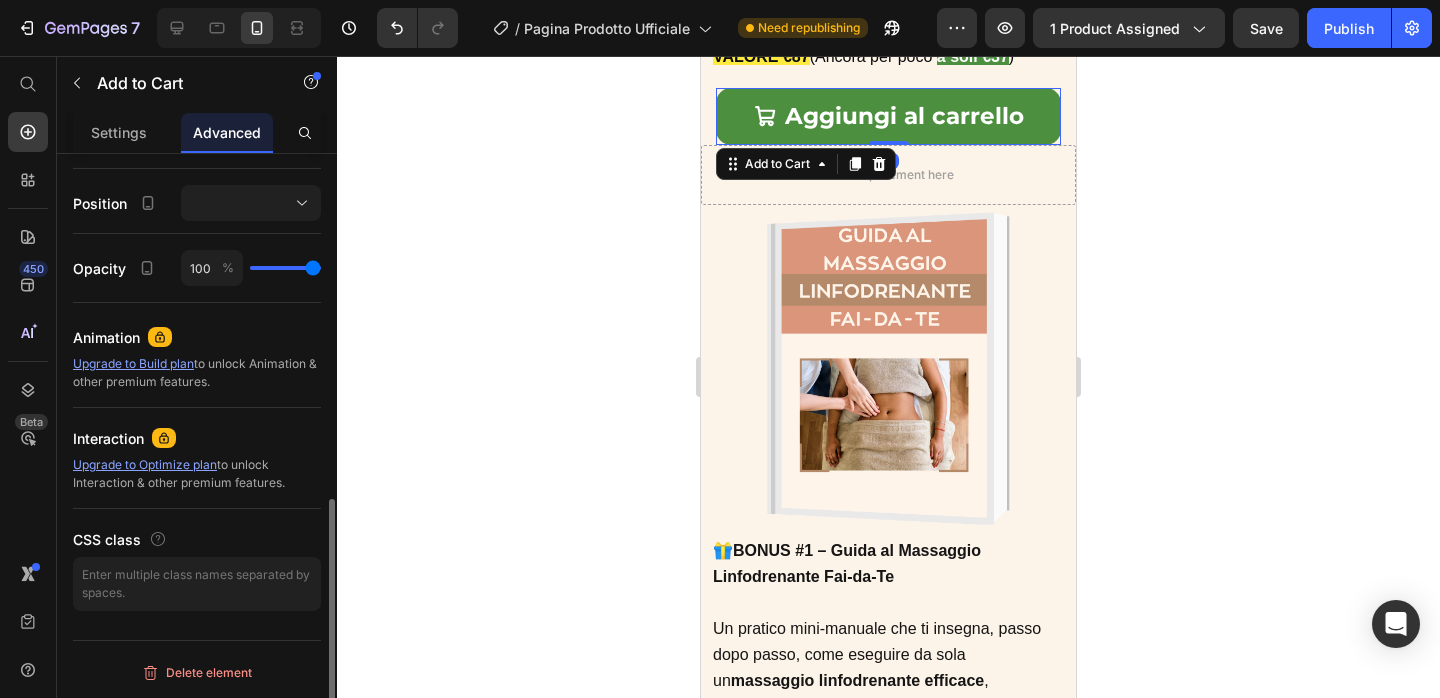 scroll, scrollTop: 0, scrollLeft: 0, axis: both 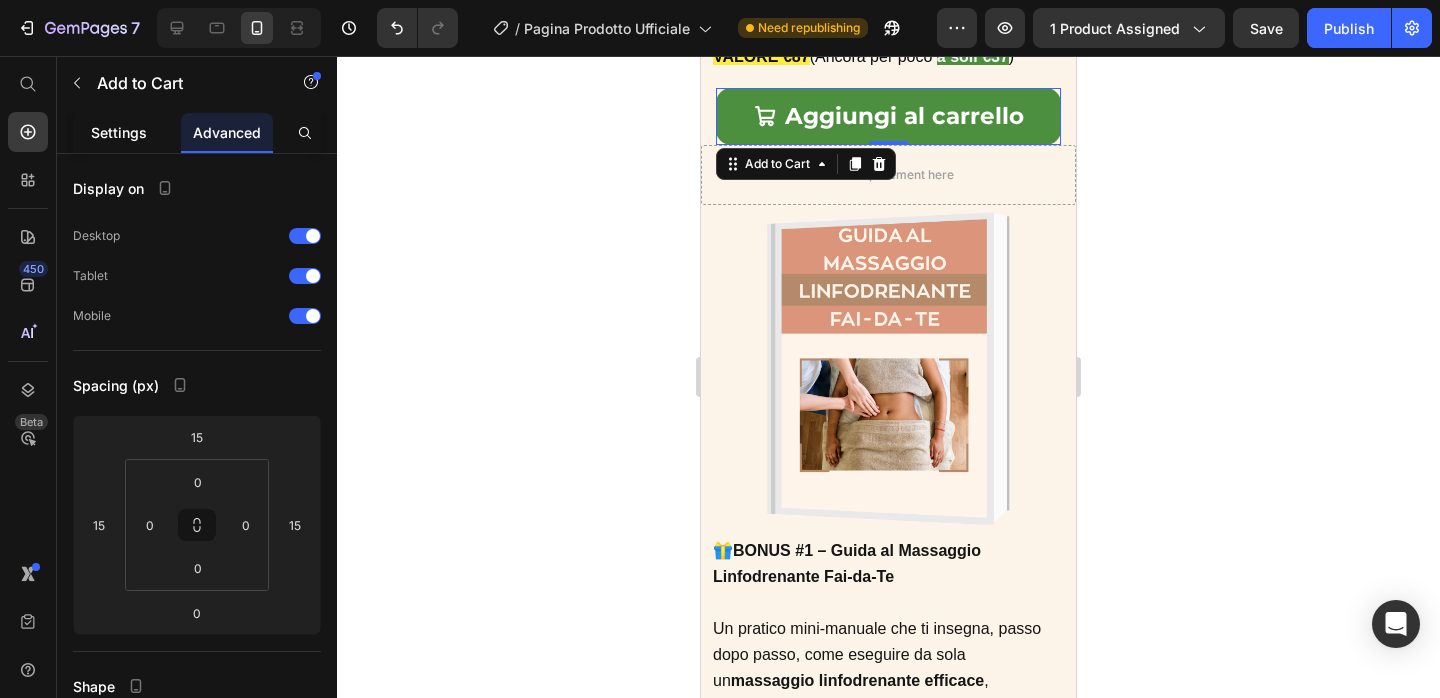 drag, startPoint x: 130, startPoint y: 138, endPoint x: 111, endPoint y: 408, distance: 270.6677 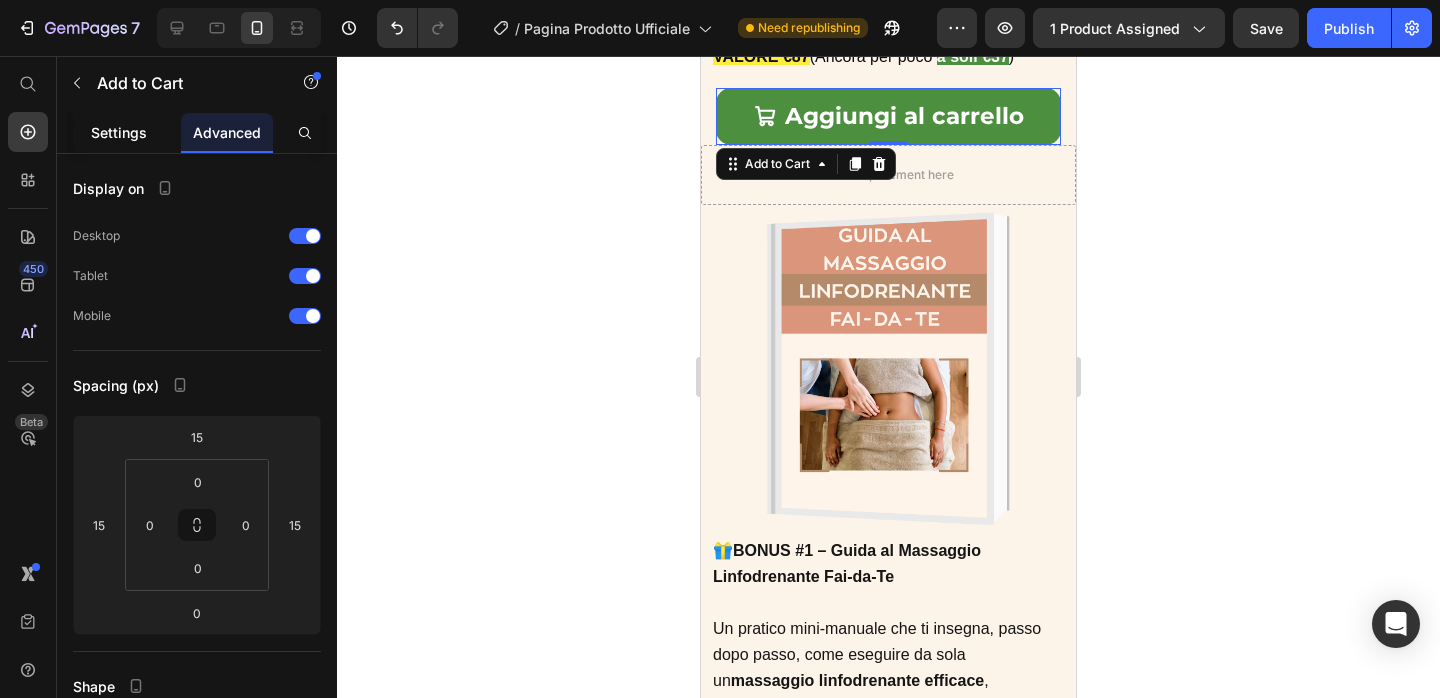 click on "Settings" at bounding box center [119, 132] 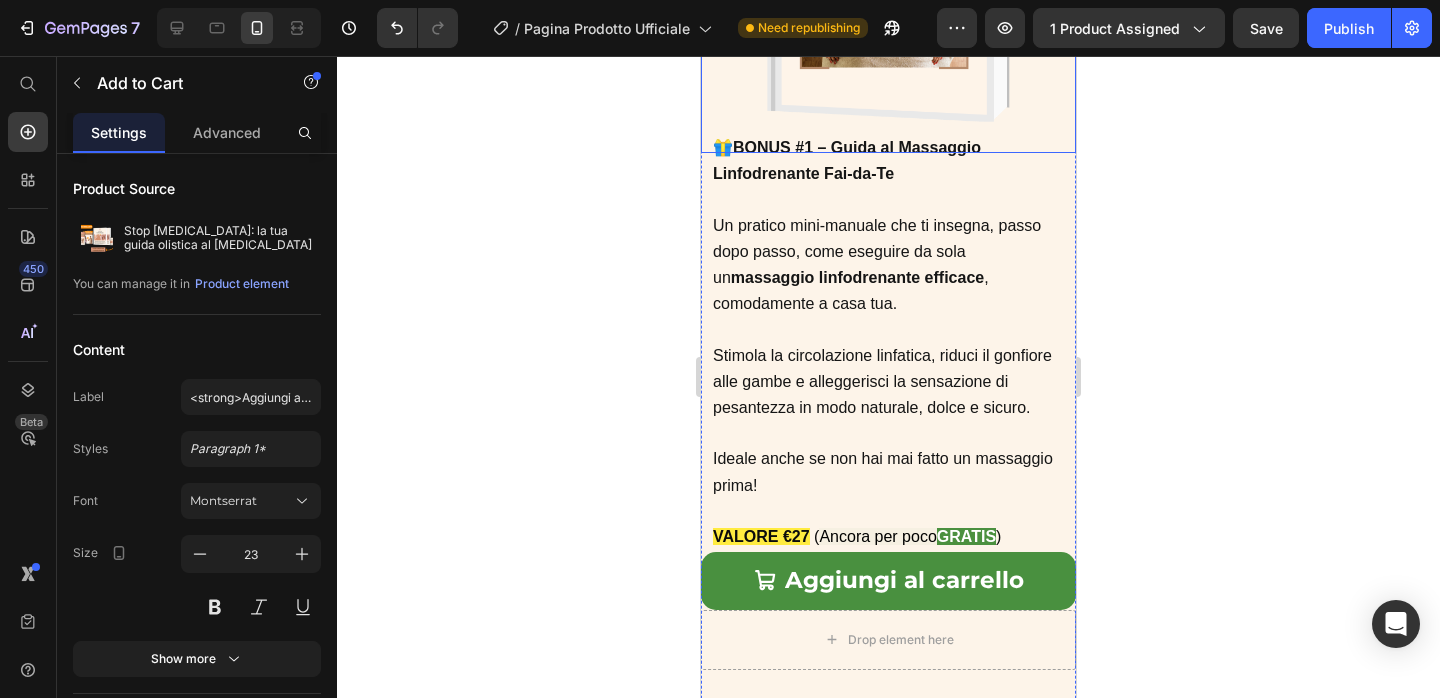 scroll, scrollTop: 6776, scrollLeft: 0, axis: vertical 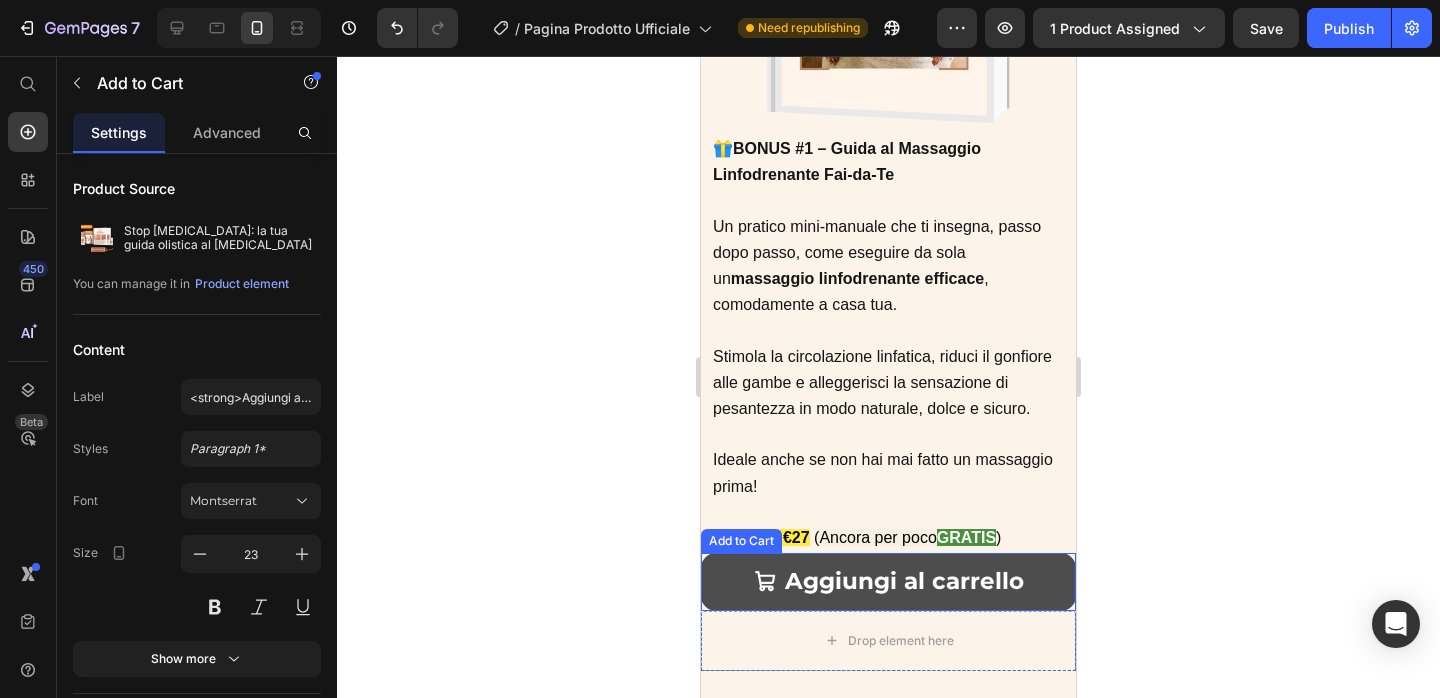 click on "Aggiungi al carrello" at bounding box center [888, 581] 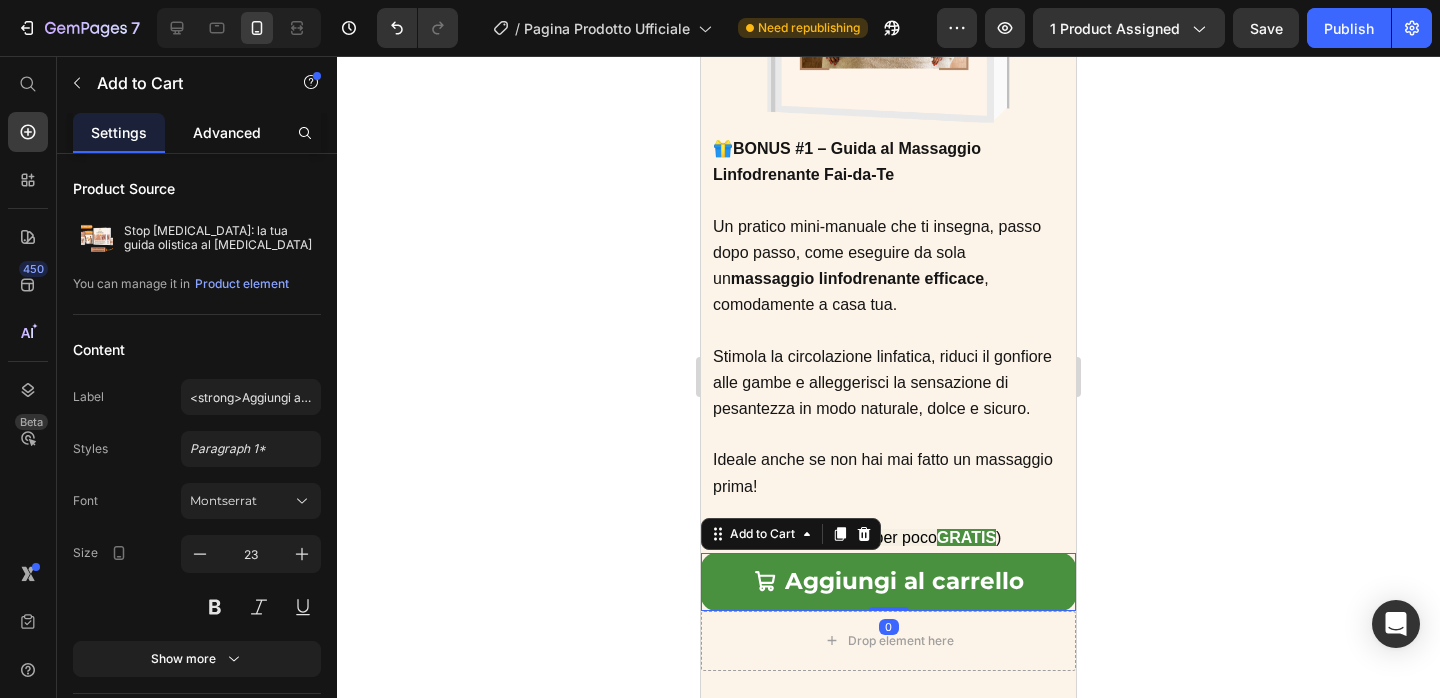 click on "Advanced" at bounding box center [227, 132] 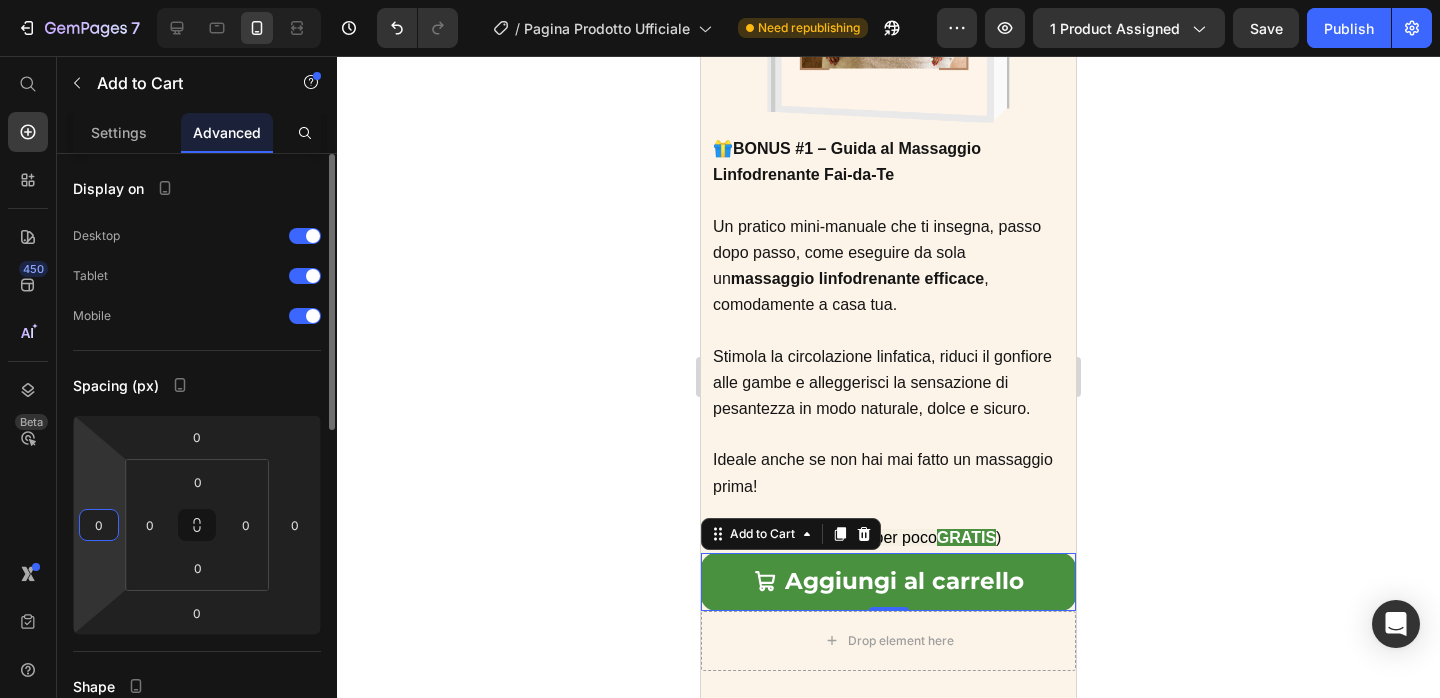 click on "0" at bounding box center (99, 525) 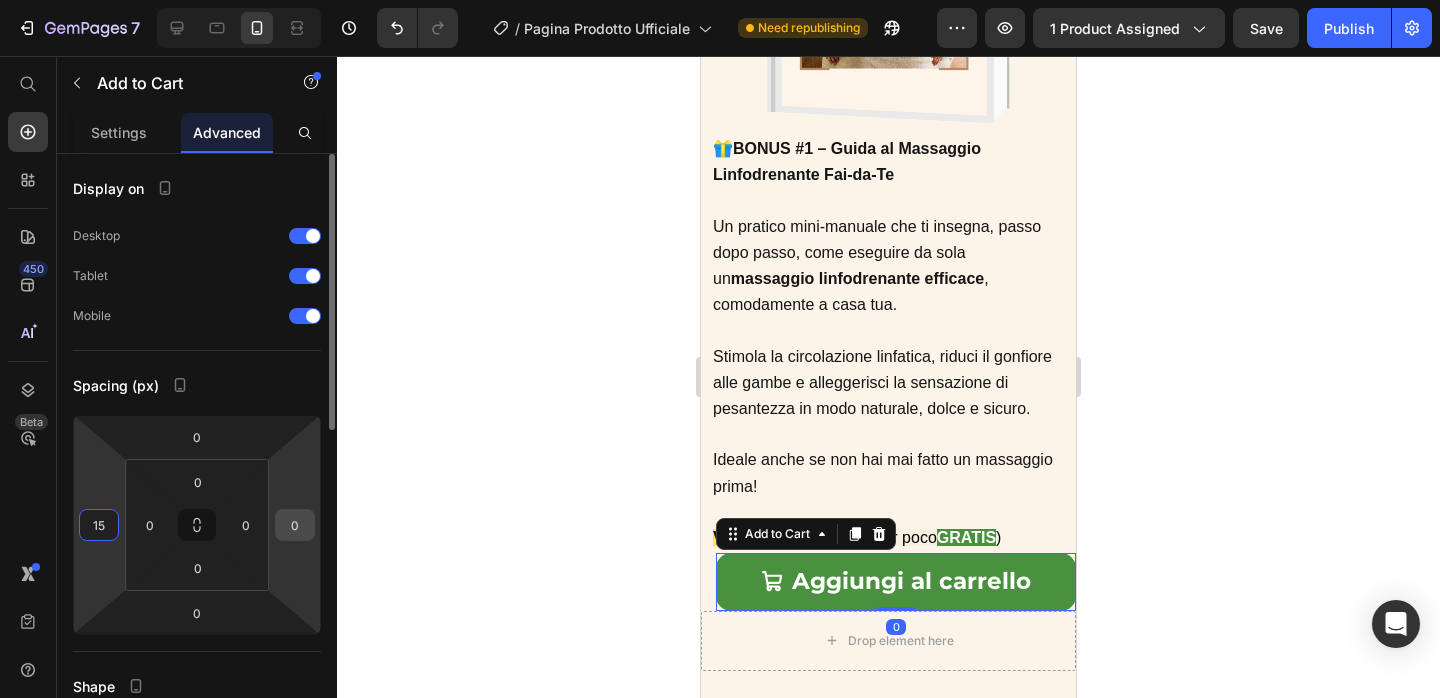 type on "15" 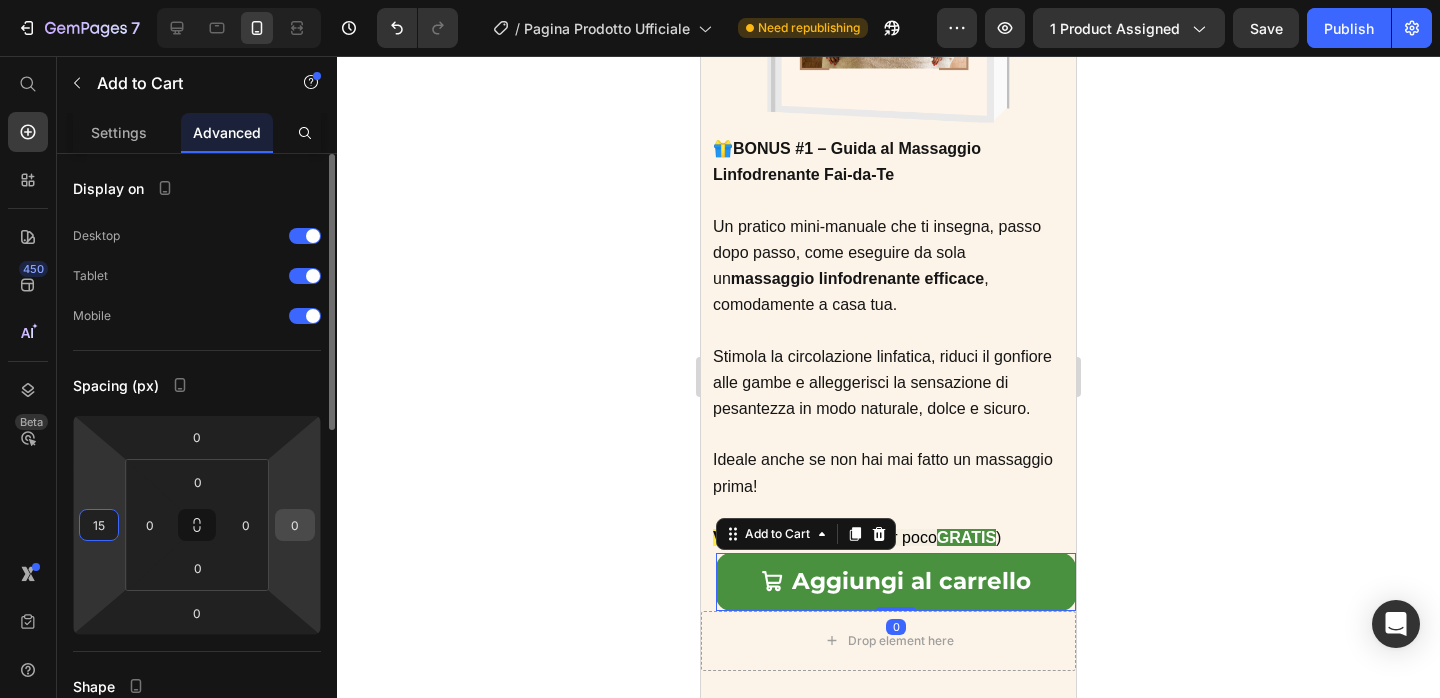 click on "0" at bounding box center (295, 525) 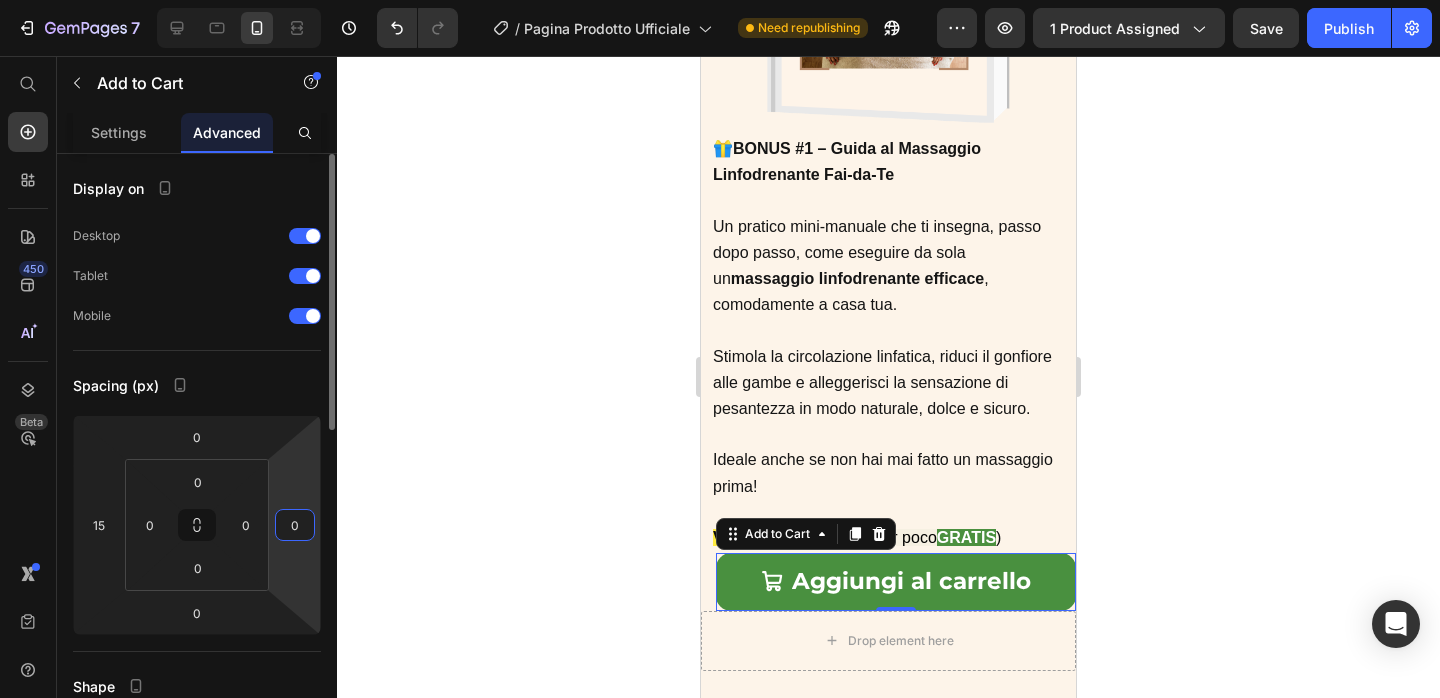 click on "0" at bounding box center [295, 525] 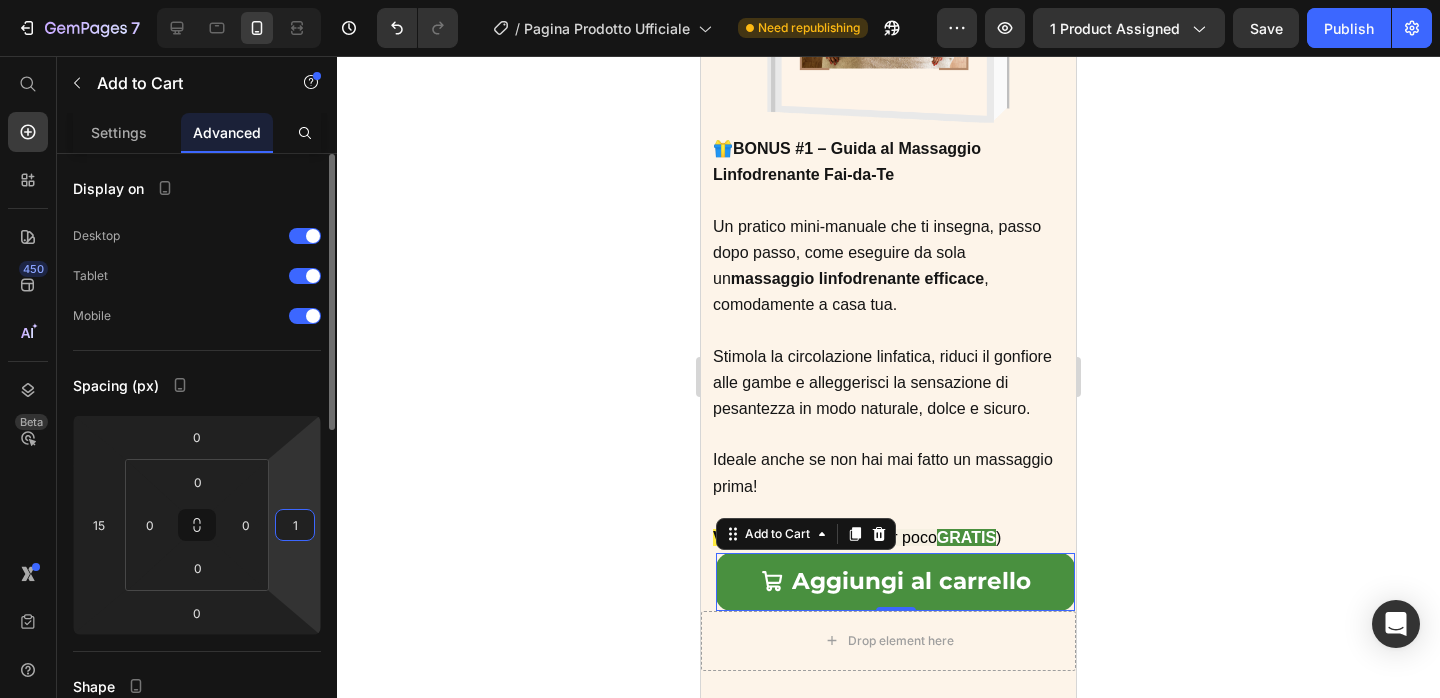 type on "15" 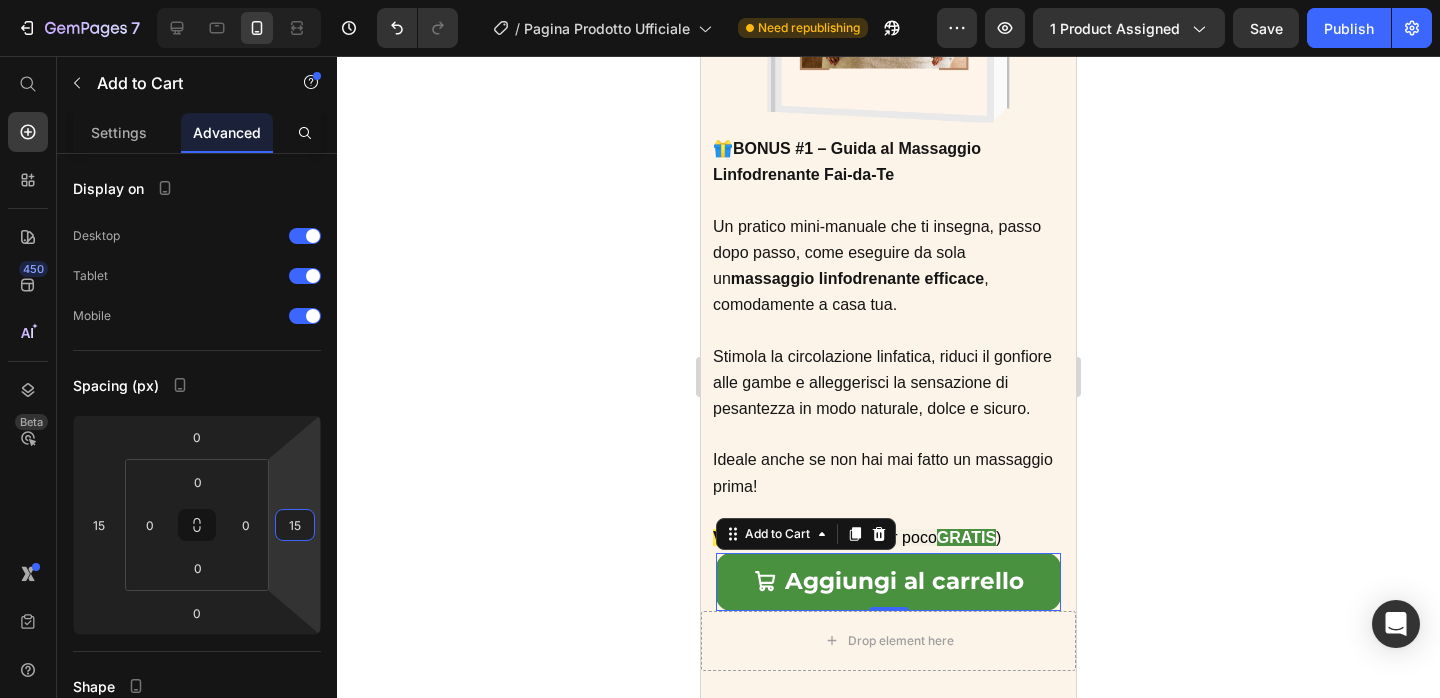 click 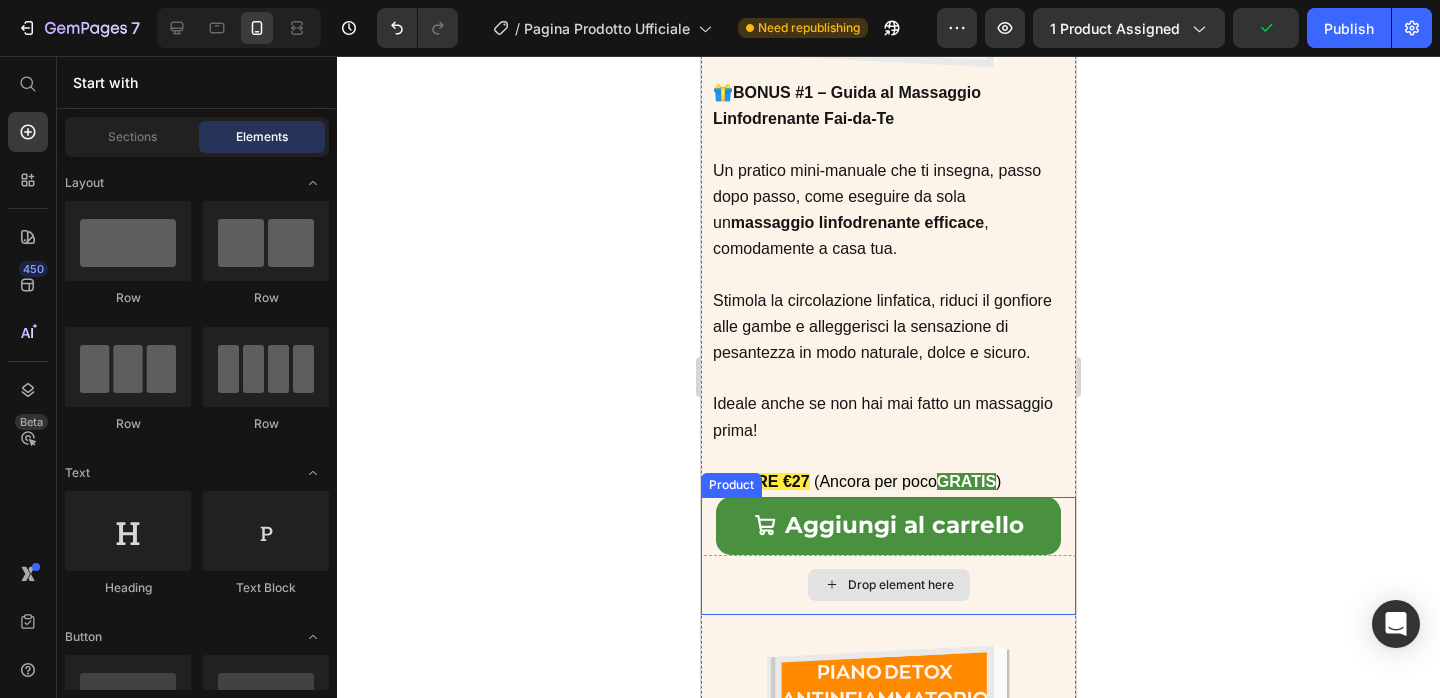 scroll, scrollTop: 6834, scrollLeft: 0, axis: vertical 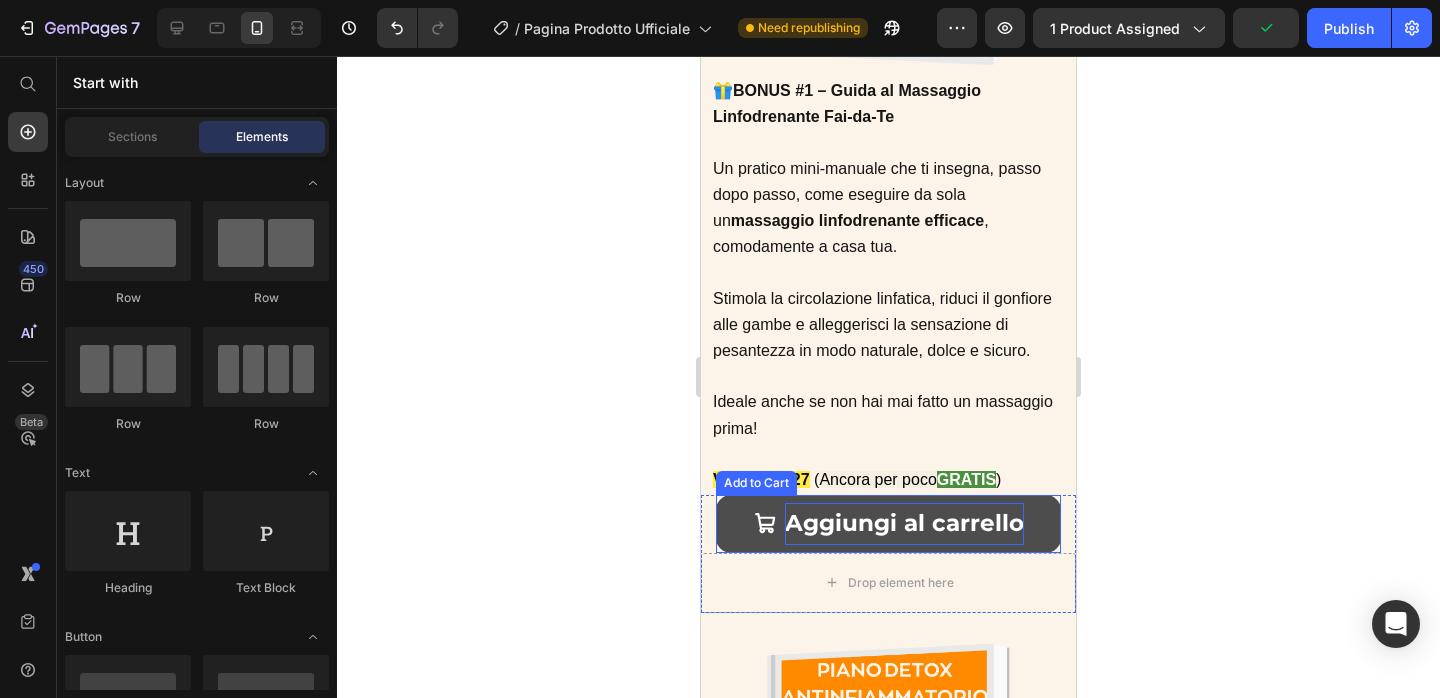 click on "Aggiungi al carrello" at bounding box center [904, 523] 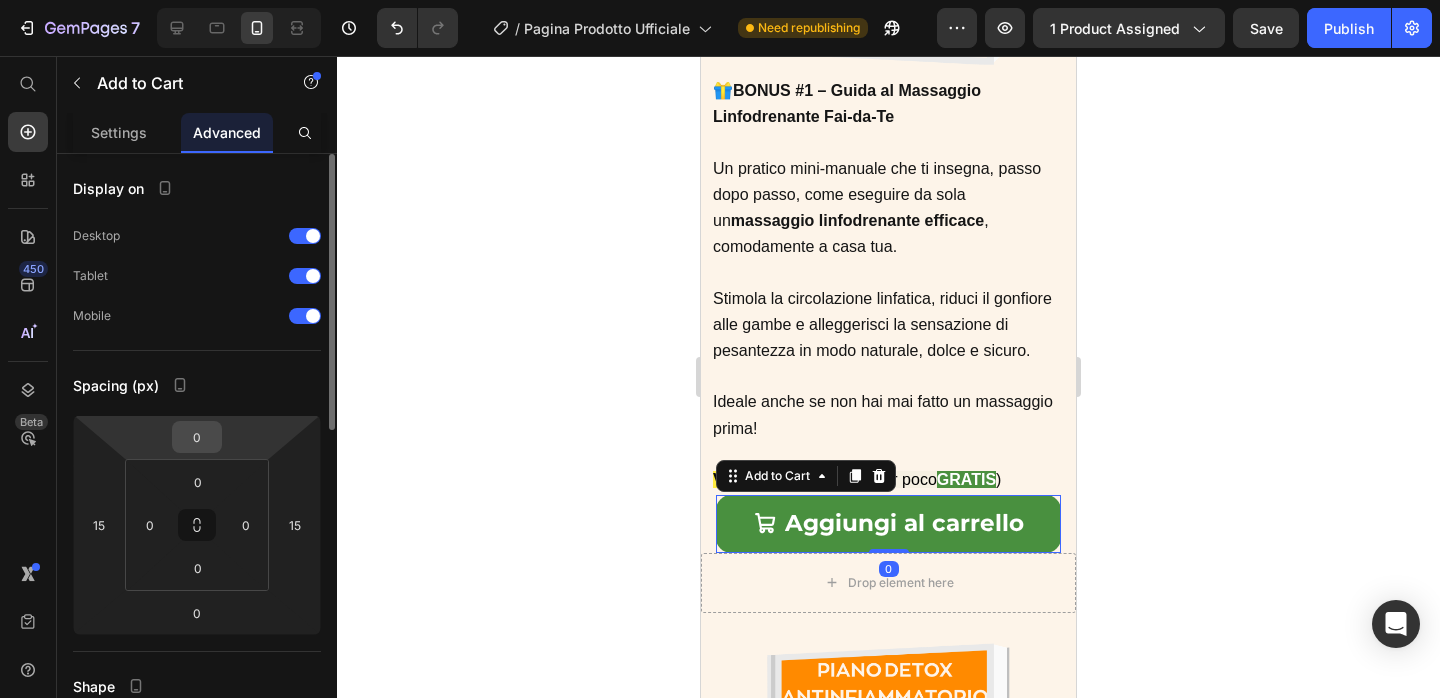 click on "0" at bounding box center (197, 437) 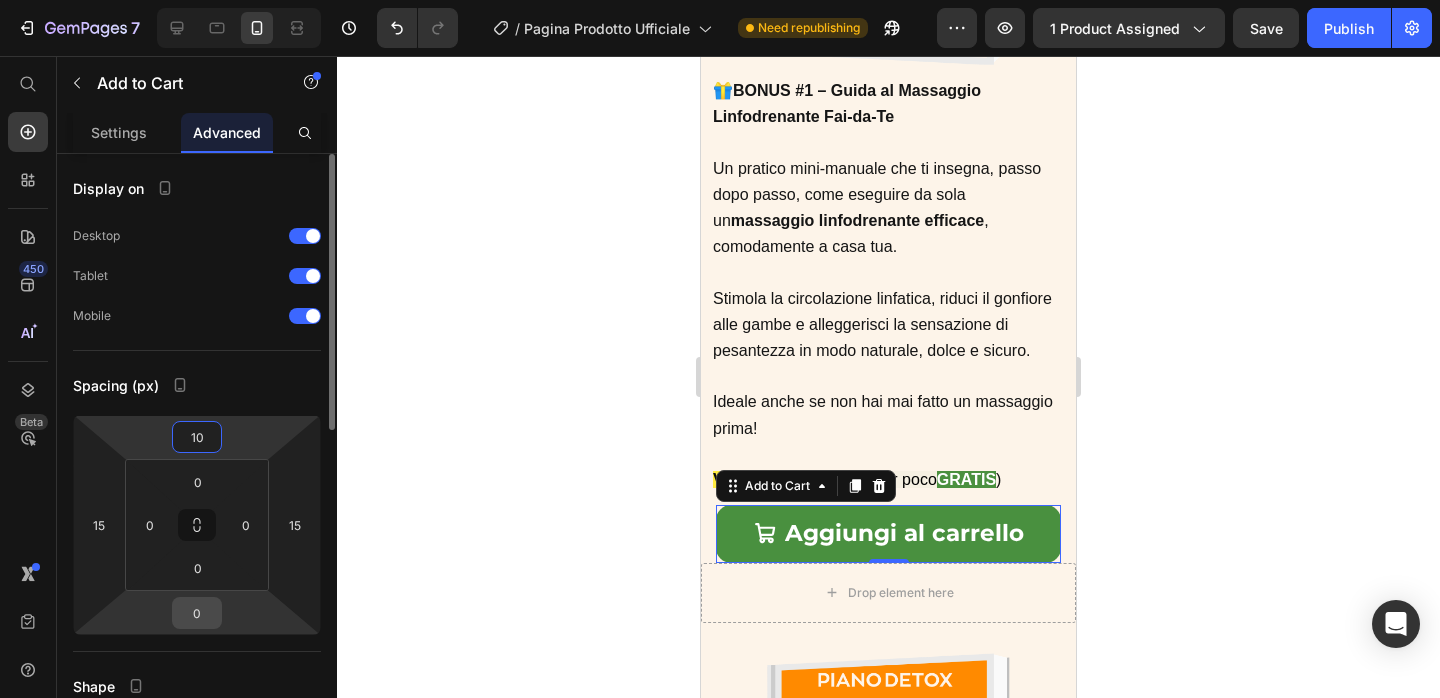 type on "10" 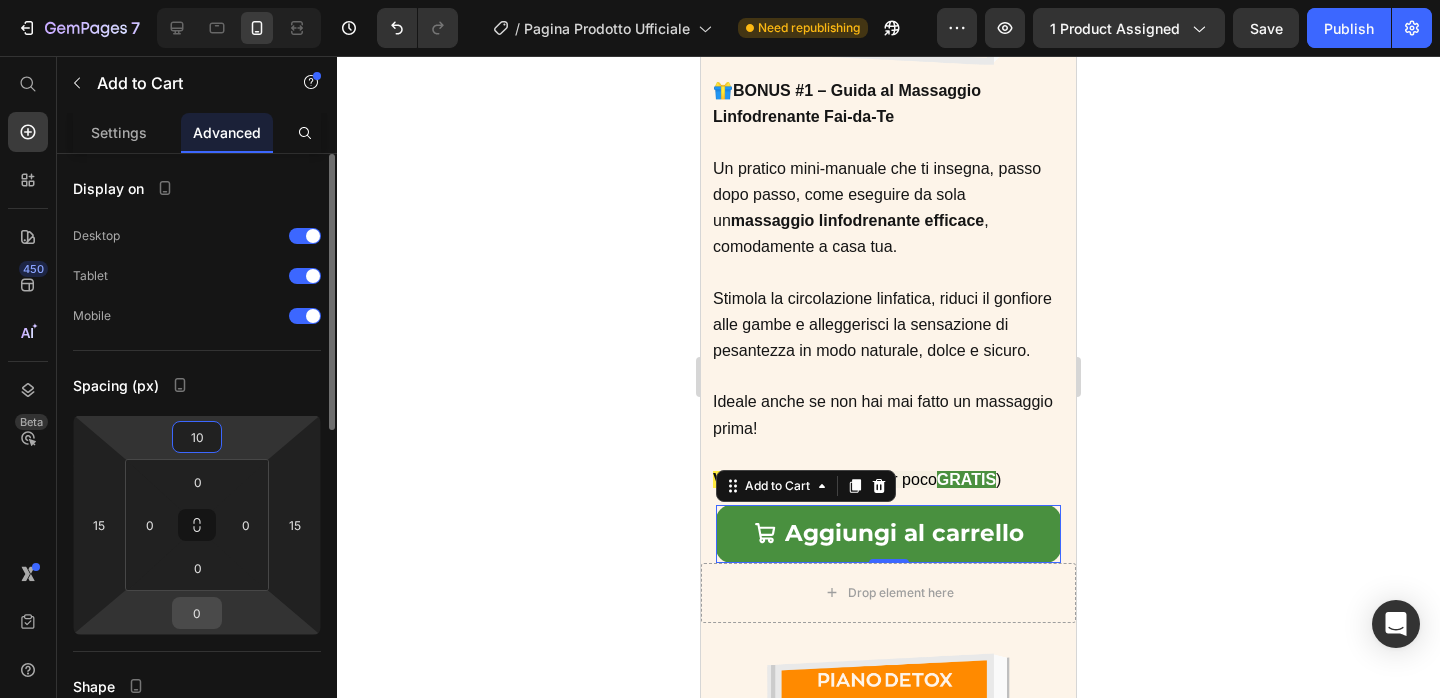click on "0" at bounding box center [197, 613] 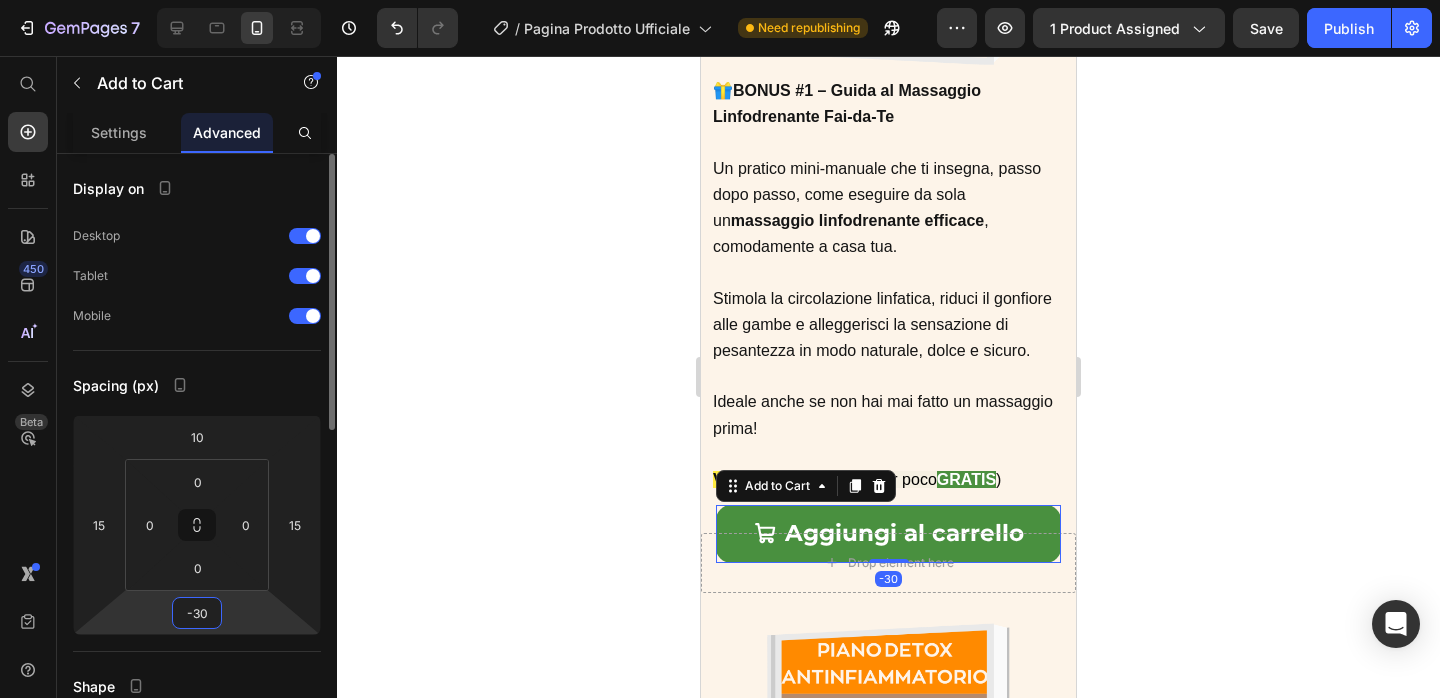 type on "-3" 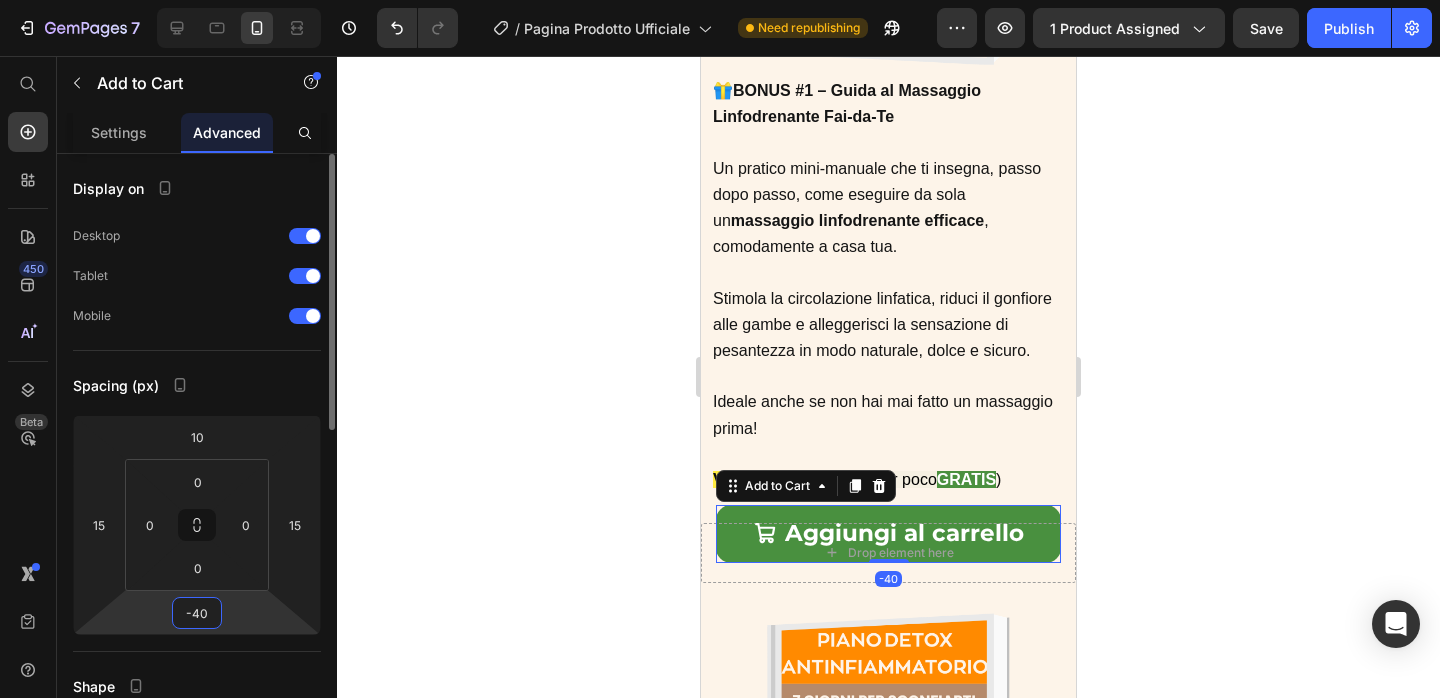 type on "-4" 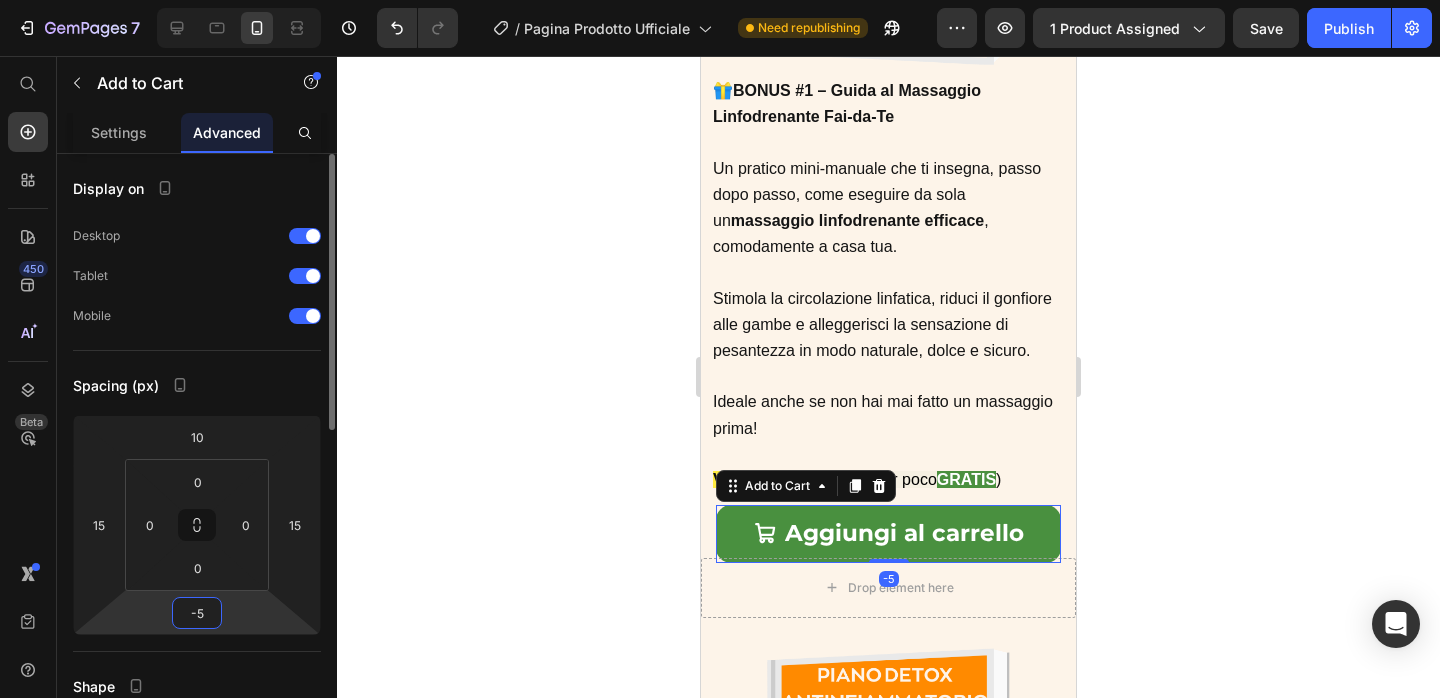type on "-50" 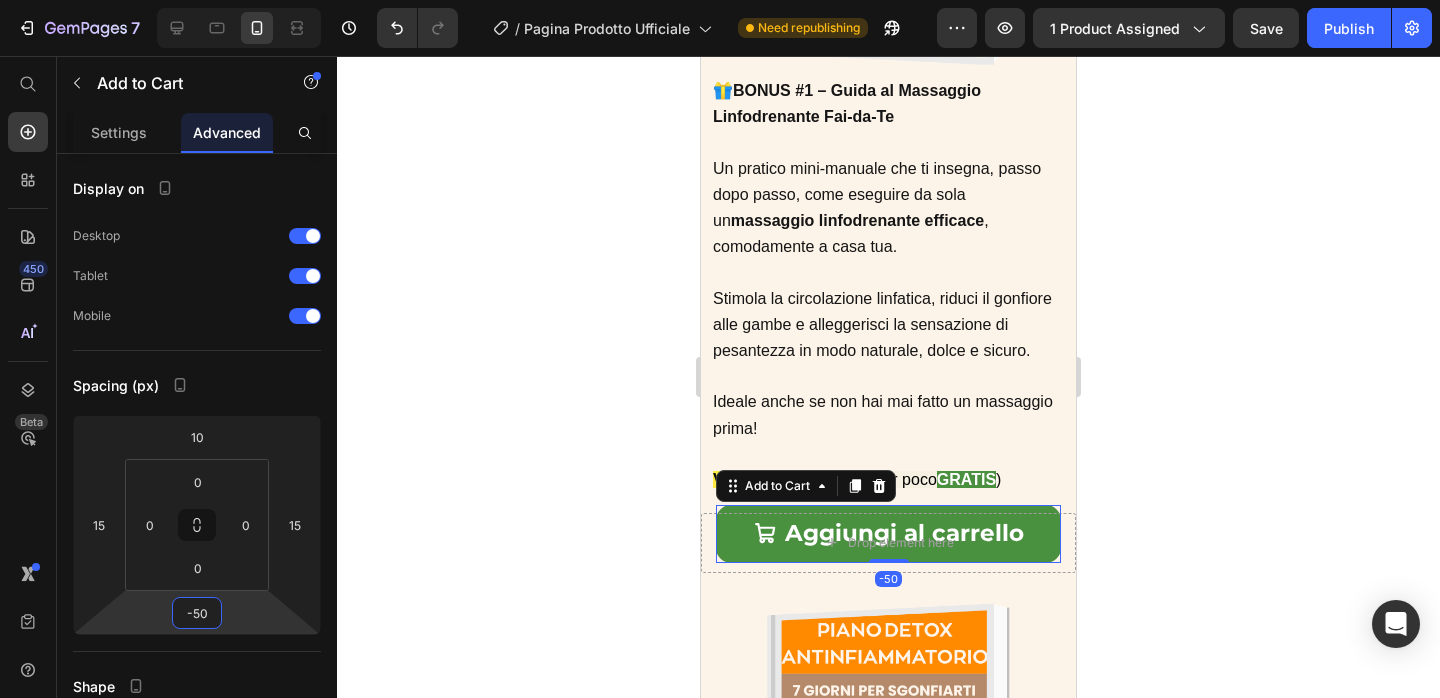 click 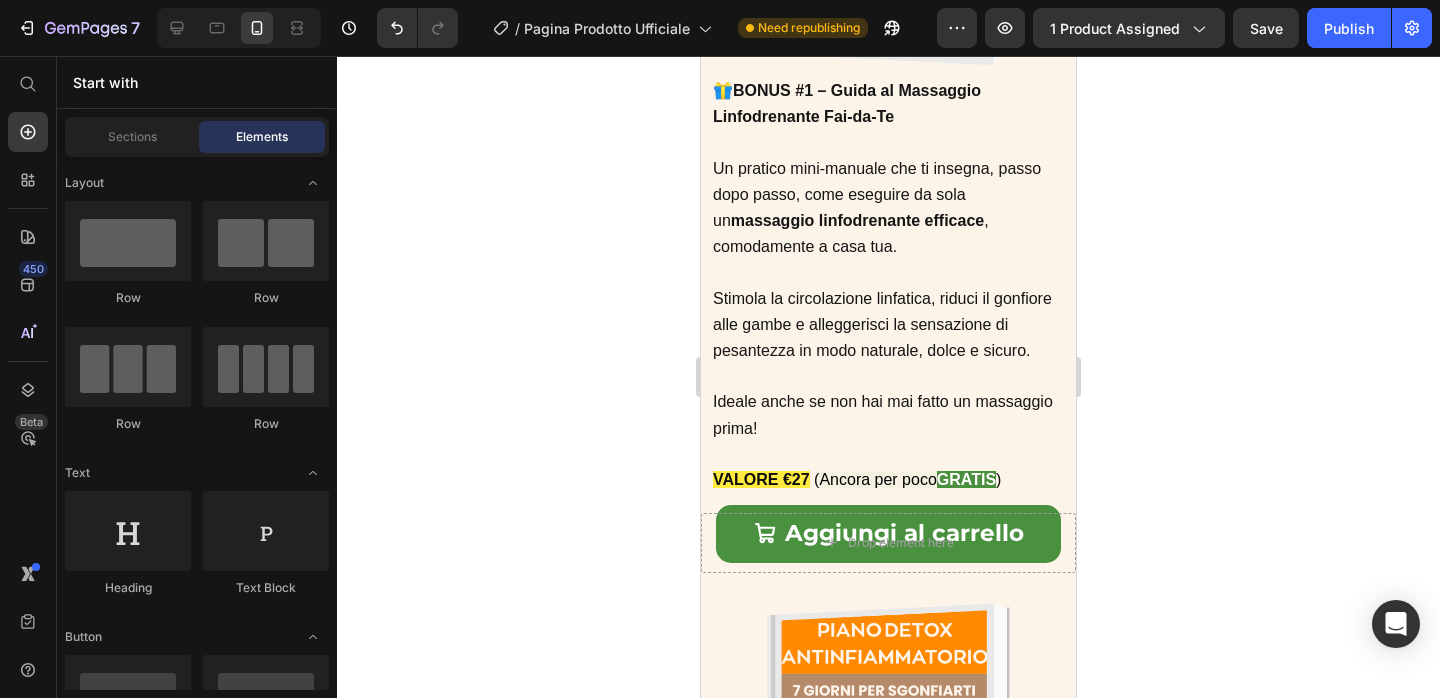 click 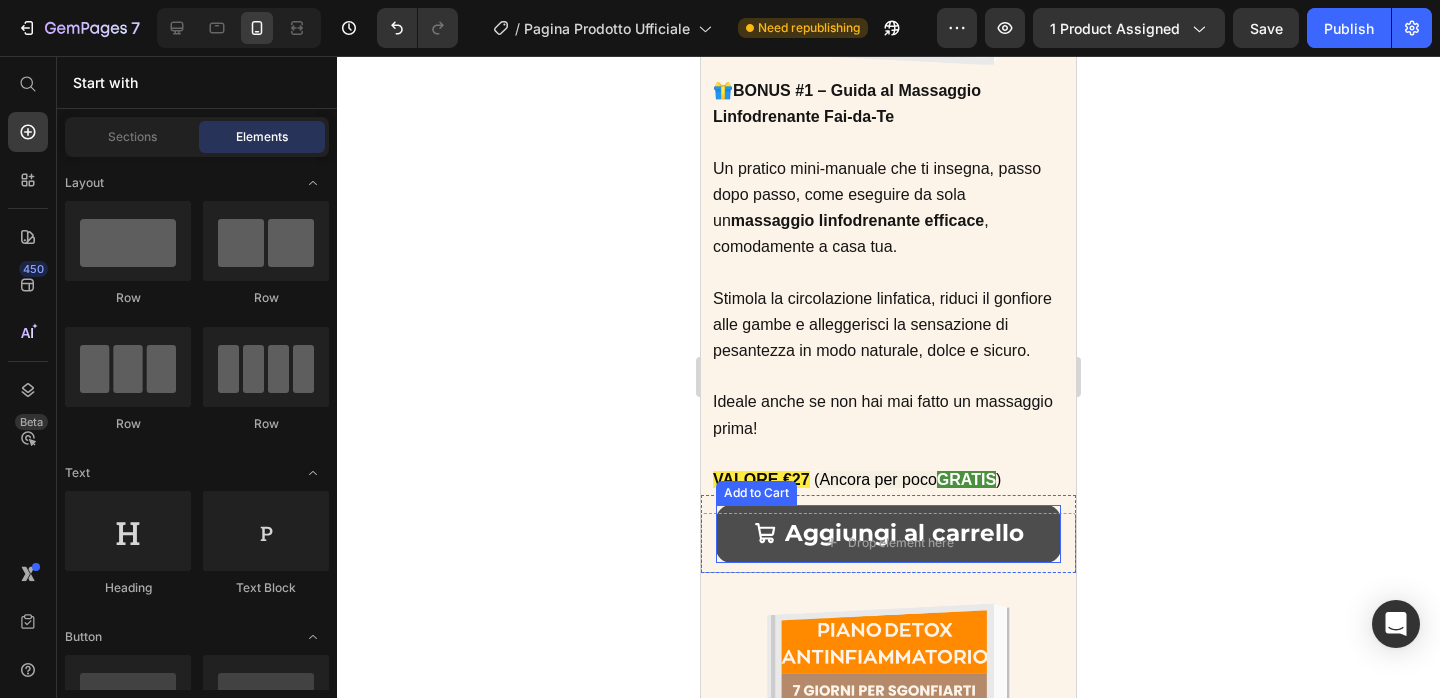 click at bounding box center (765, 533) 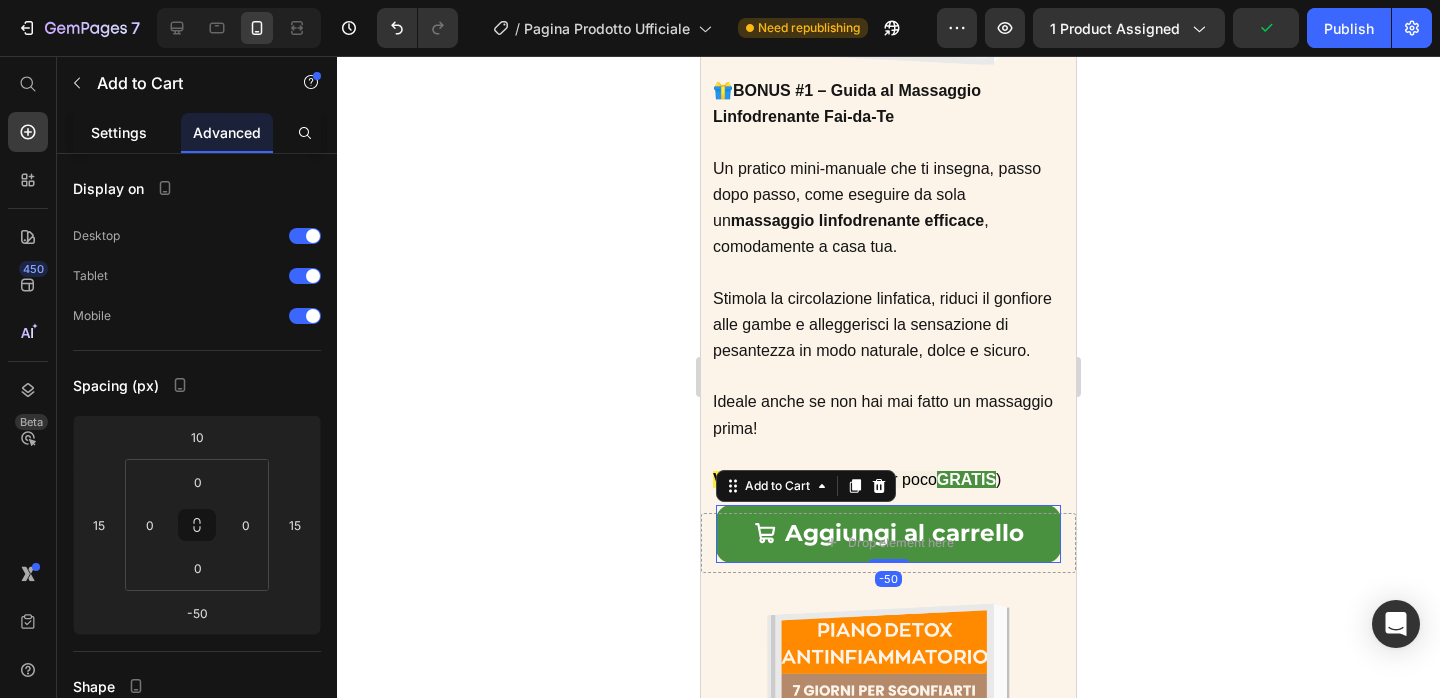 click on "Settings" at bounding box center (119, 132) 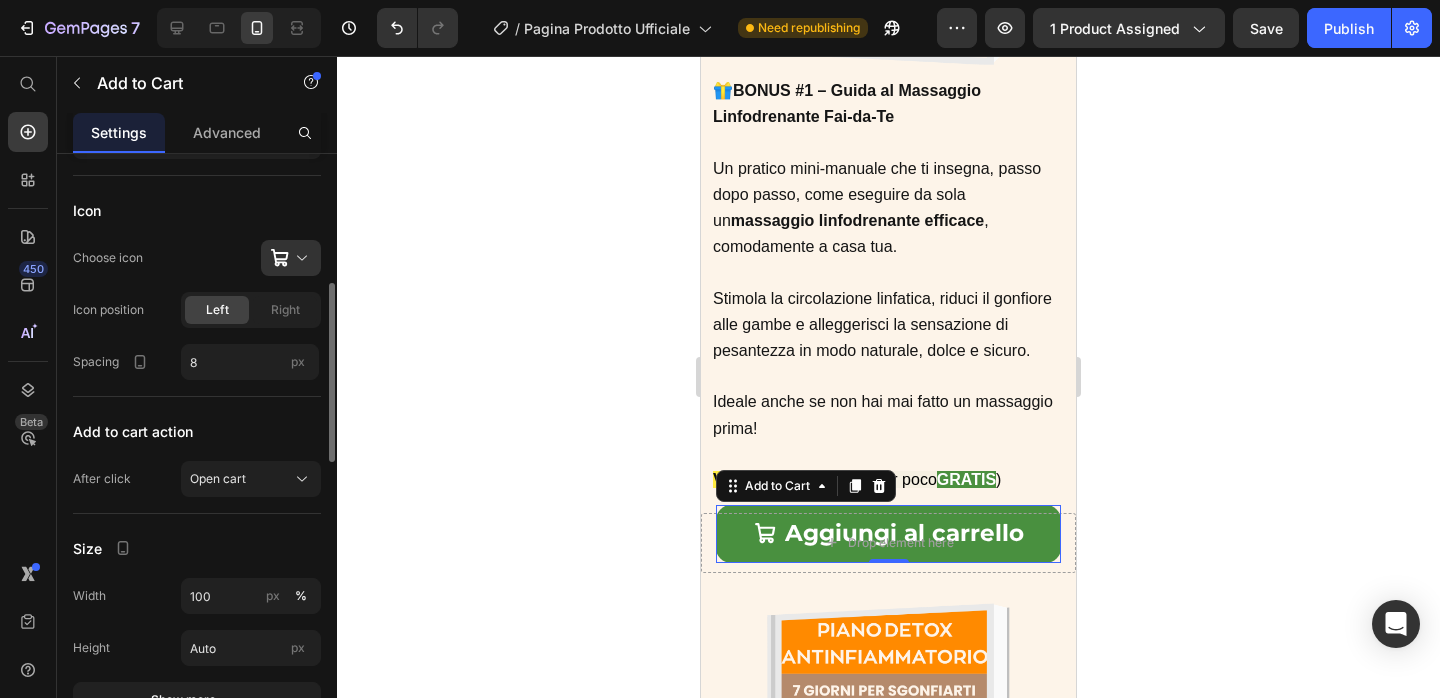 scroll, scrollTop: 656, scrollLeft: 0, axis: vertical 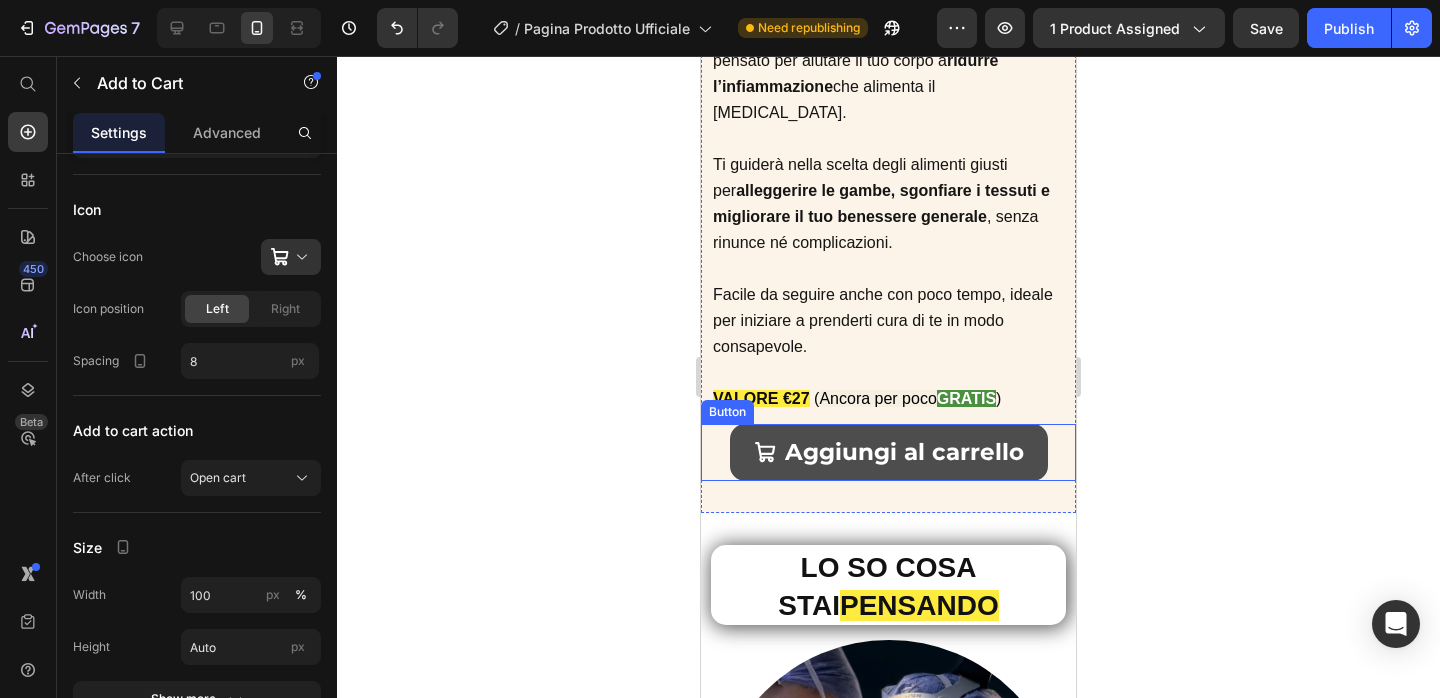 click on "Aggiungi al carrello" at bounding box center [889, 452] 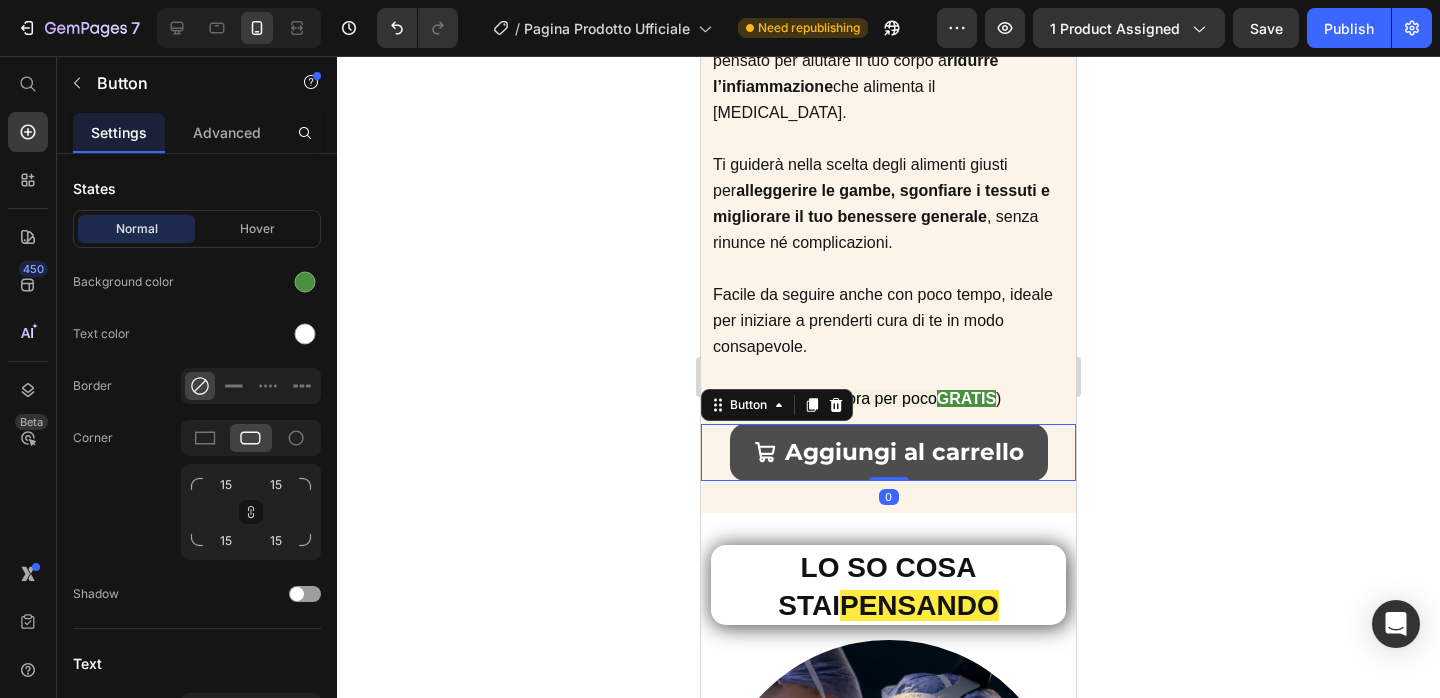 scroll, scrollTop: 0, scrollLeft: 0, axis: both 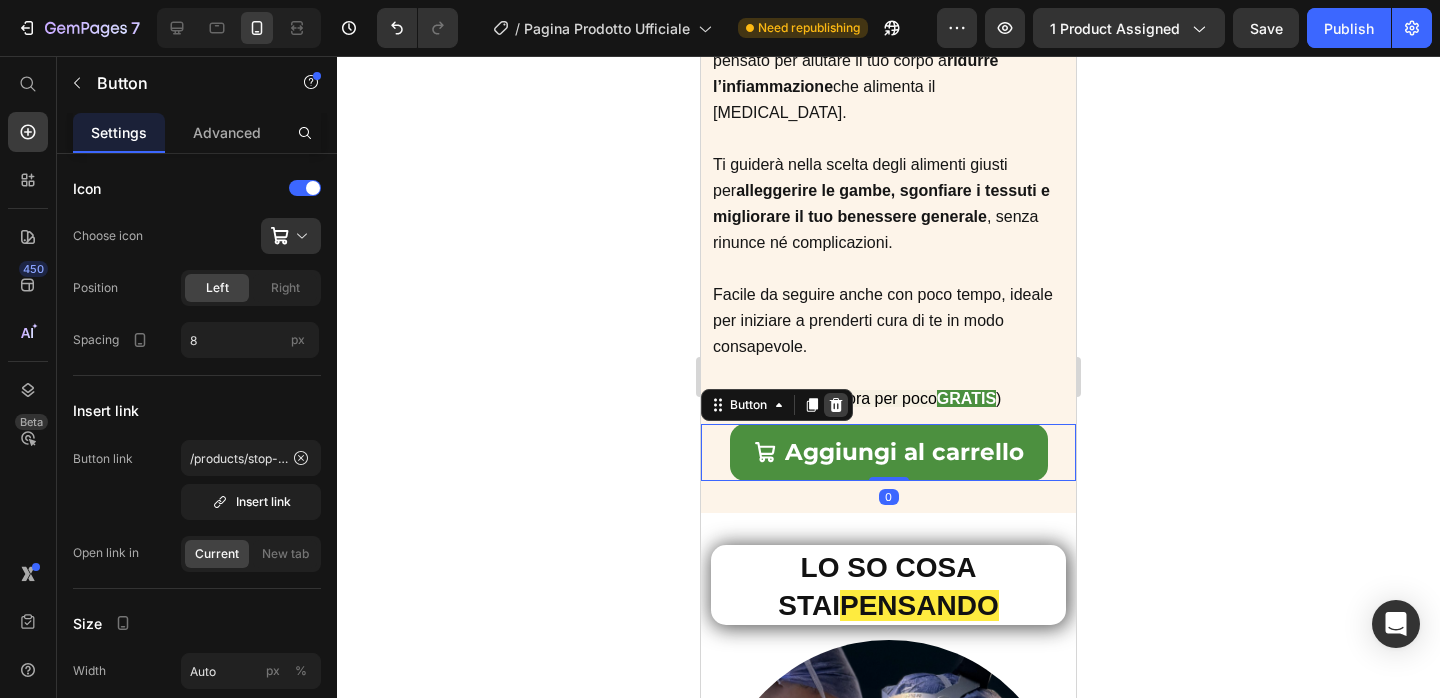 click 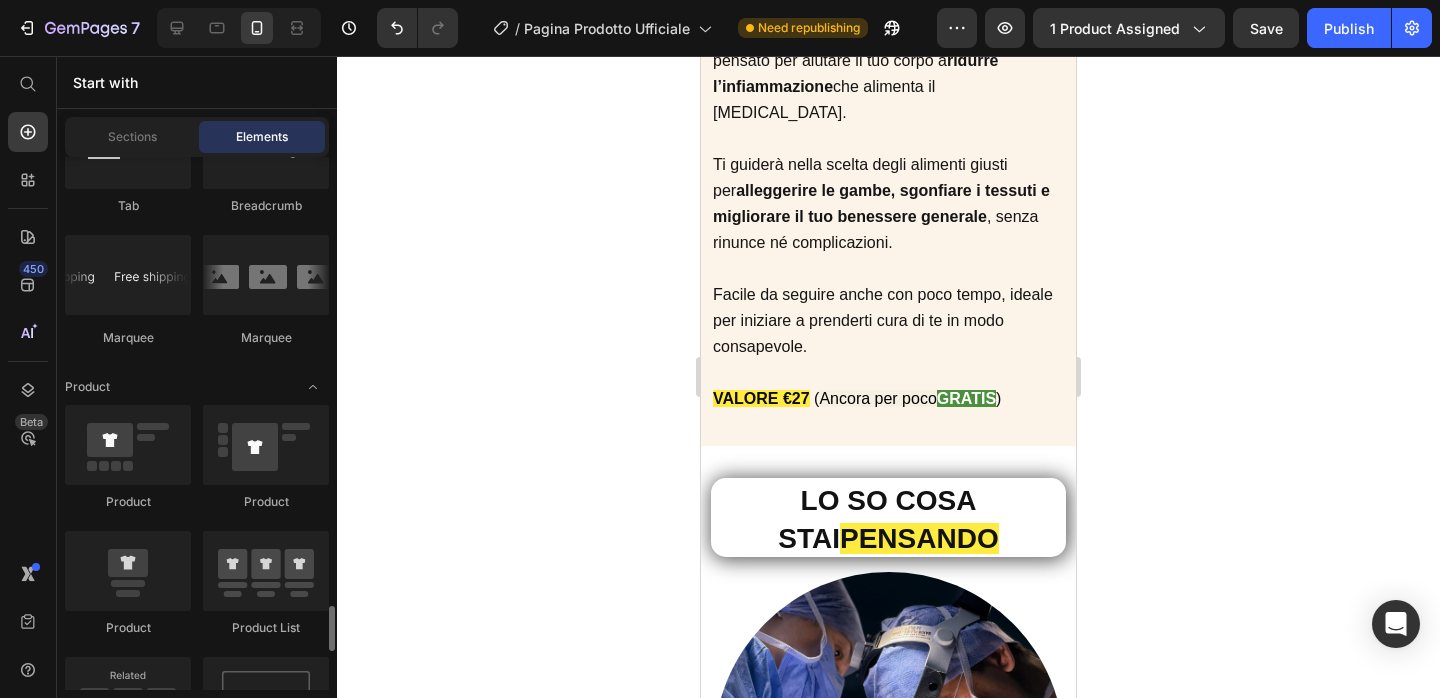 scroll, scrollTop: 2686, scrollLeft: 0, axis: vertical 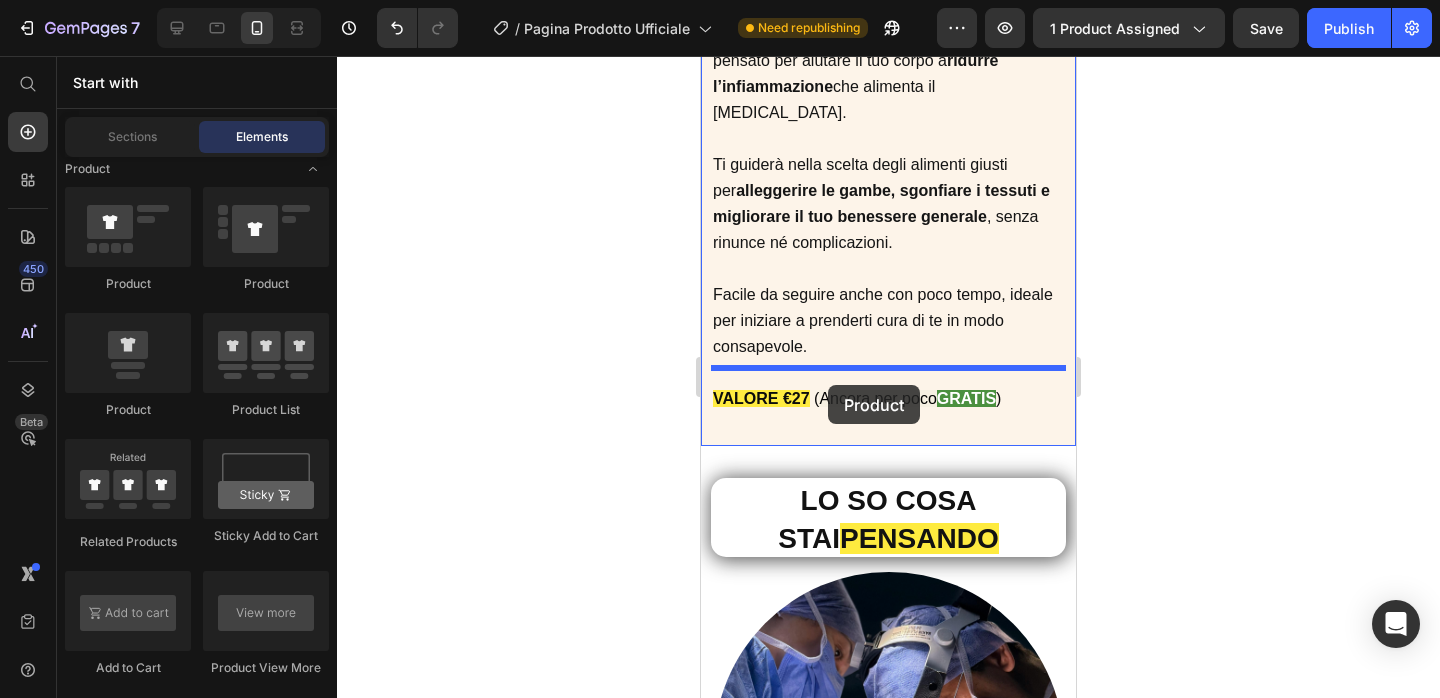 drag, startPoint x: 848, startPoint y: 445, endPoint x: 828, endPoint y: 385, distance: 63.245552 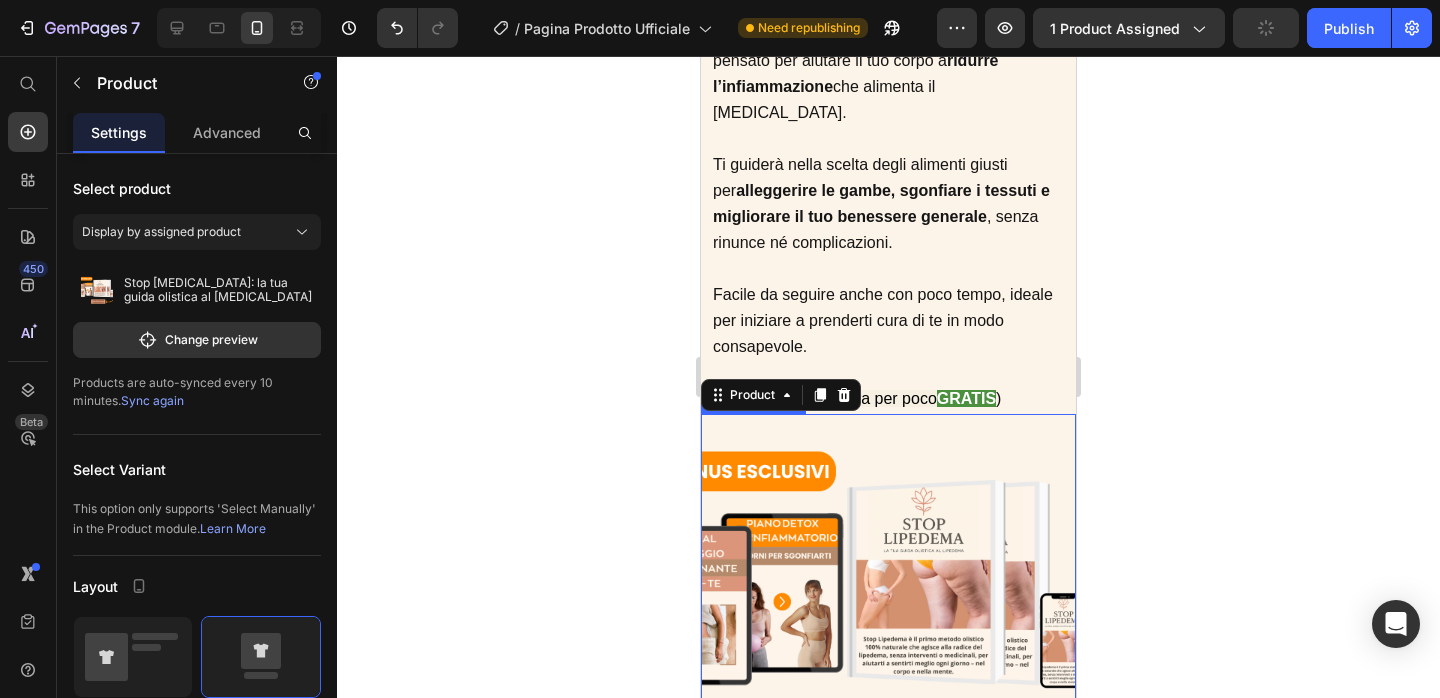 click at bounding box center (888, 601) 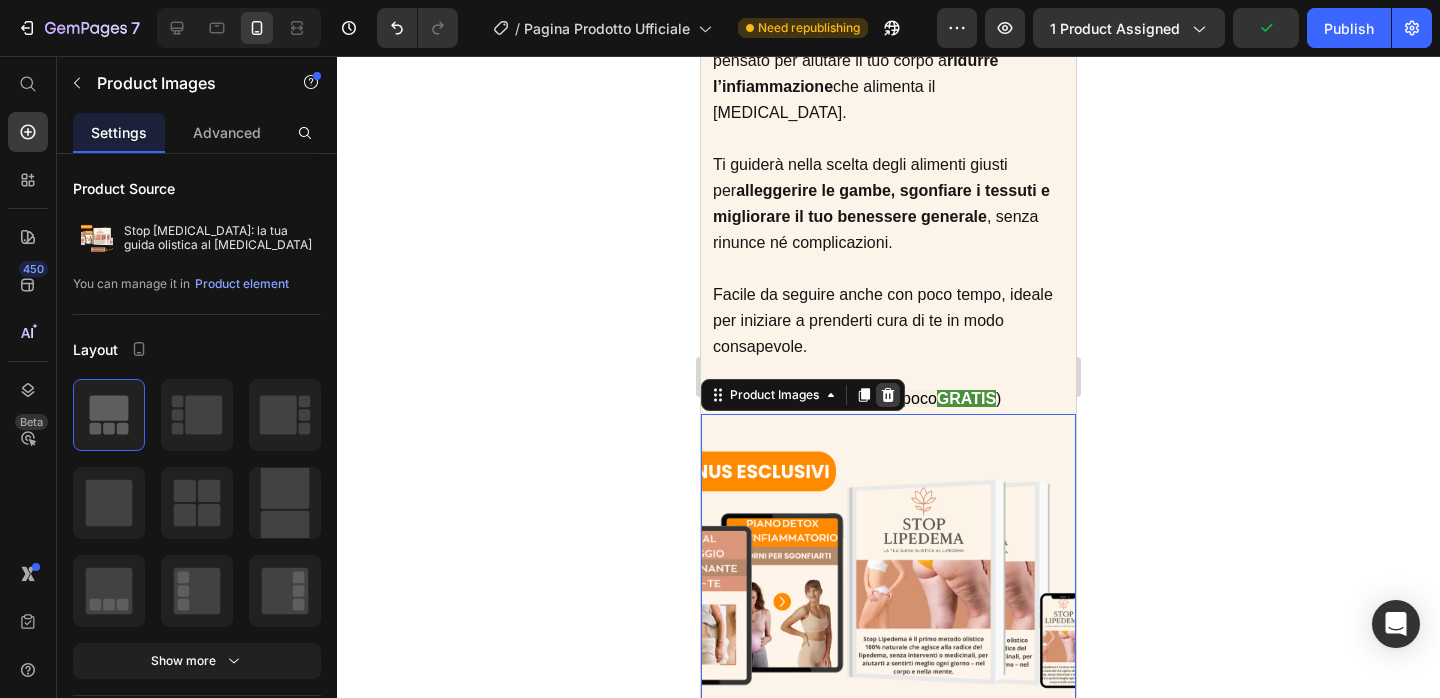 click 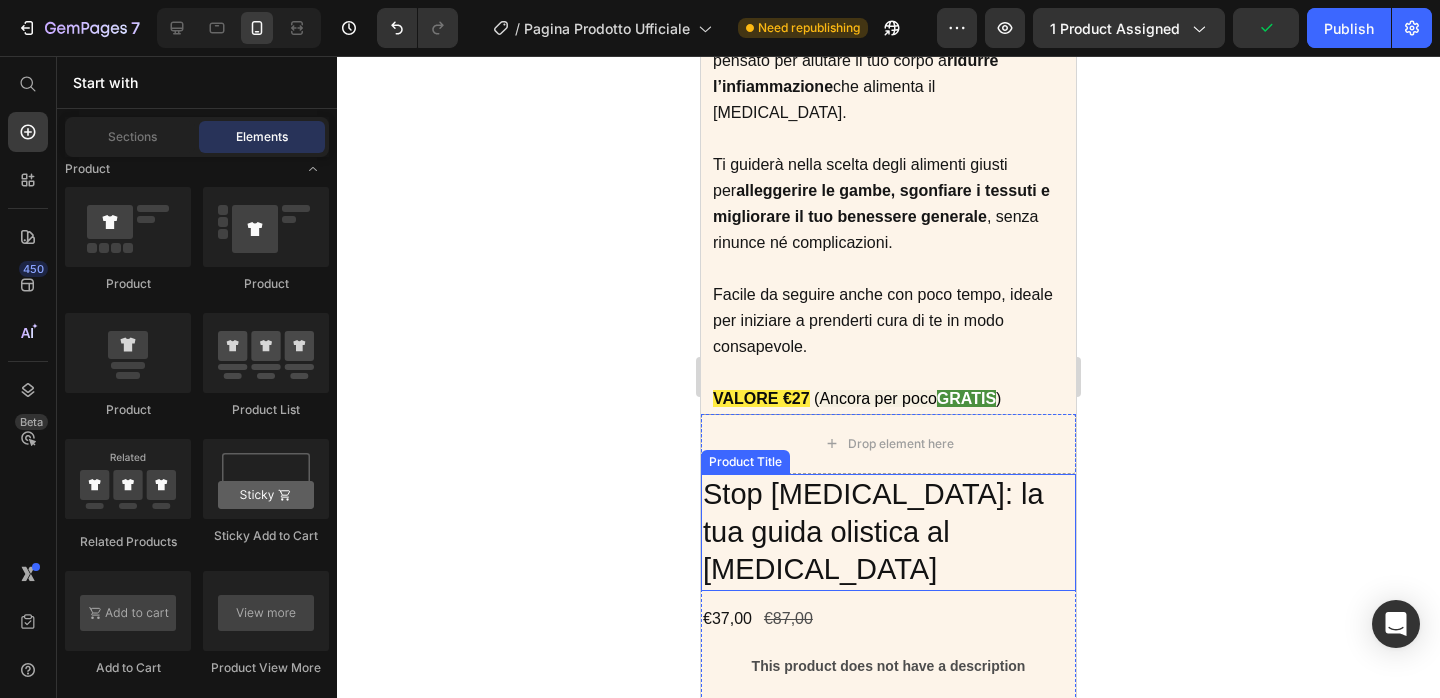 click on "Stop [MEDICAL_DATA]: la tua guida olistica al [MEDICAL_DATA]" at bounding box center (888, 532) 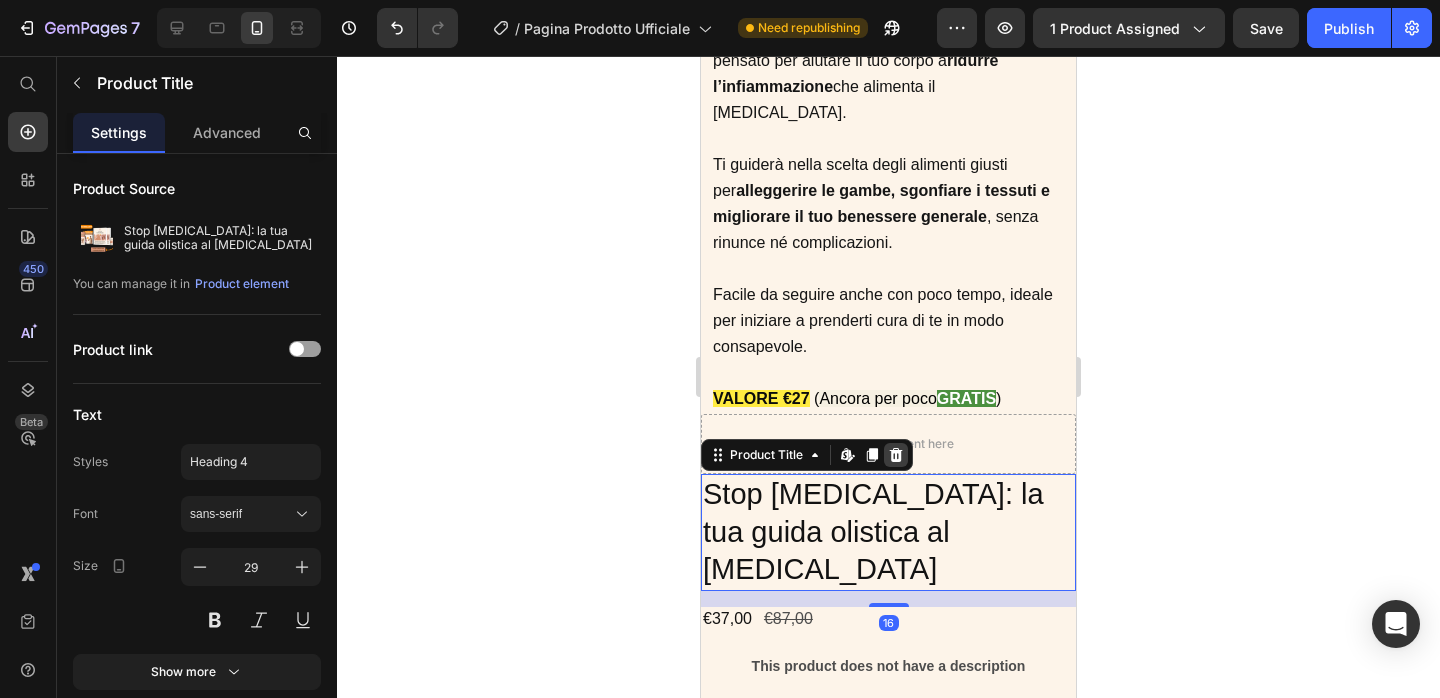click at bounding box center [896, 455] 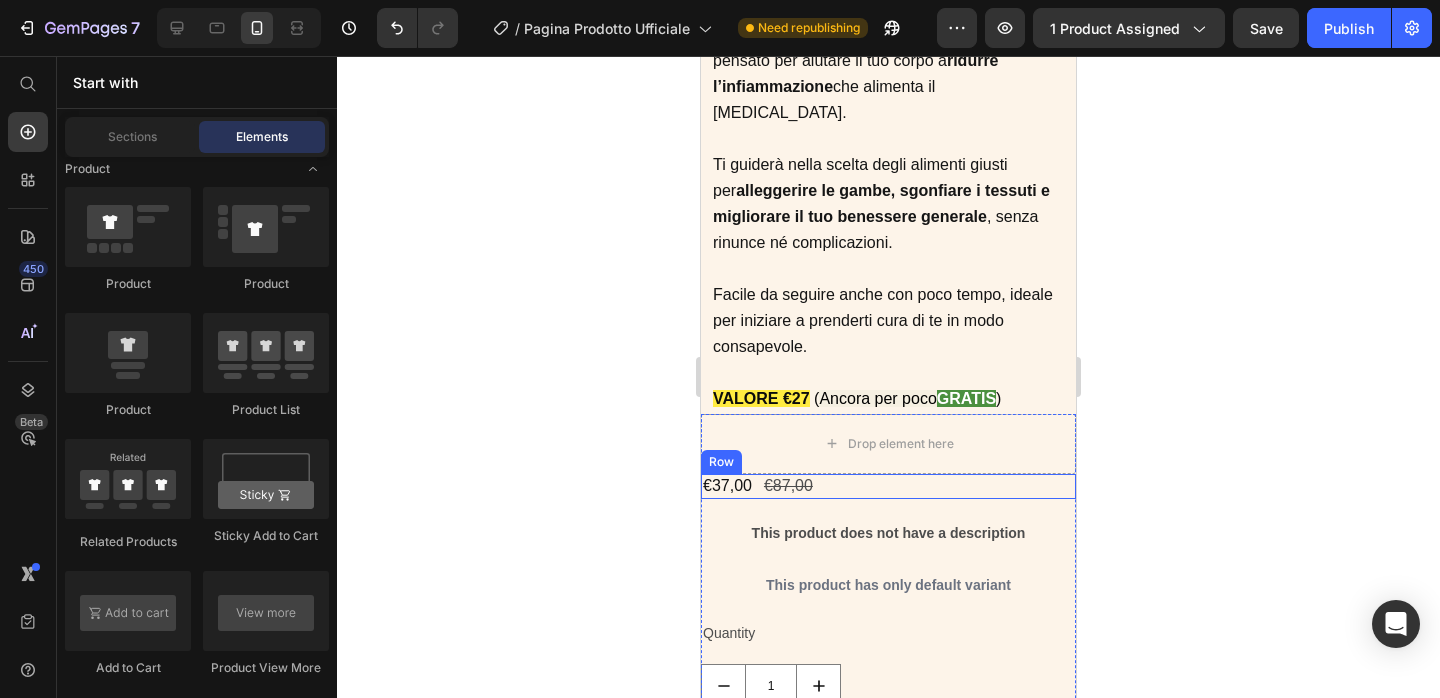 click on "€37,00 Product Price €87,00 Product Price Row" at bounding box center [888, 486] 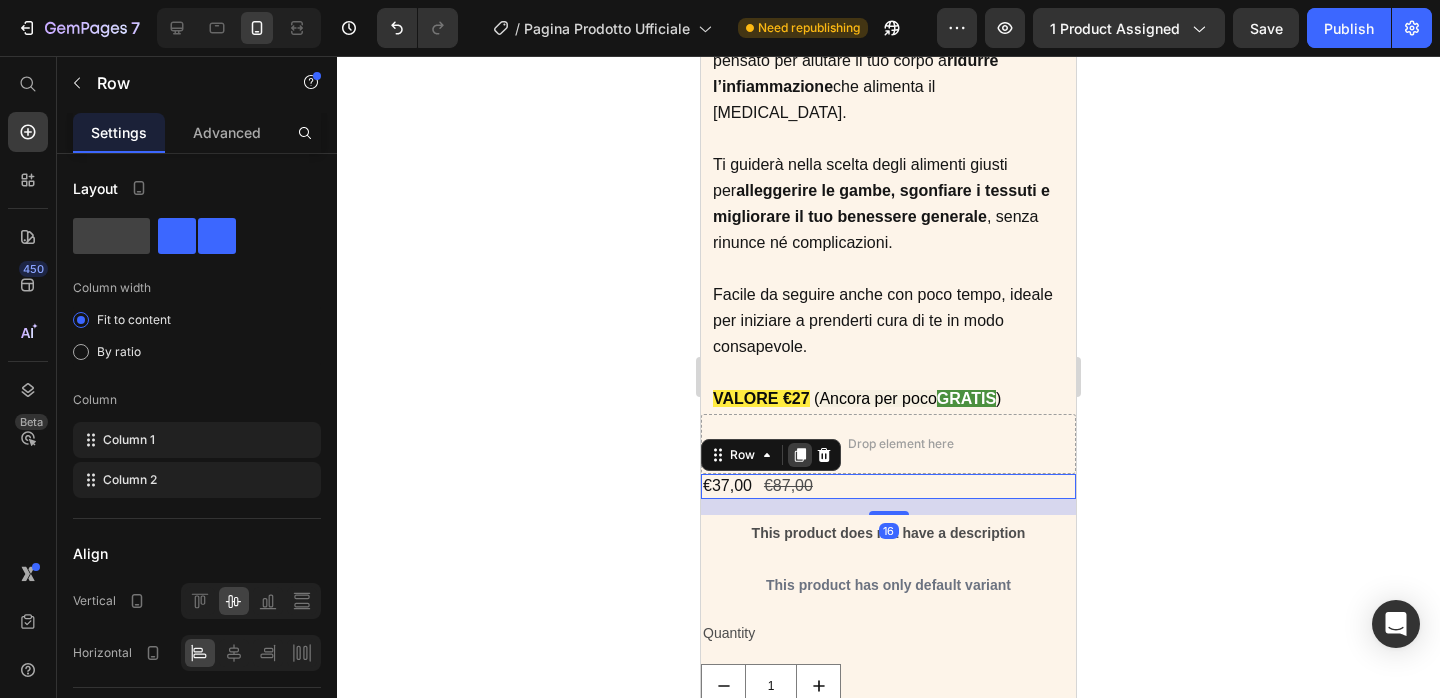 click at bounding box center (800, 455) 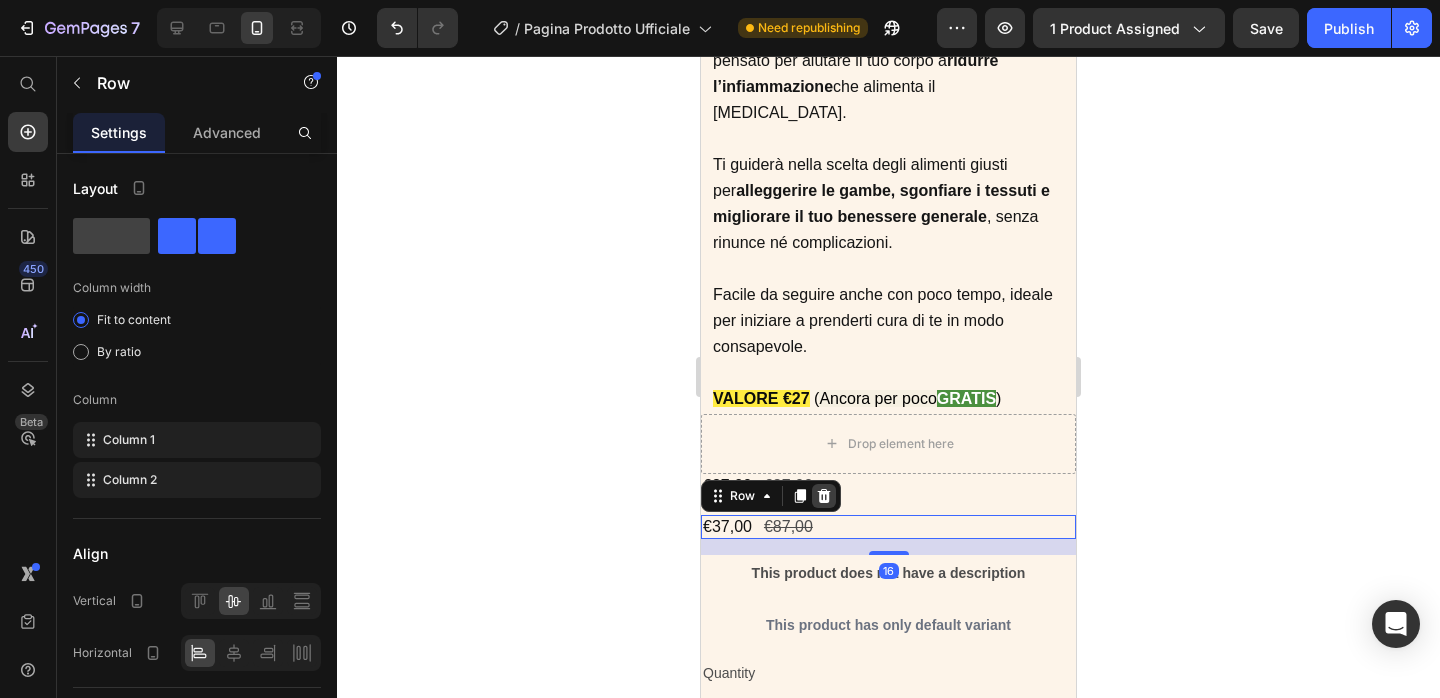 click 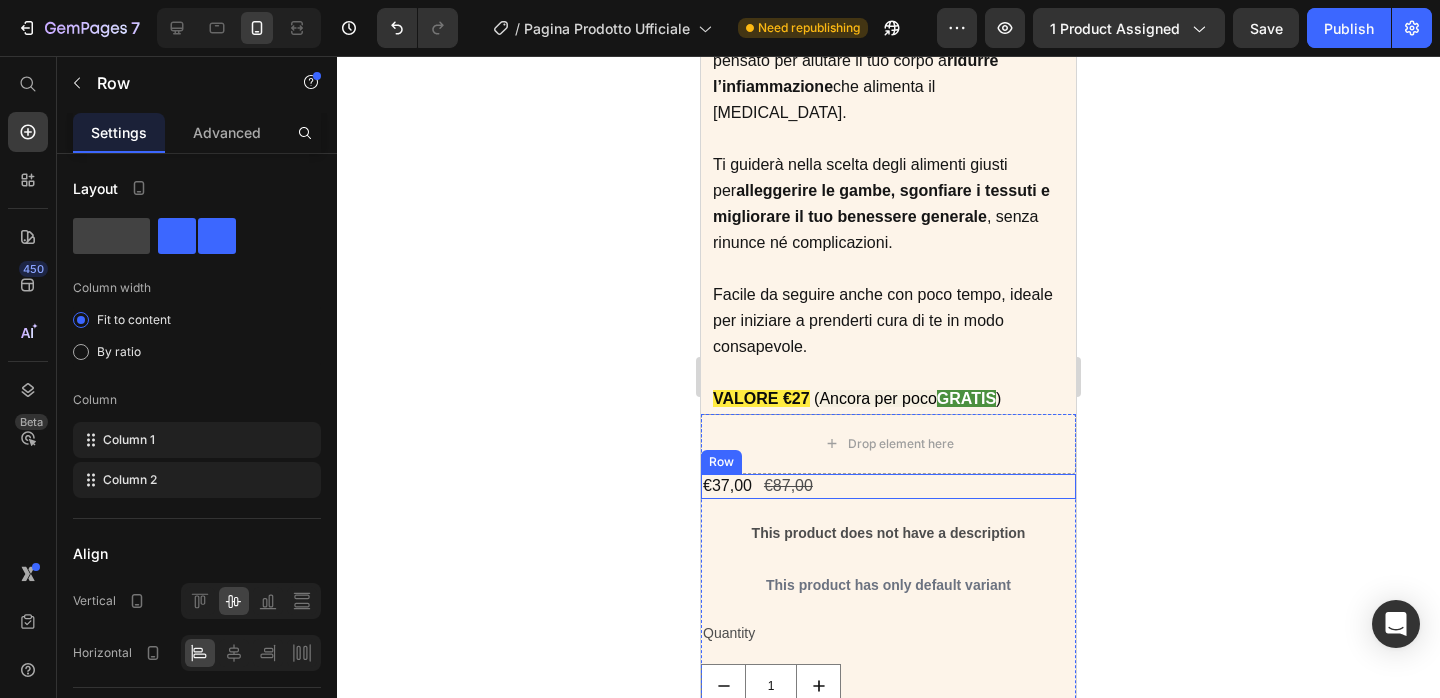 click on "€37,00 Product Price €87,00 Product Price Row" at bounding box center (888, 486) 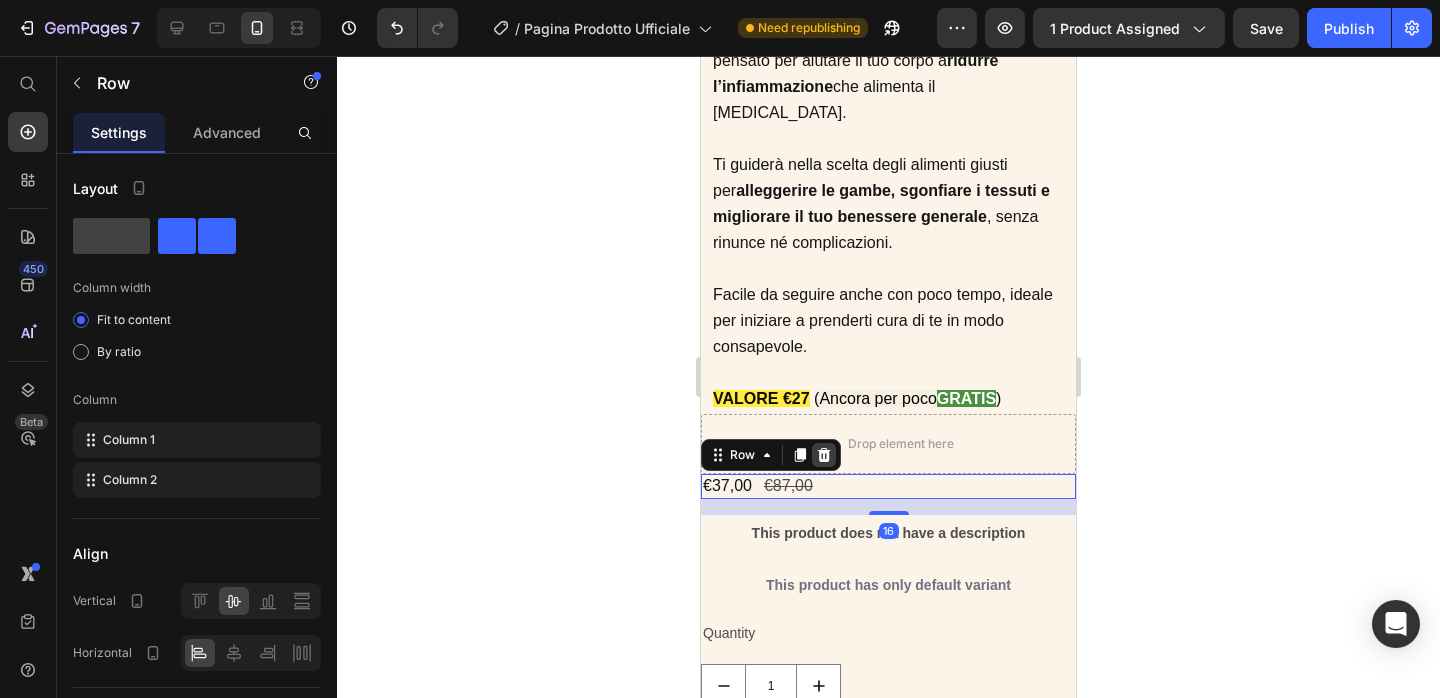 click 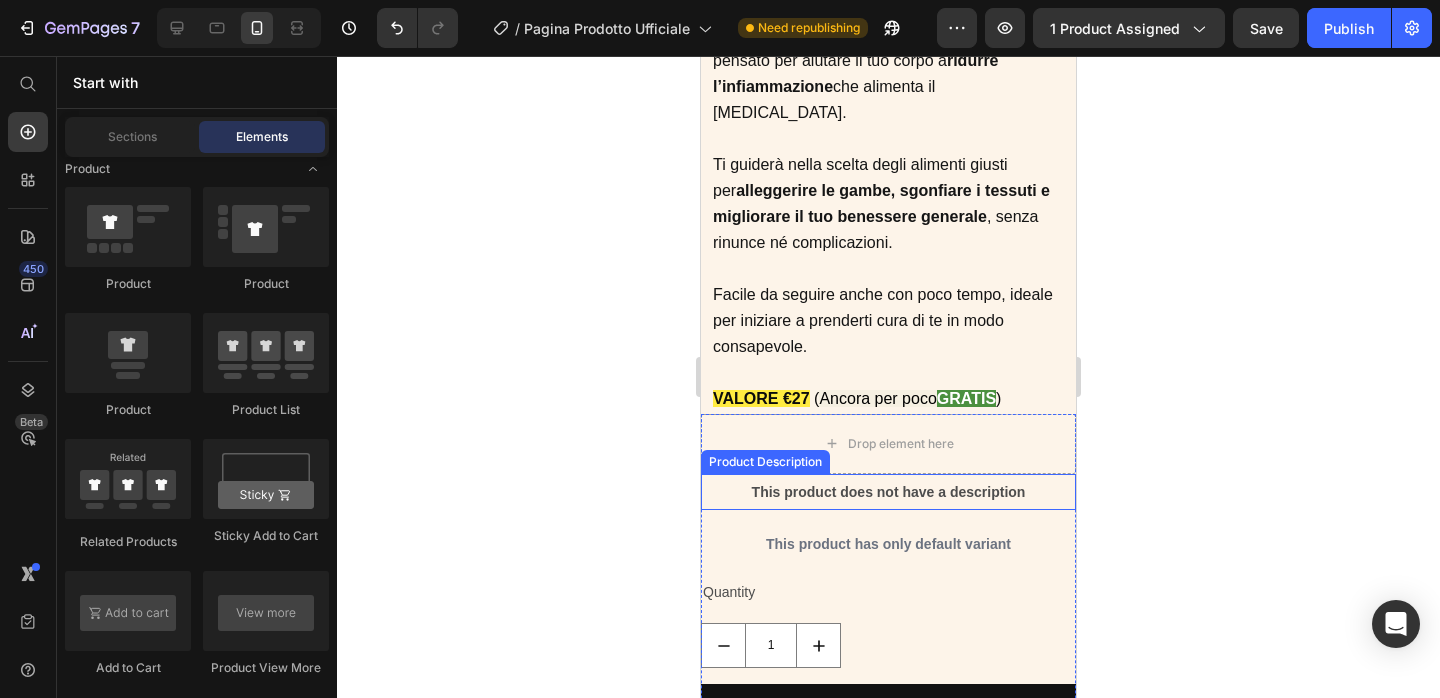 click on "This product does not have a description" at bounding box center (888, 492) 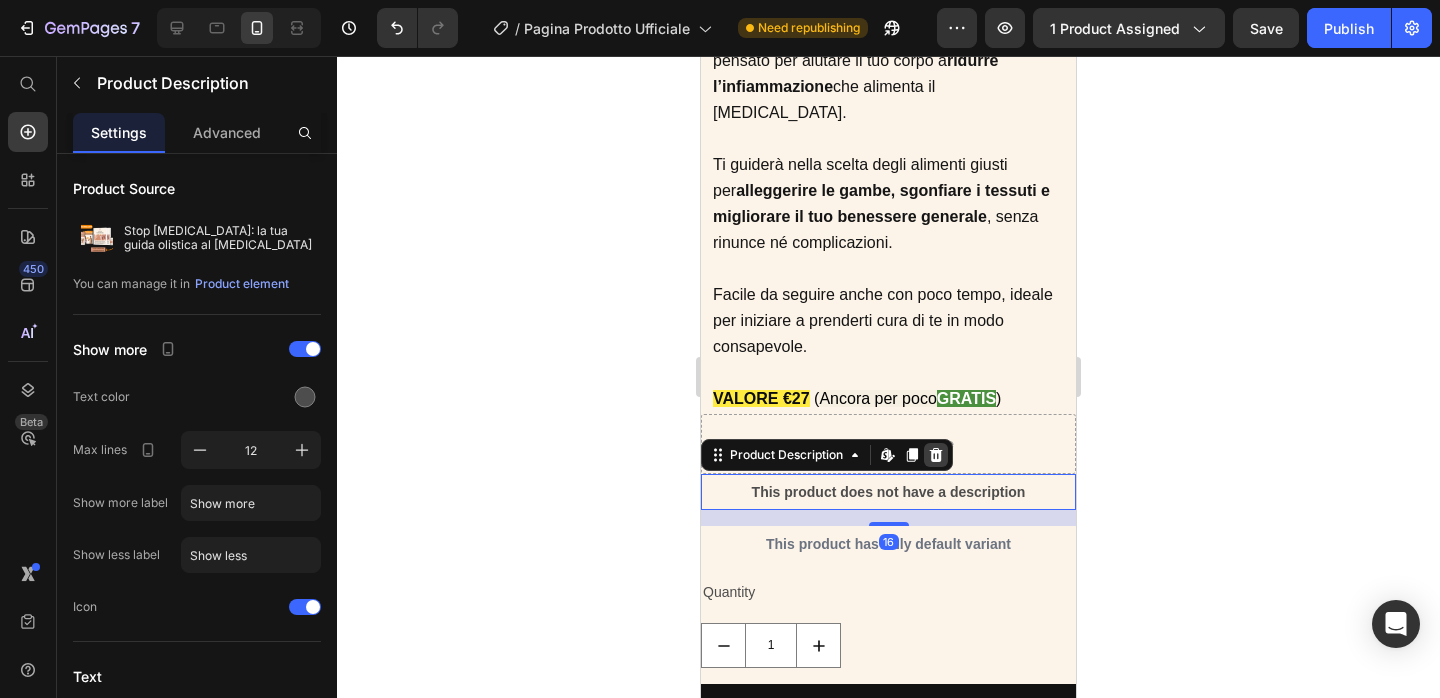 click 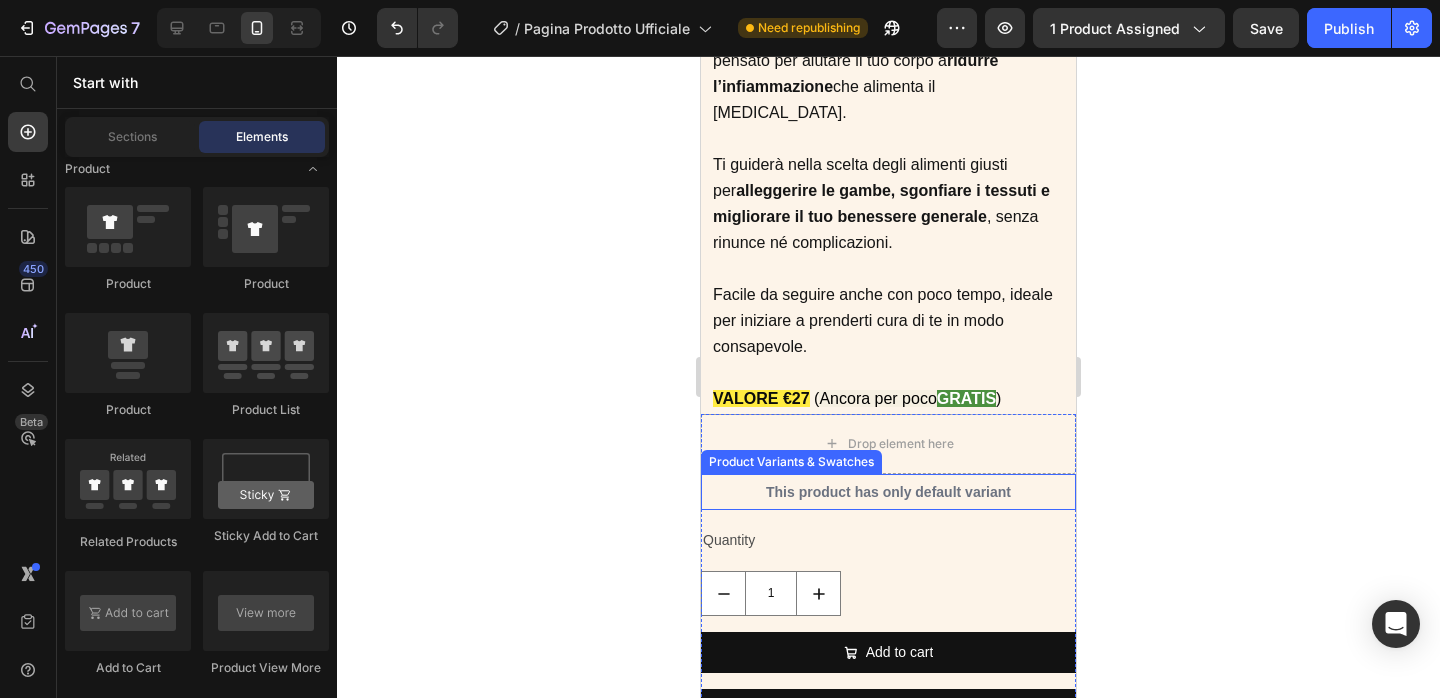 click on "This product has only default variant" at bounding box center (888, 492) 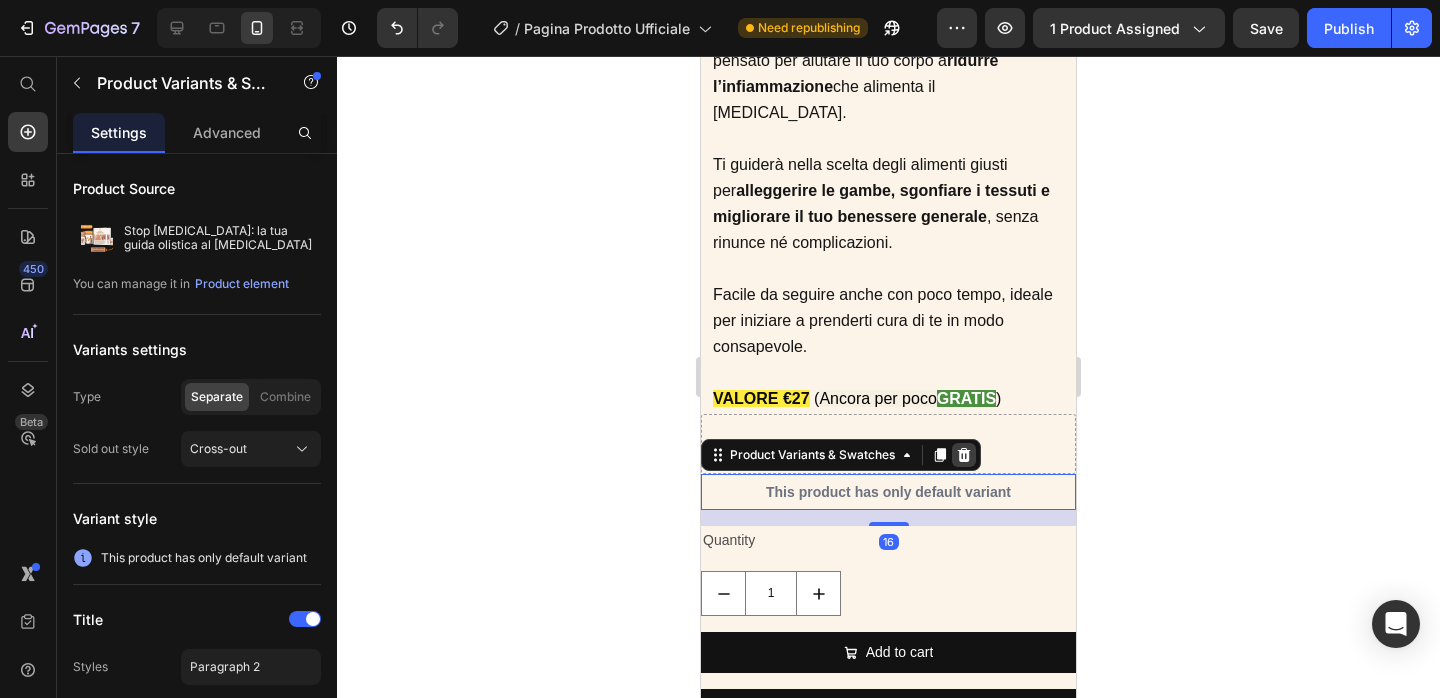click 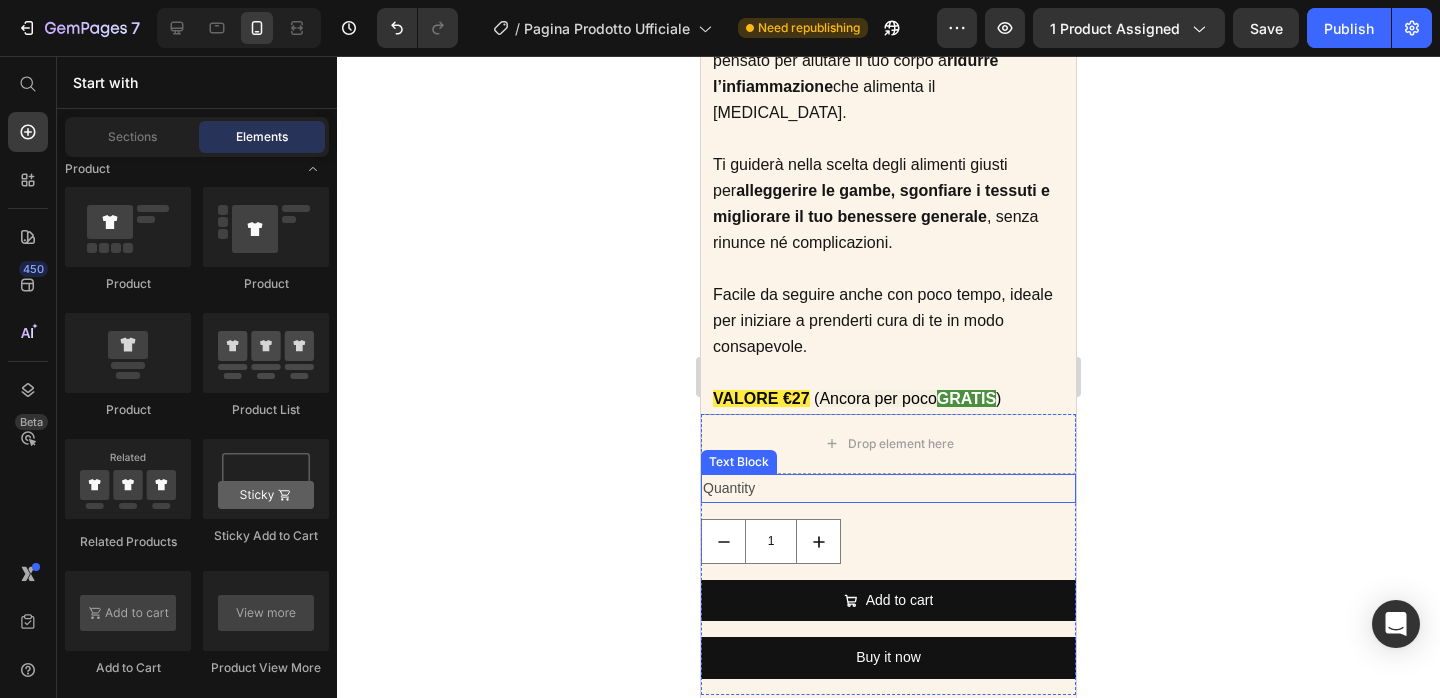 click on "Quantity" at bounding box center (888, 488) 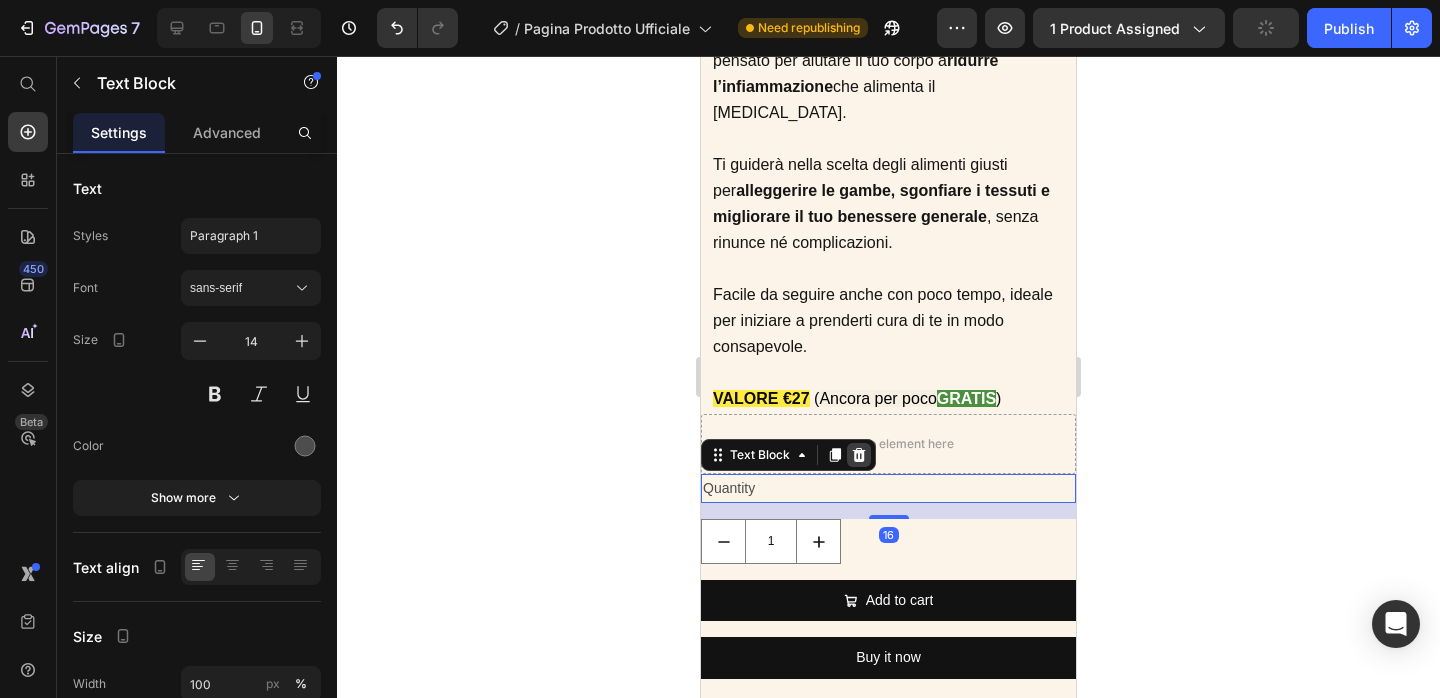 click 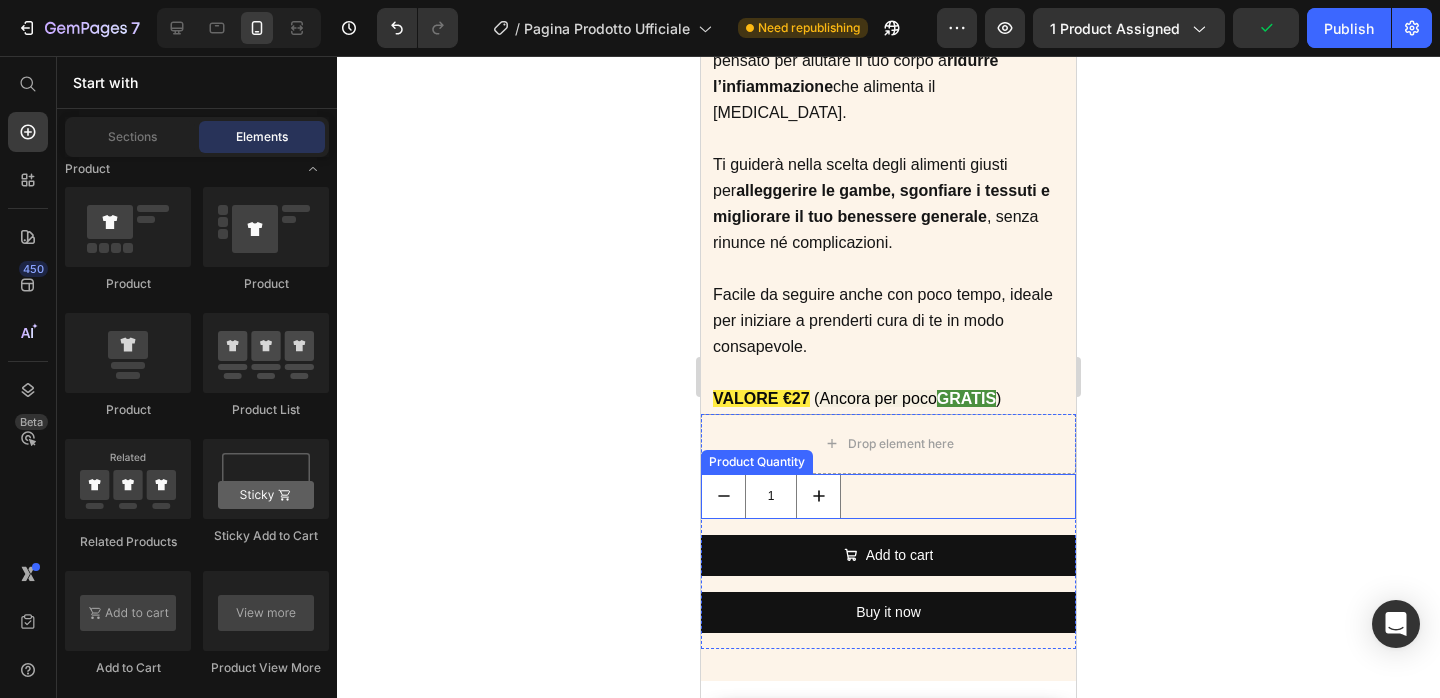 click on "1" at bounding box center (888, 496) 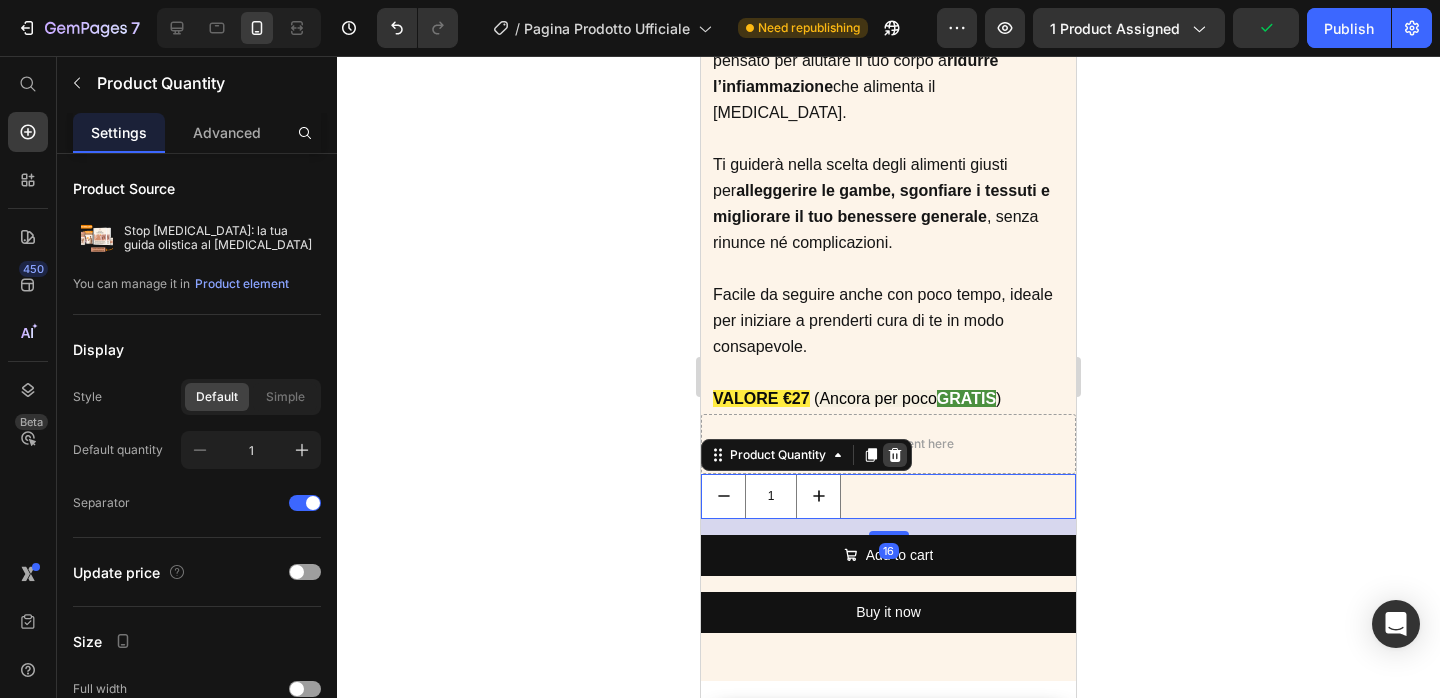 click 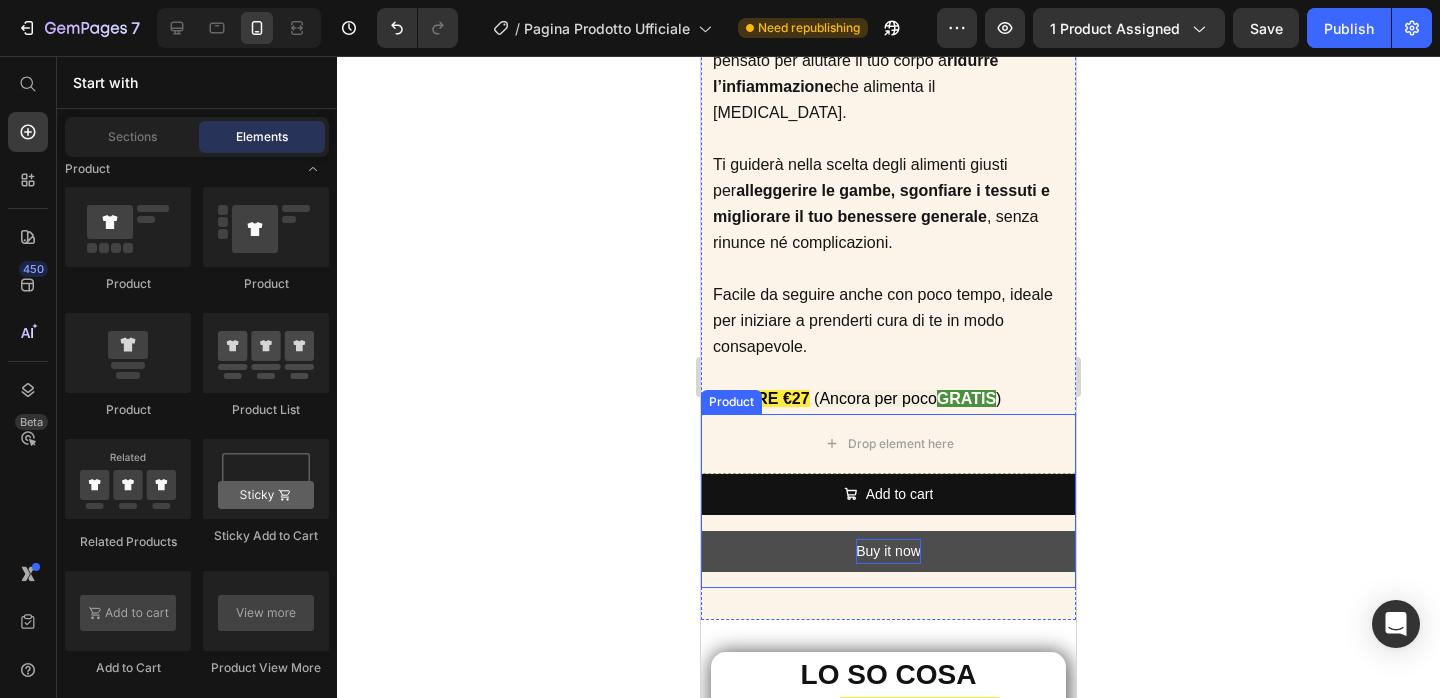click on "Buy it now" at bounding box center [888, 551] 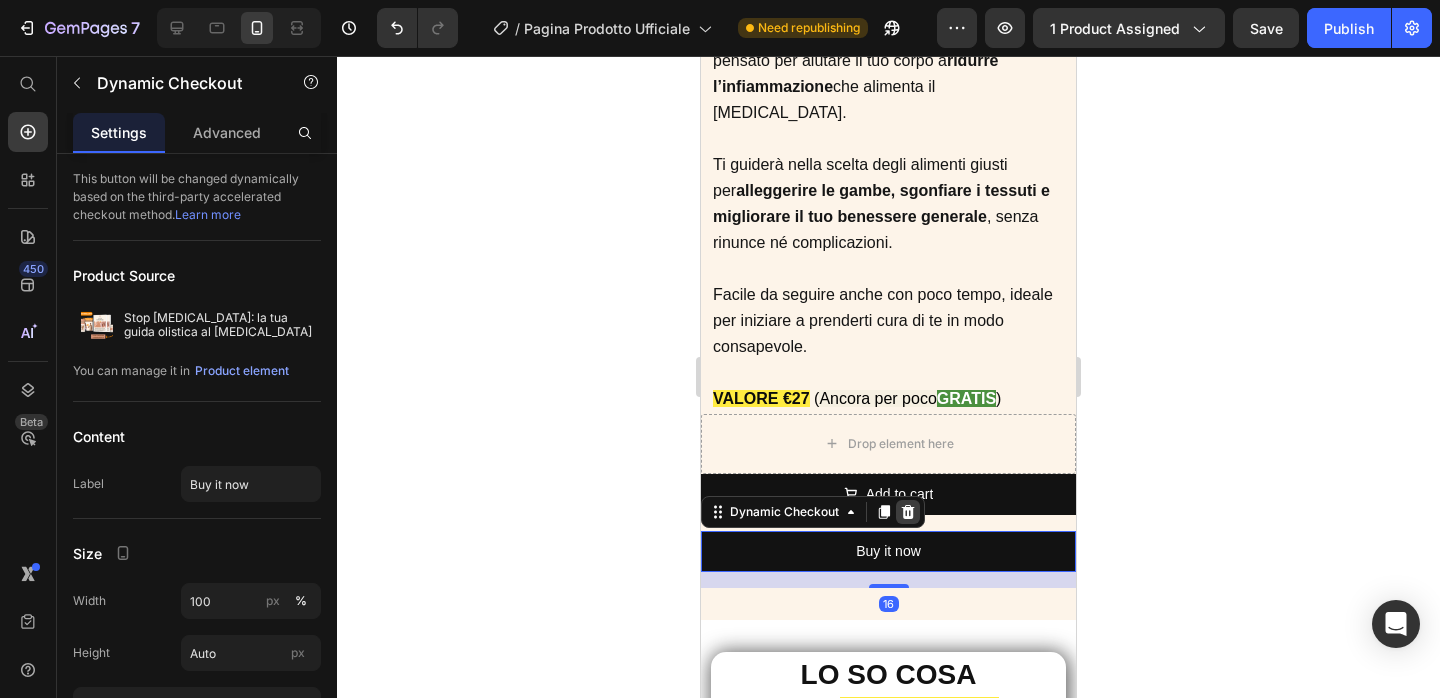 click 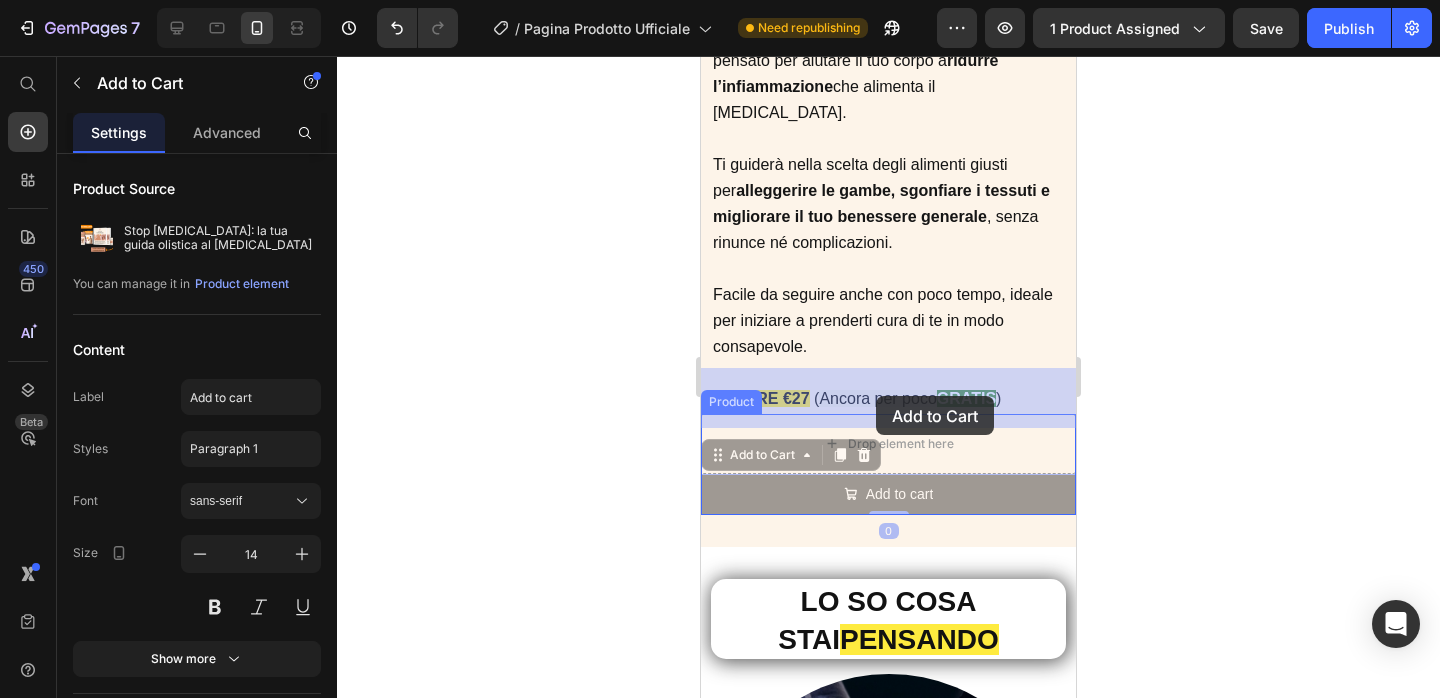 drag, startPoint x: 878, startPoint y: 458, endPoint x: 876, endPoint y: 396, distance: 62.03225 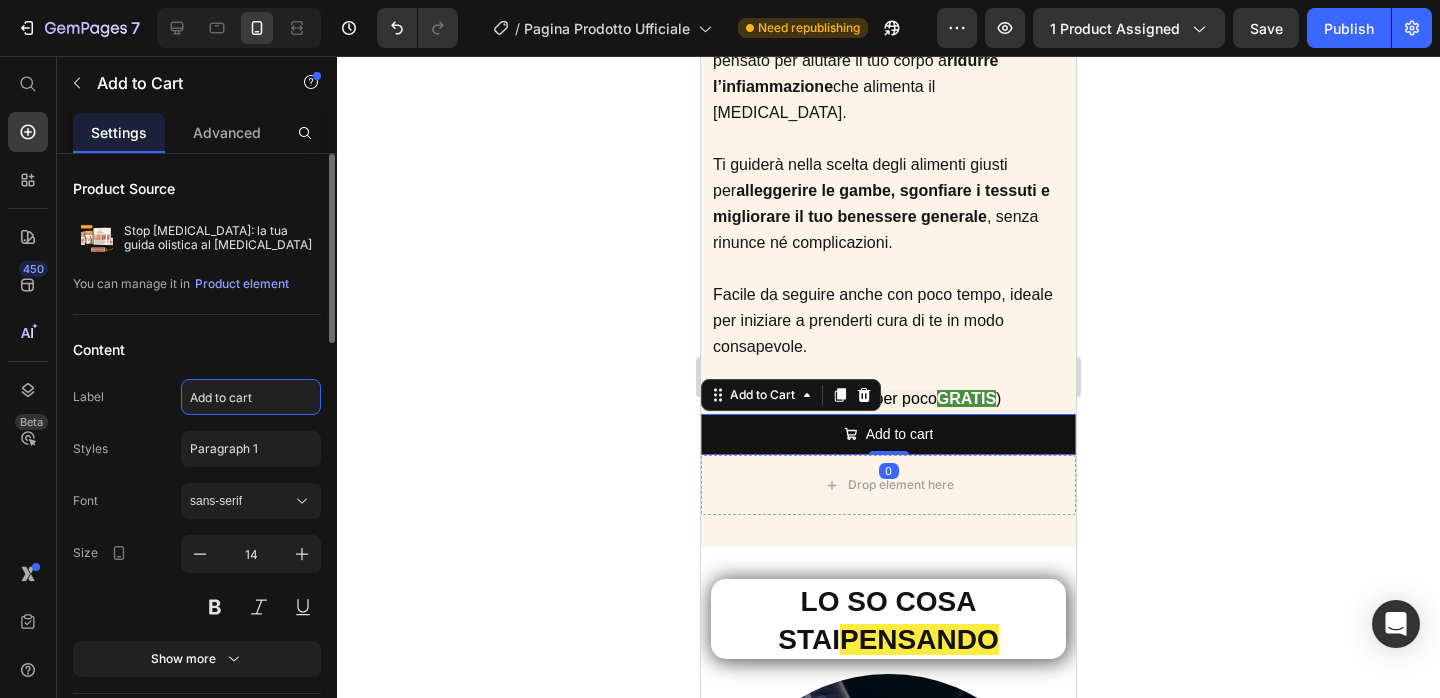 click on "Add to cart" 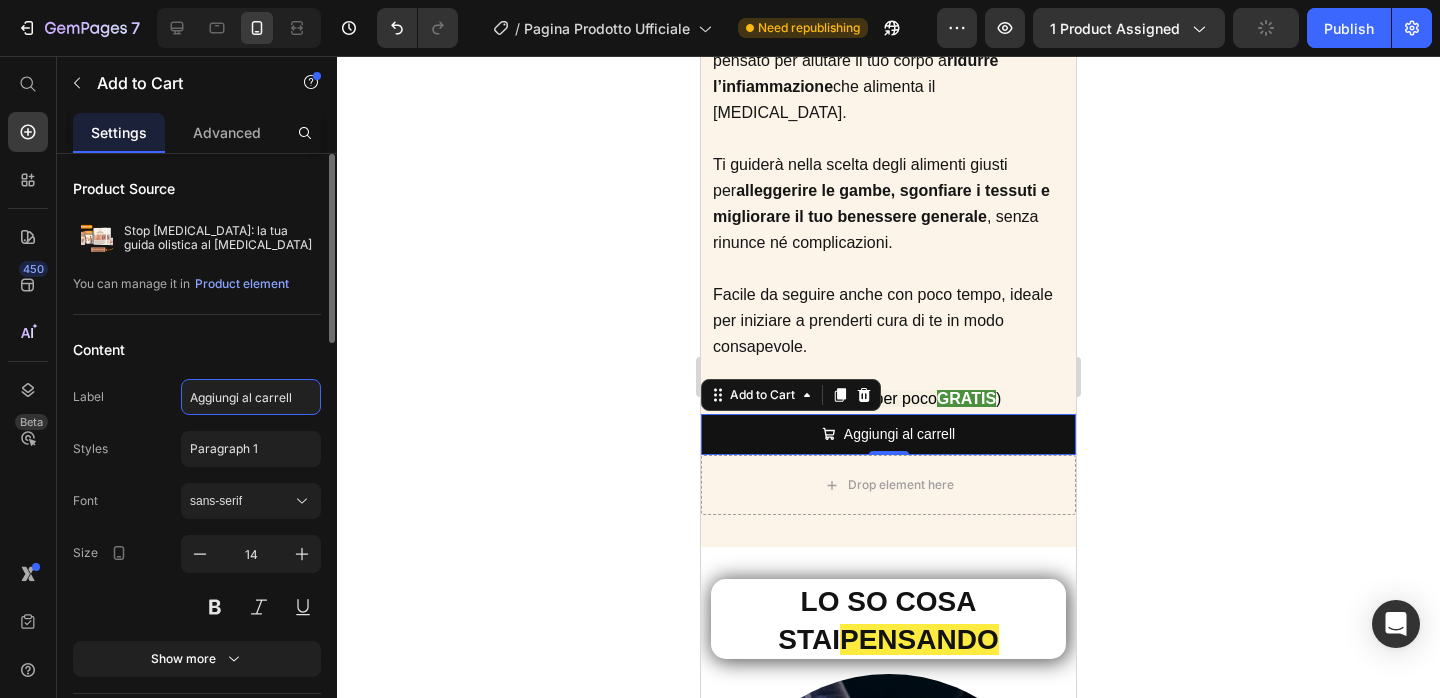 type on "Aggiungi al carrello" 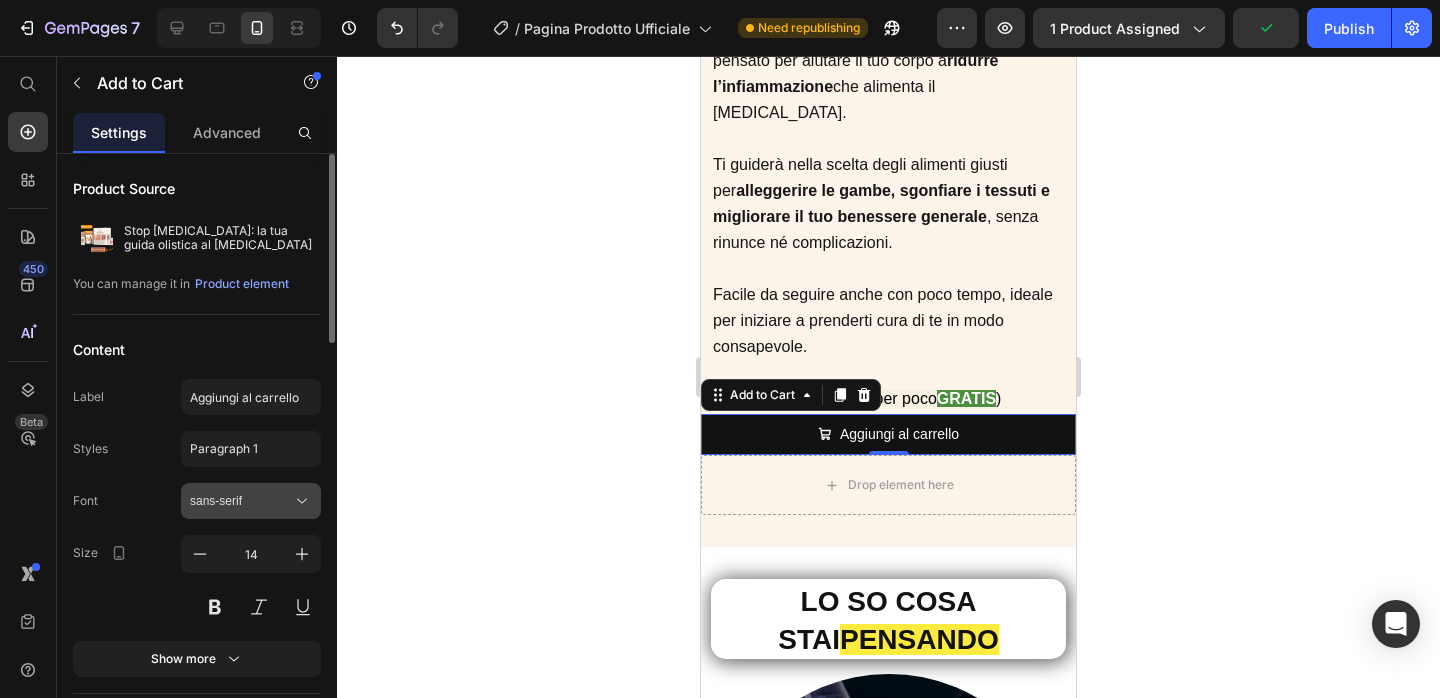 click on "sans-serif" at bounding box center (241, 501) 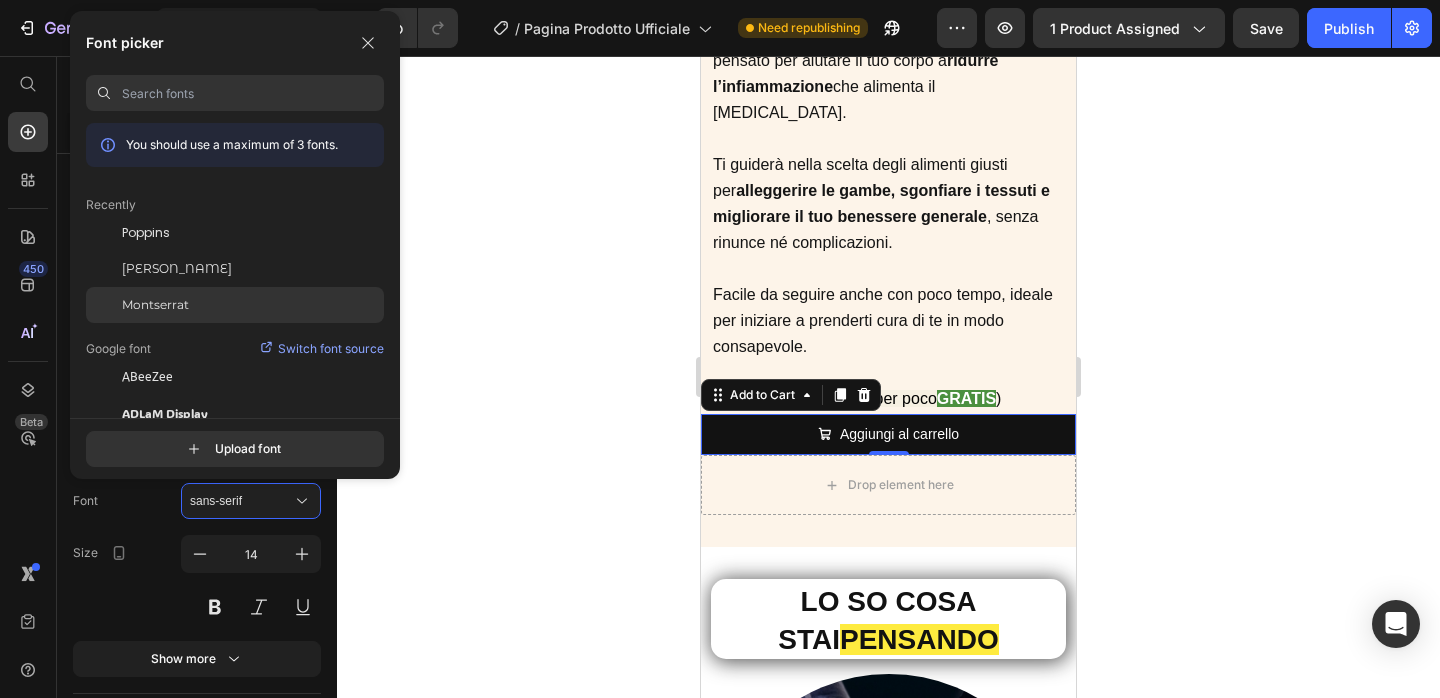 click on "Montserrat" 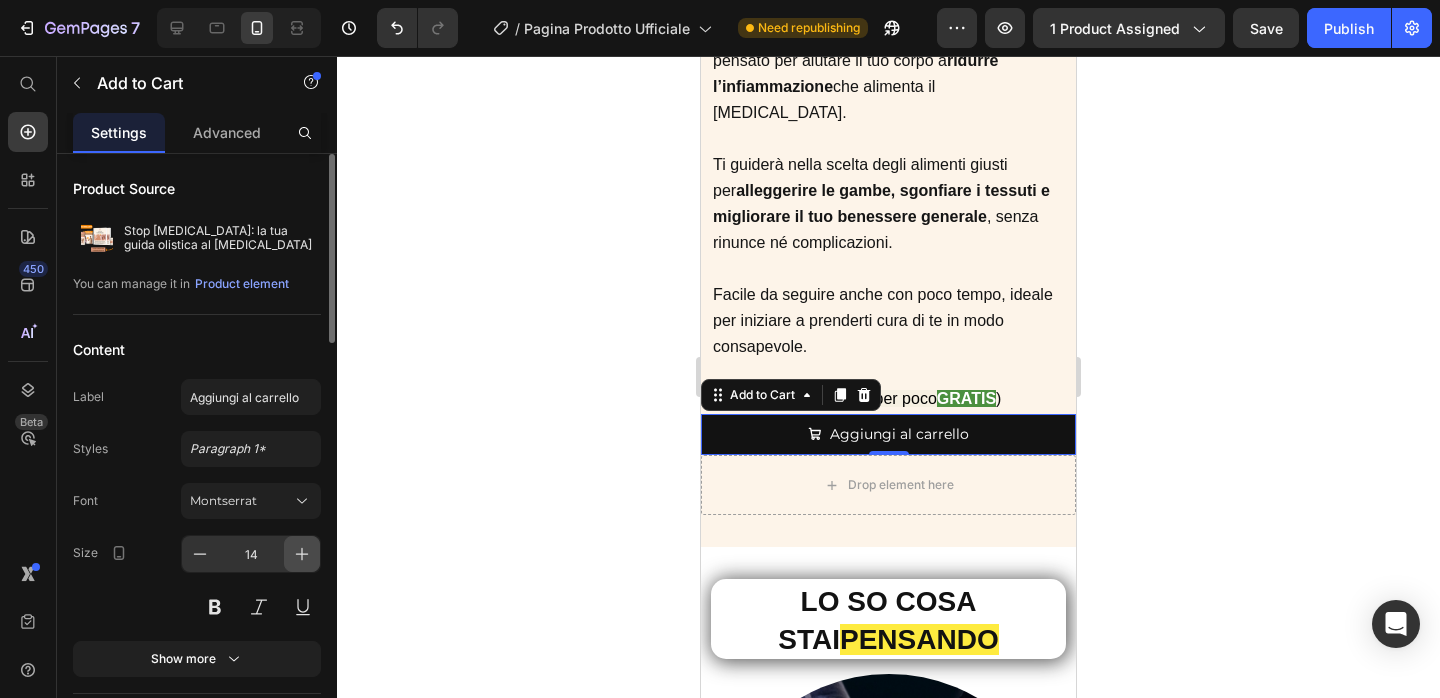 click 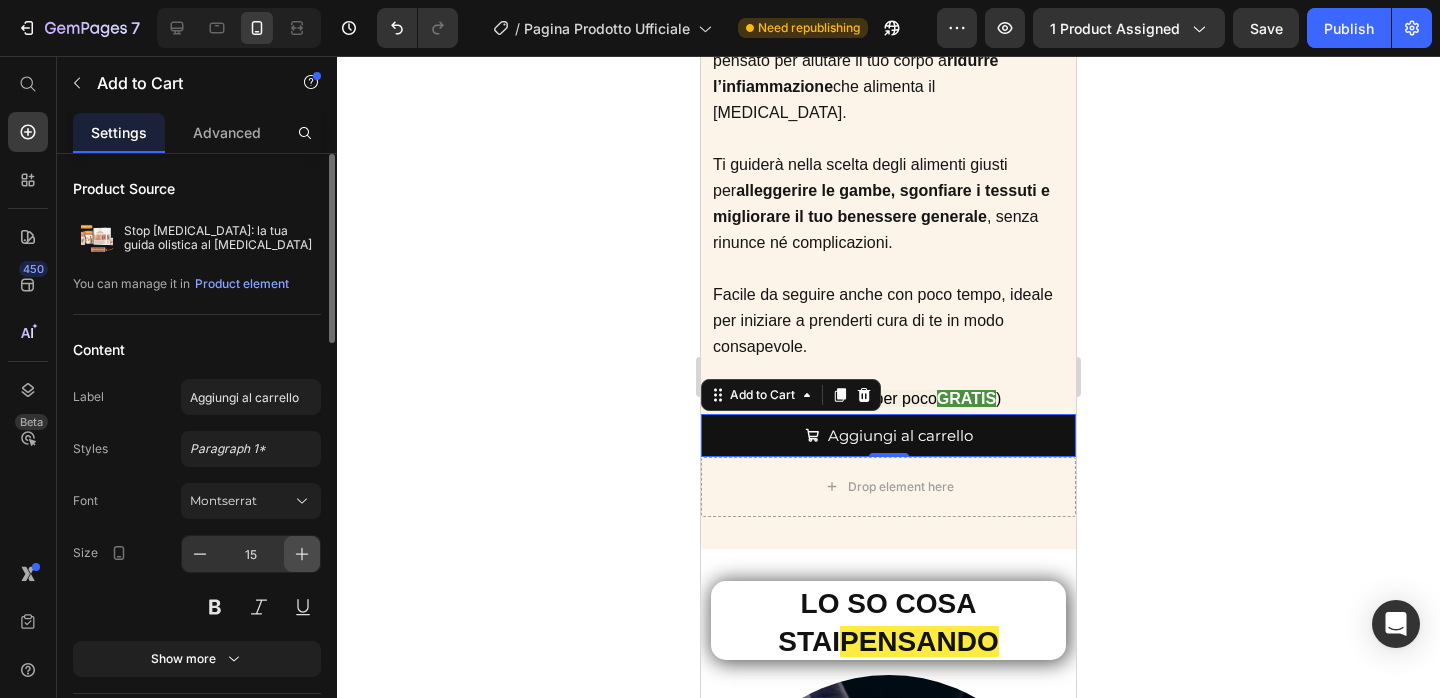 click 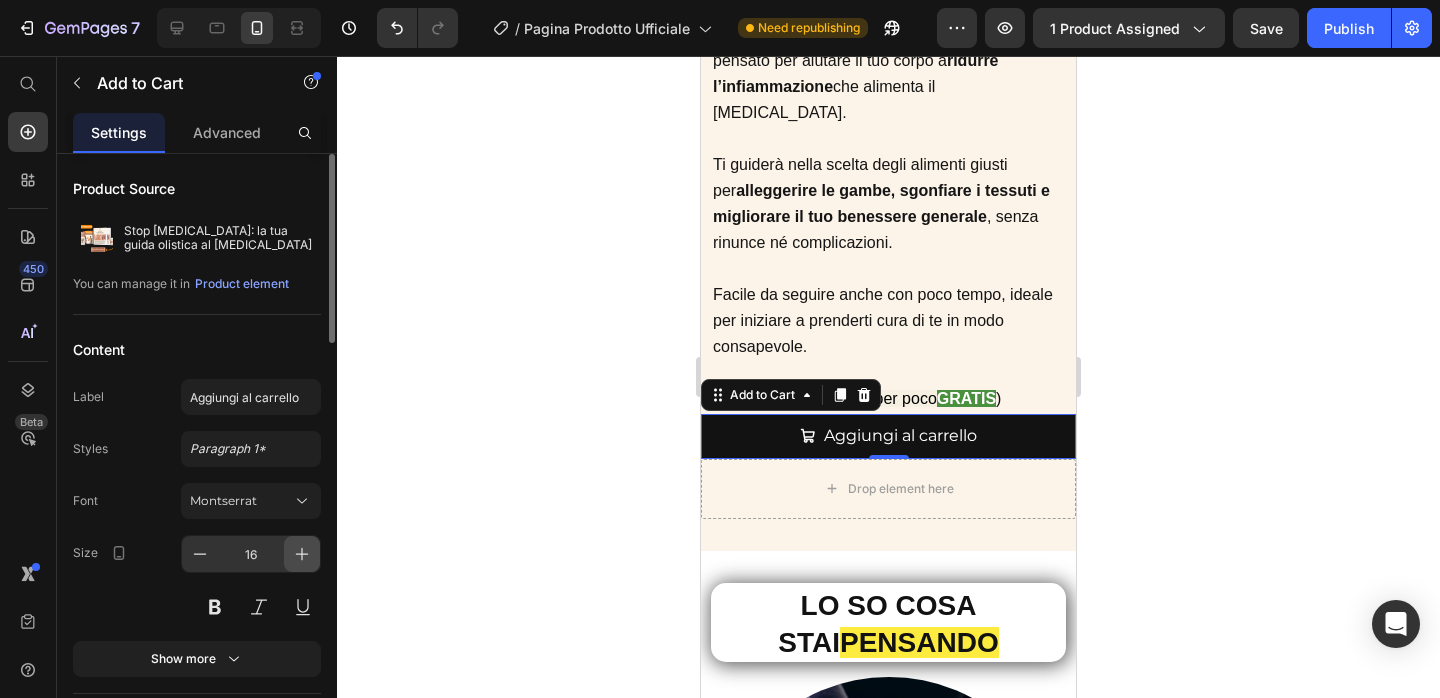 click 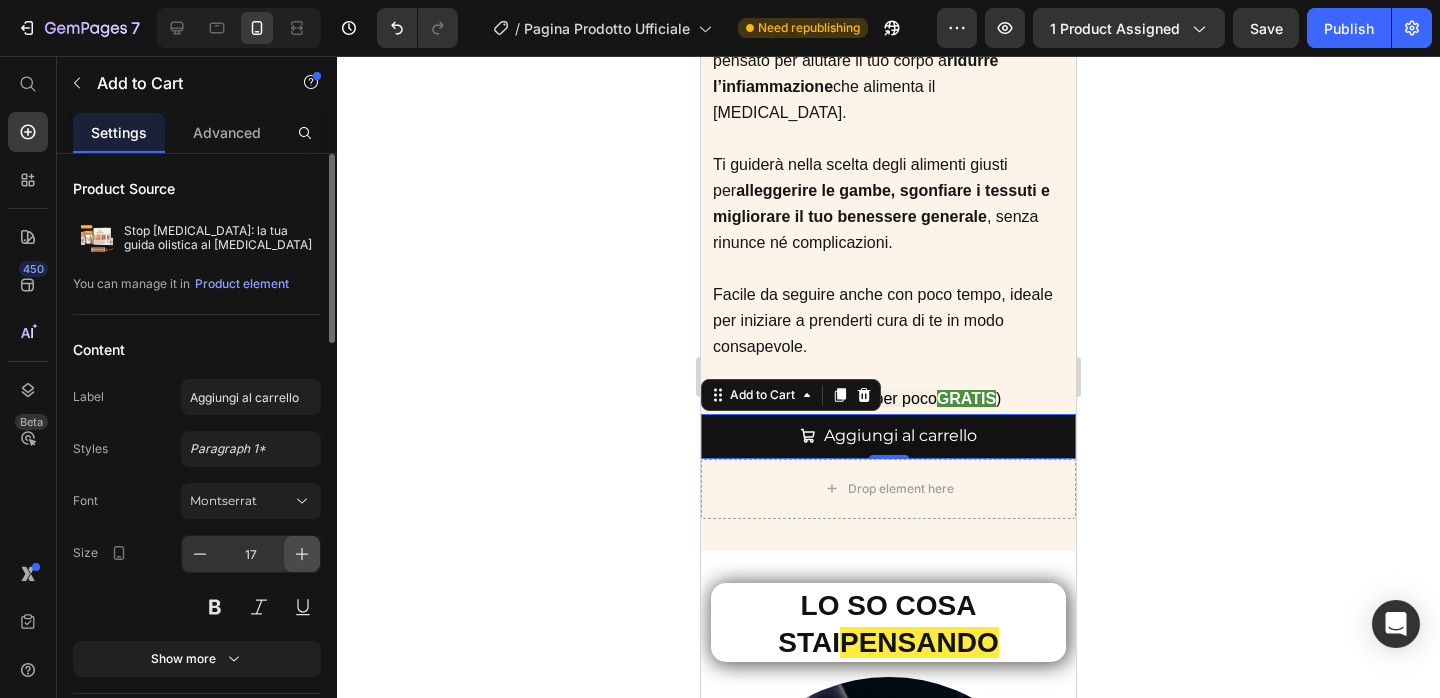 click 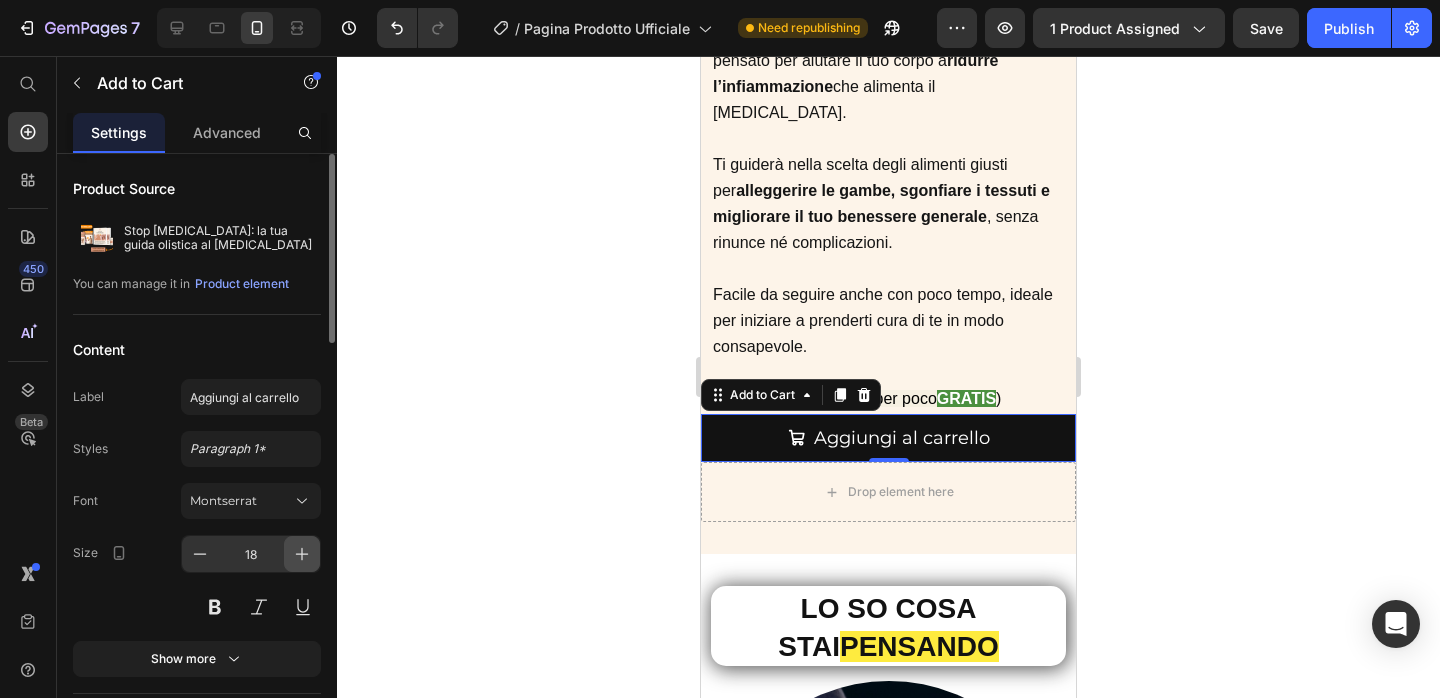 click 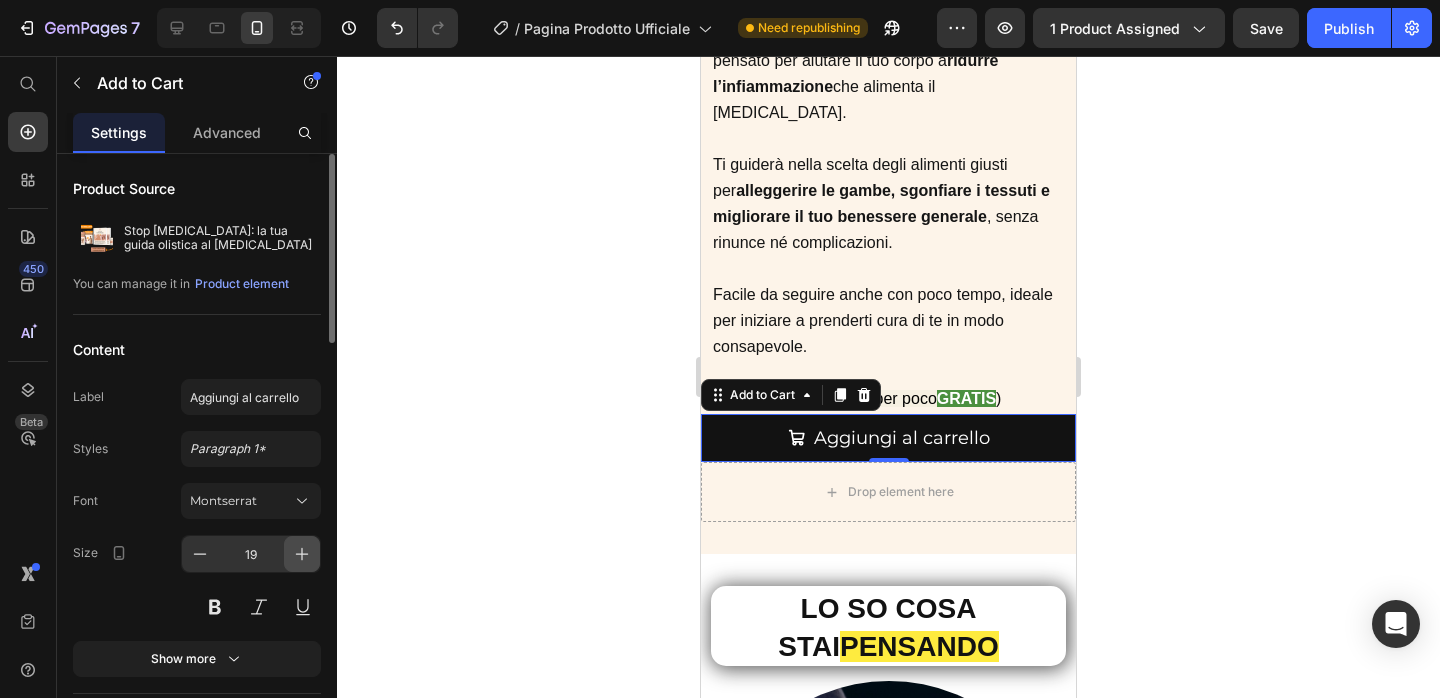 click 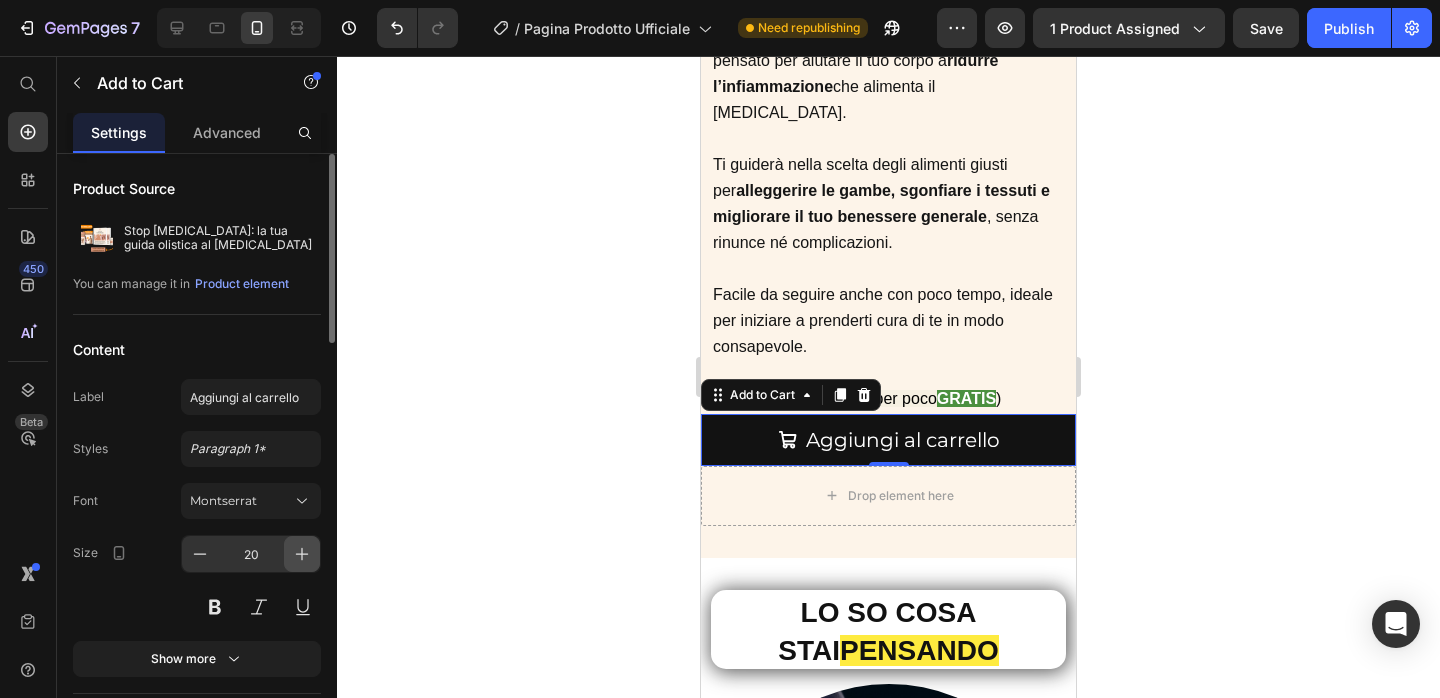 click 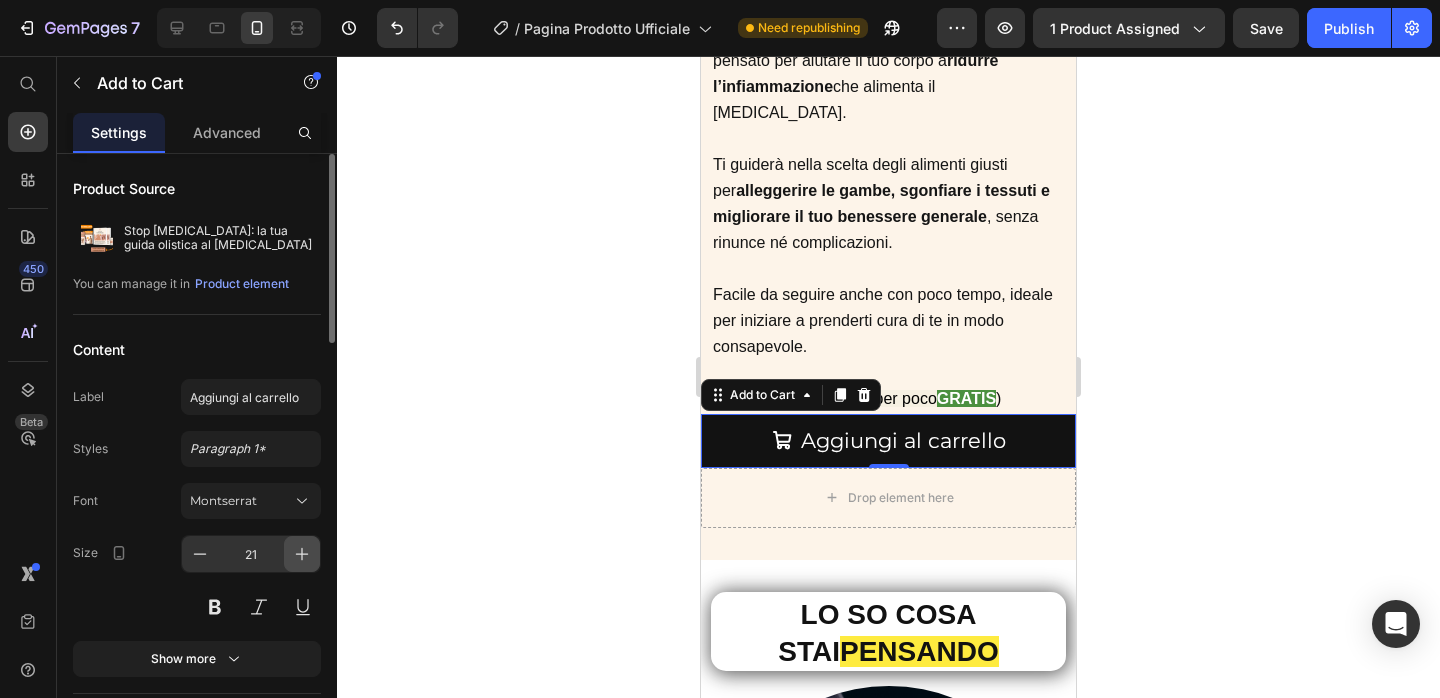 click 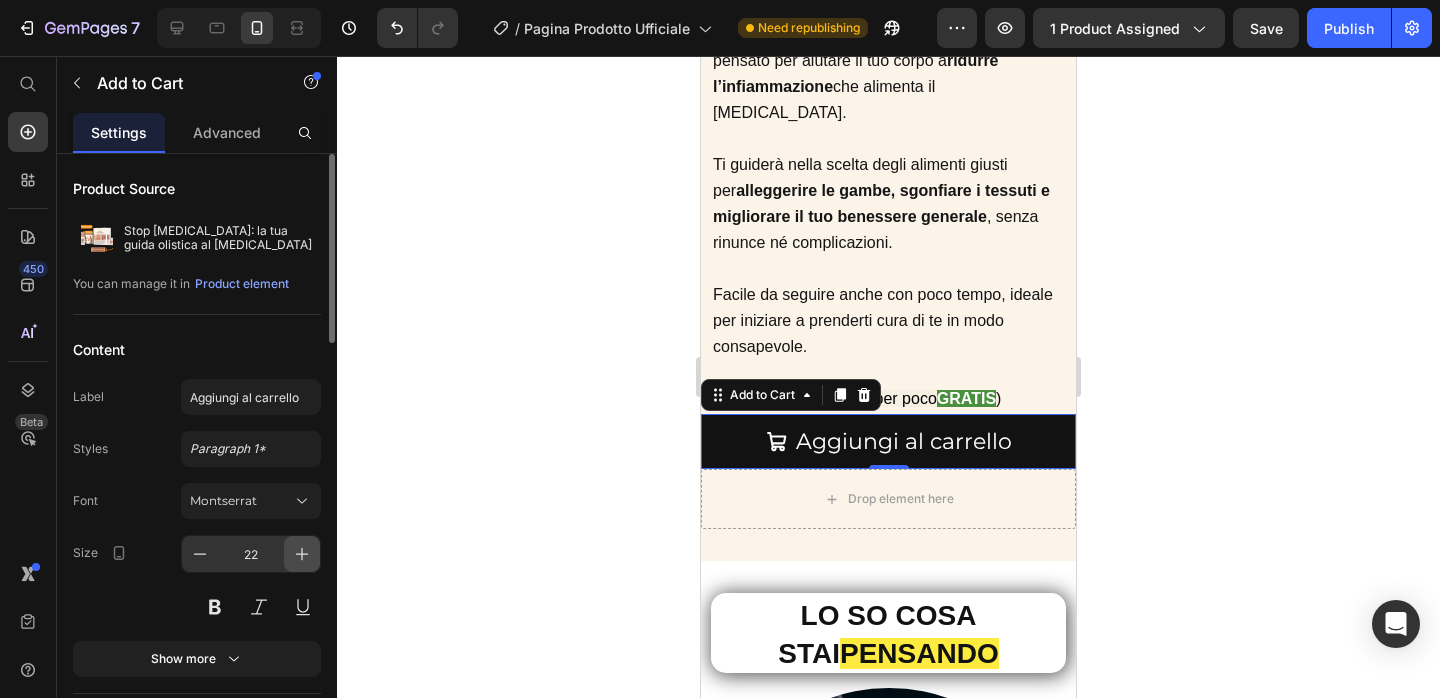 click 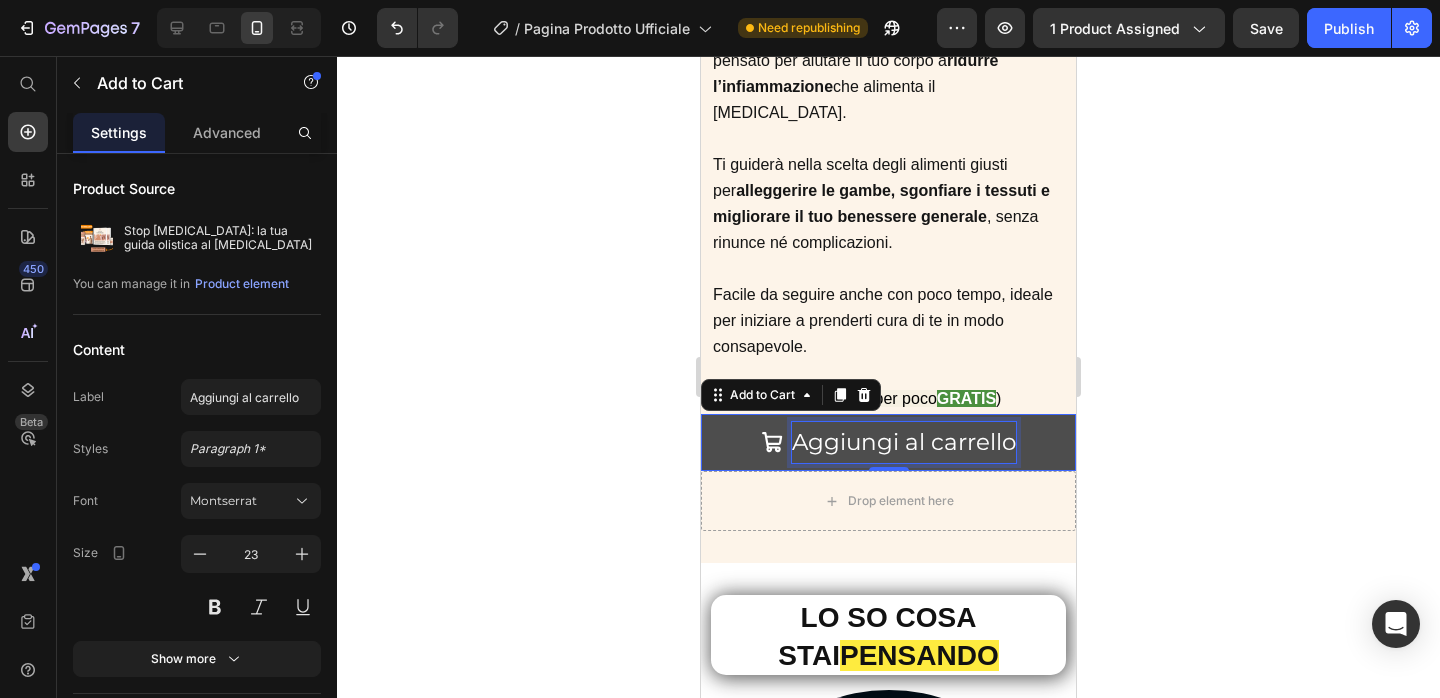 click on "Aggiungi al carrello" at bounding box center [904, 442] 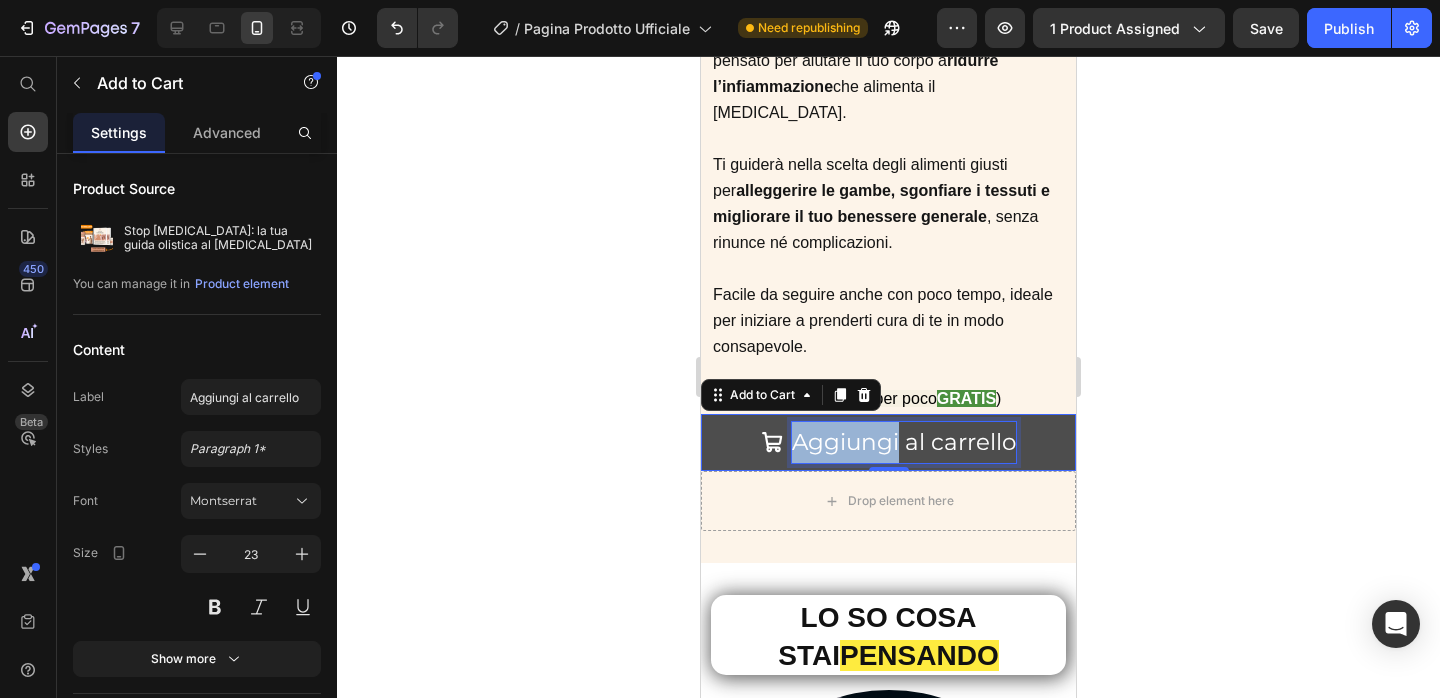 click on "Aggiungi al carrello" at bounding box center [904, 442] 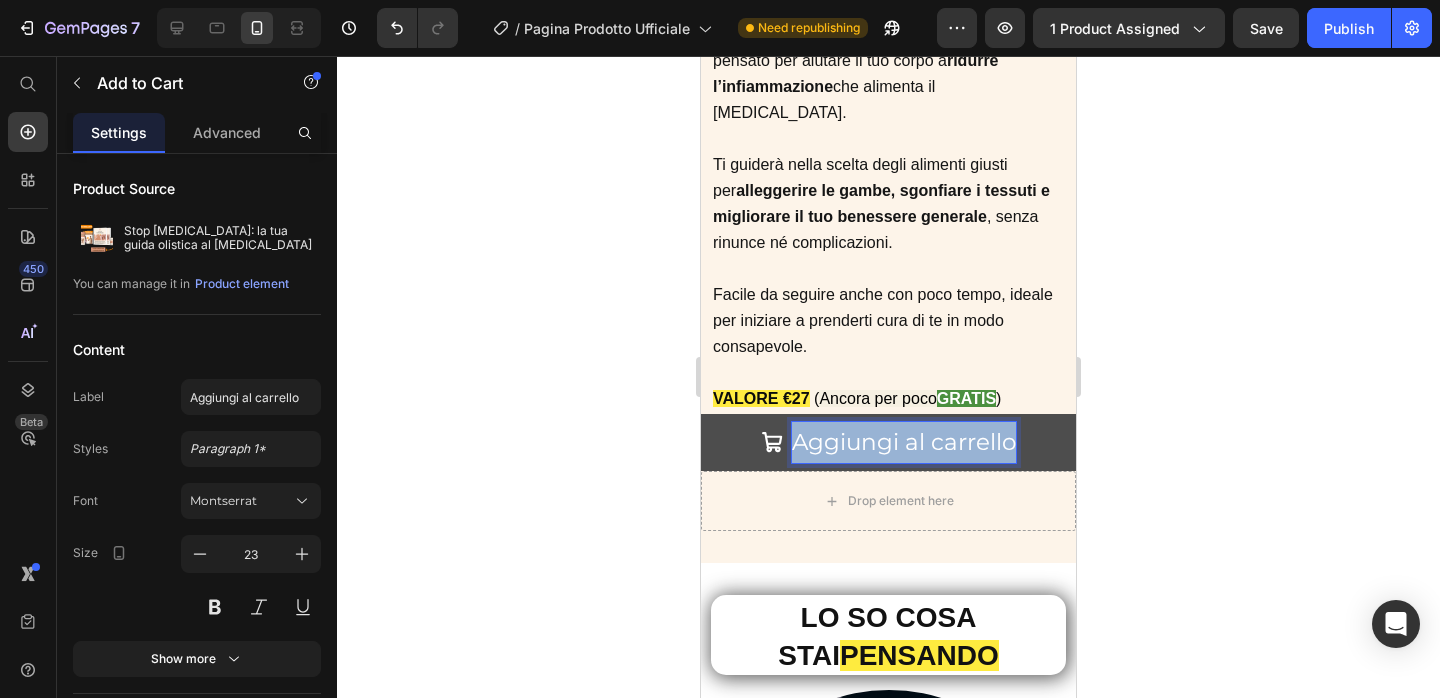 click on "Aggiungi al carrello" at bounding box center (904, 442) 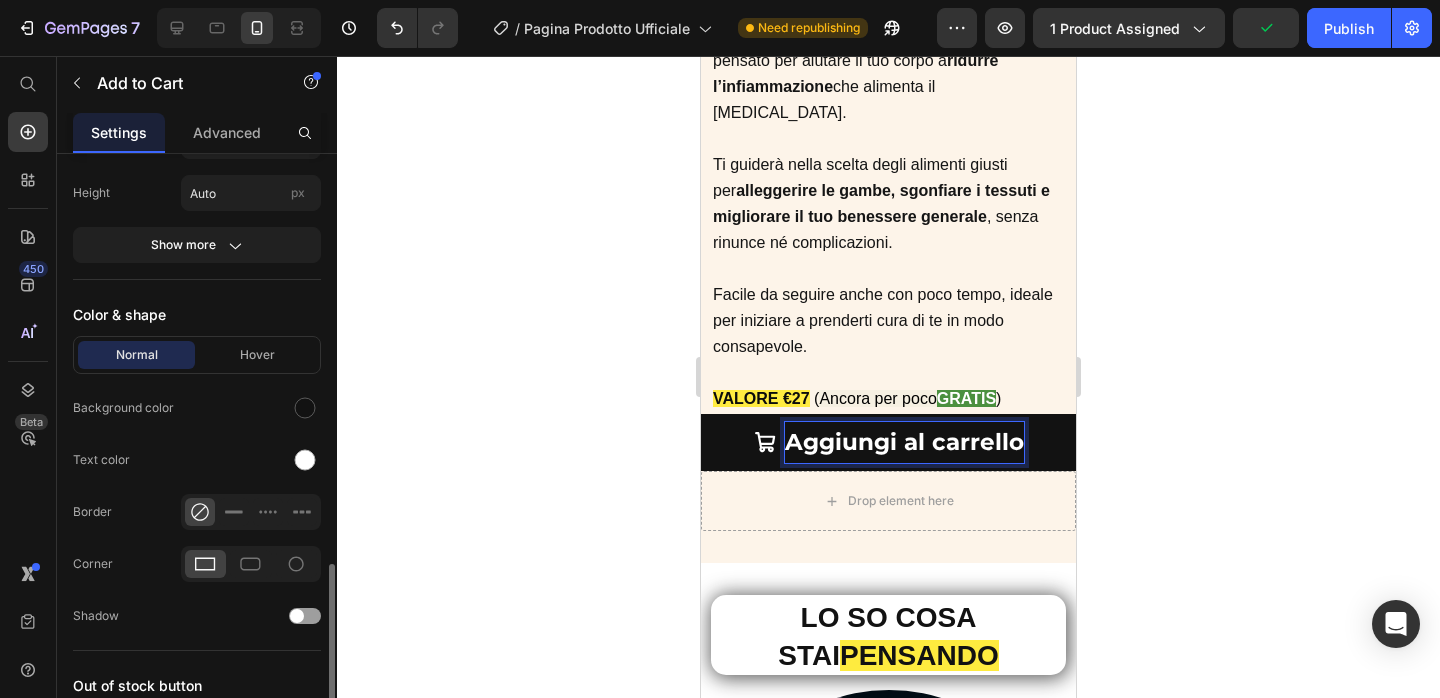 scroll, scrollTop: 1156, scrollLeft: 0, axis: vertical 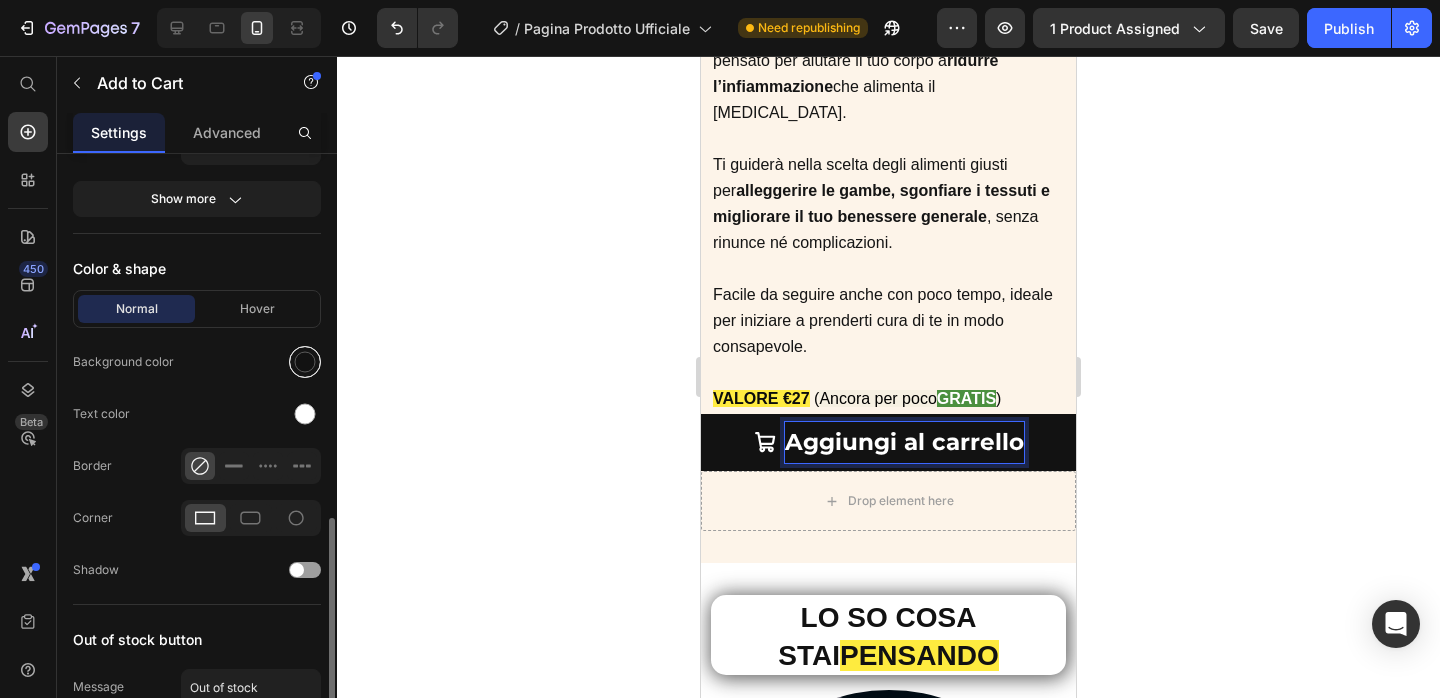 click at bounding box center (305, 362) 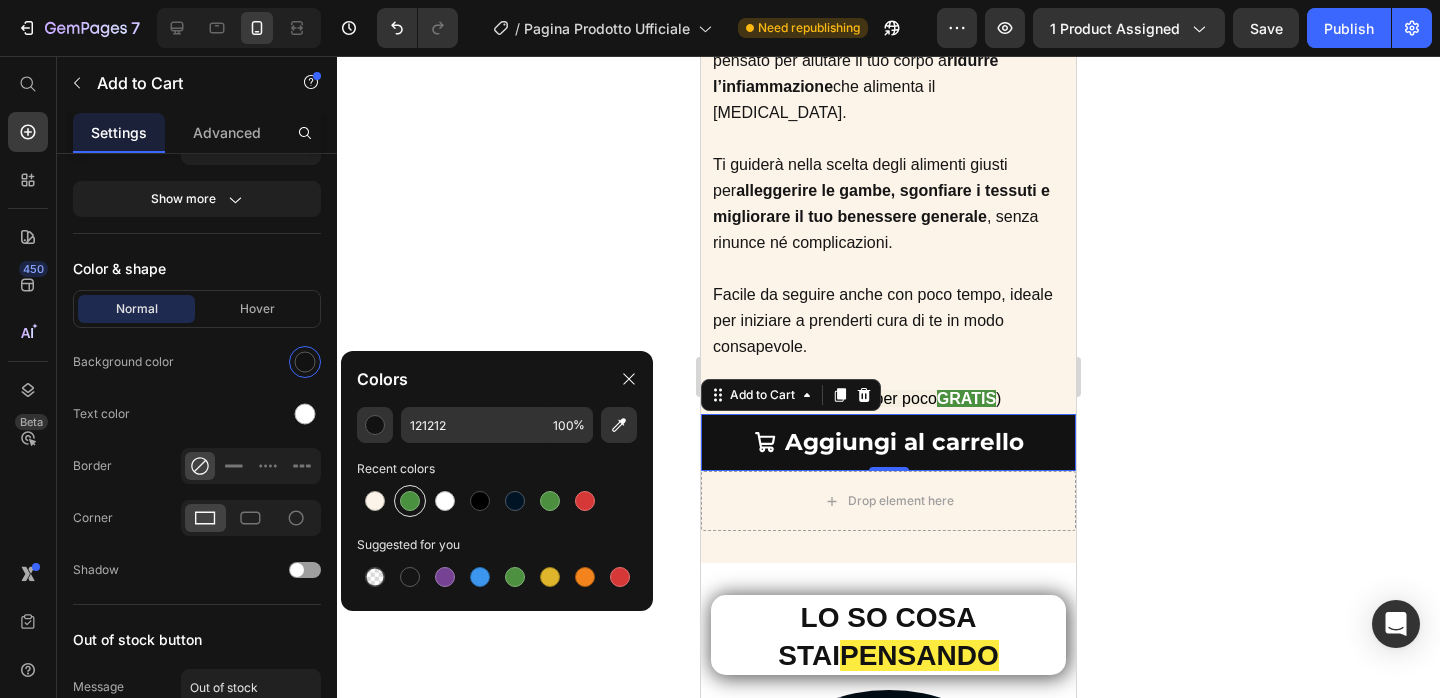 click at bounding box center (410, 501) 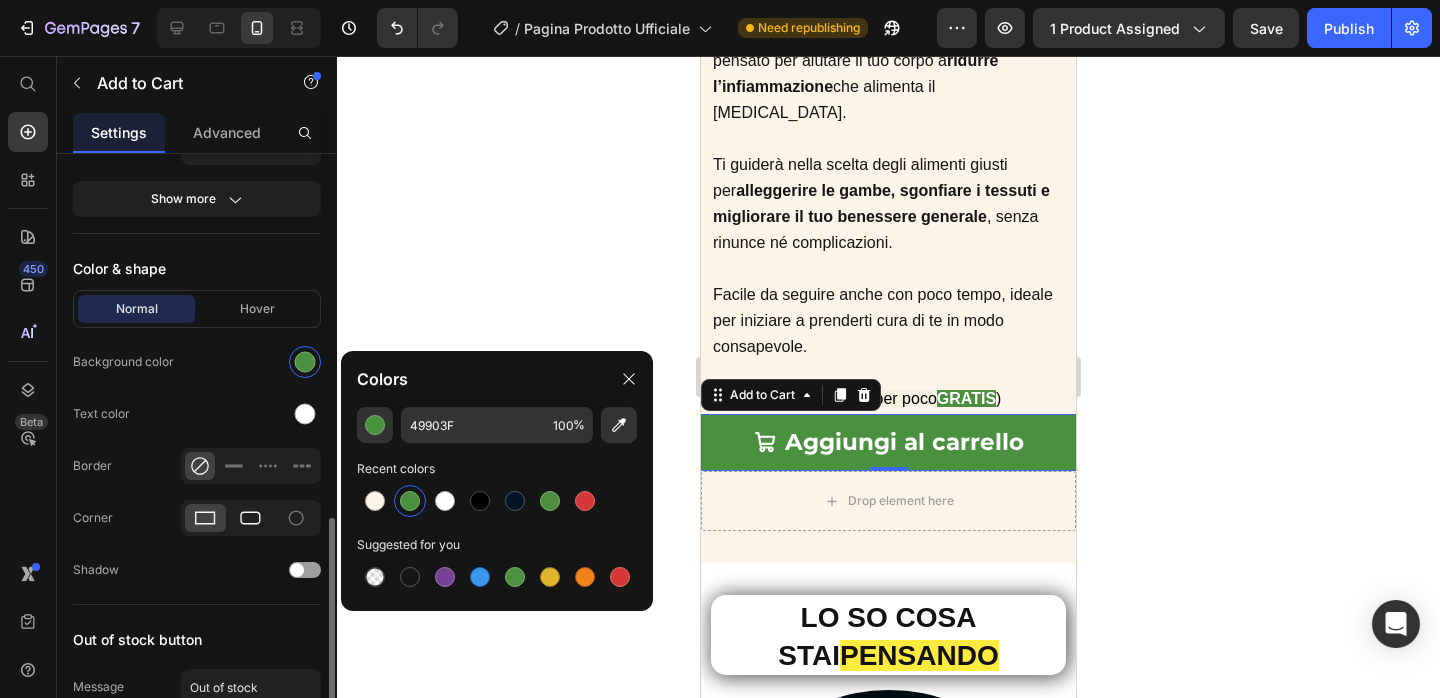 click 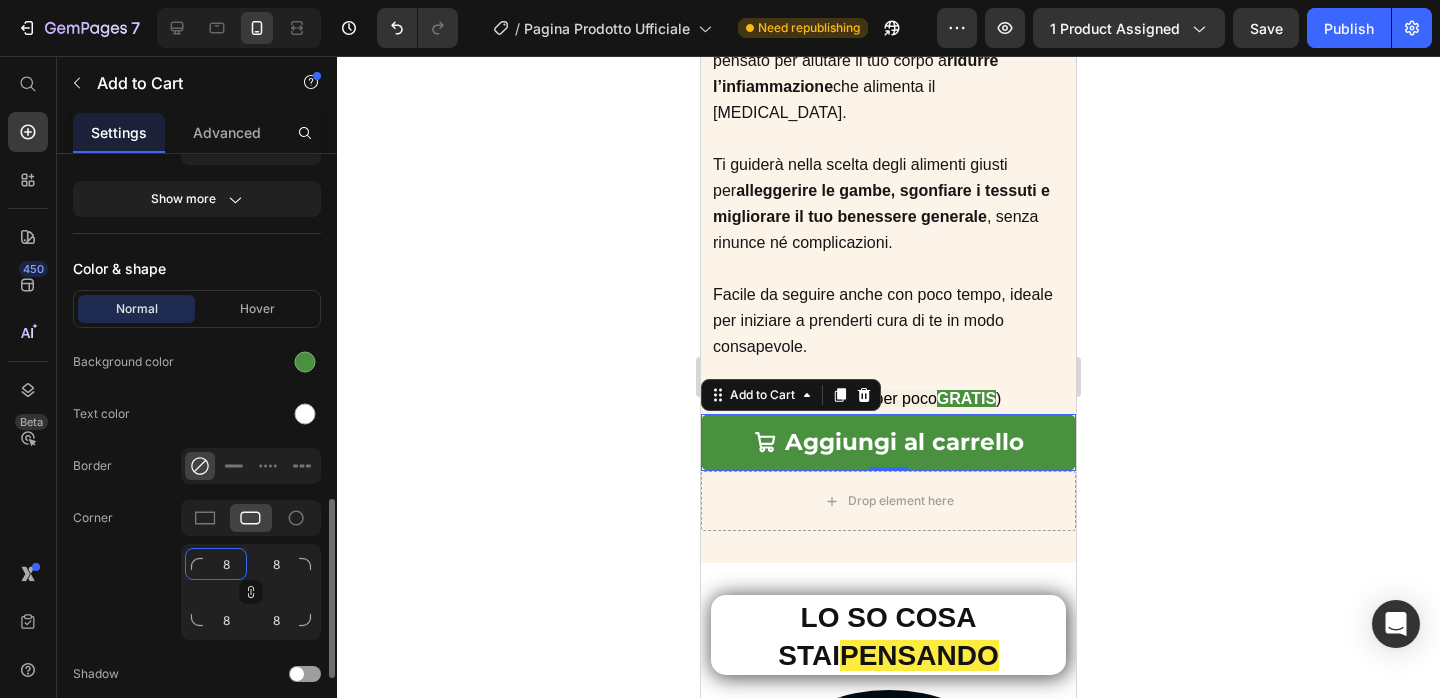 click on "8" 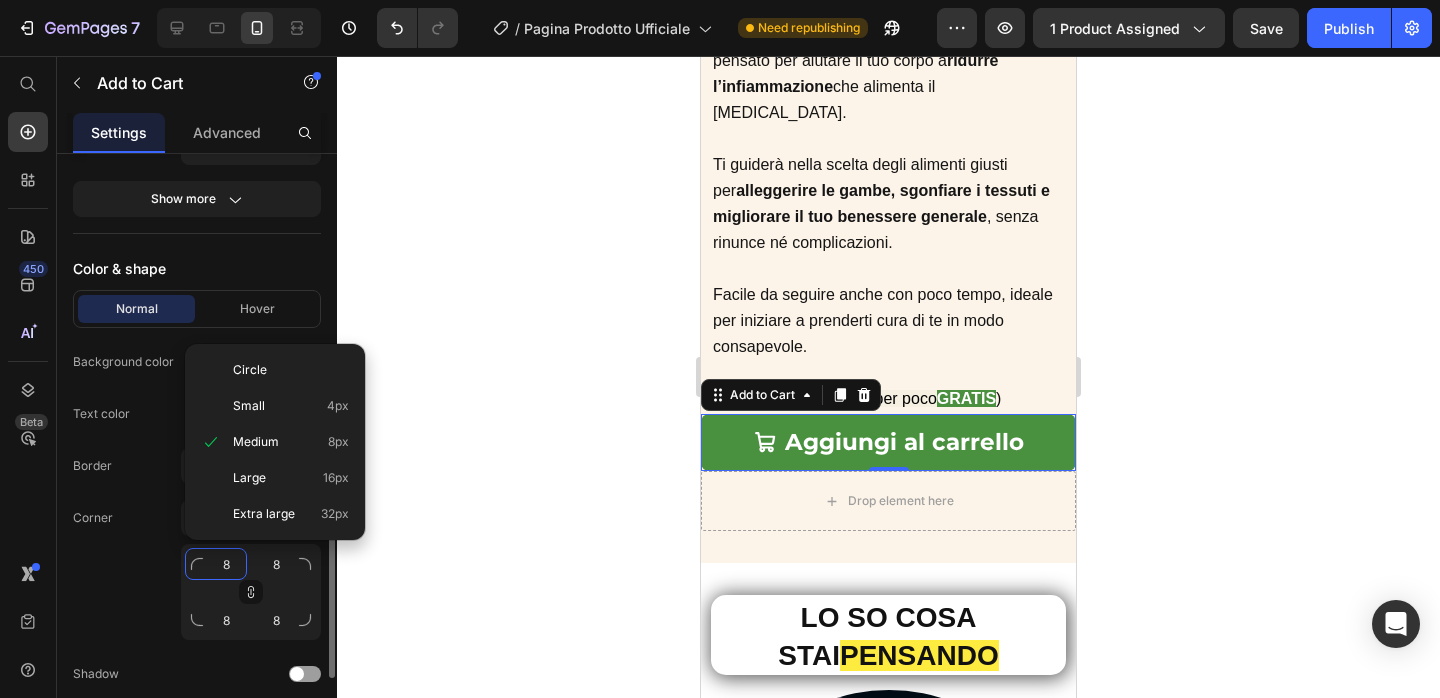 type on "1" 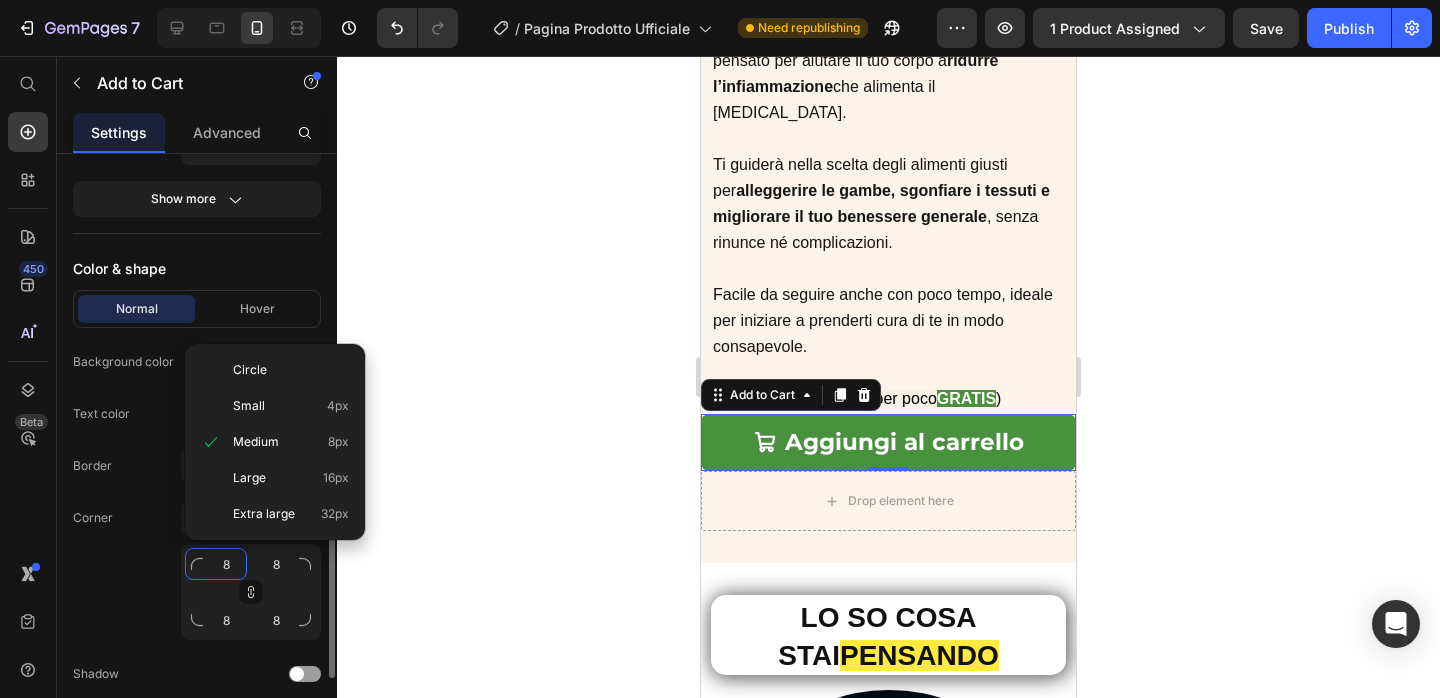 type on "1" 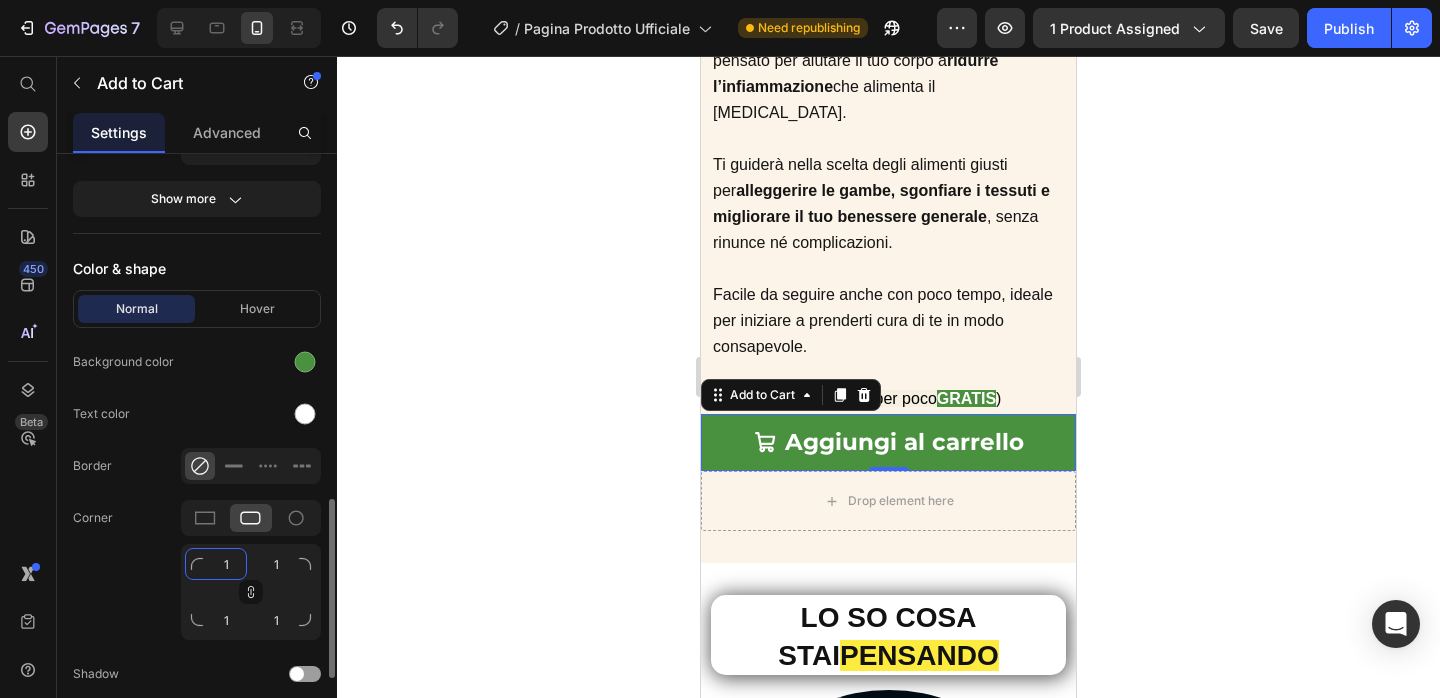 type on "15" 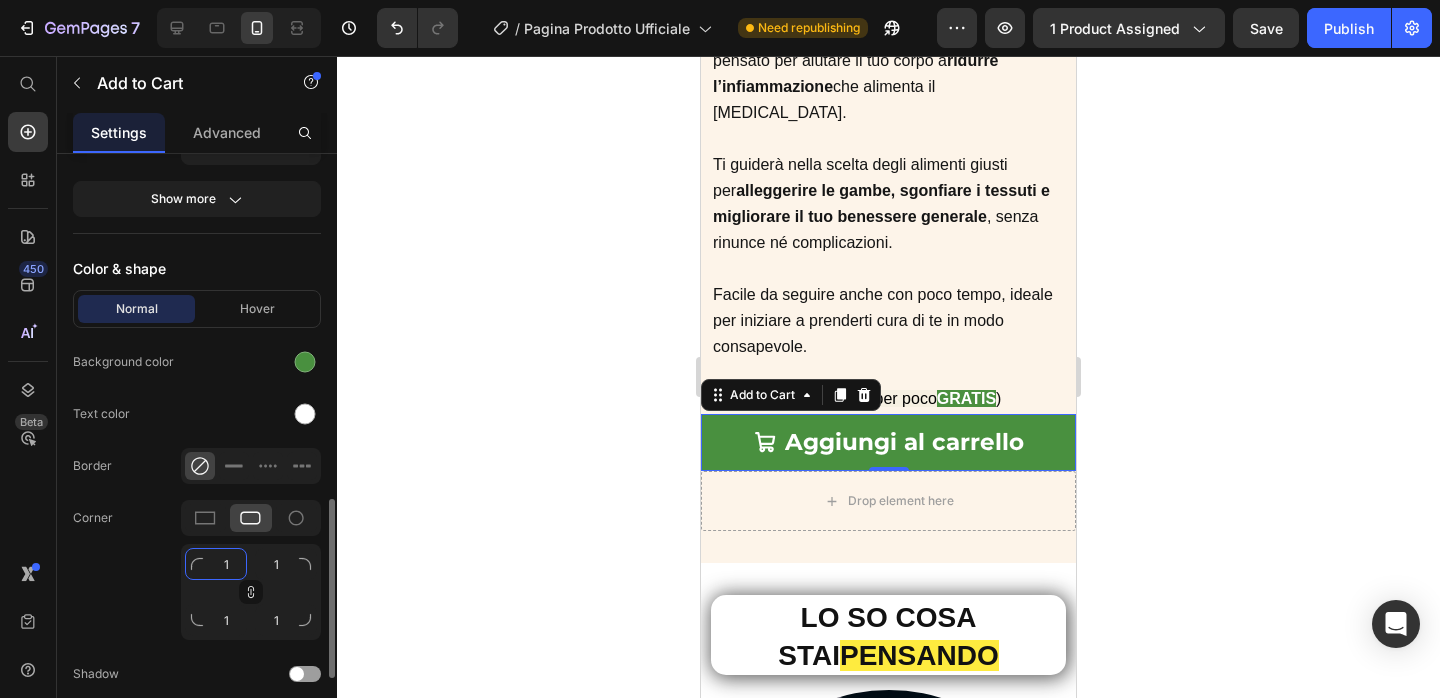 type on "15" 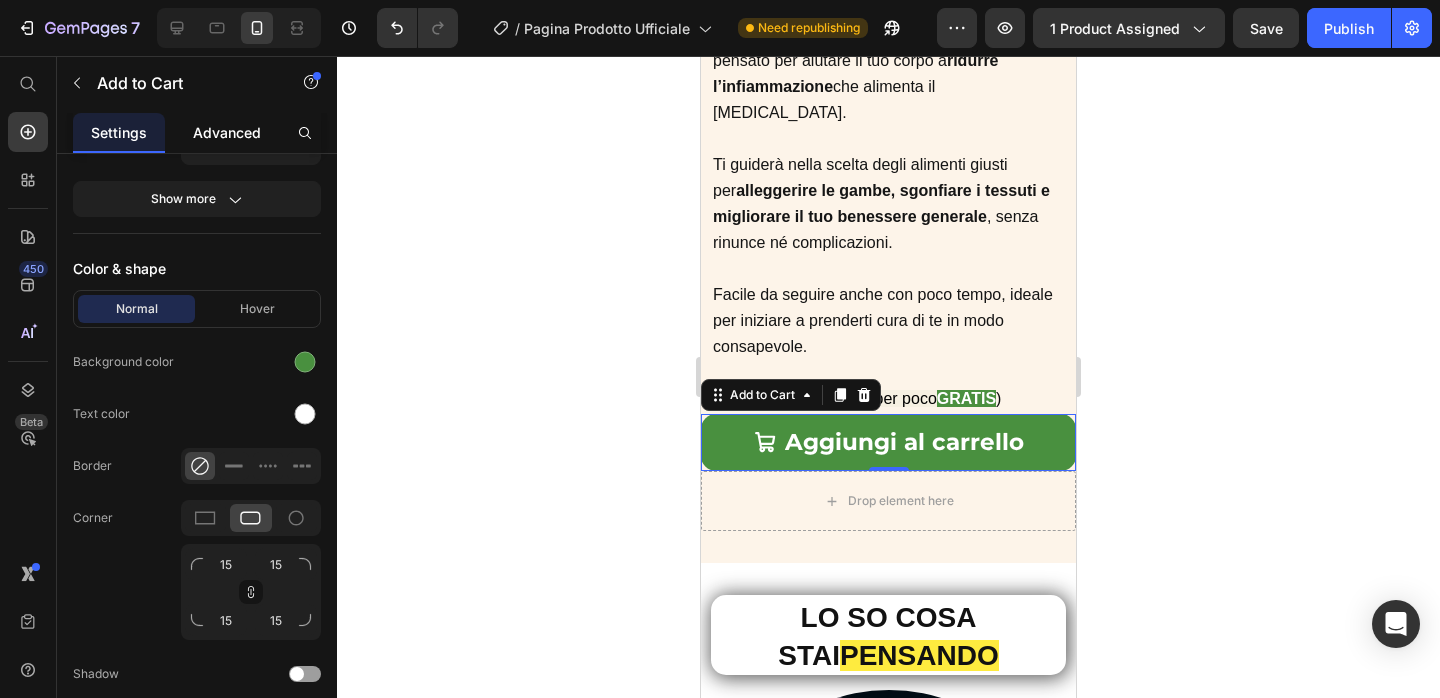 click on "Advanced" 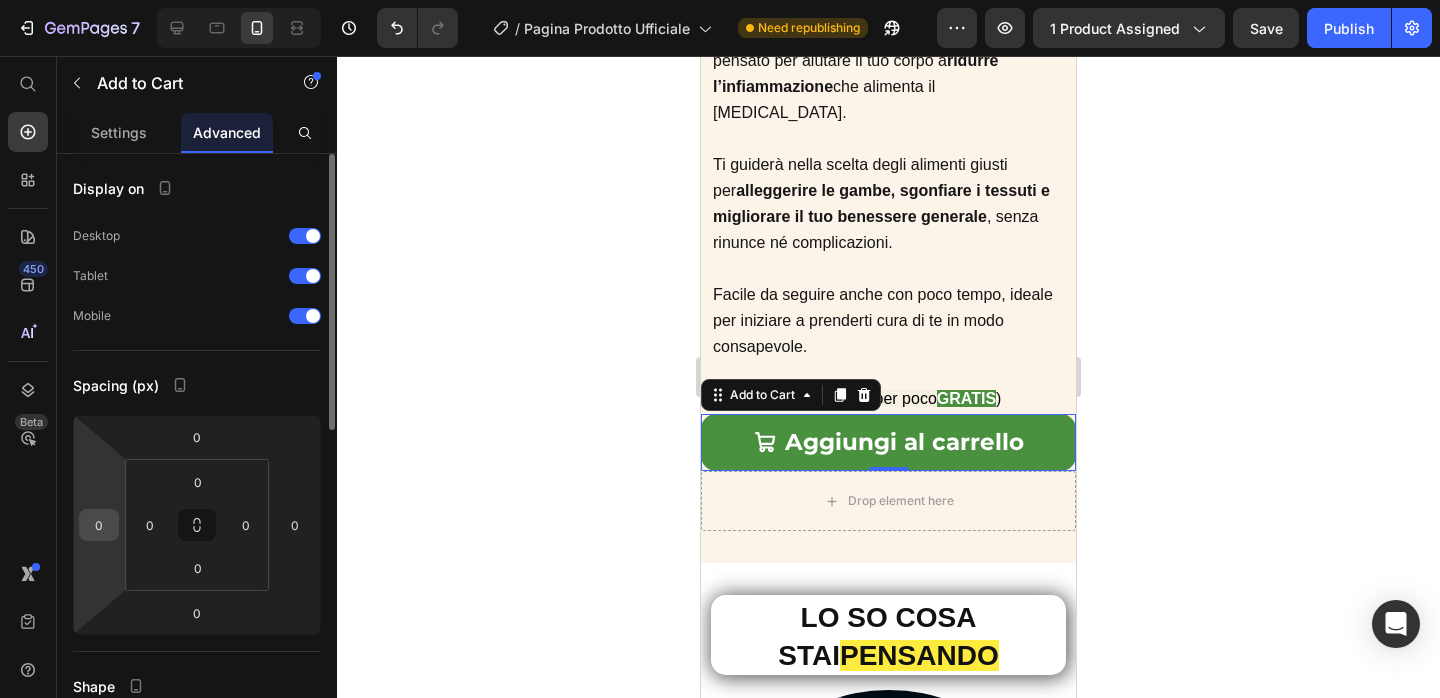 click on "0" at bounding box center [99, 525] 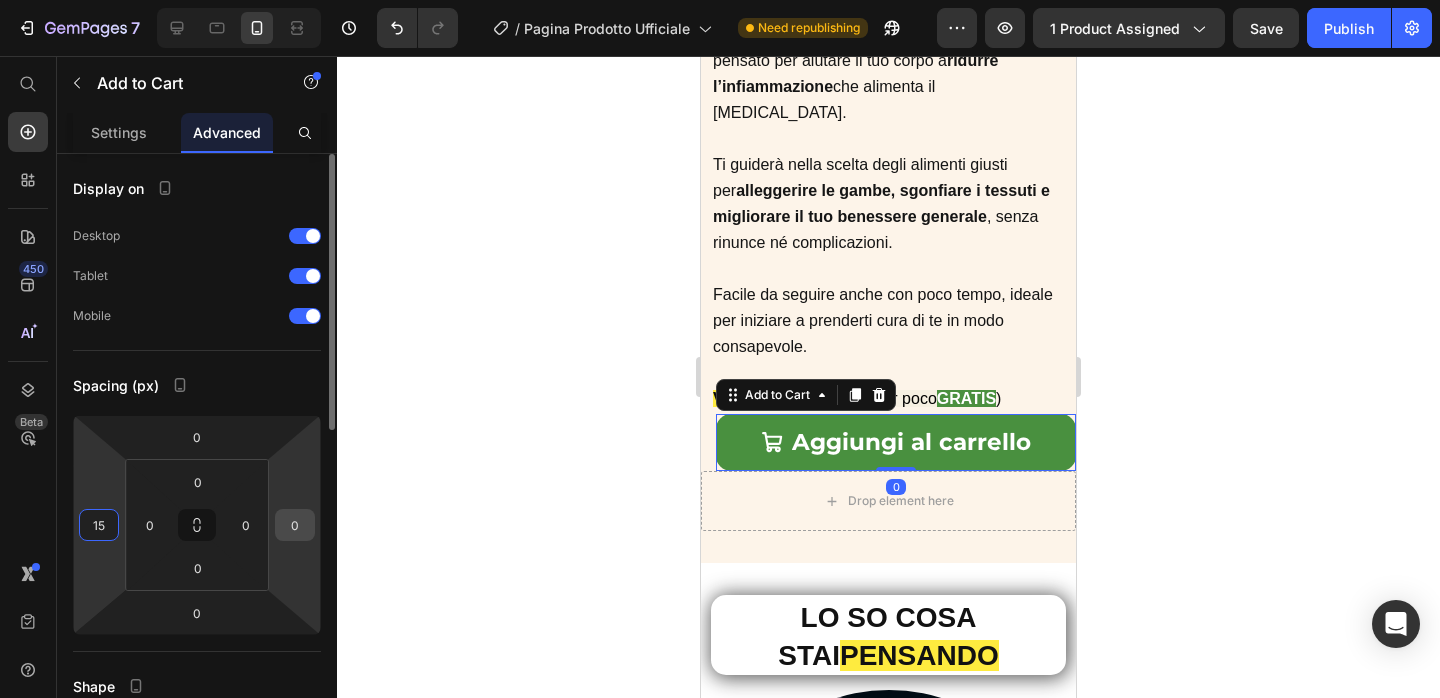 type on "15" 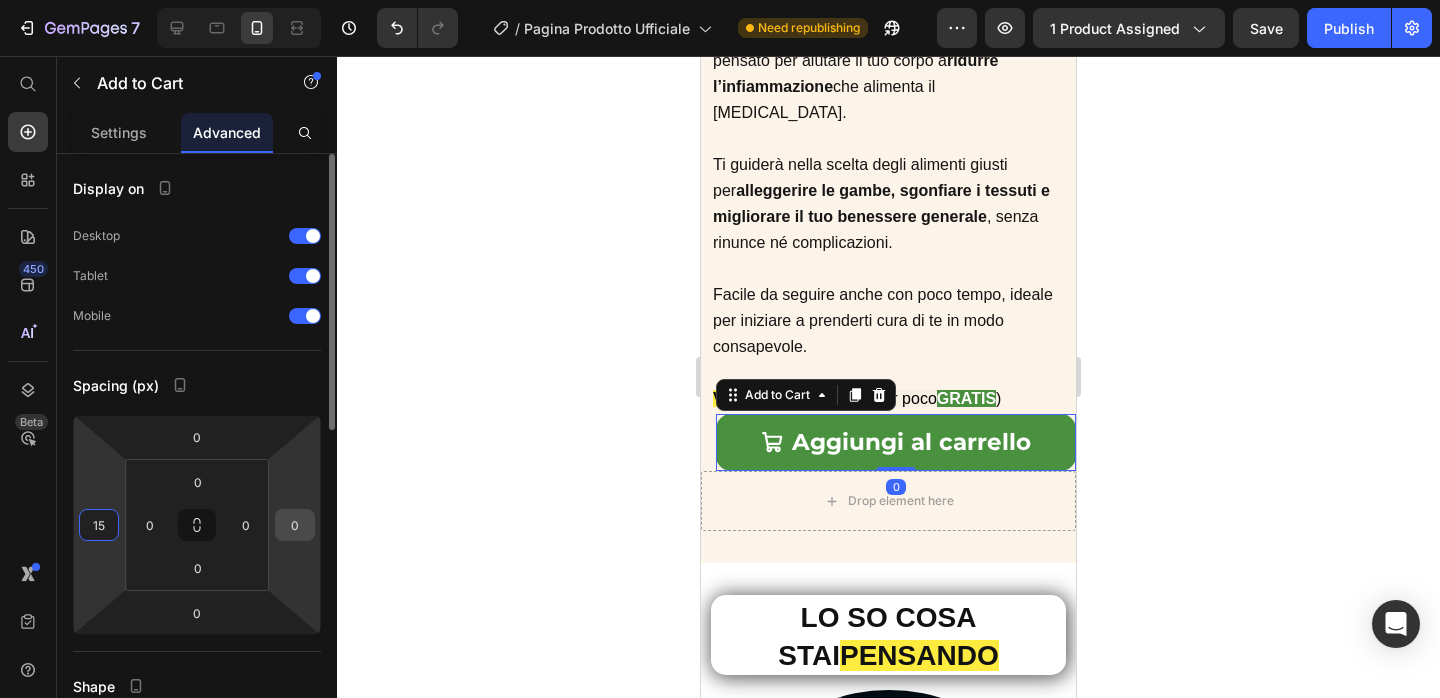 click on "0" at bounding box center (295, 525) 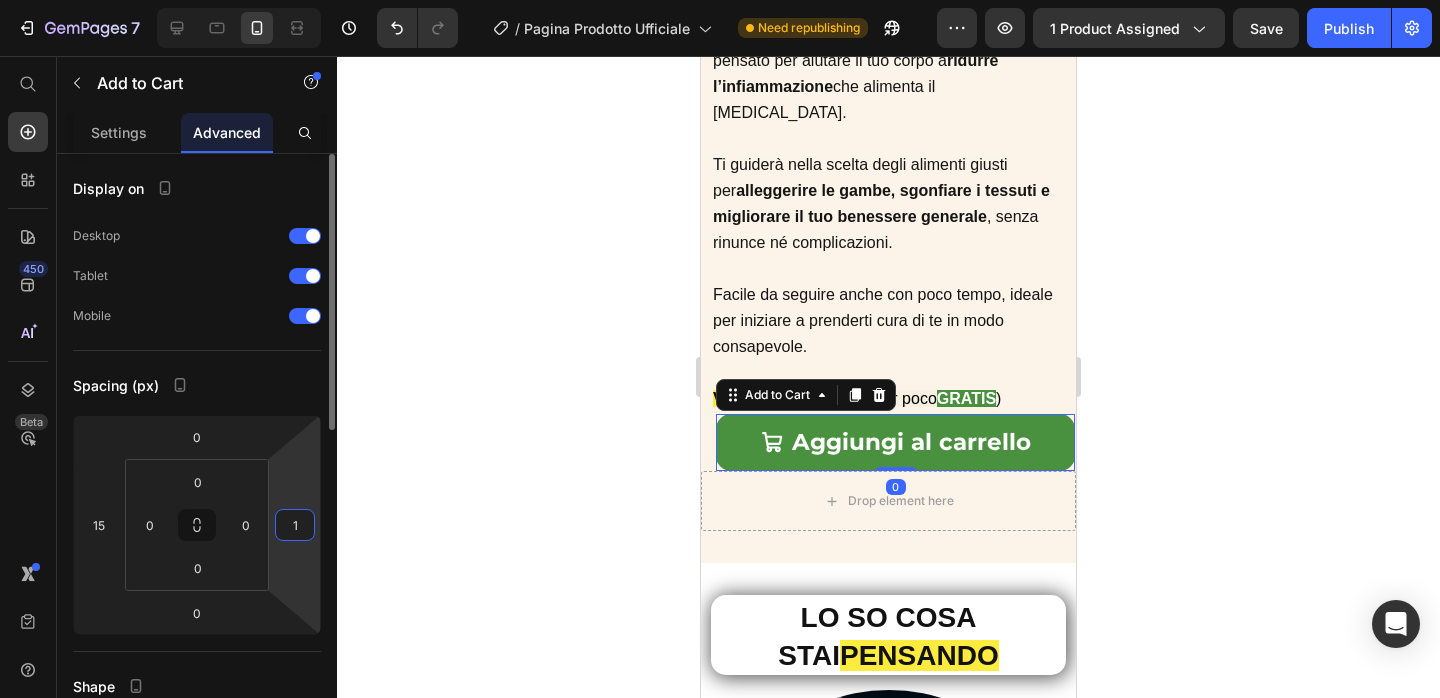 type on "15" 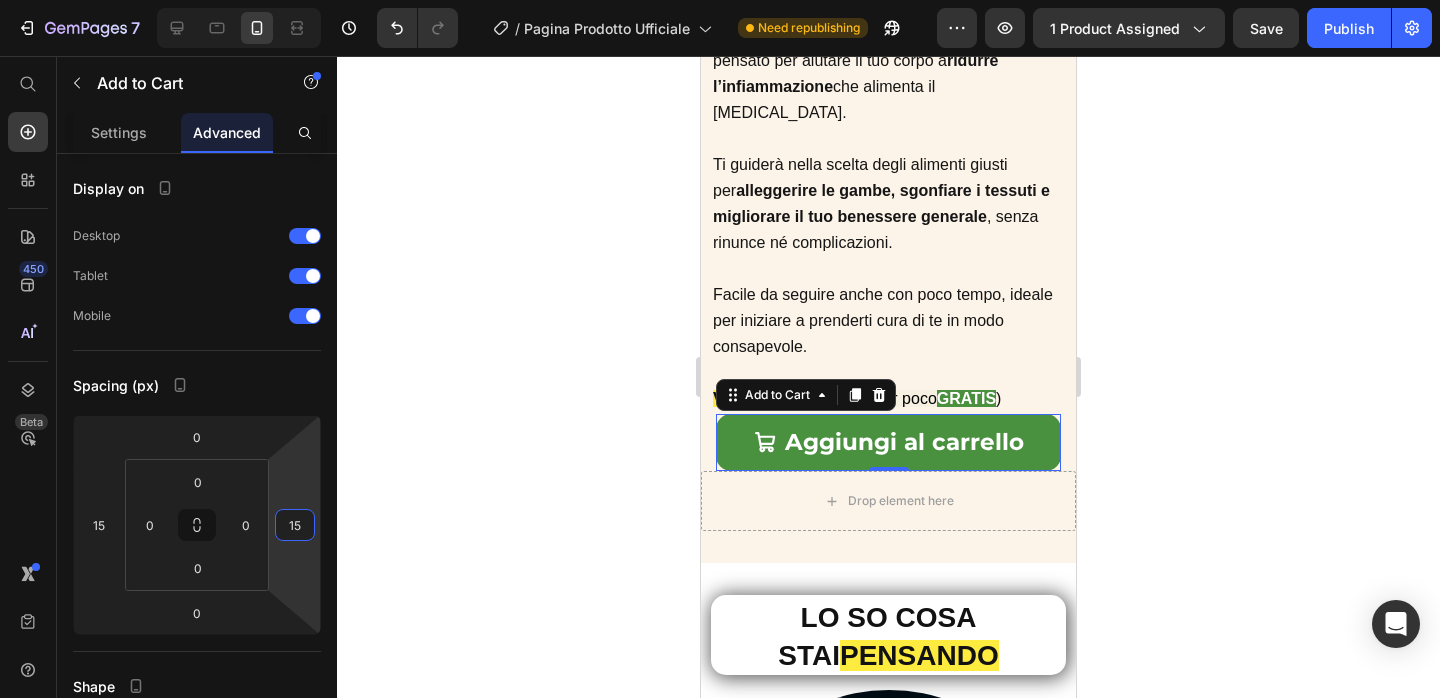click 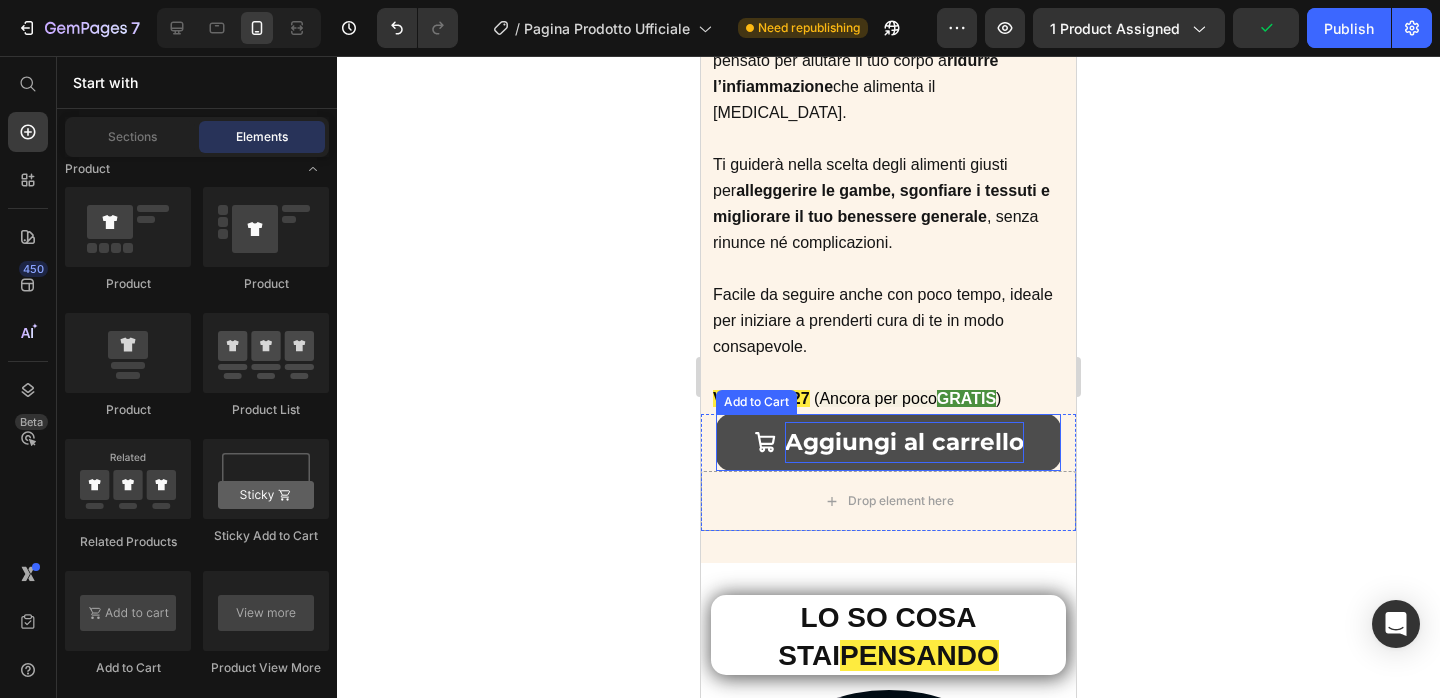 click on "Aggiungi al carrello" at bounding box center (904, 442) 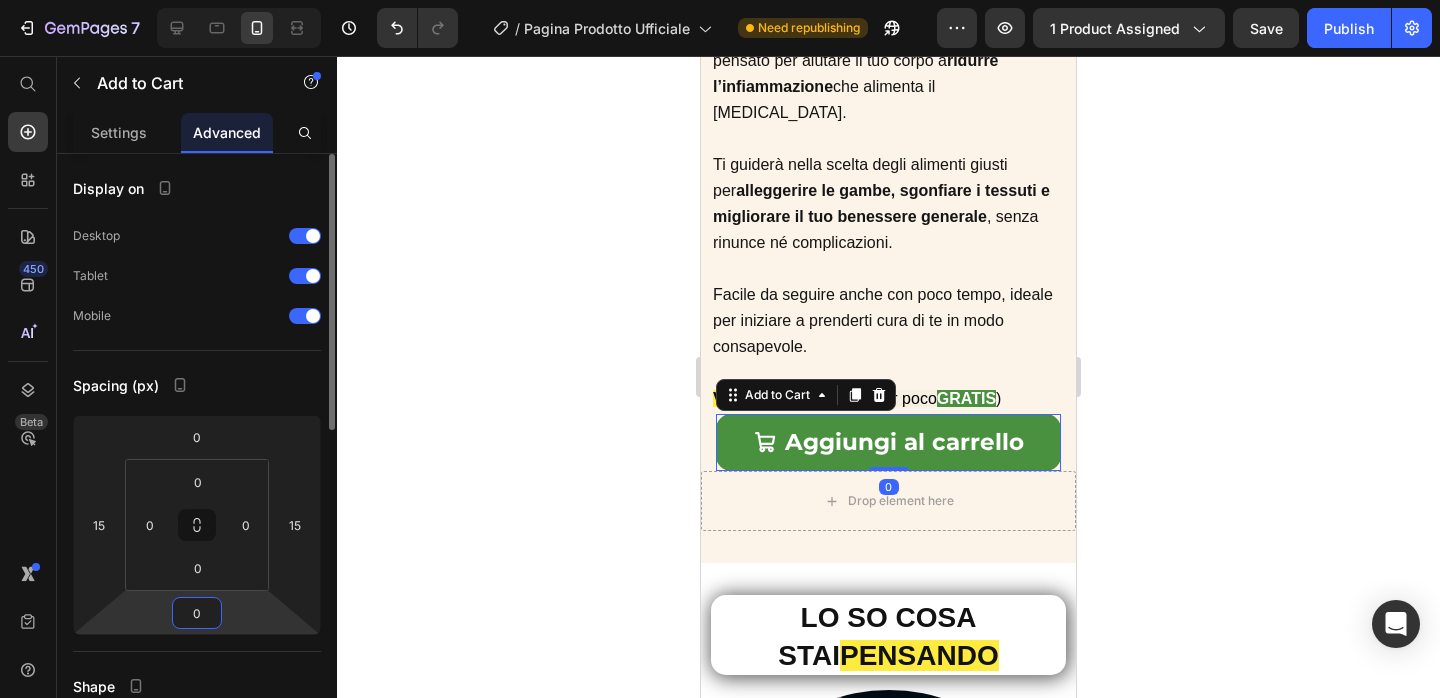click on "0" at bounding box center (197, 613) 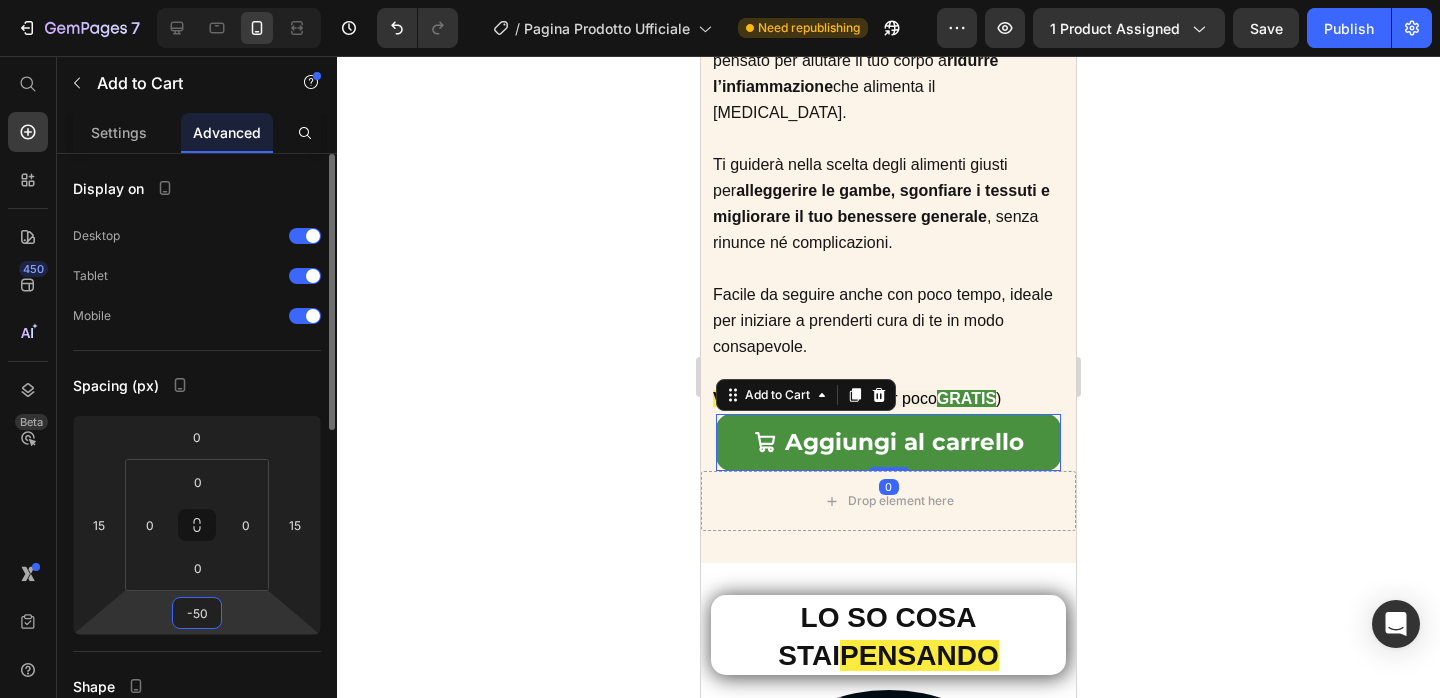type on "-500" 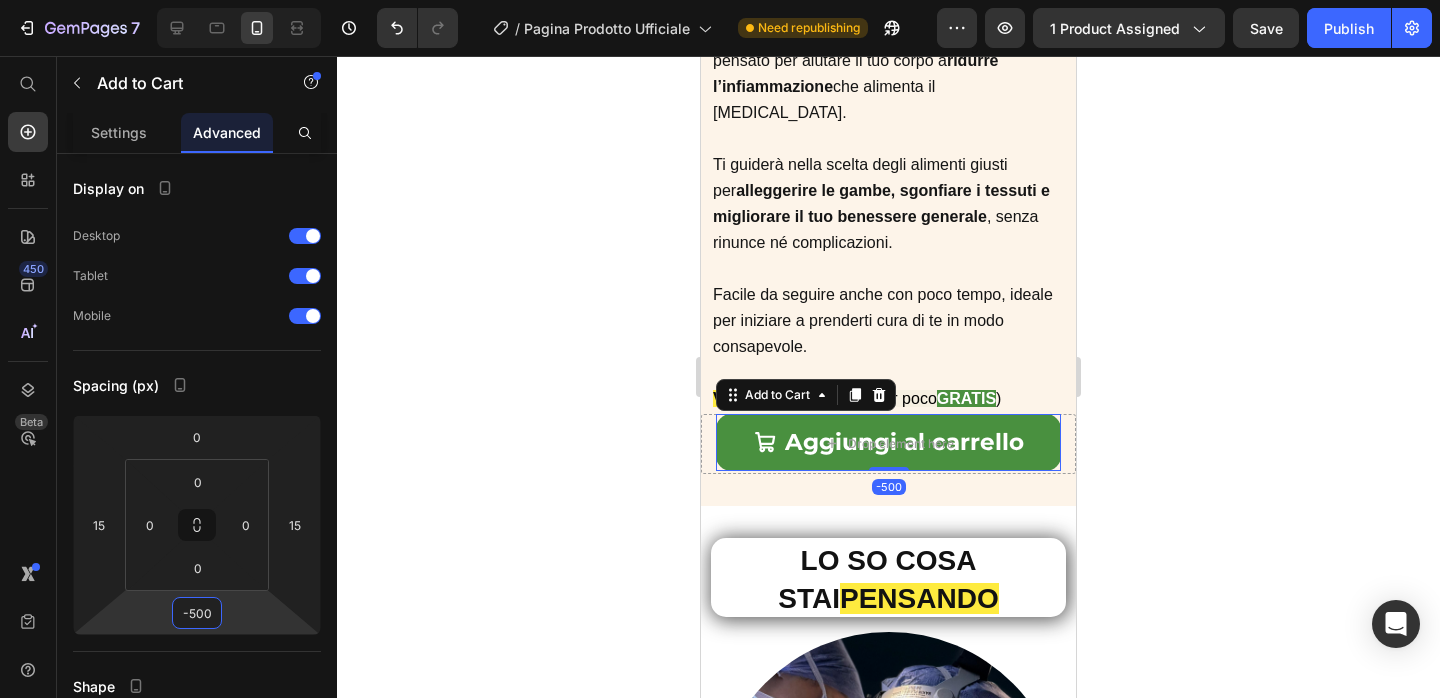 click 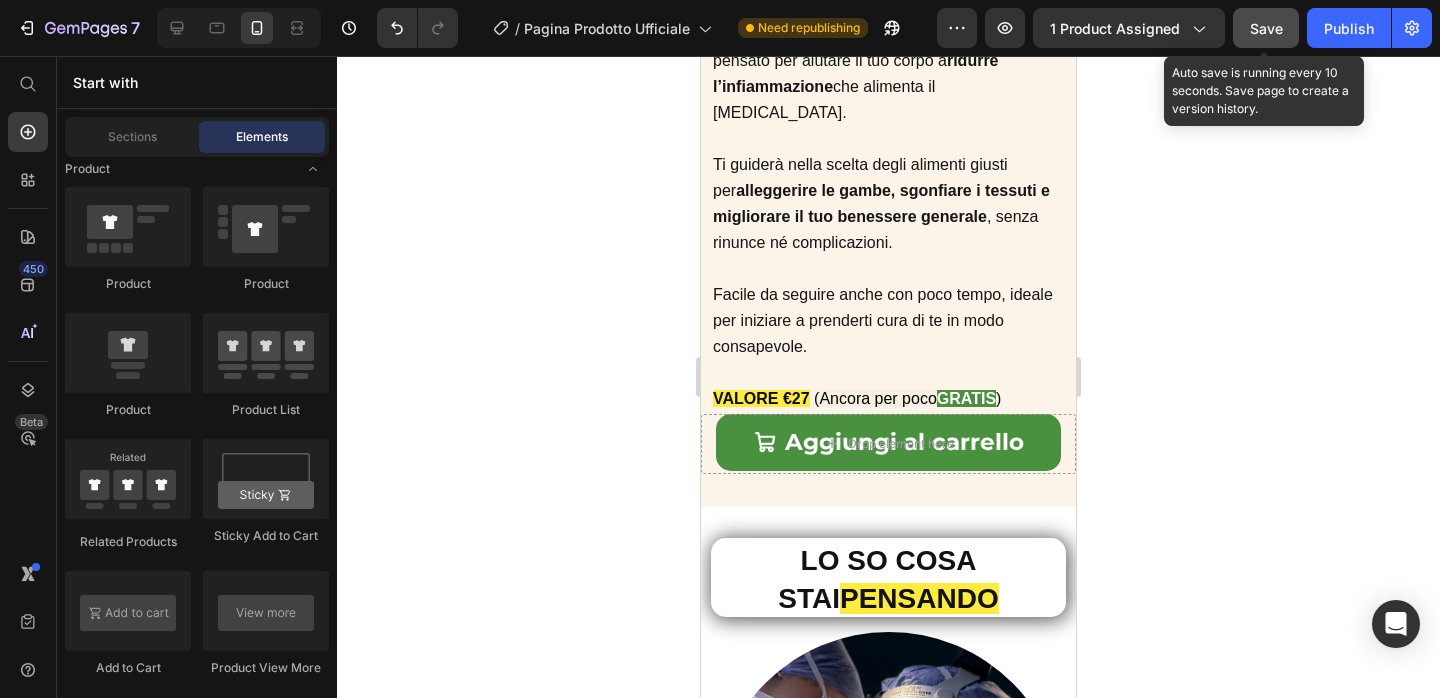 click on "Save" 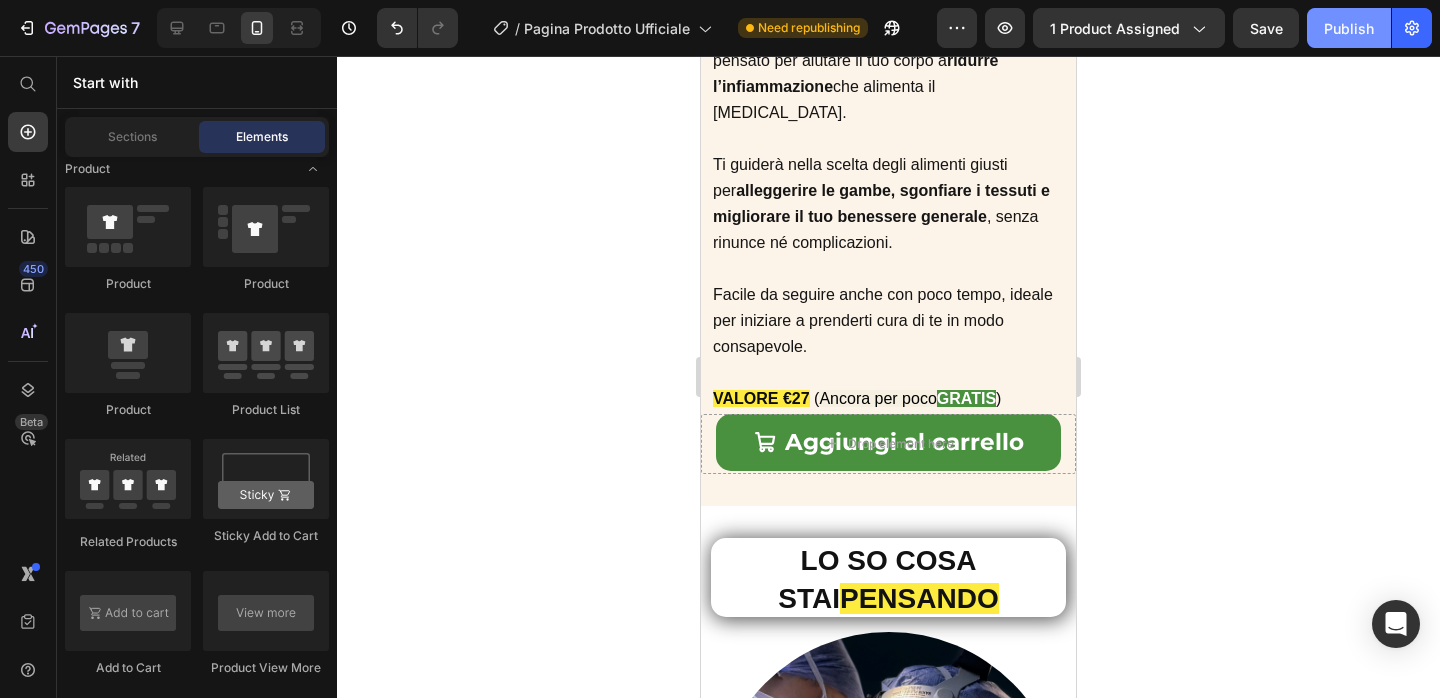 click on "Publish" at bounding box center [1349, 28] 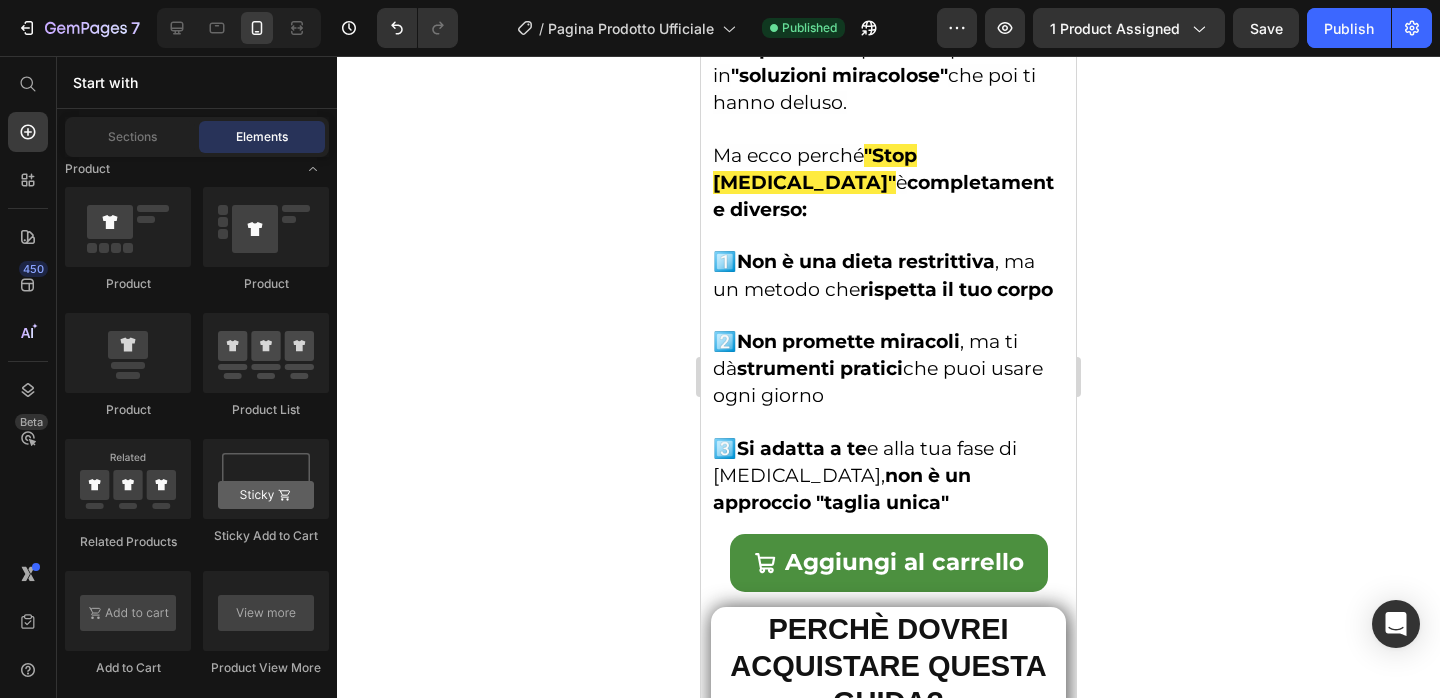 scroll, scrollTop: 9666, scrollLeft: 0, axis: vertical 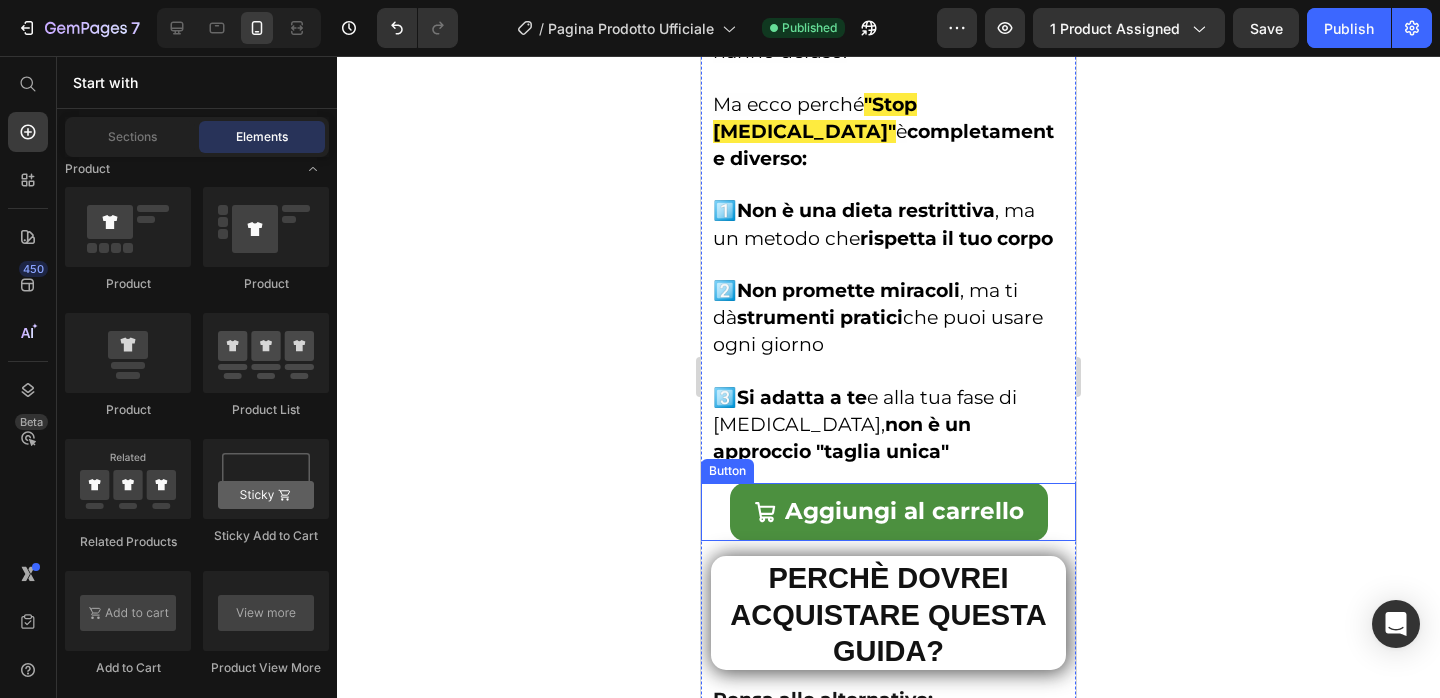 click on "Aggiungi al carrello Button" at bounding box center (888, 511) 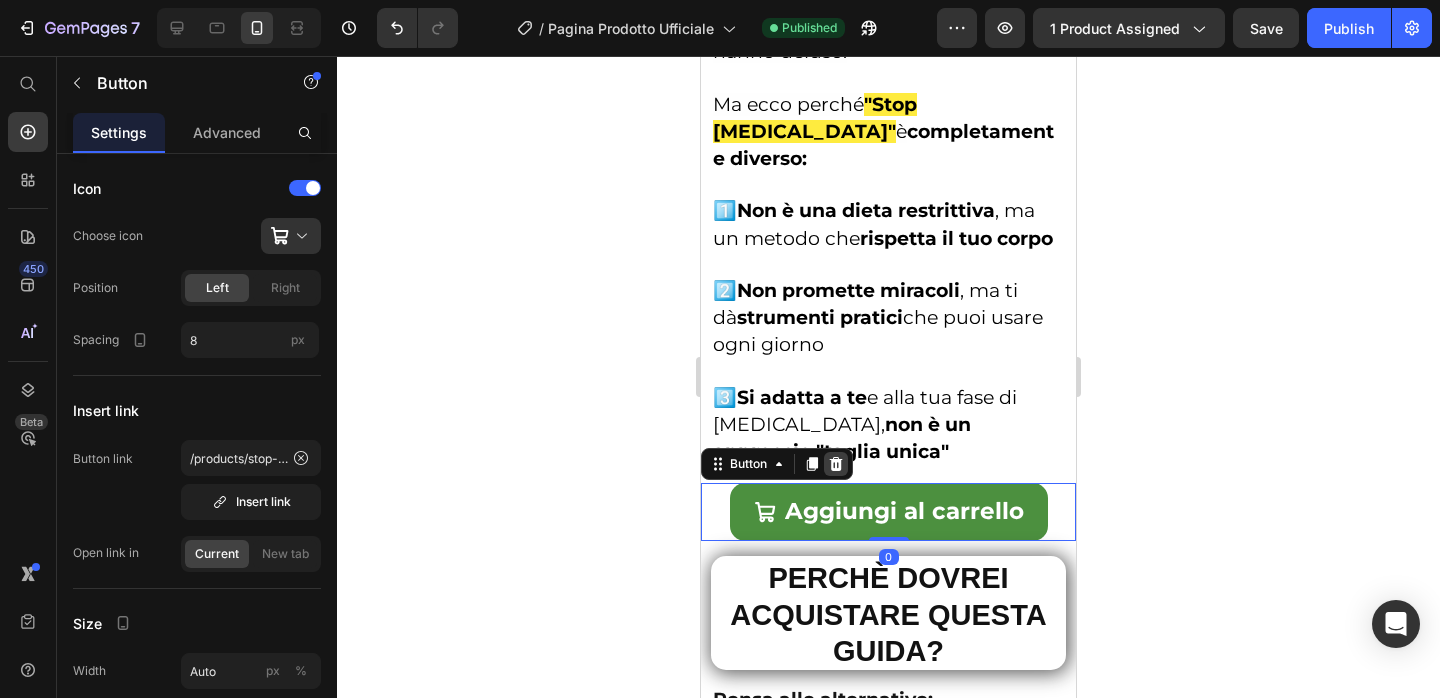 click 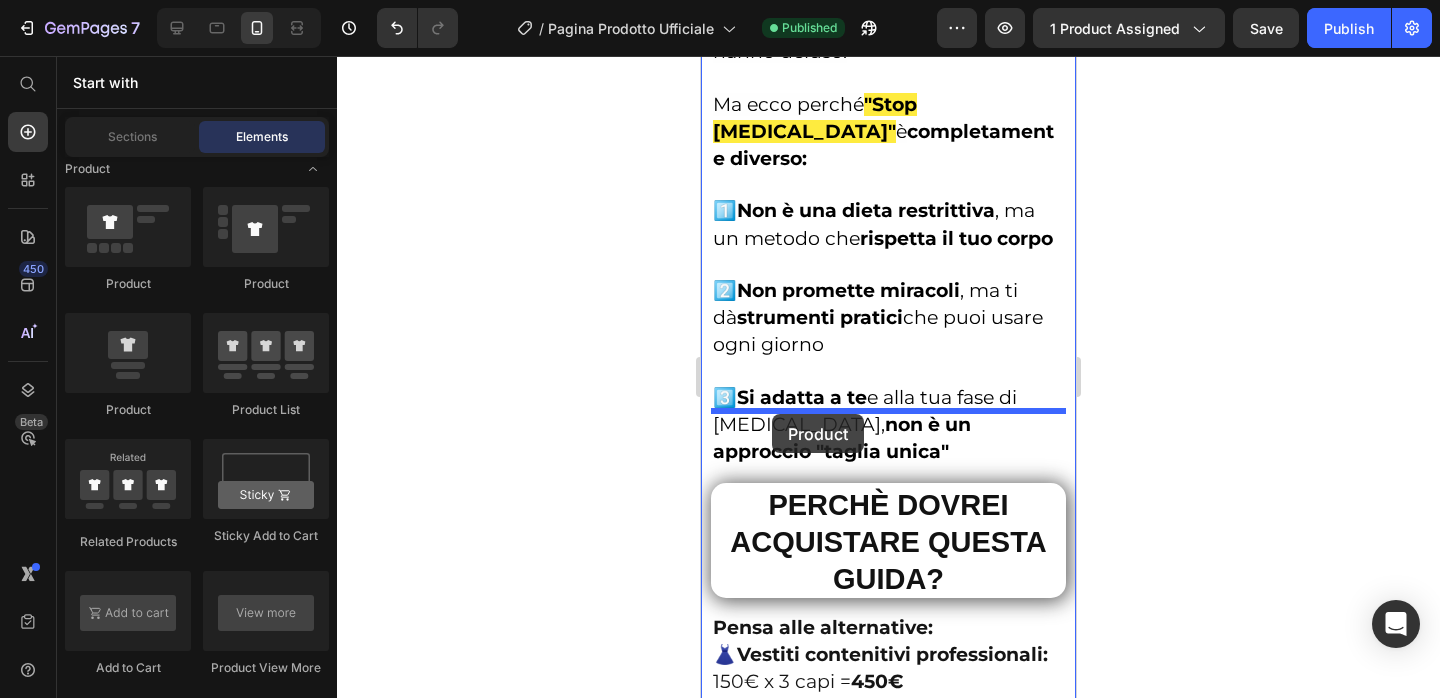 drag, startPoint x: 848, startPoint y: 437, endPoint x: 772, endPoint y: 414, distance: 79.40403 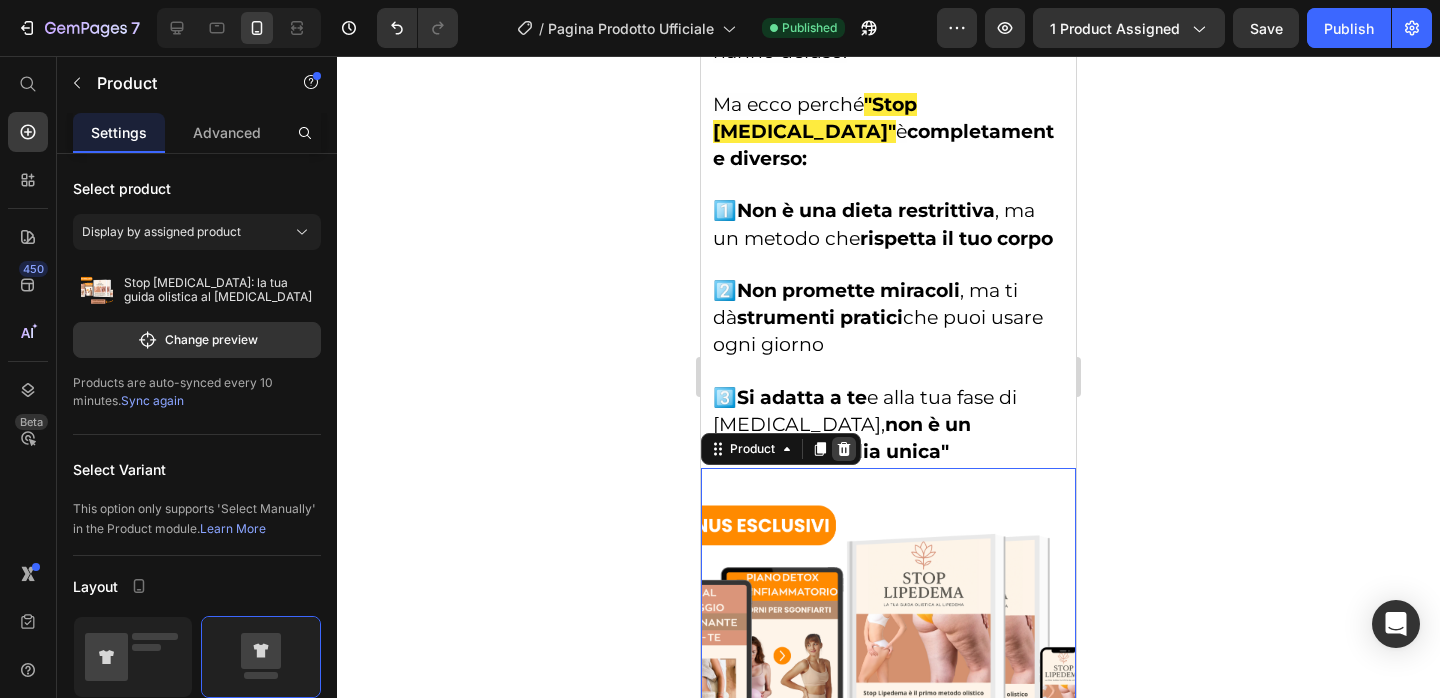 click 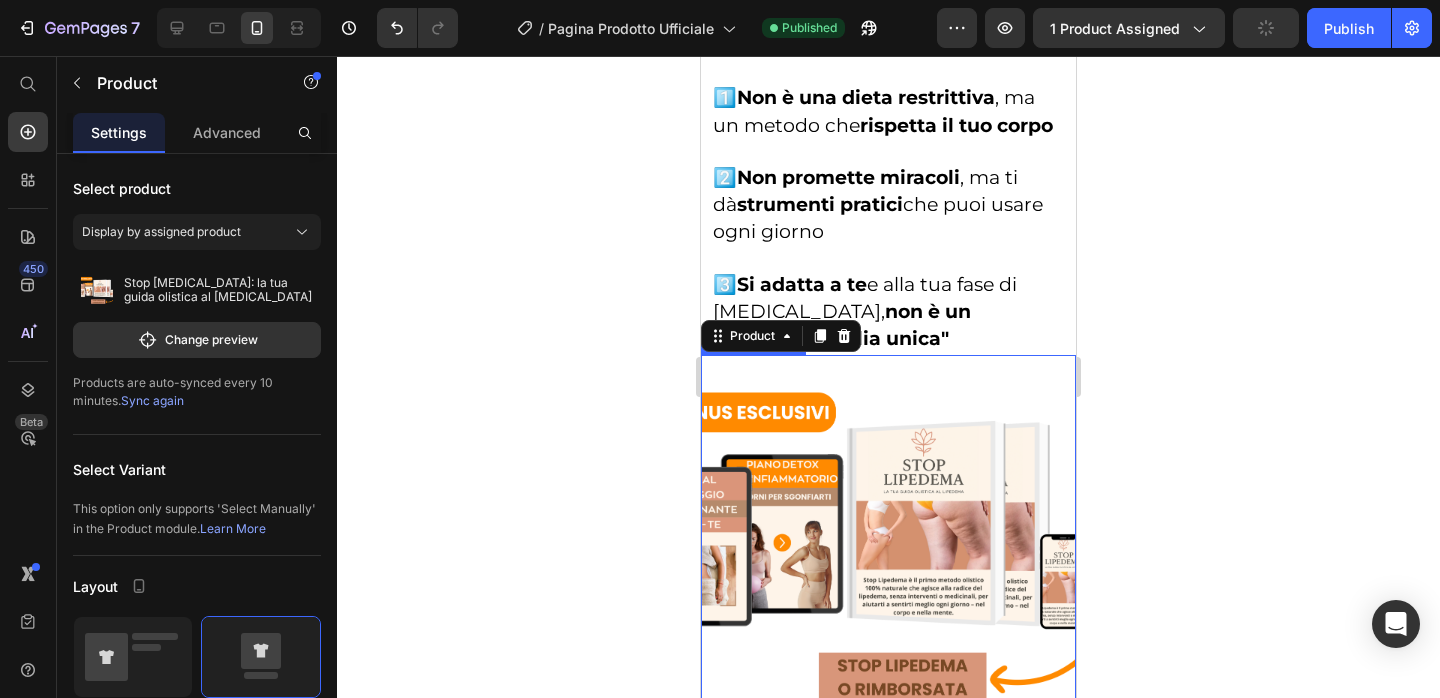 scroll, scrollTop: 9787, scrollLeft: 0, axis: vertical 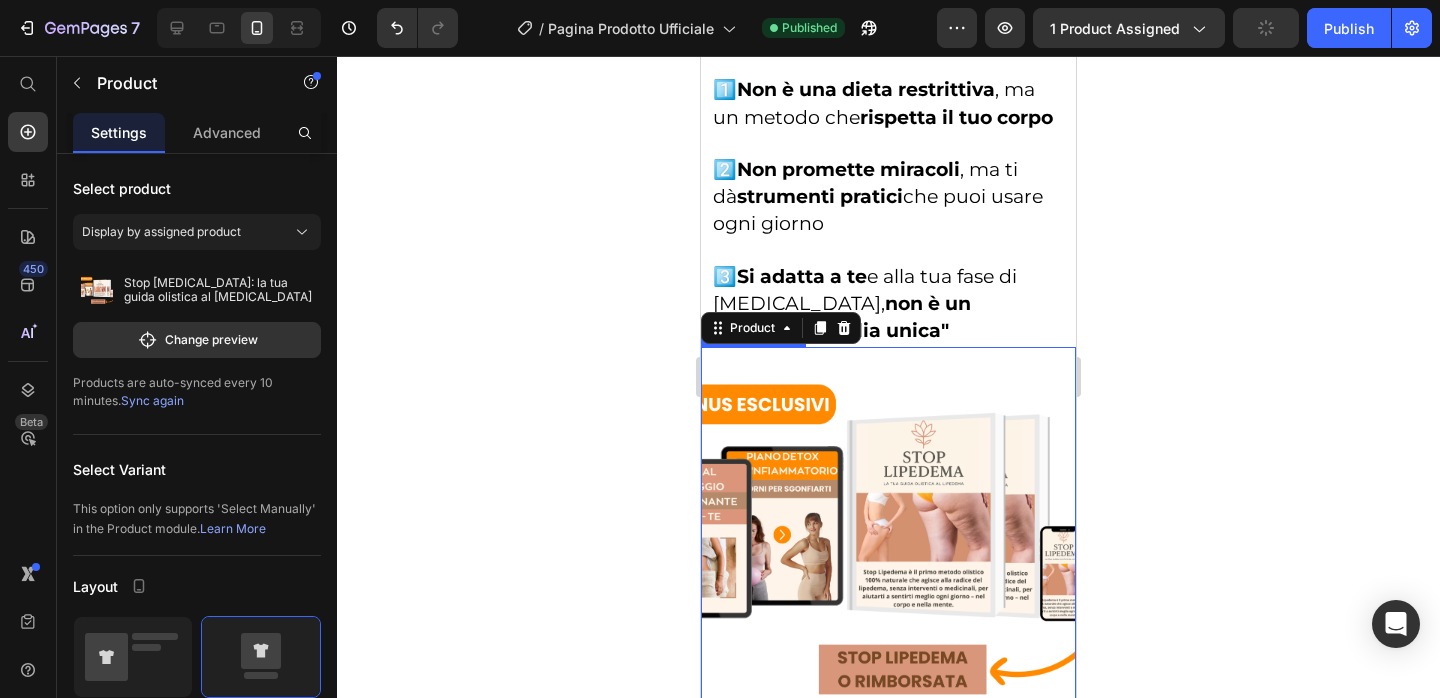 click at bounding box center (888, 534) 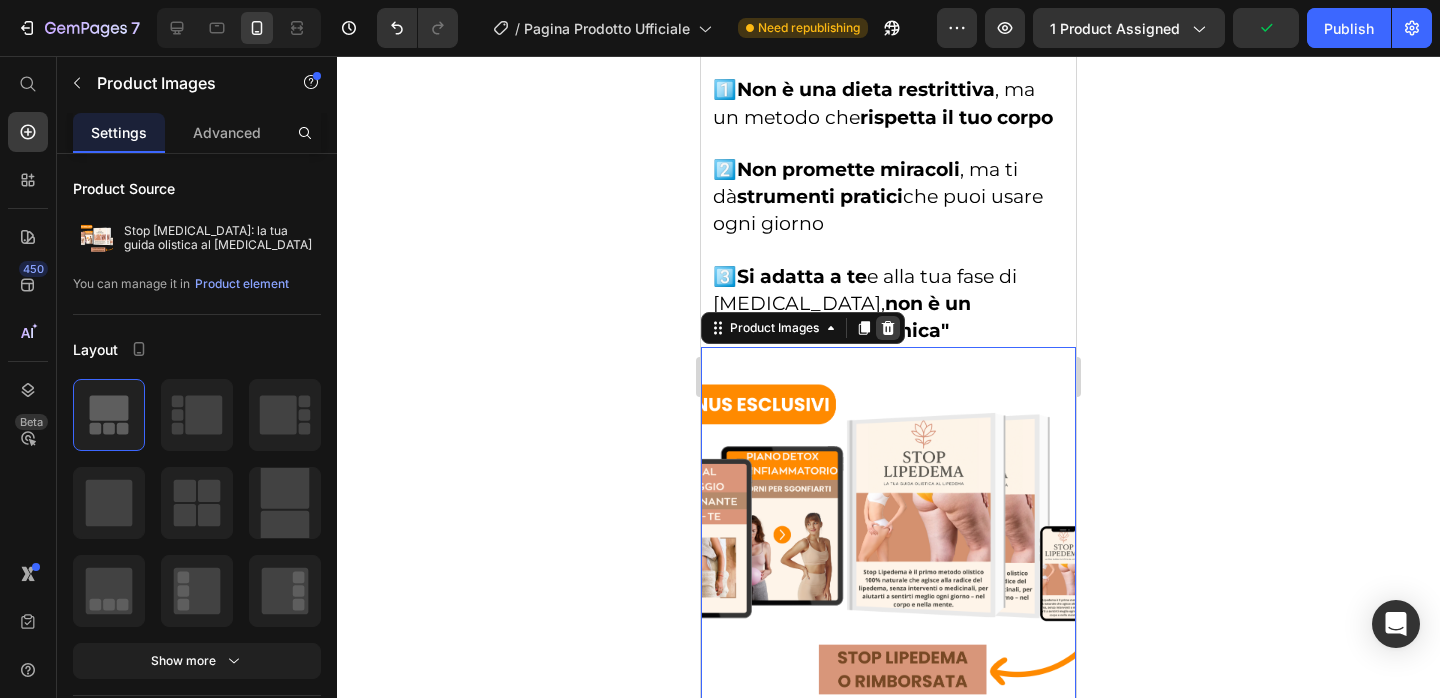 click 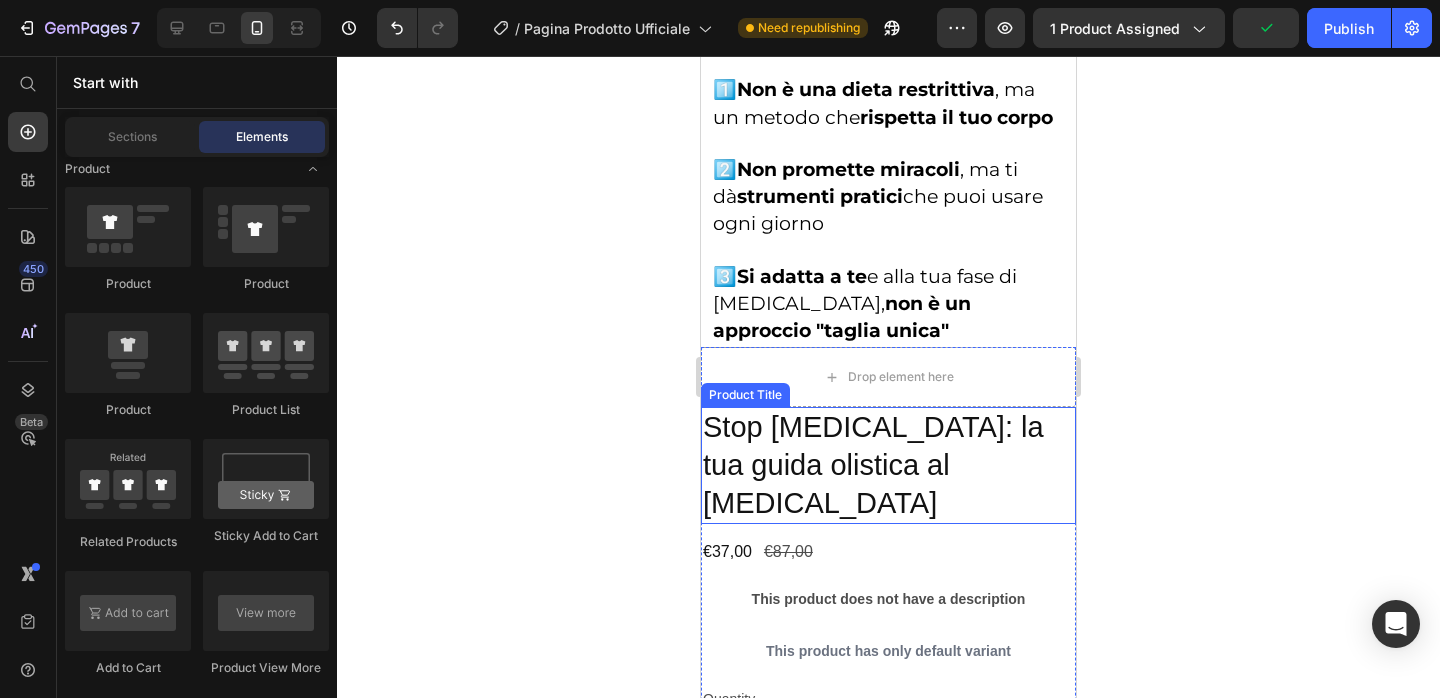 click on "Stop [MEDICAL_DATA]: la tua guida olistica al [MEDICAL_DATA]" at bounding box center [888, 465] 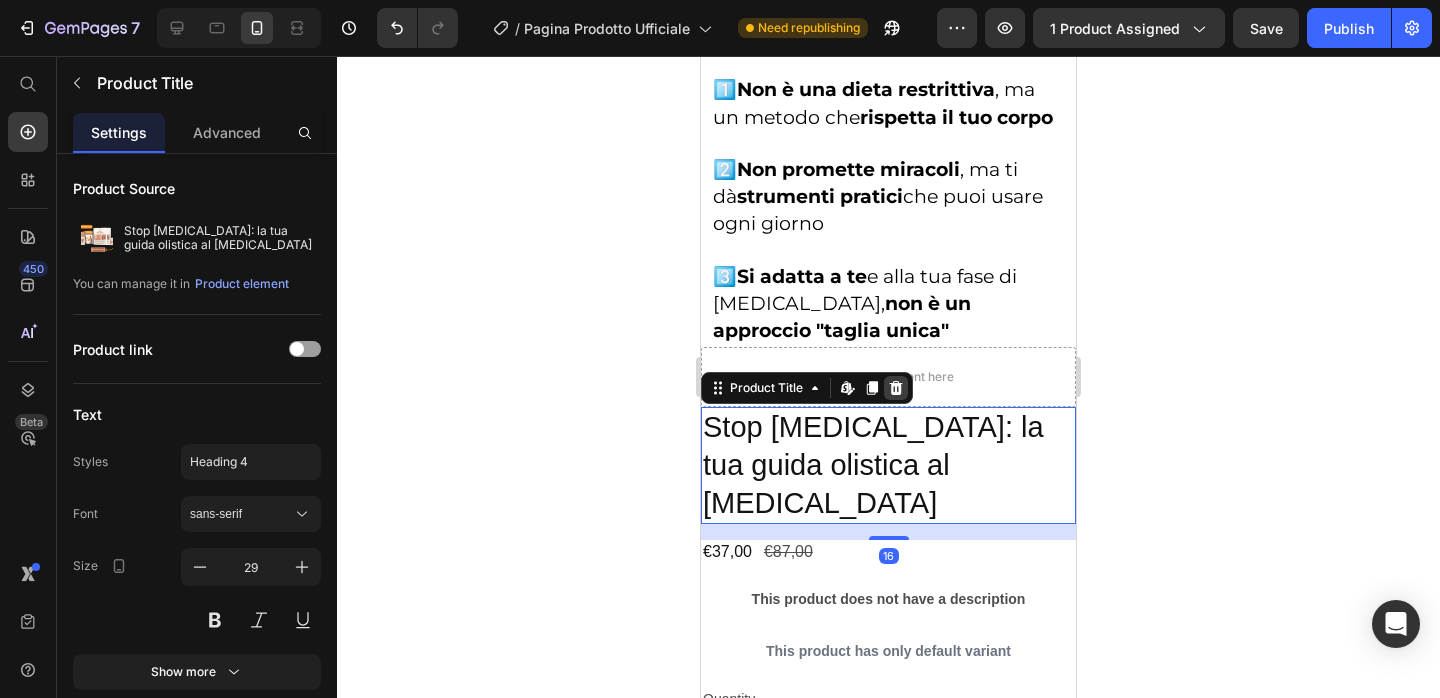click 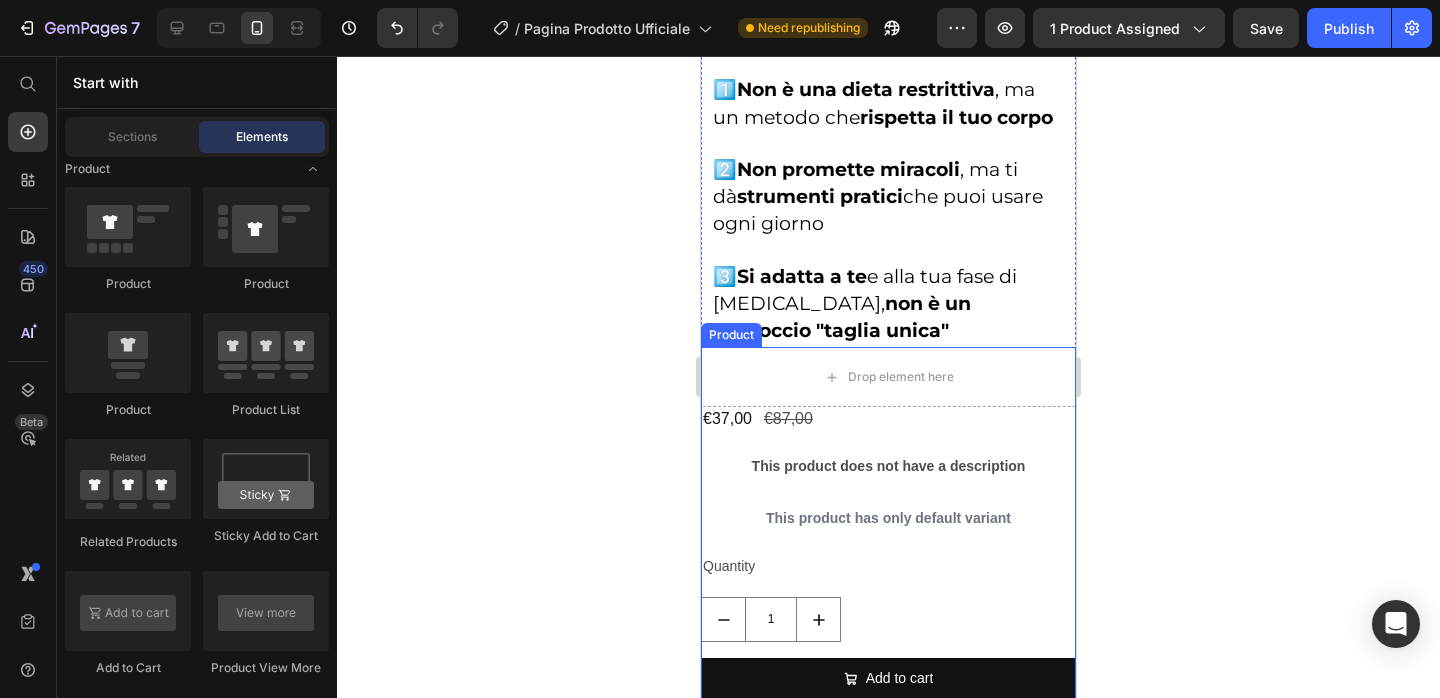 click on "€37,00 Product Price €87,00 Product Price Row This product does not have a description Product Description This product has only default variant Product Variants & Swatches Quantity Text Block 1 Product Quantity
Add to cart Add to Cart Buy it now Dynamic Checkout" at bounding box center [888, 589] 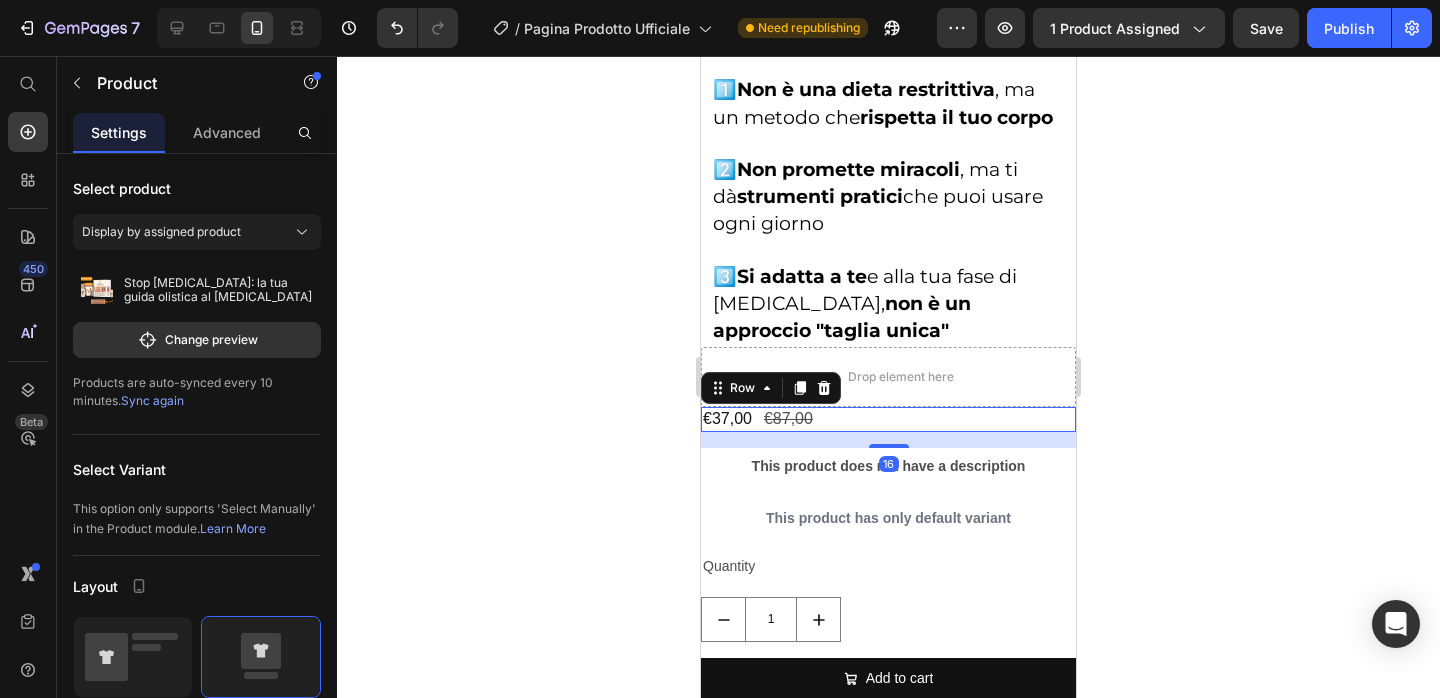 click on "€37,00 Product Price €87,00 Product Price Row   16" at bounding box center (888, 419) 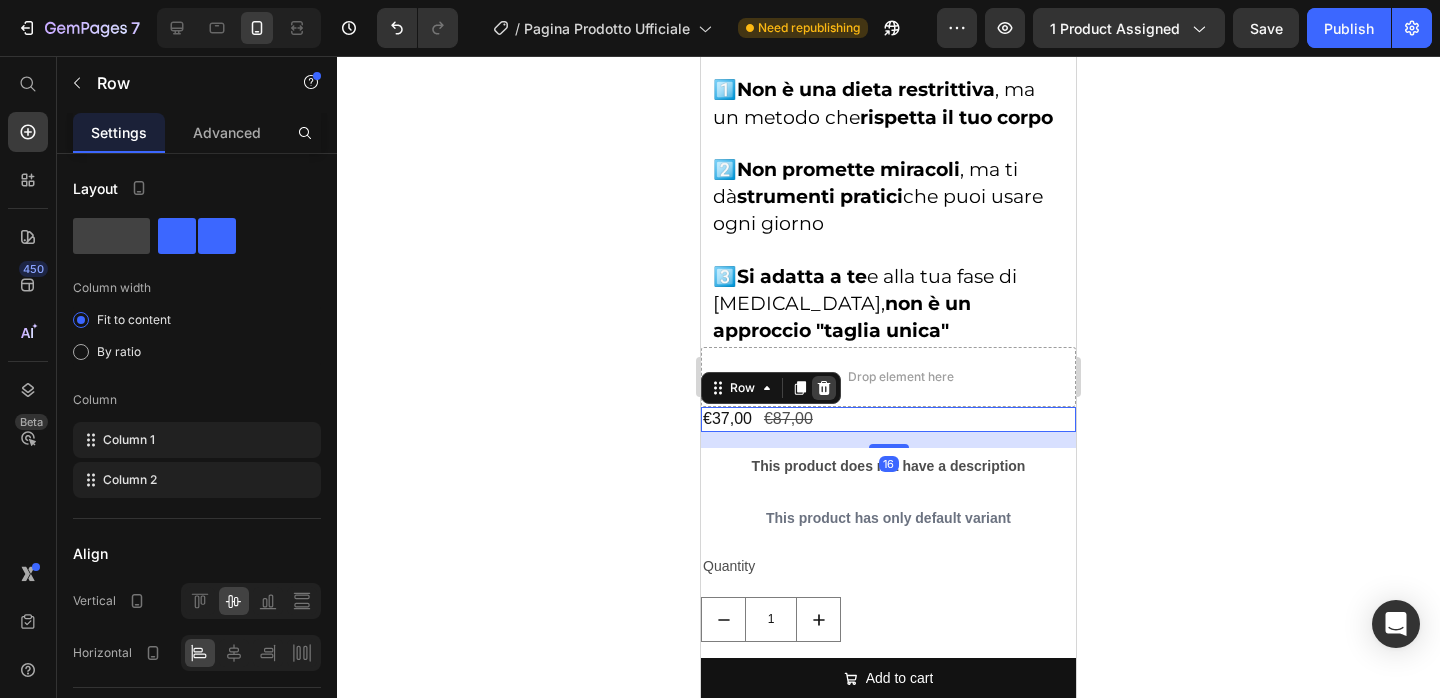 click at bounding box center [824, 388] 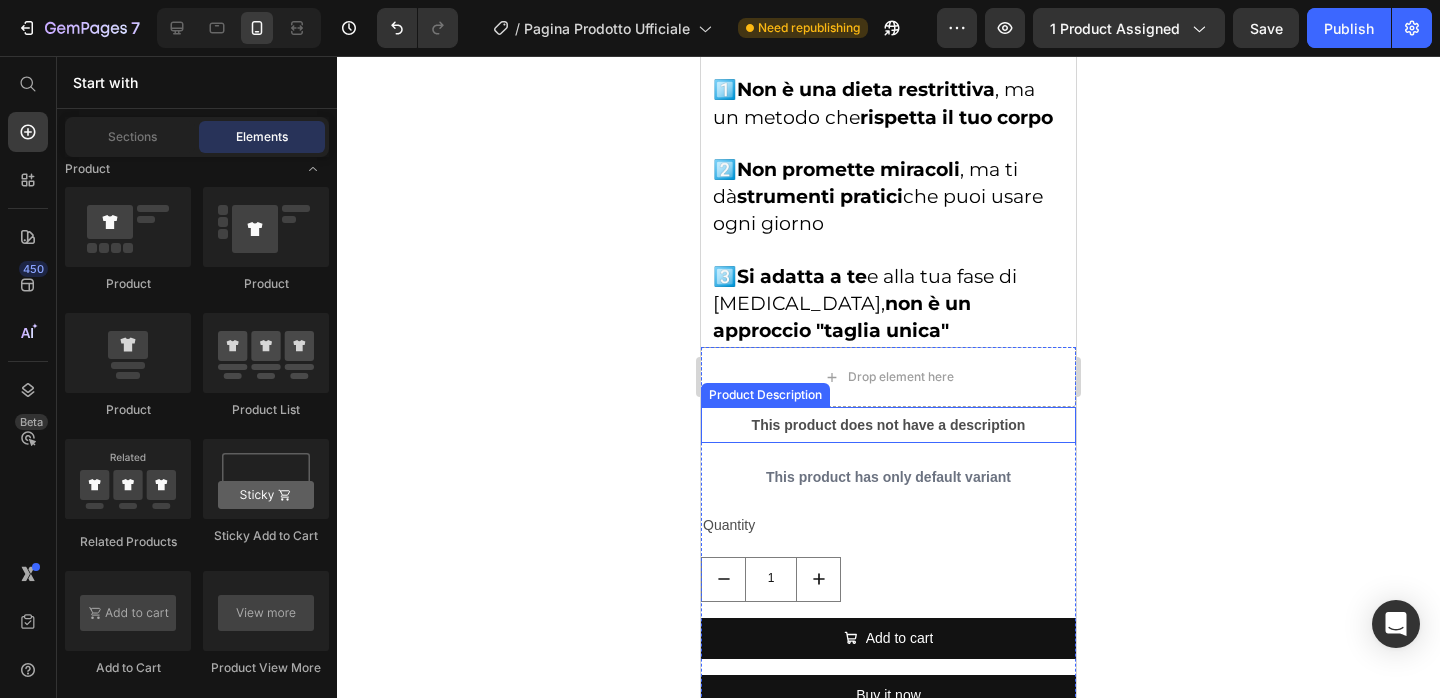 click on "This product does not have a description" at bounding box center (888, 425) 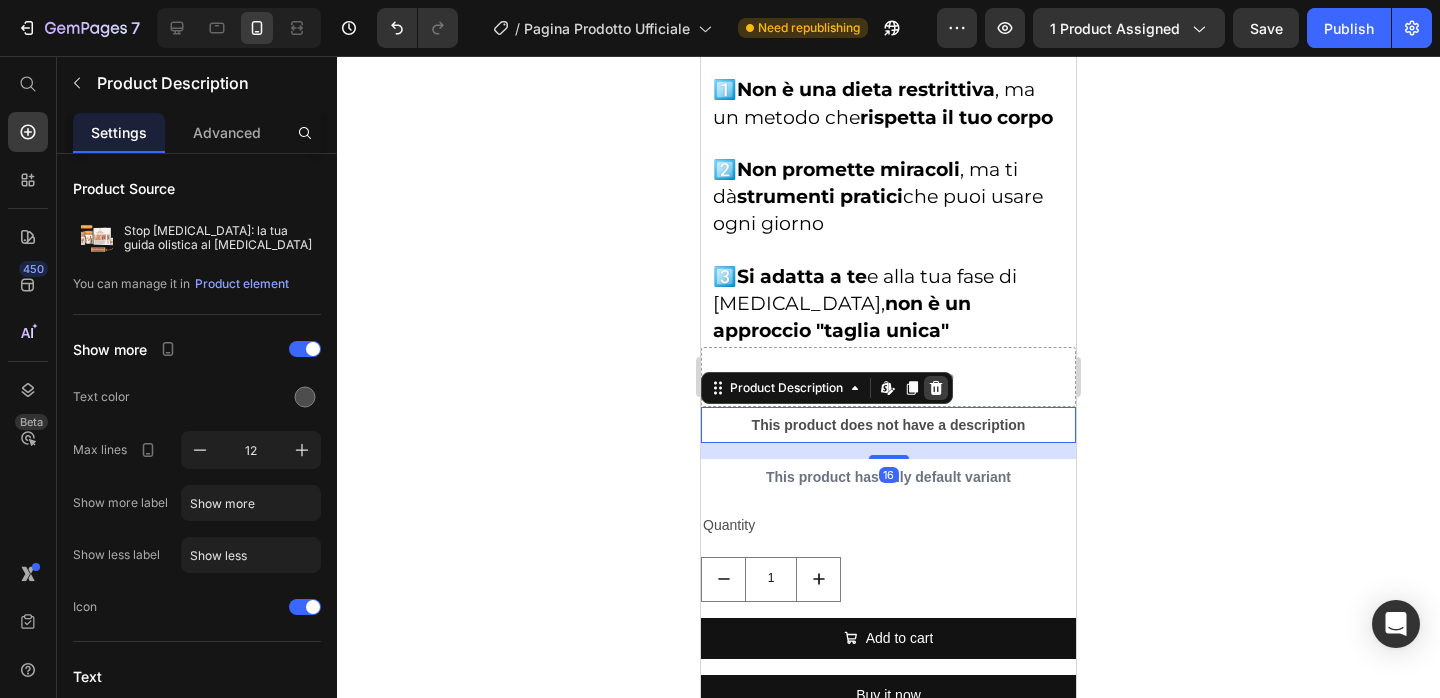 click 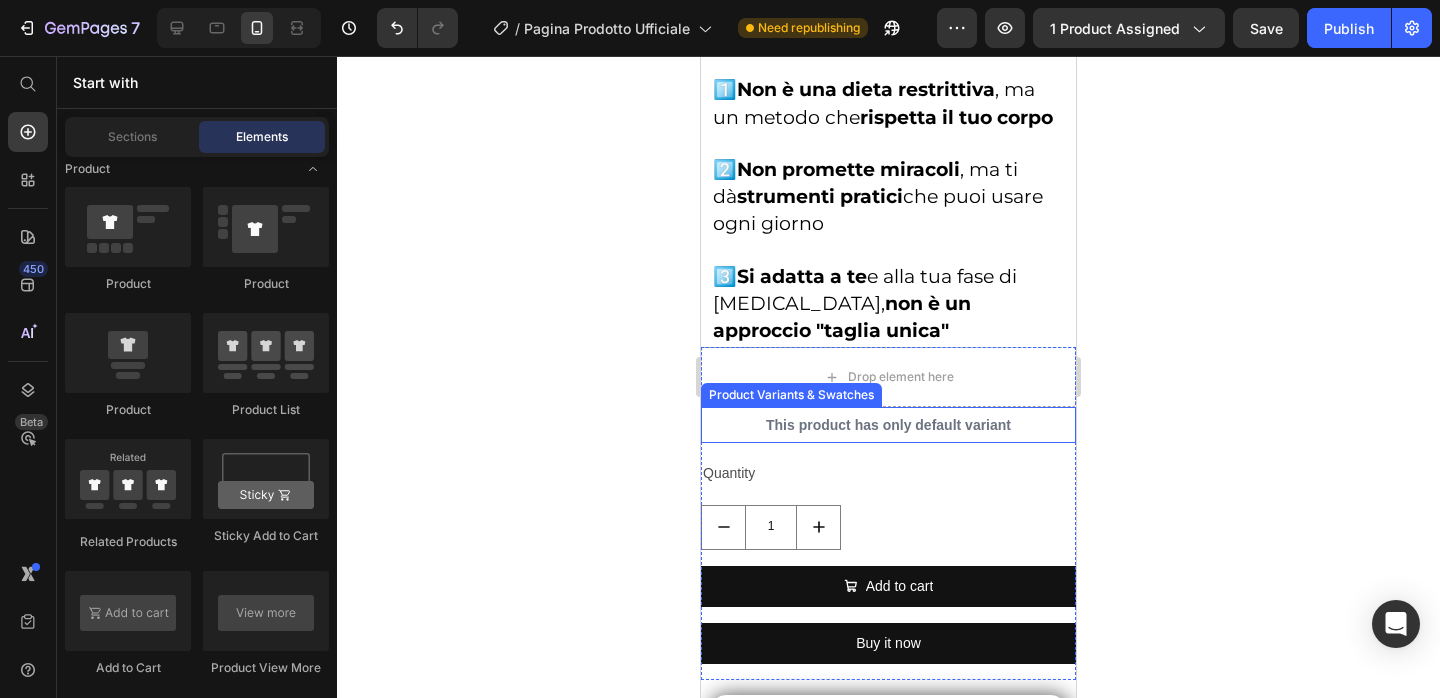 click on "This product has only default variant" at bounding box center (888, 425) 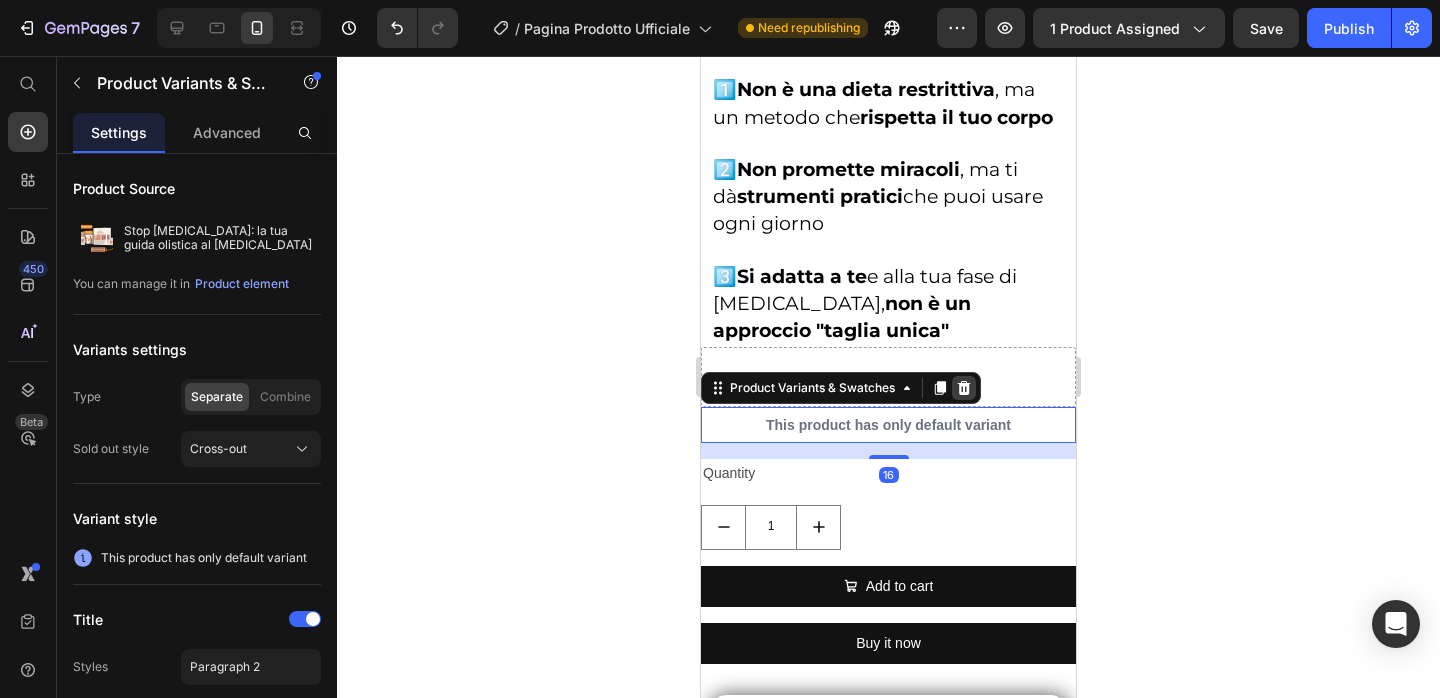 click 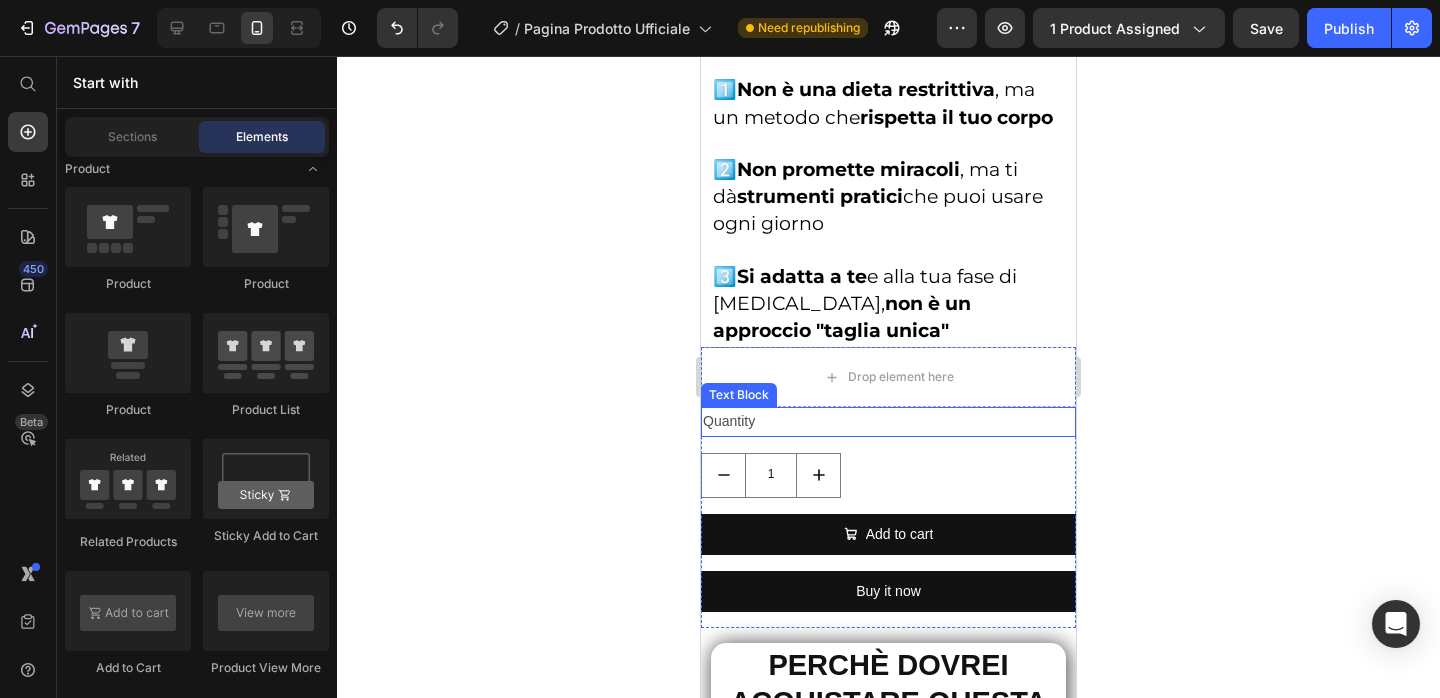 click on "Quantity" at bounding box center (888, 421) 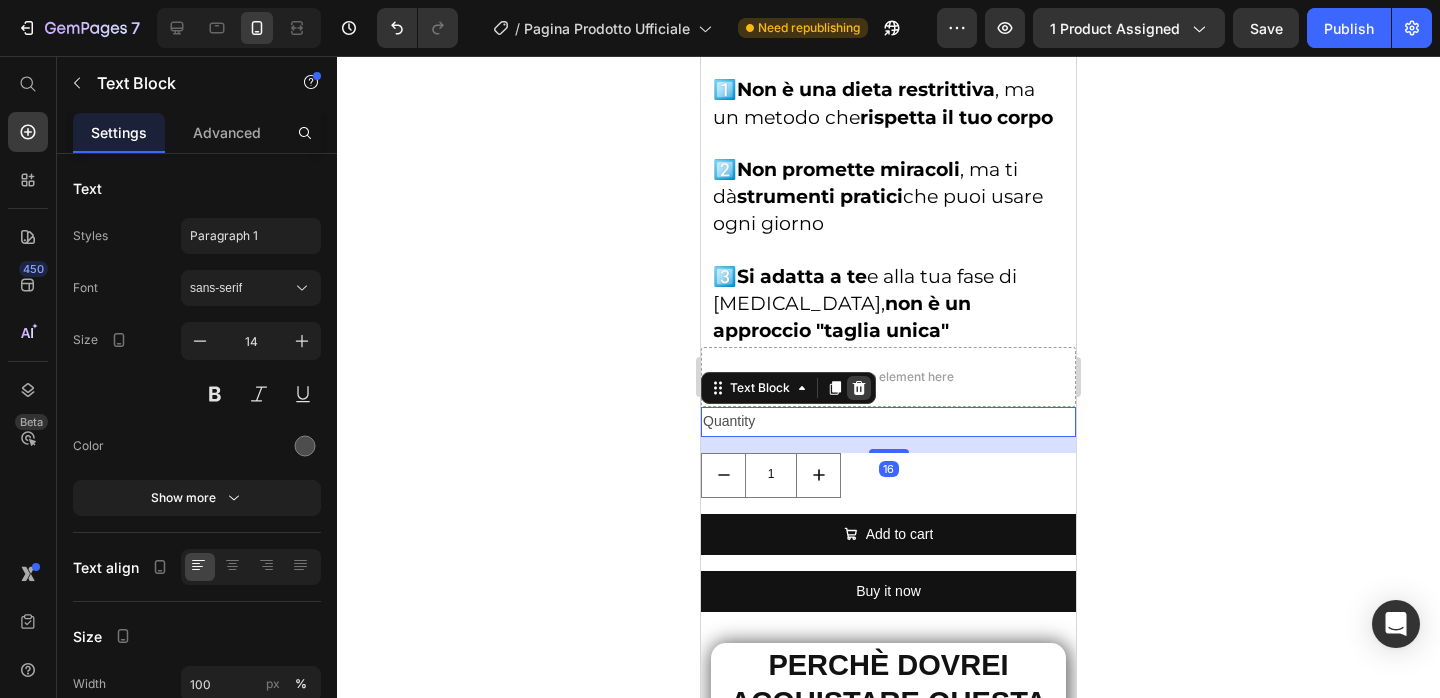 click 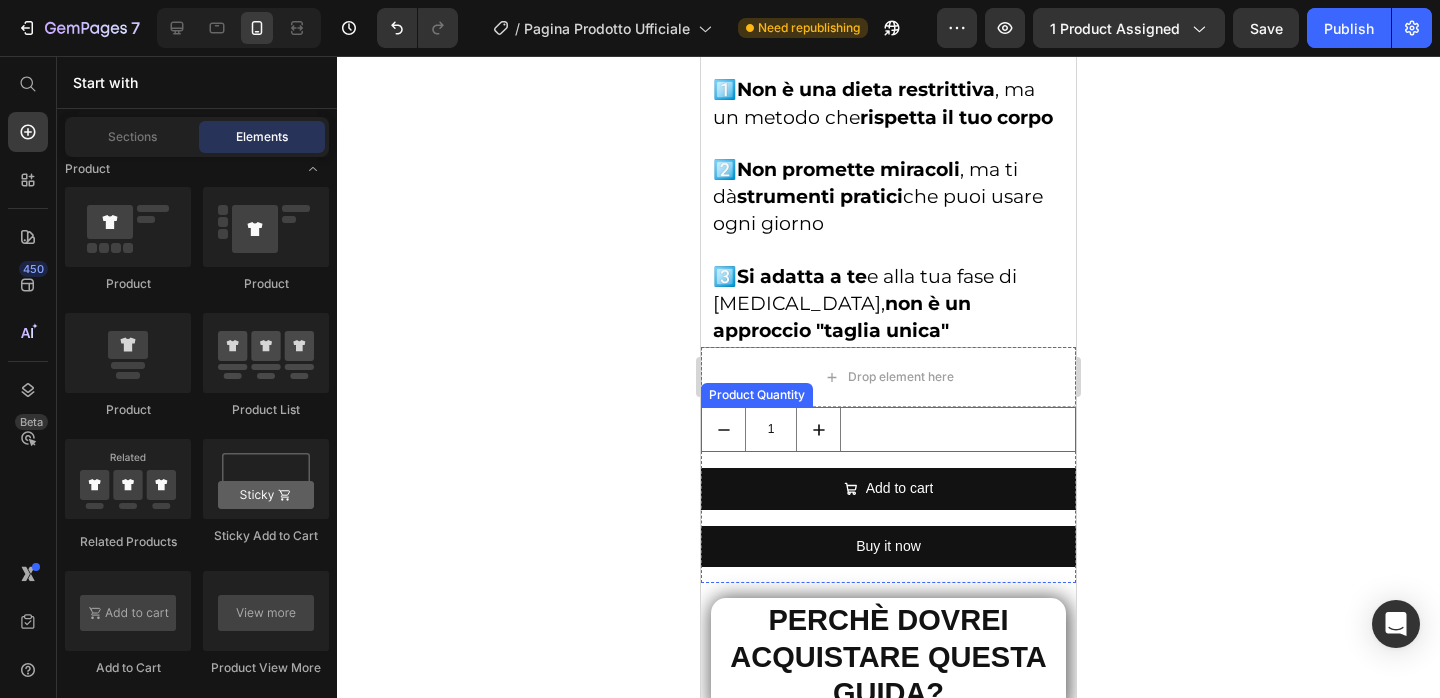 click on "1" at bounding box center (888, 429) 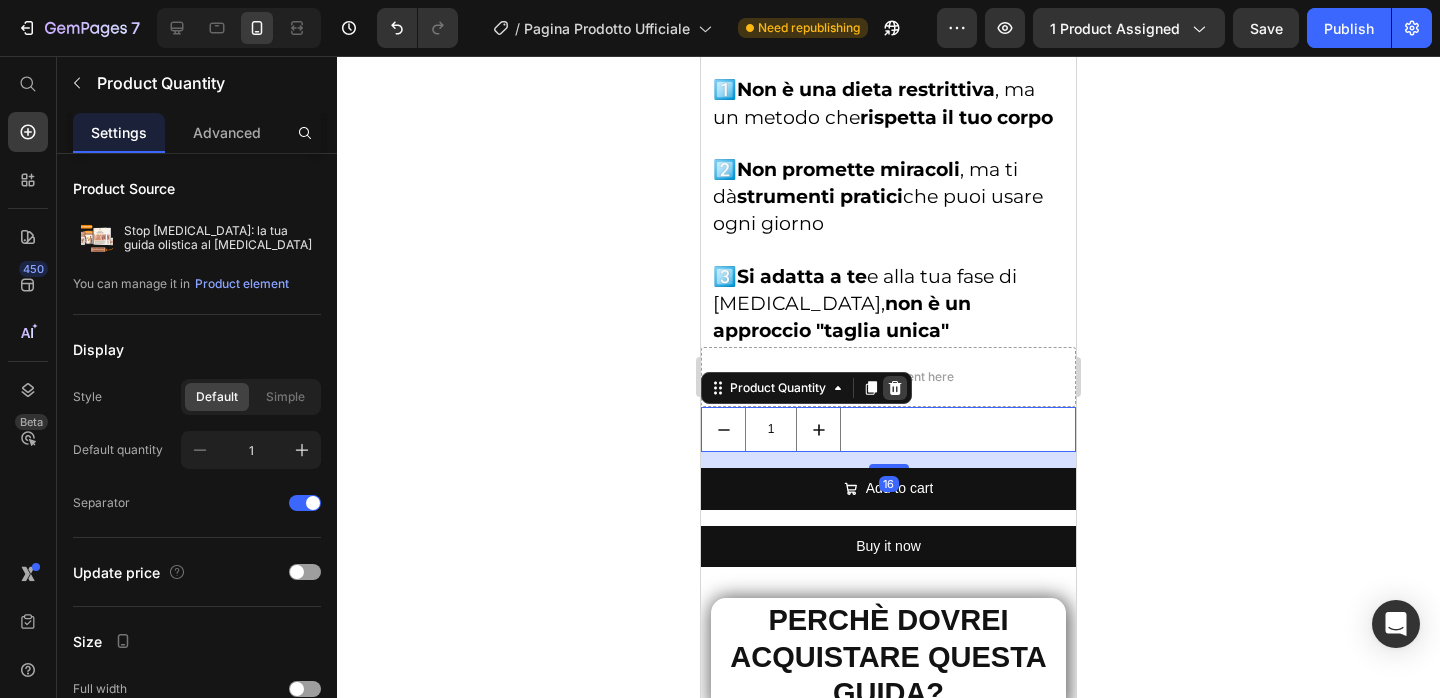click 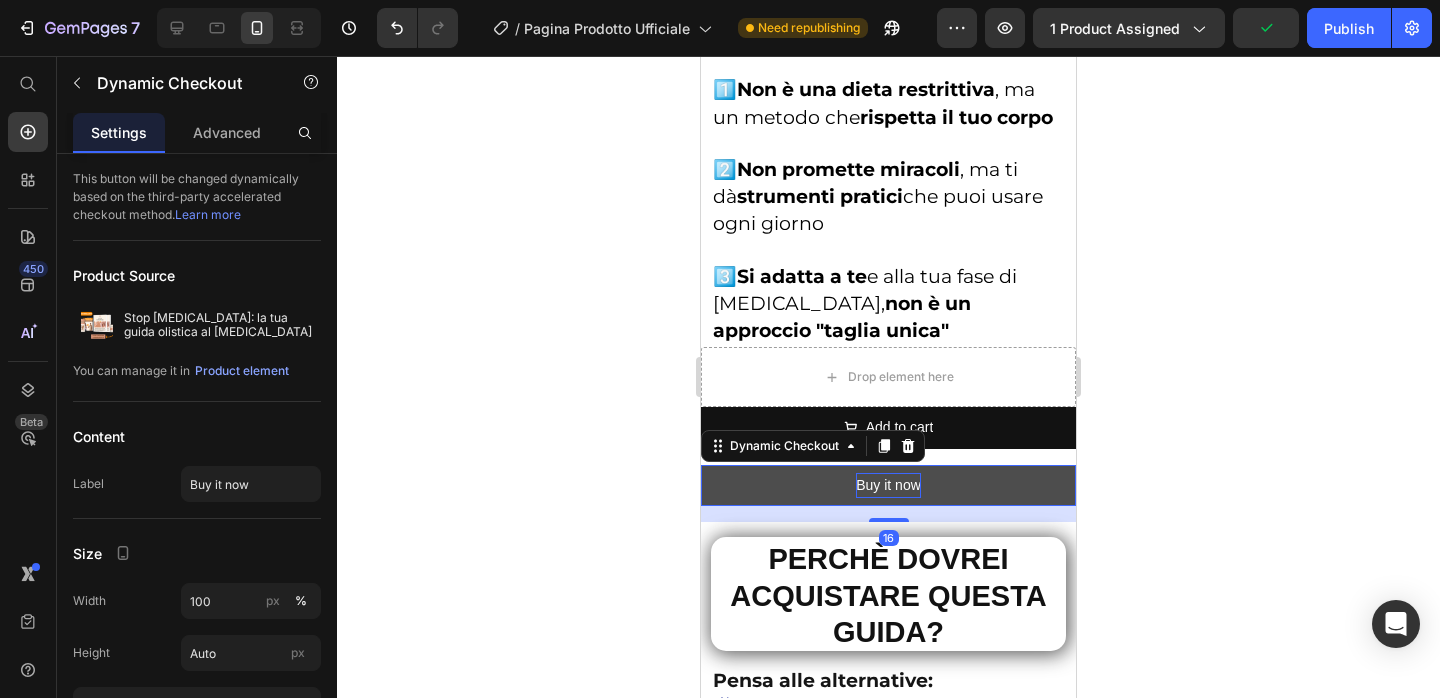 click on "Buy it now" at bounding box center (888, 485) 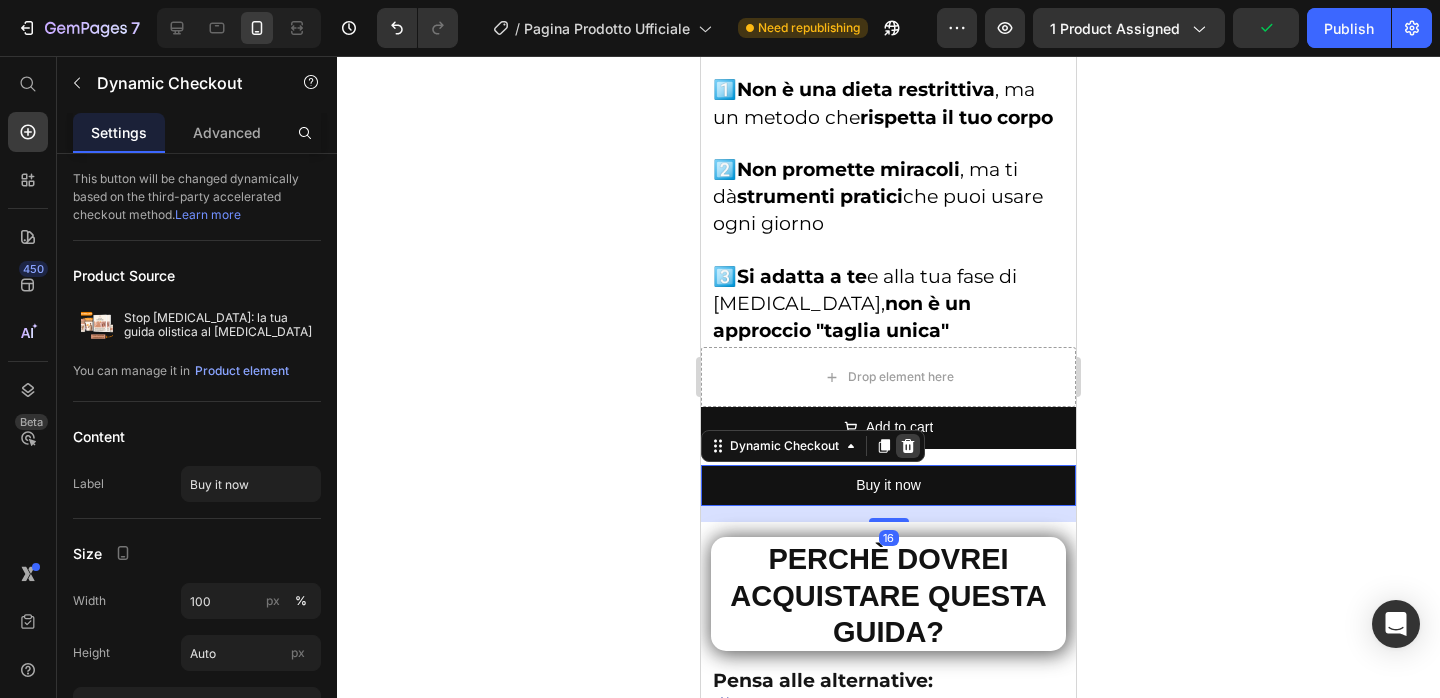 click 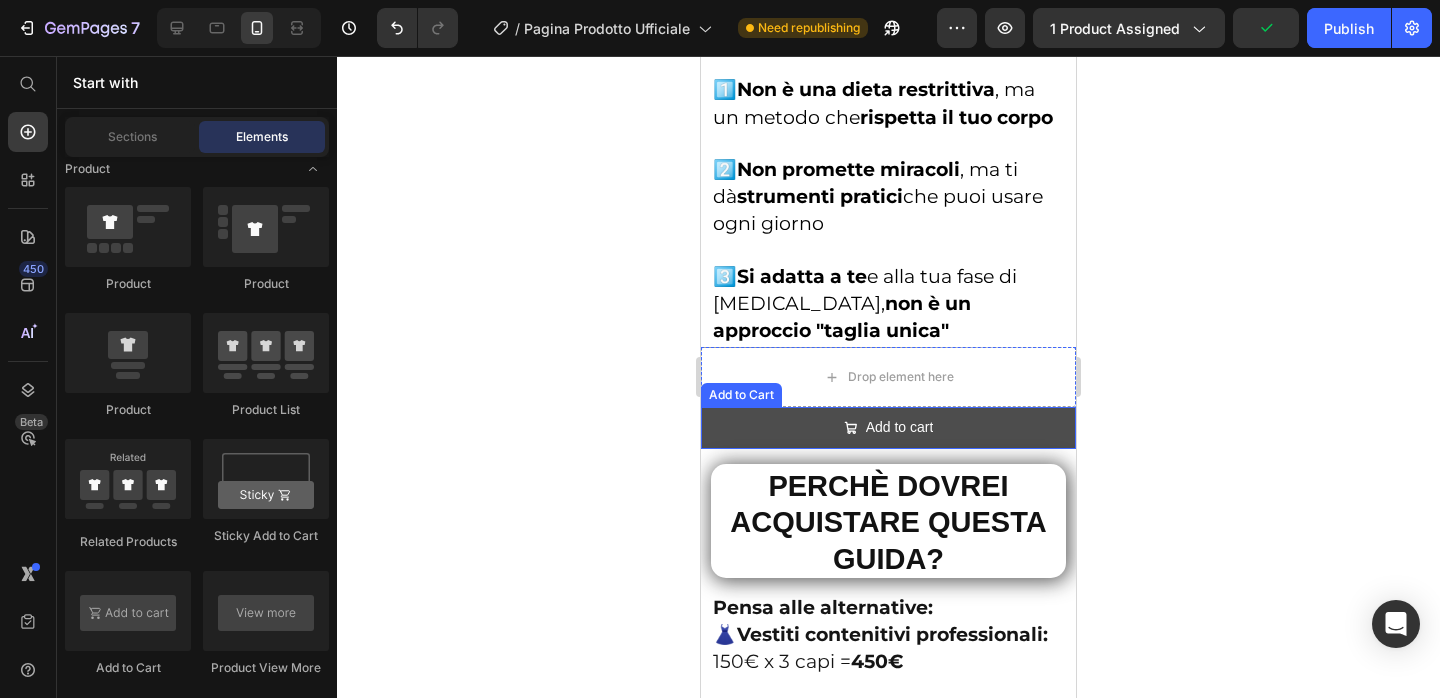 click on "Add to cart" at bounding box center [888, 427] 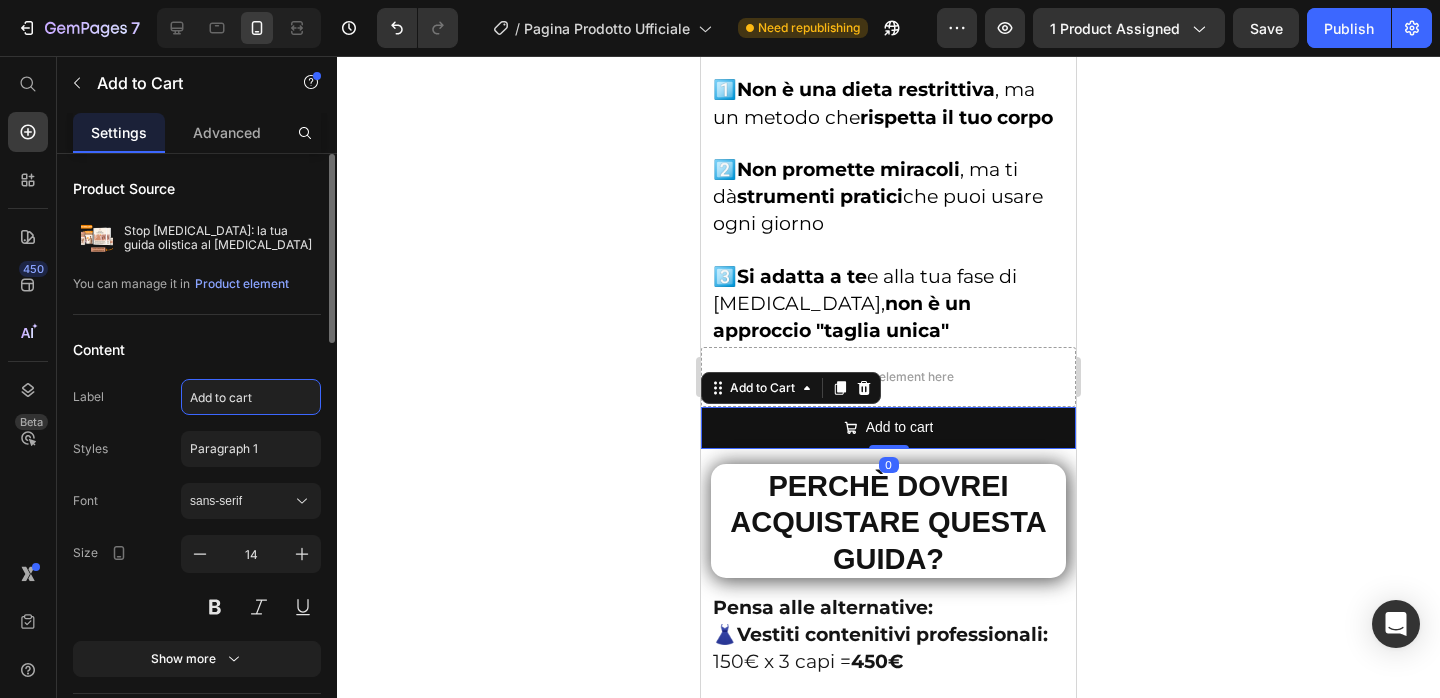 click on "Add to cart" 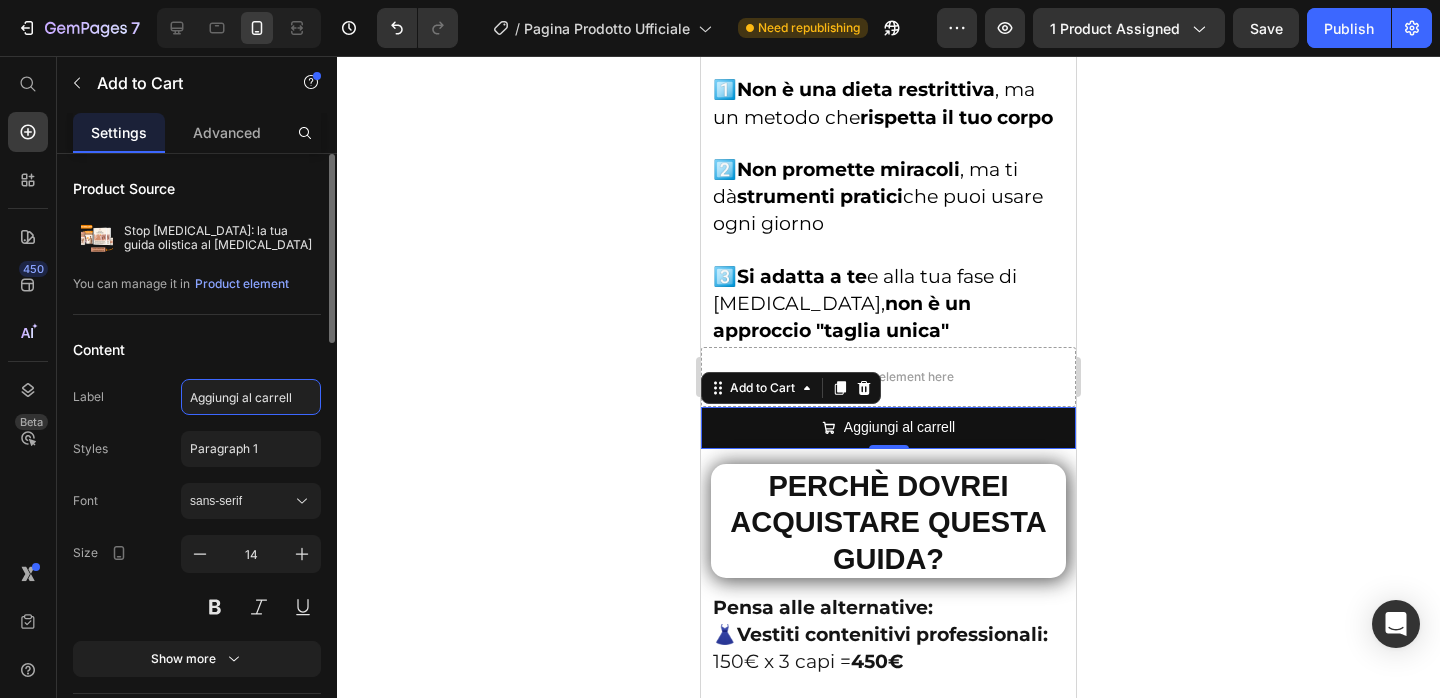 type on "Aggiungi al carrello" 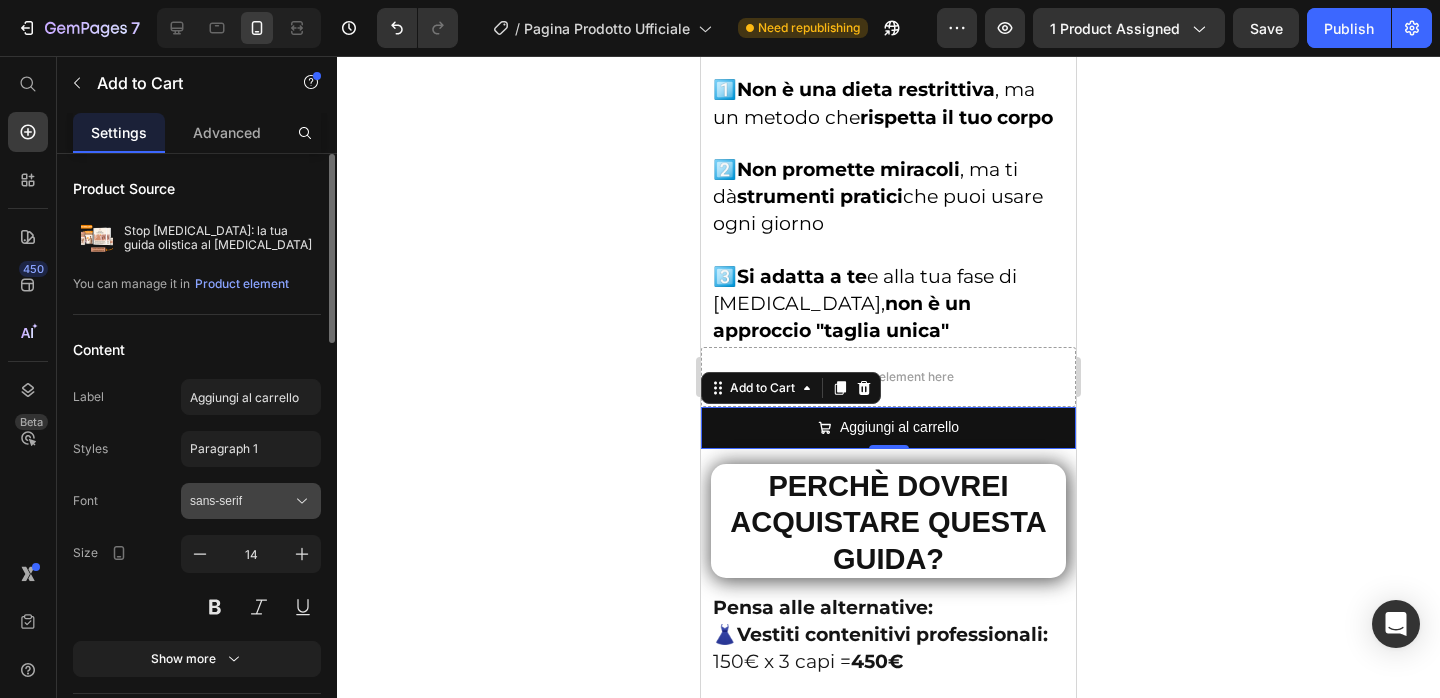 click on "sans-serif" at bounding box center (241, 501) 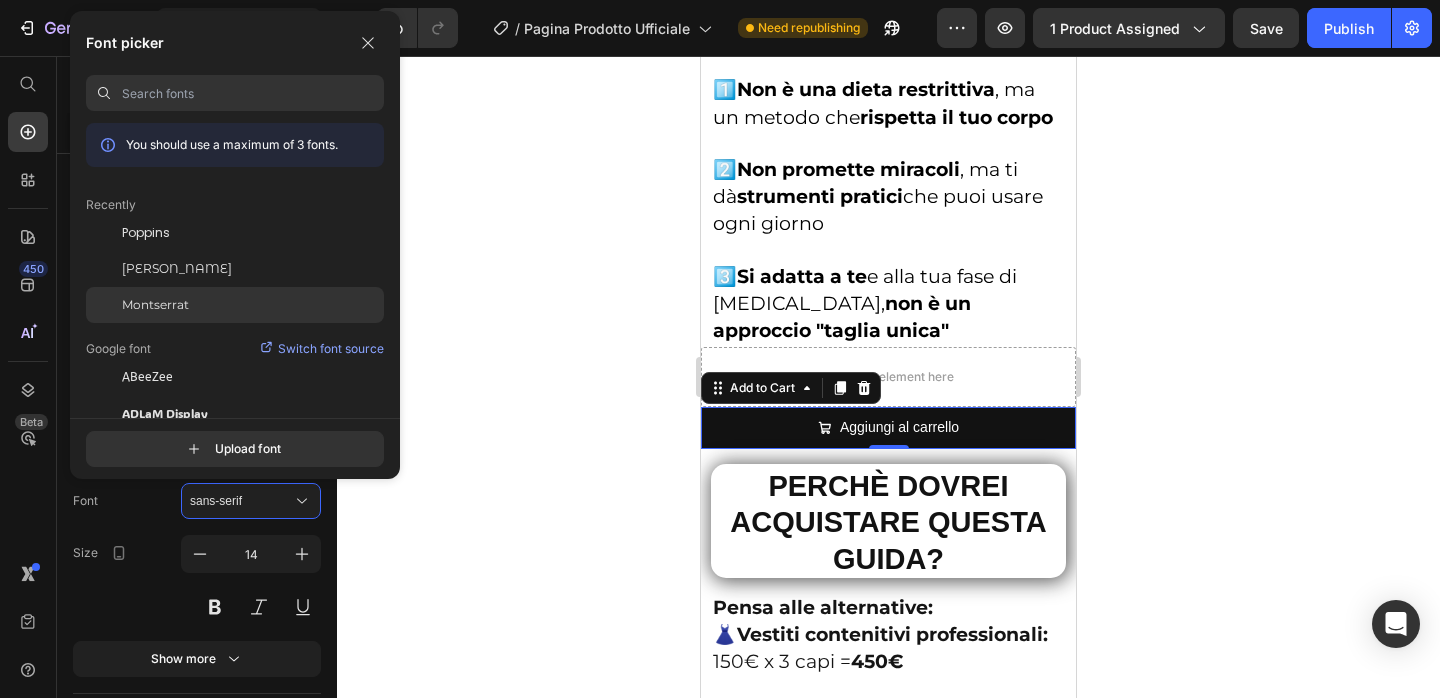 click on "Montserrat" 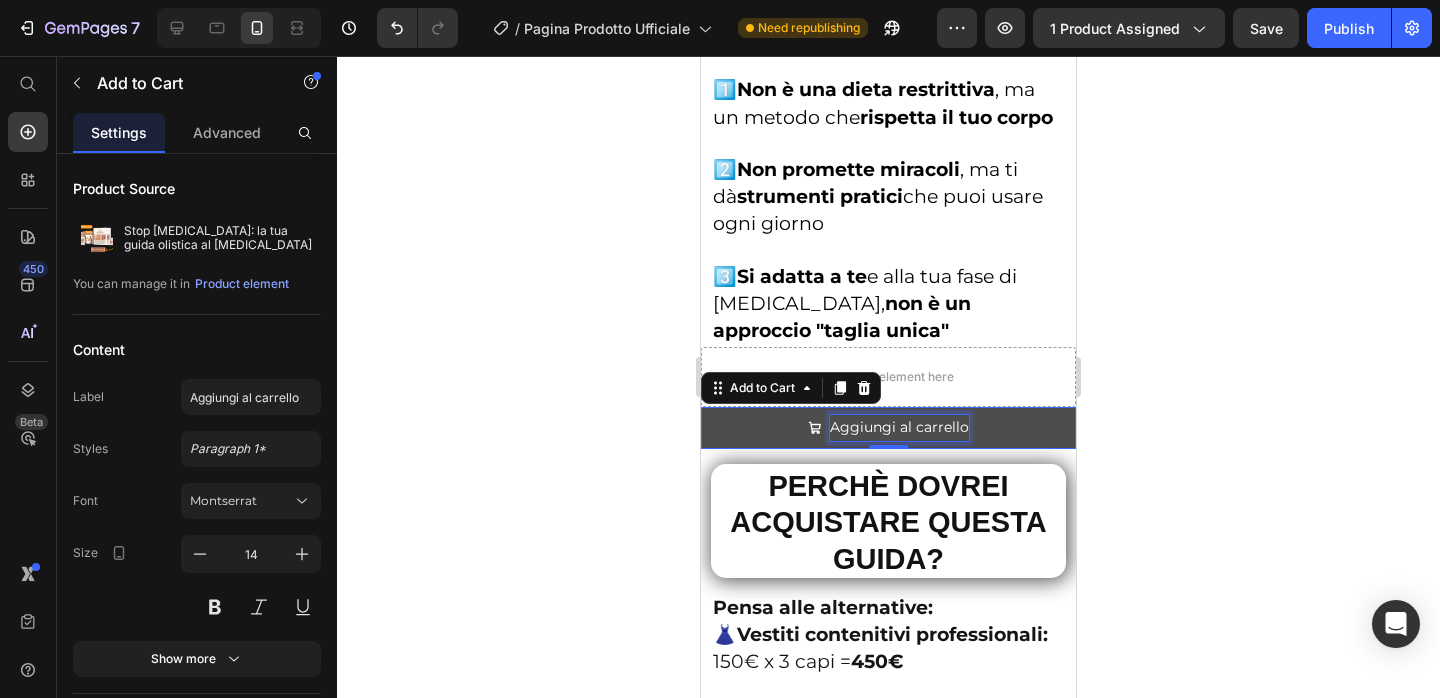 click on "Aggiungi al carrello" at bounding box center [899, 427] 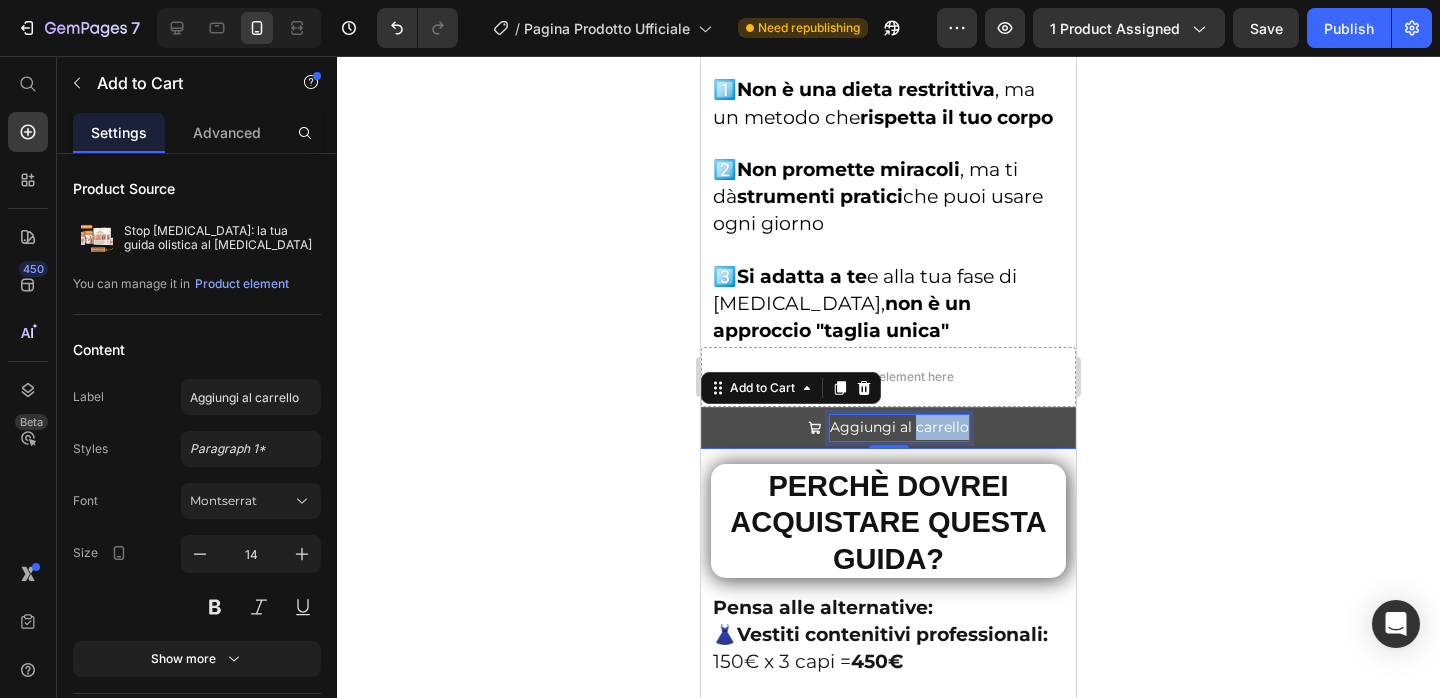 click on "Aggiungi al carrello" at bounding box center [899, 427] 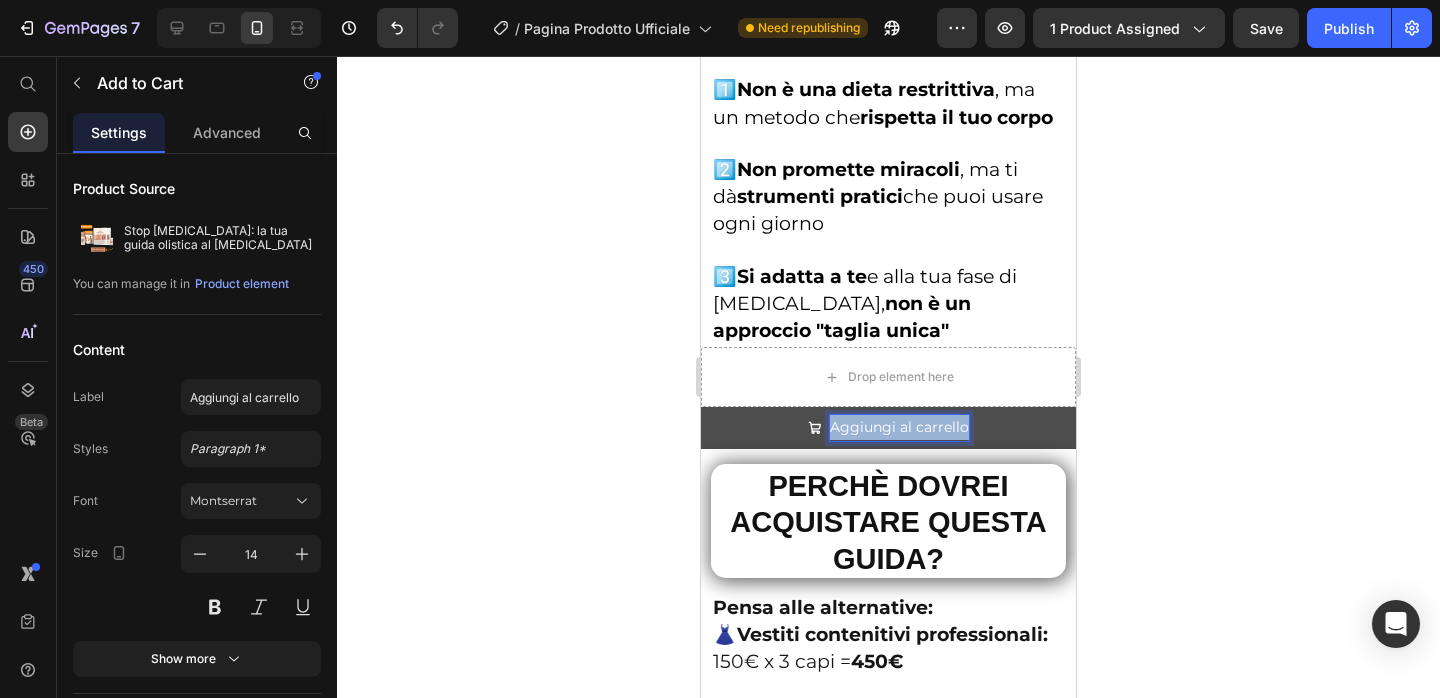 click on "Aggiungi al carrello" at bounding box center (899, 427) 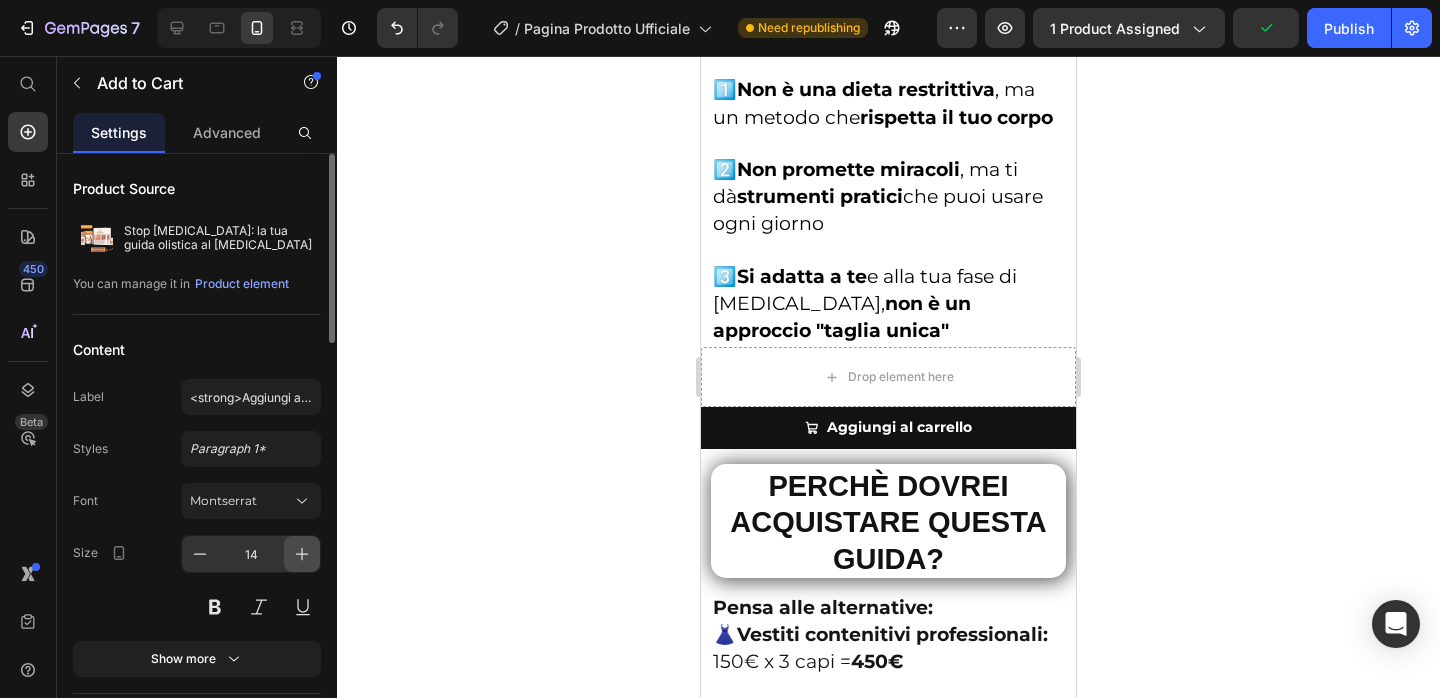 click at bounding box center [302, 554] 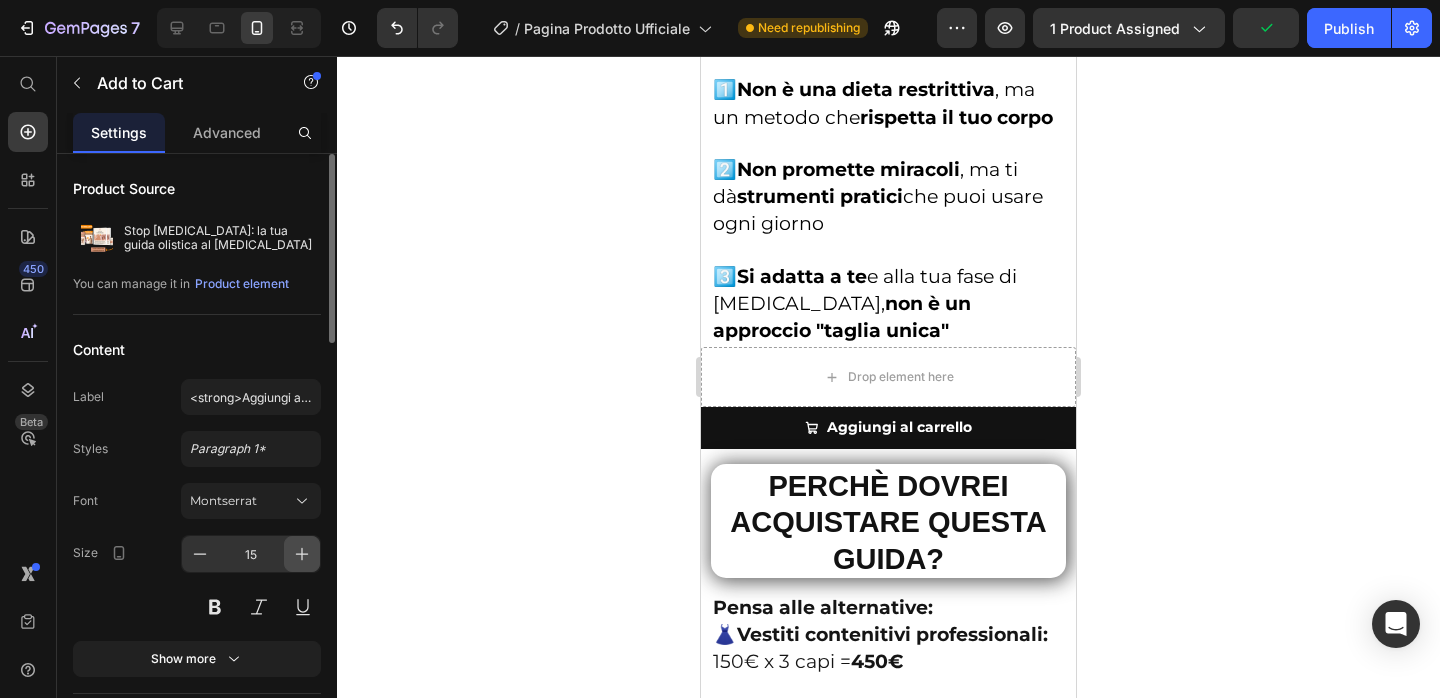 click at bounding box center [302, 554] 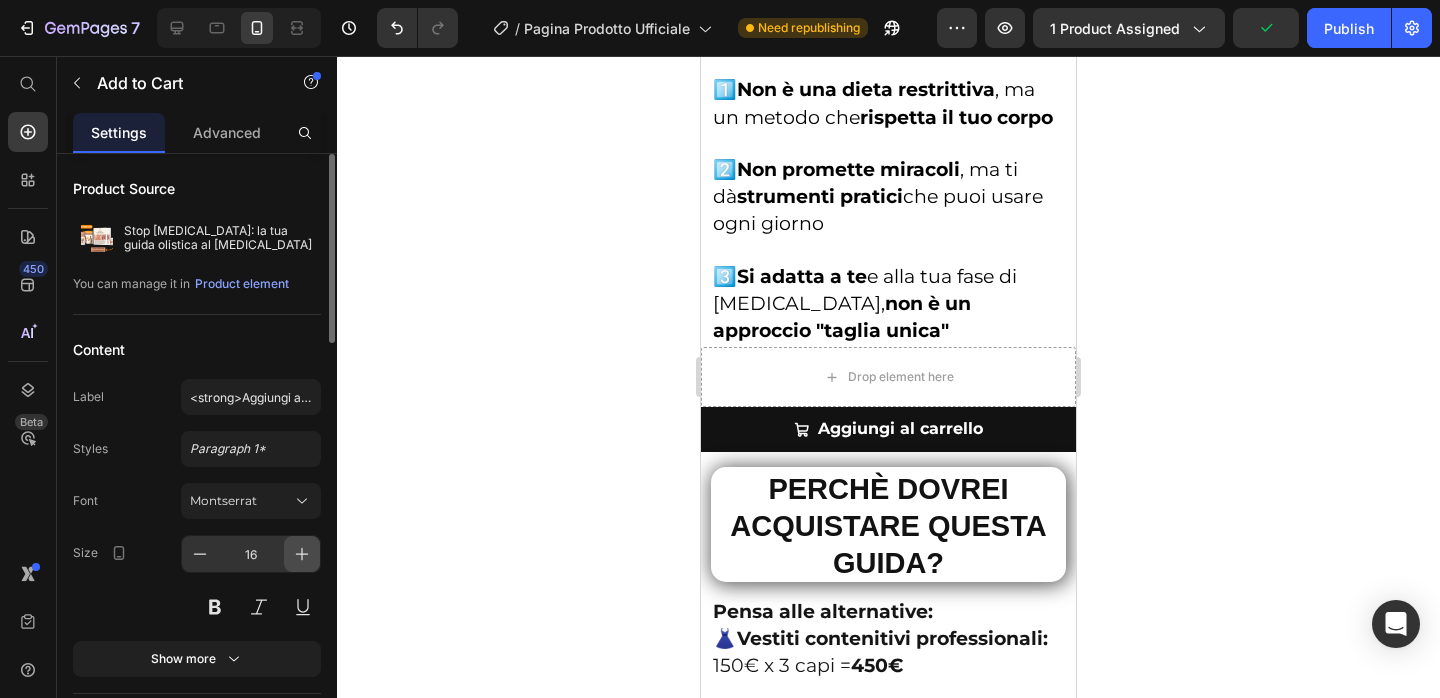 click at bounding box center (302, 554) 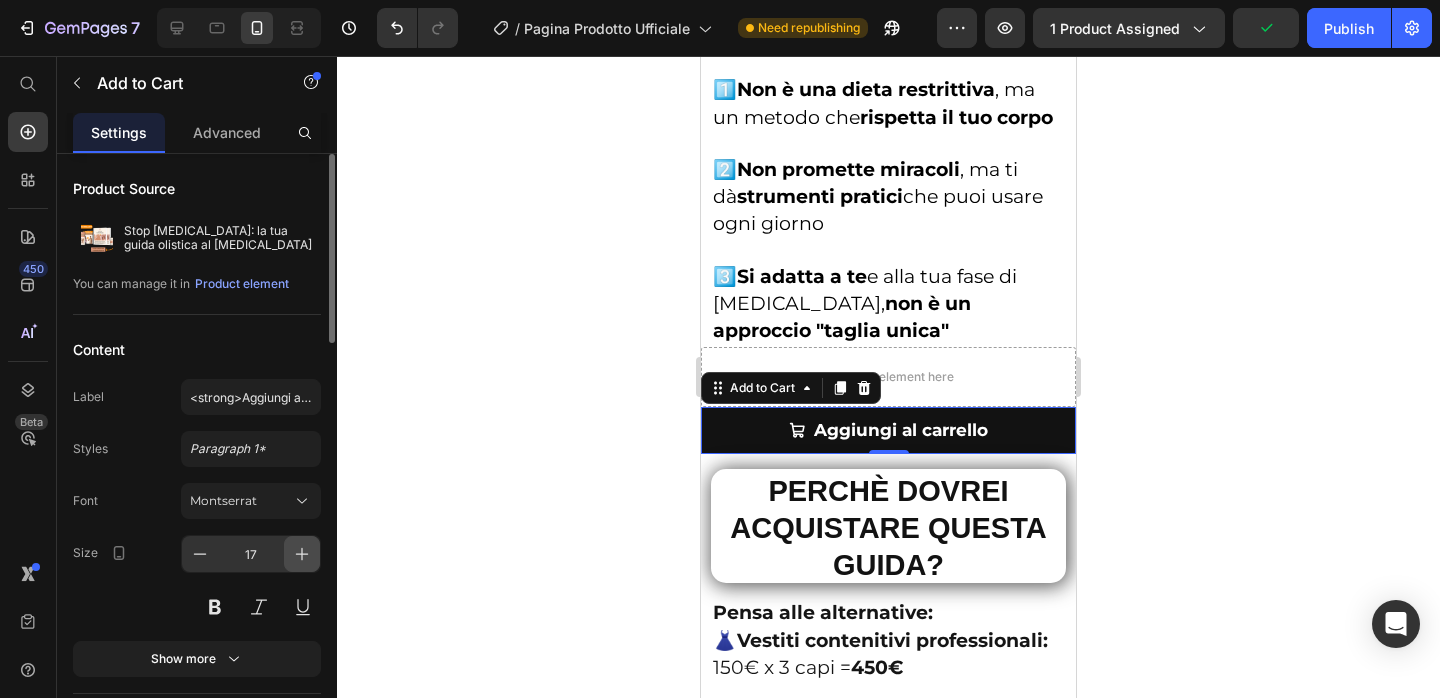 click at bounding box center [302, 554] 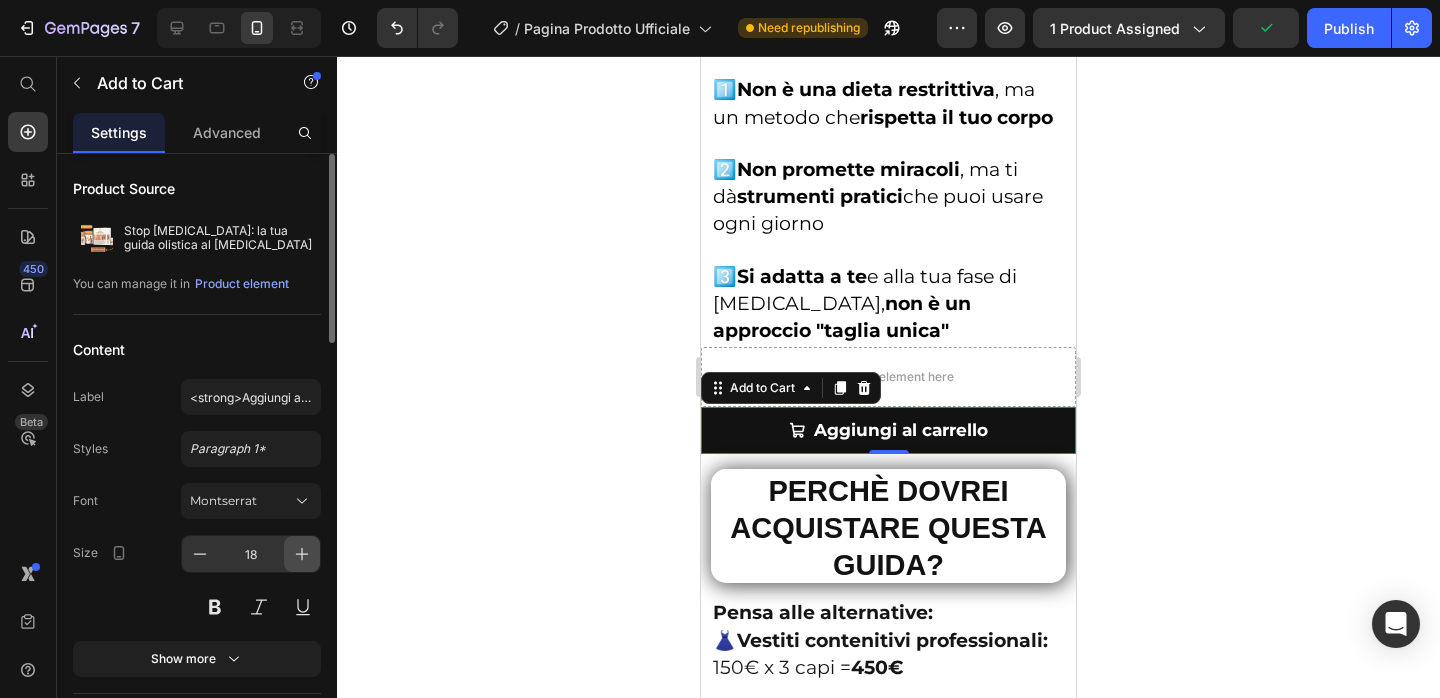 click at bounding box center (302, 554) 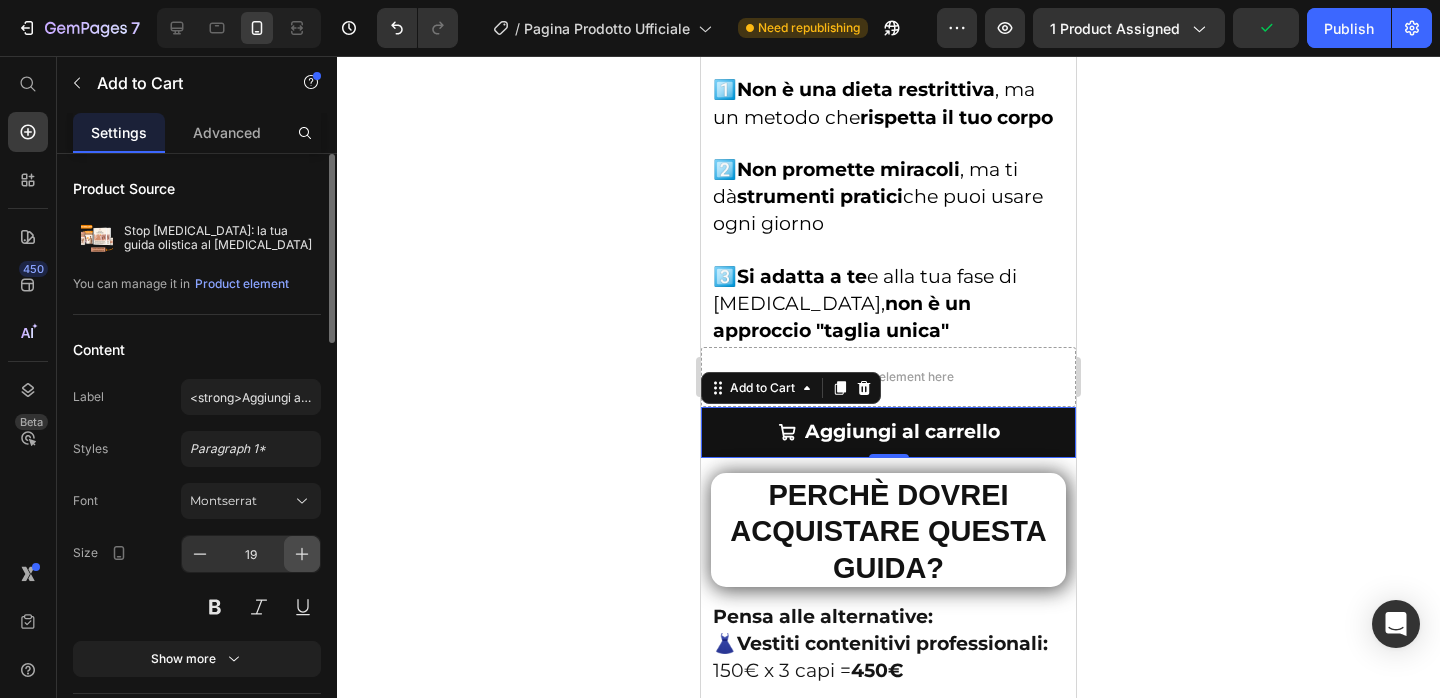 click at bounding box center [302, 554] 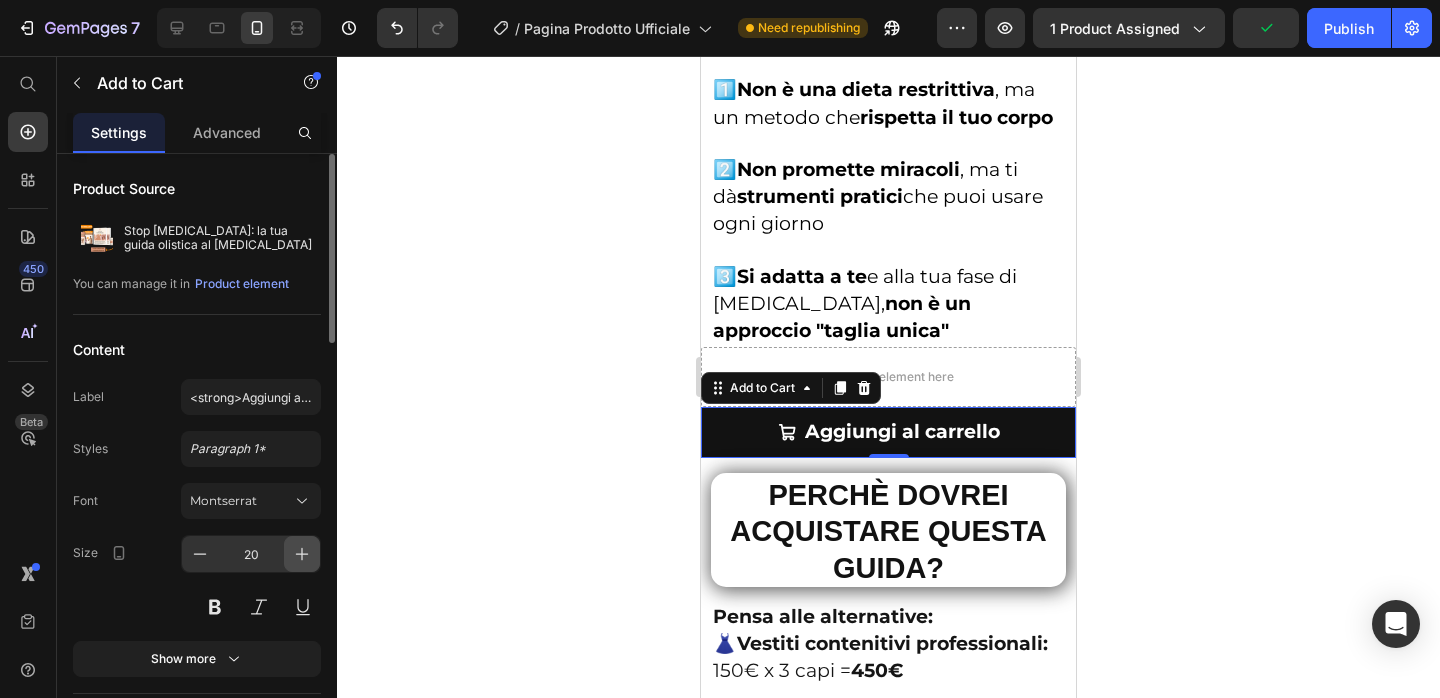 click at bounding box center (302, 554) 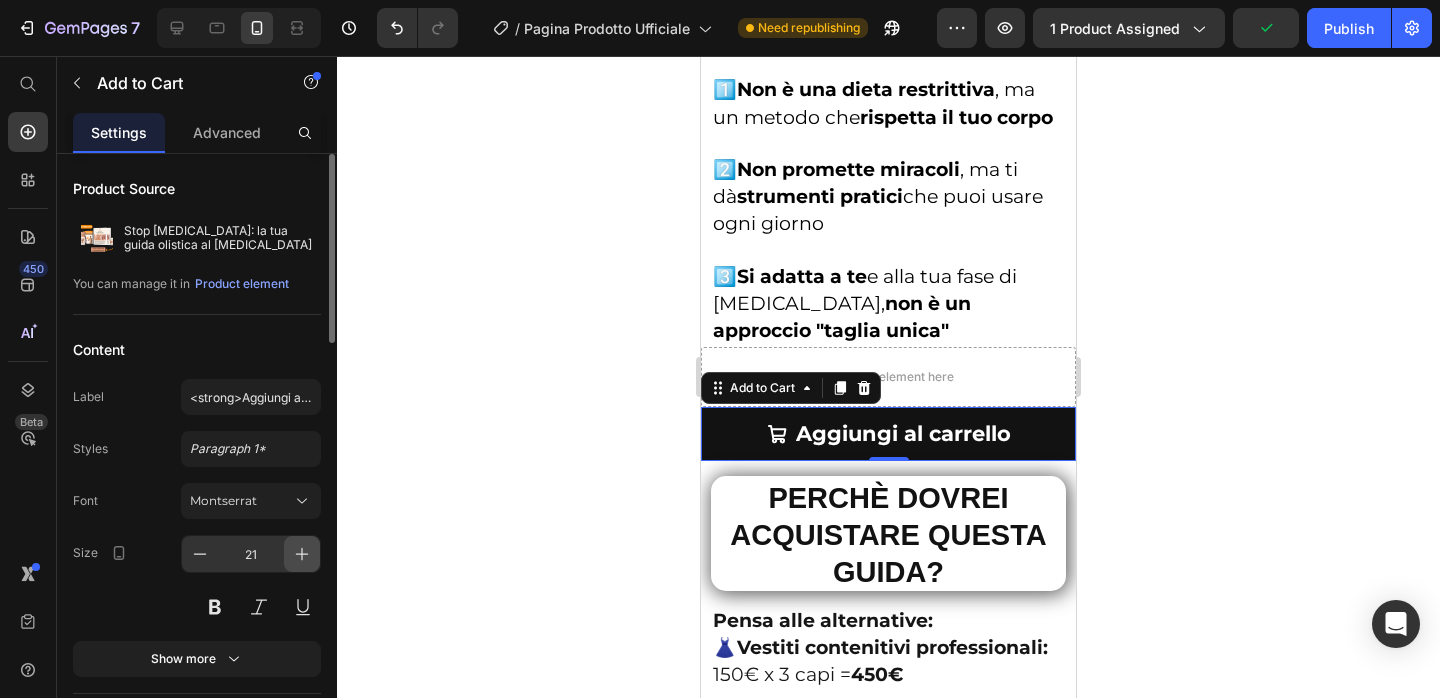 click at bounding box center [302, 554] 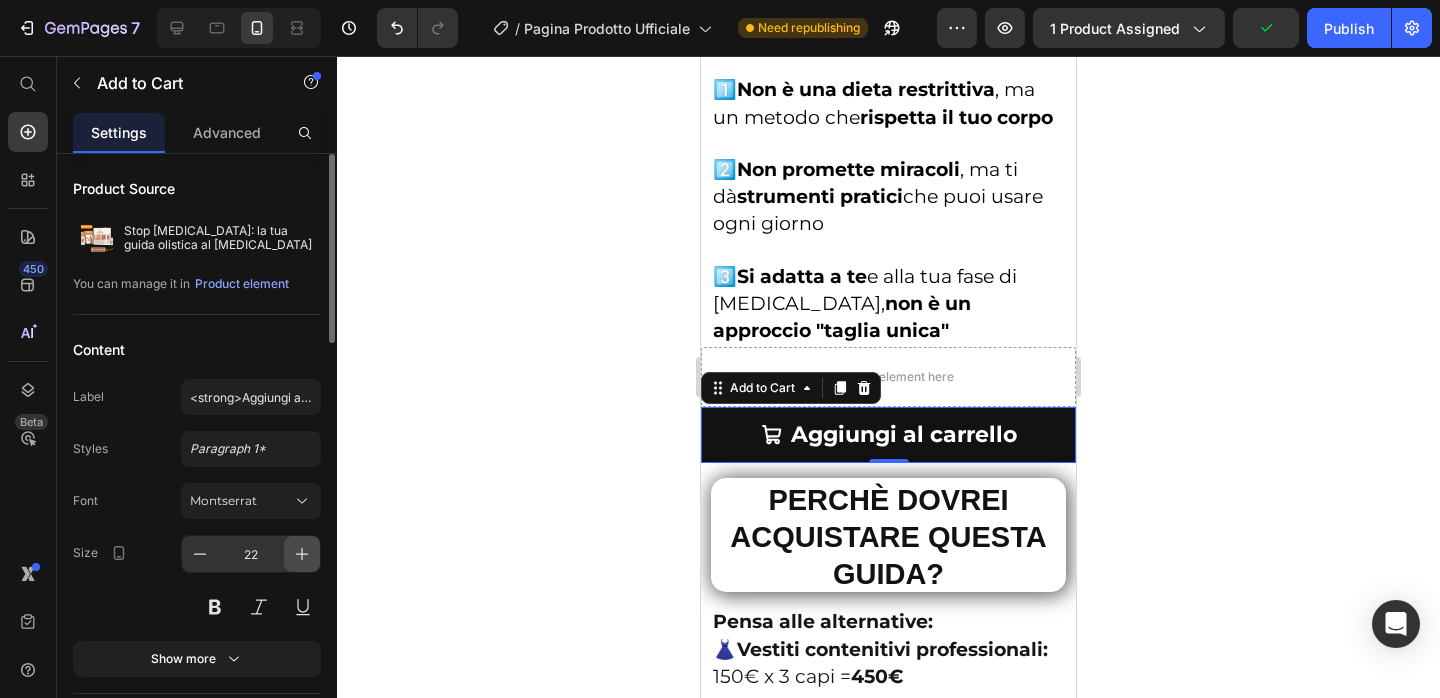 click at bounding box center [302, 554] 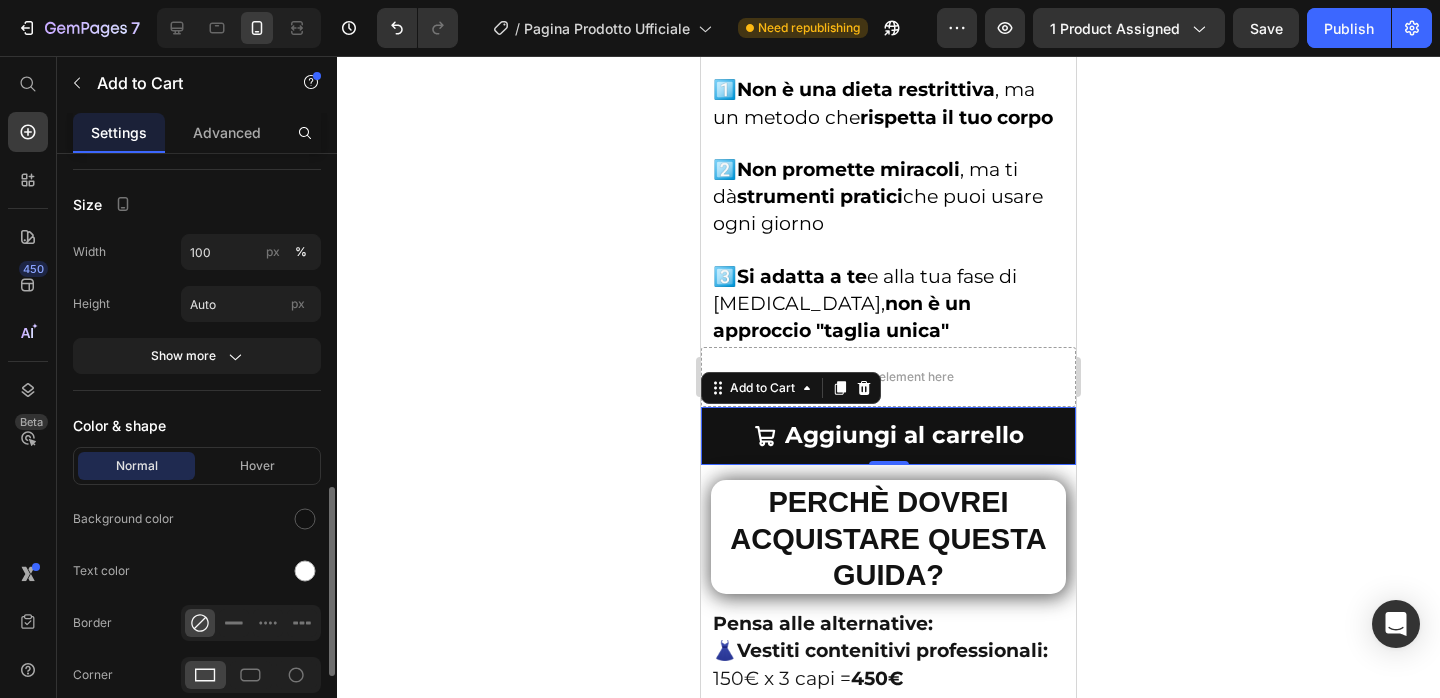 scroll, scrollTop: 1017, scrollLeft: 0, axis: vertical 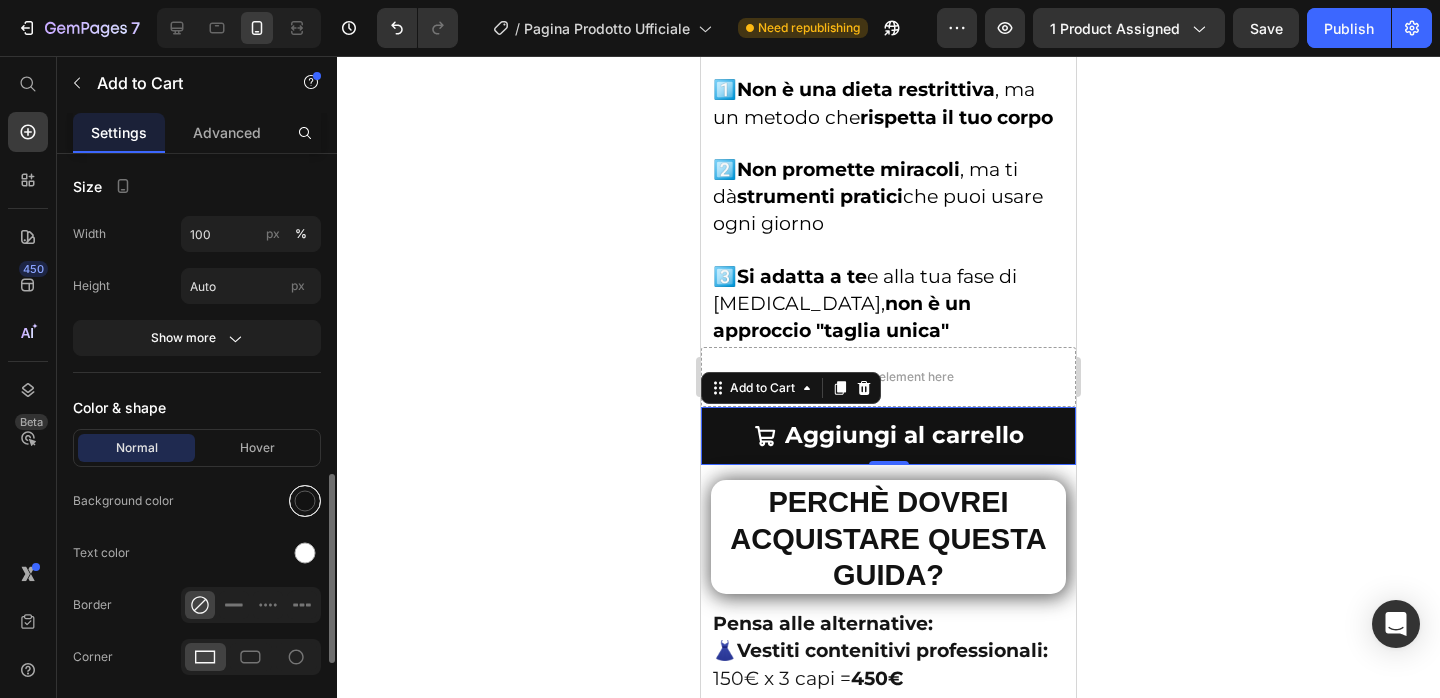click at bounding box center [305, 501] 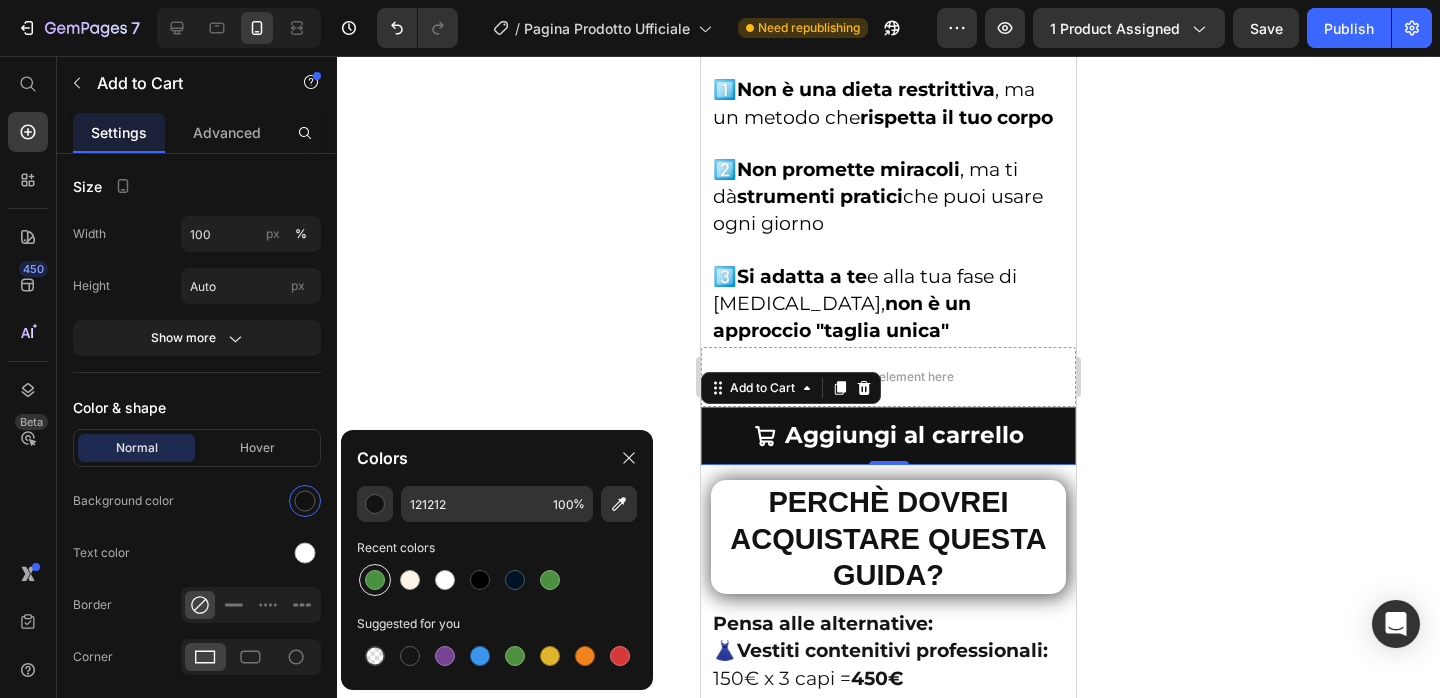click at bounding box center [375, 580] 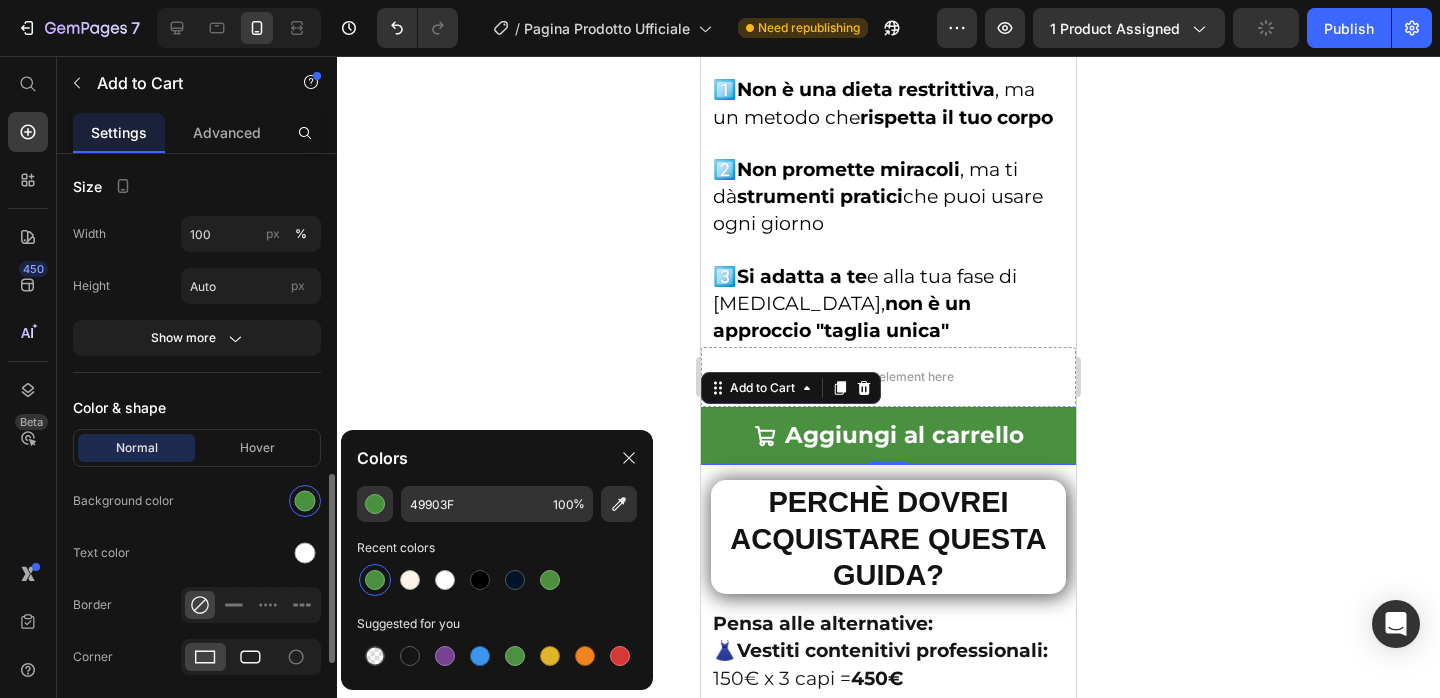 click 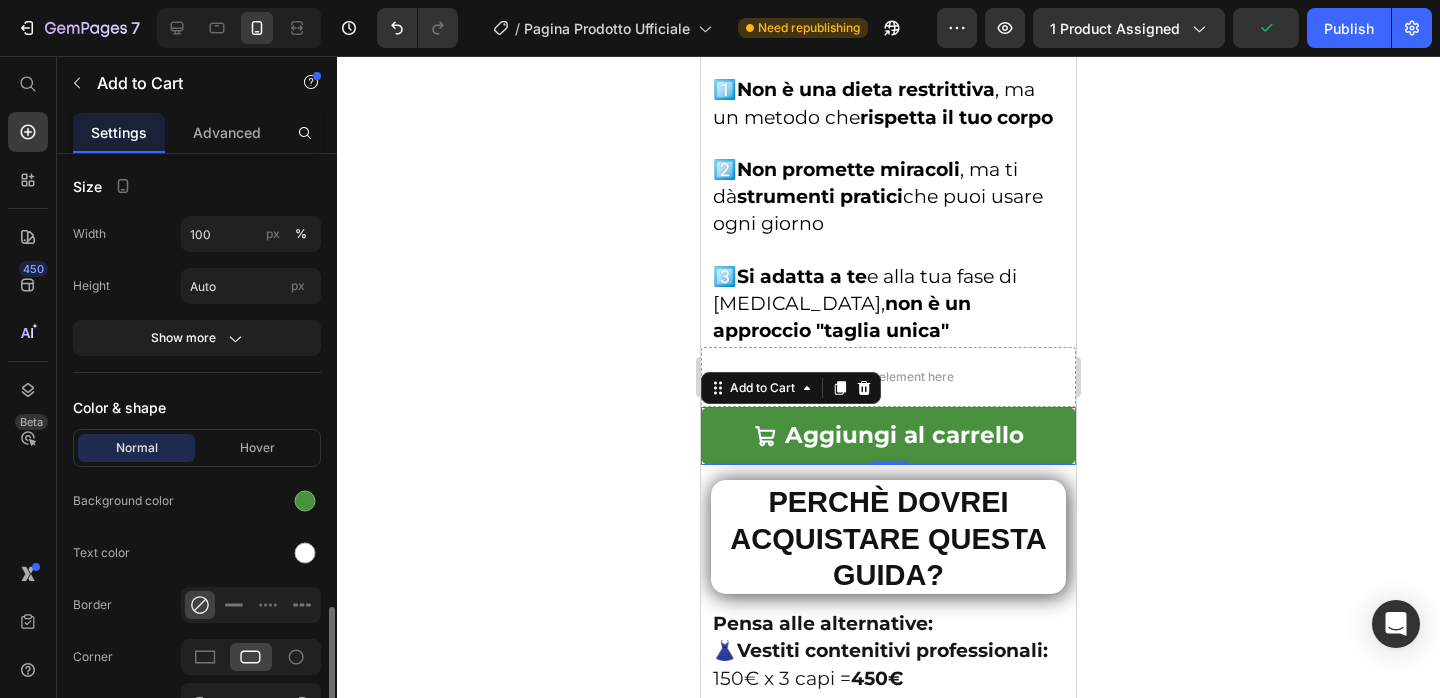 scroll, scrollTop: 1144, scrollLeft: 0, axis: vertical 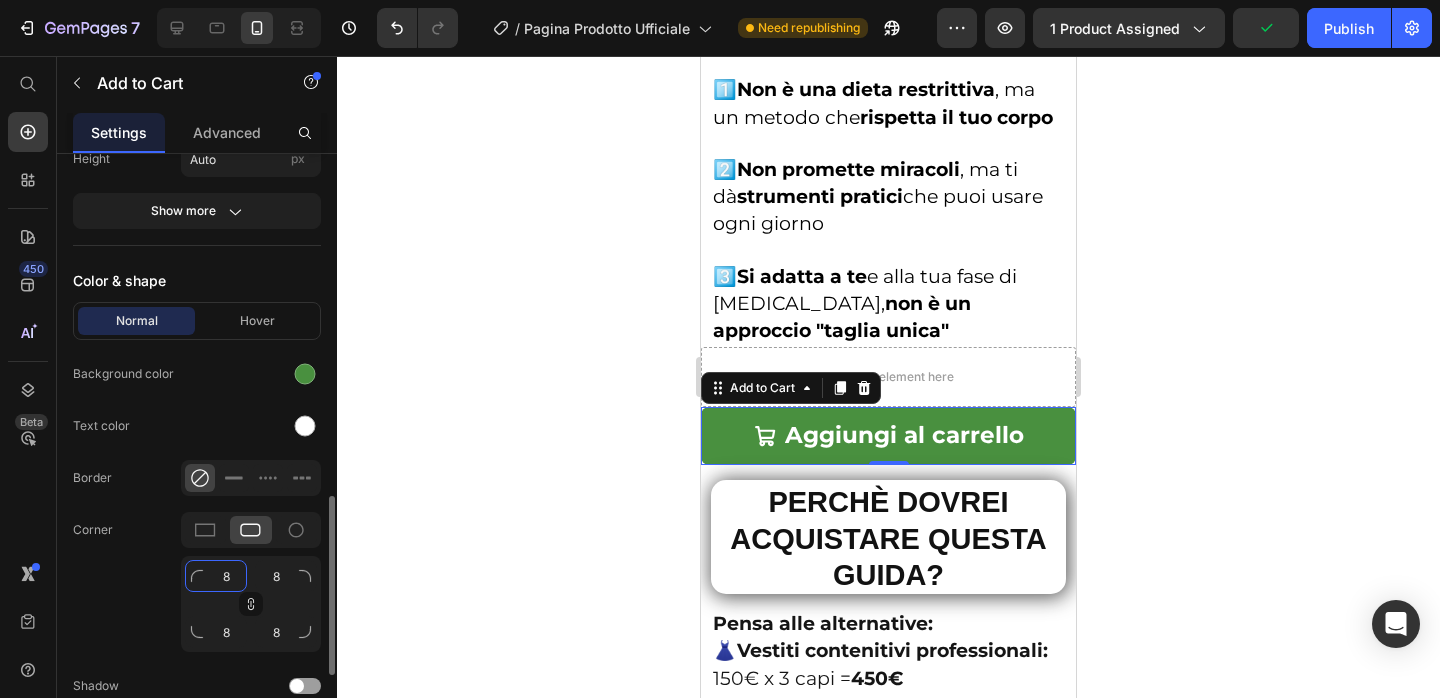 click on "8" 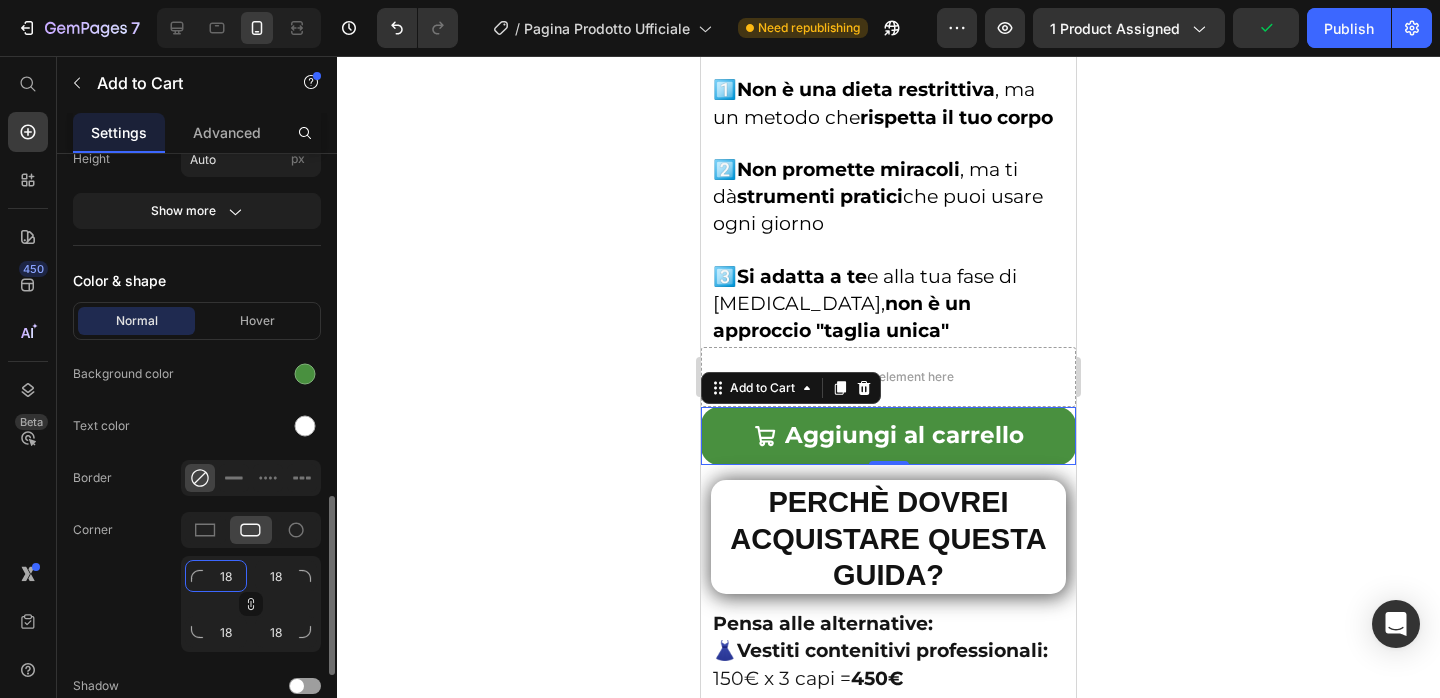 type on "158" 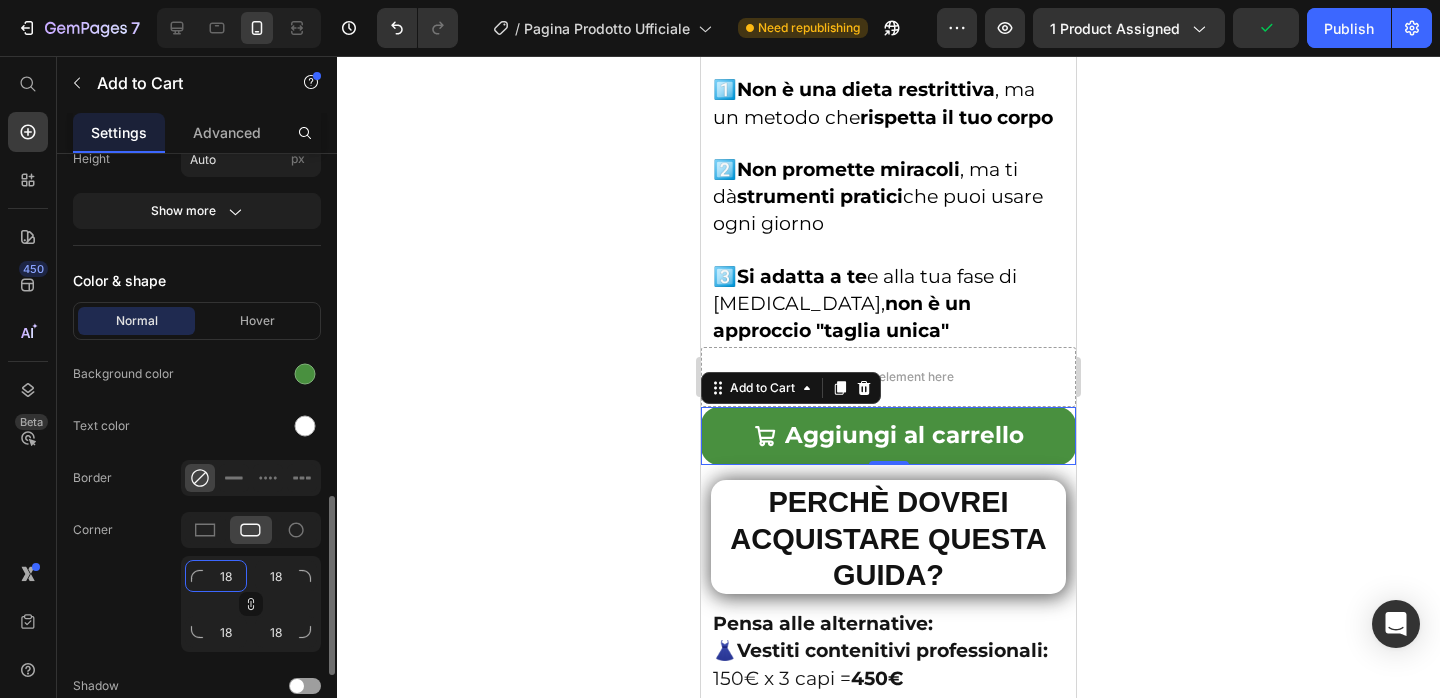 type on "158" 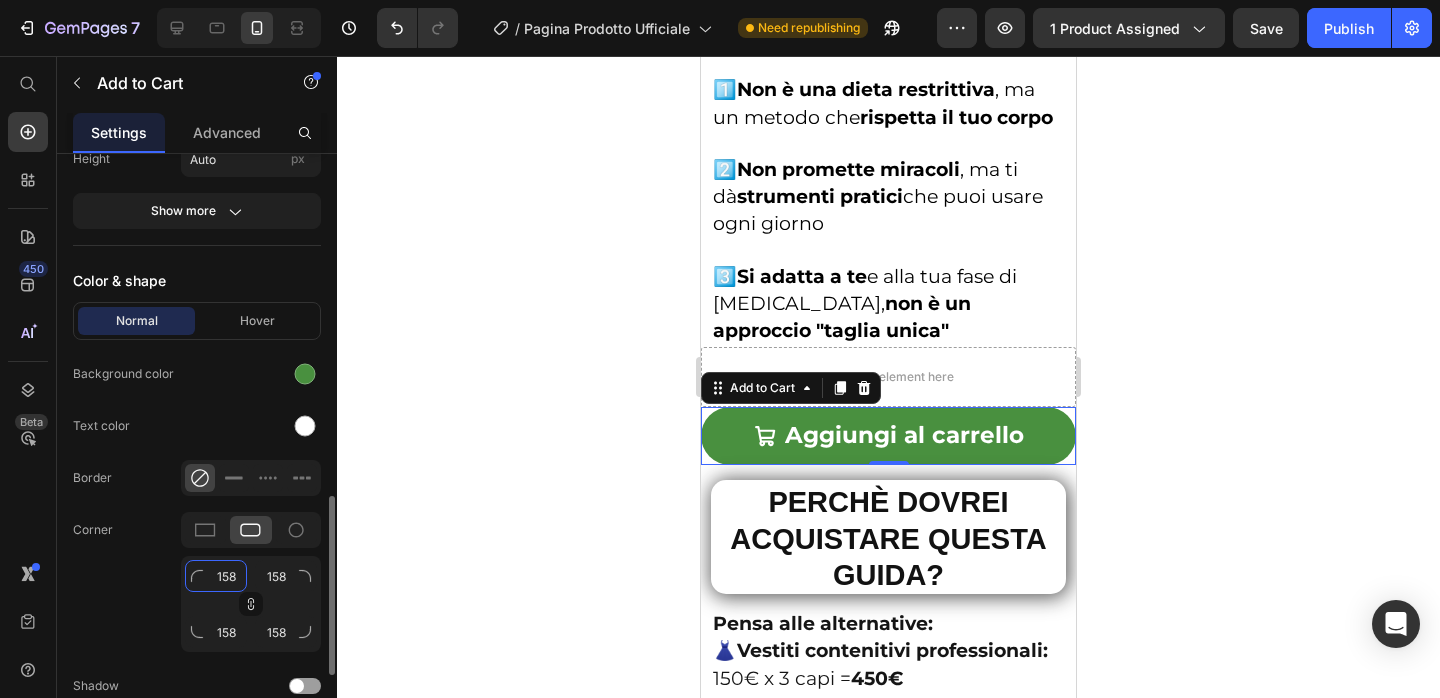 type on "15" 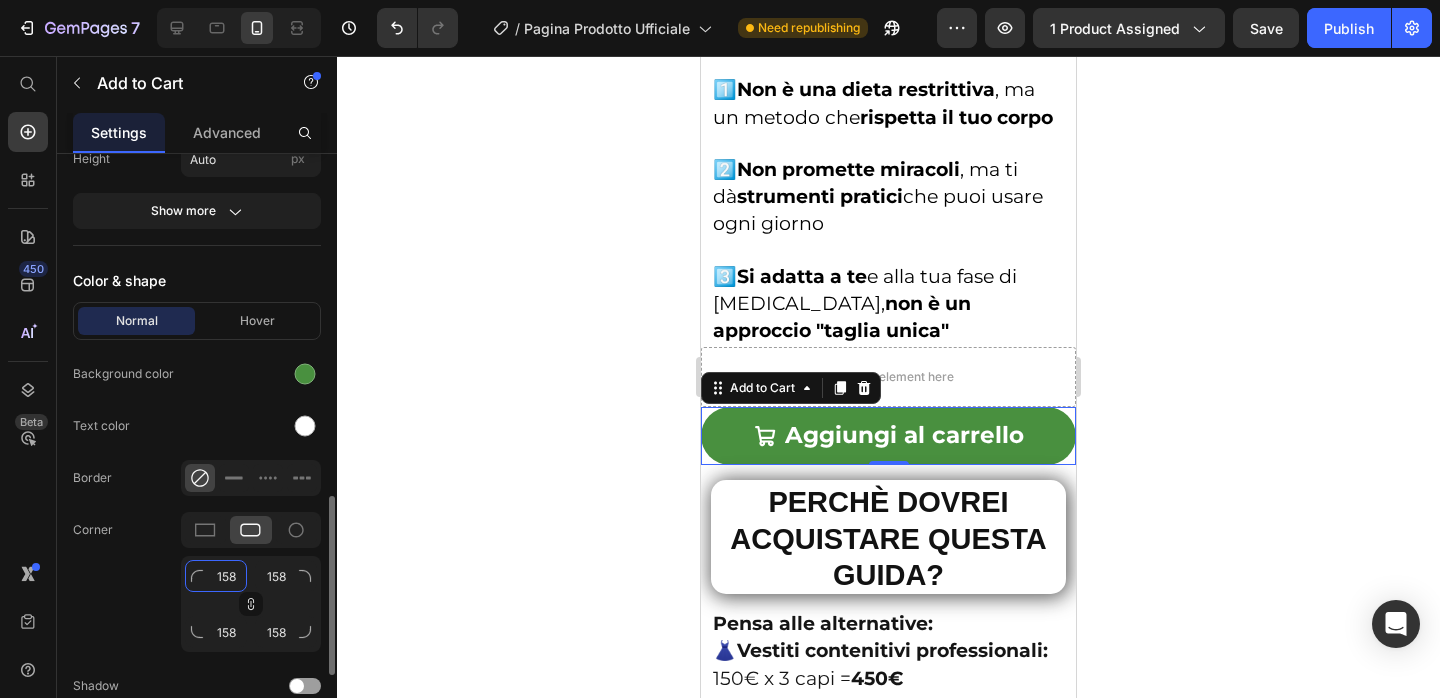 type on "15" 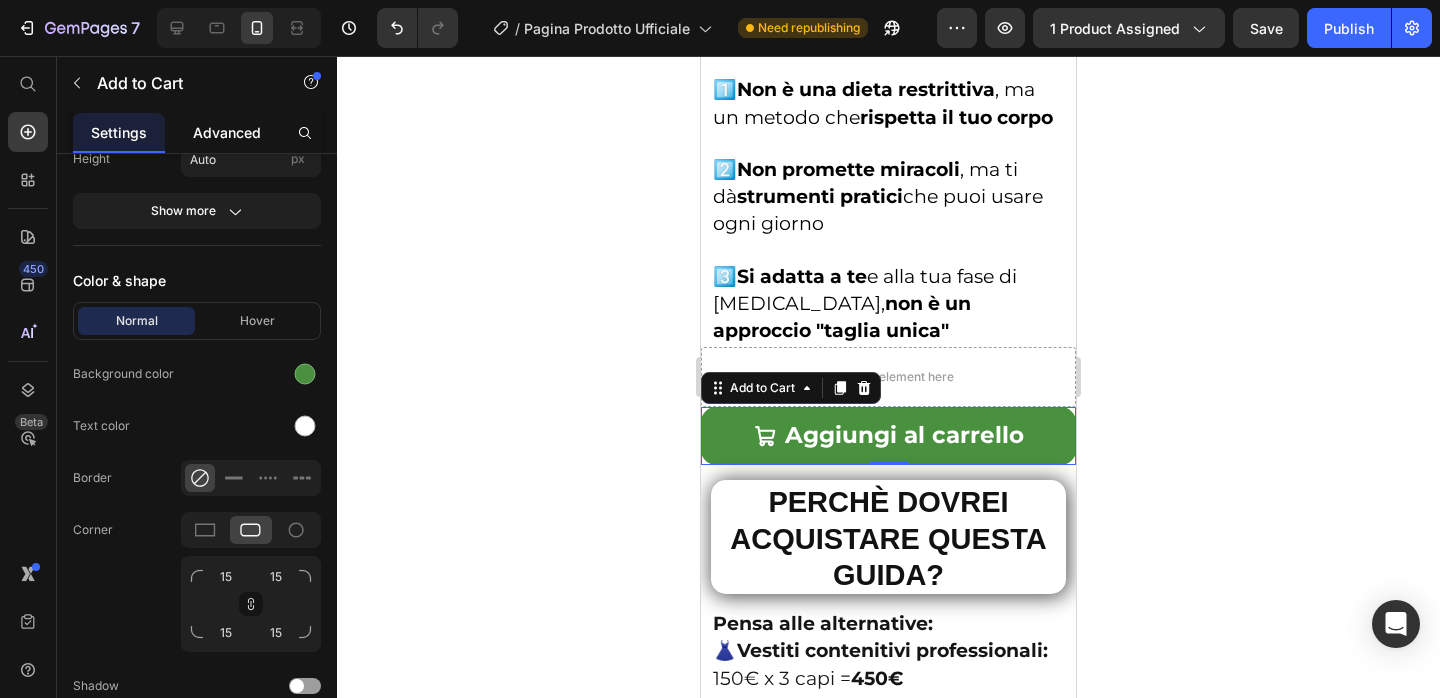 click on "Advanced" at bounding box center (227, 132) 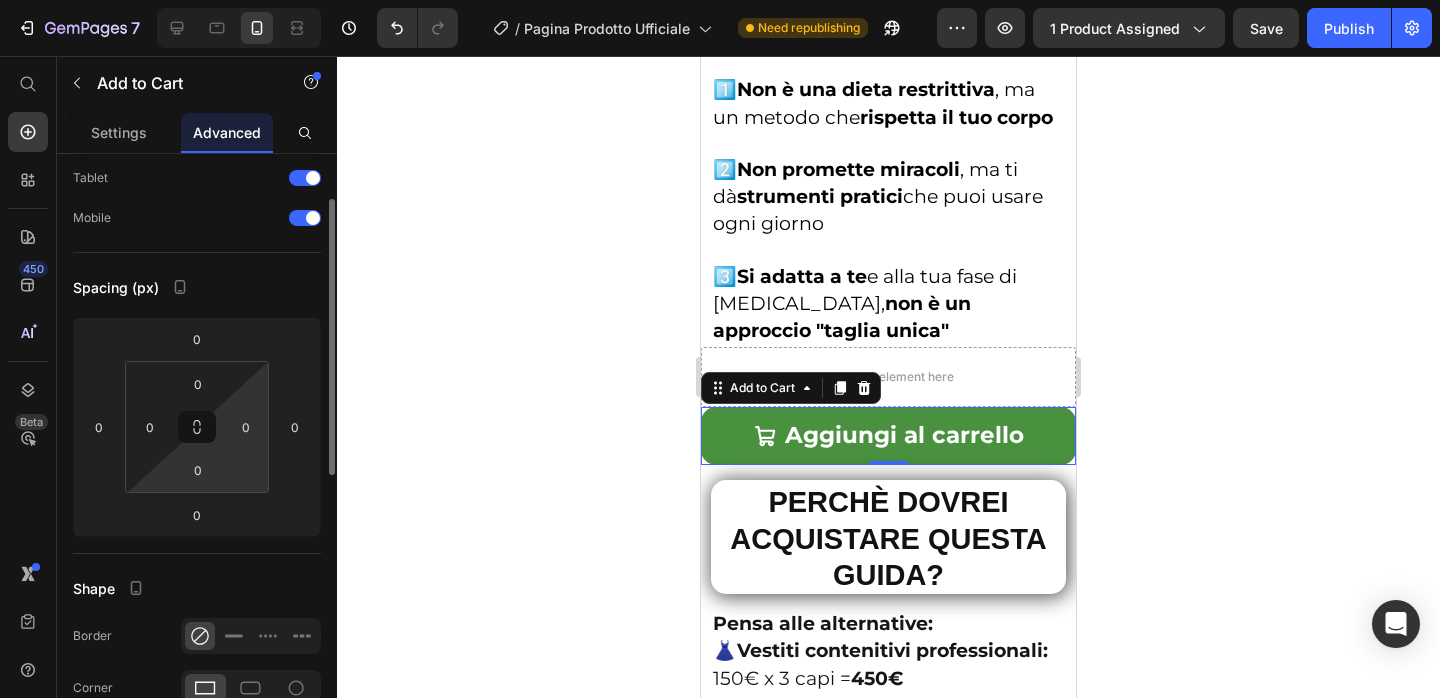 scroll, scrollTop: 90, scrollLeft: 0, axis: vertical 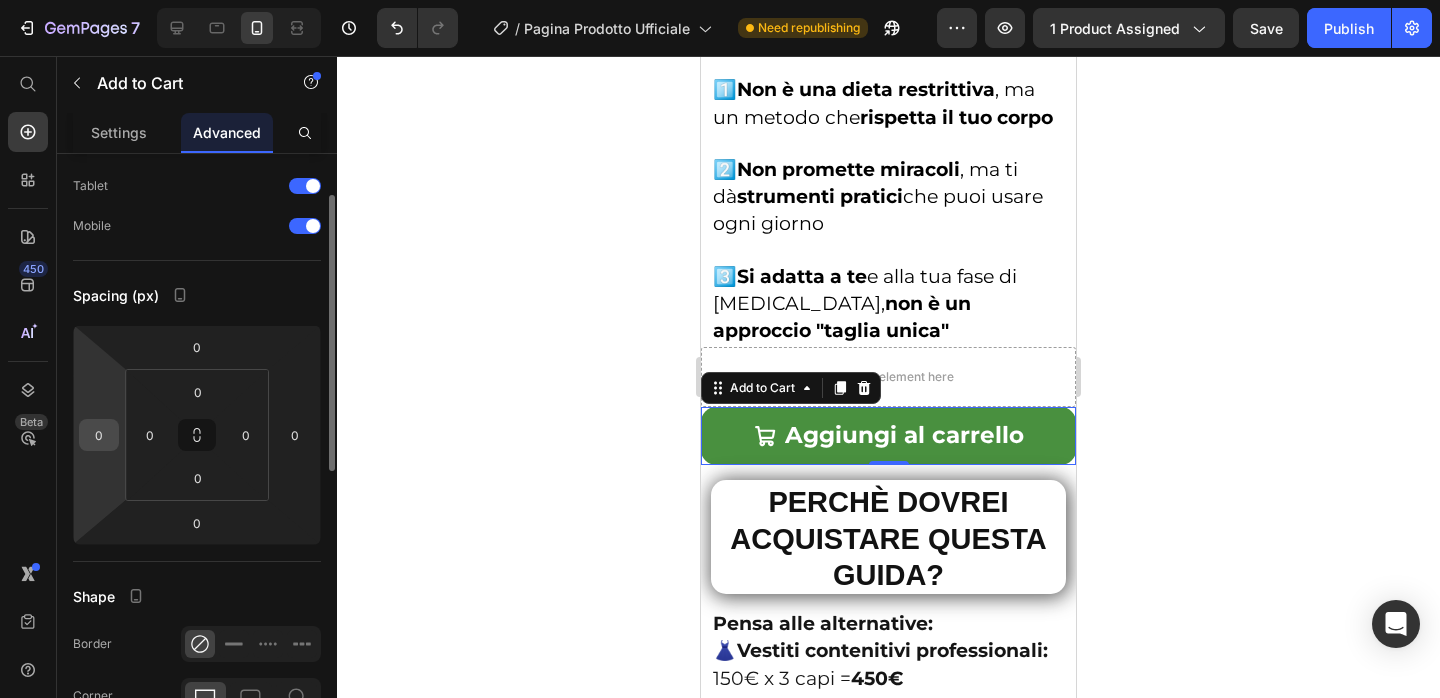 click on "0" at bounding box center (99, 435) 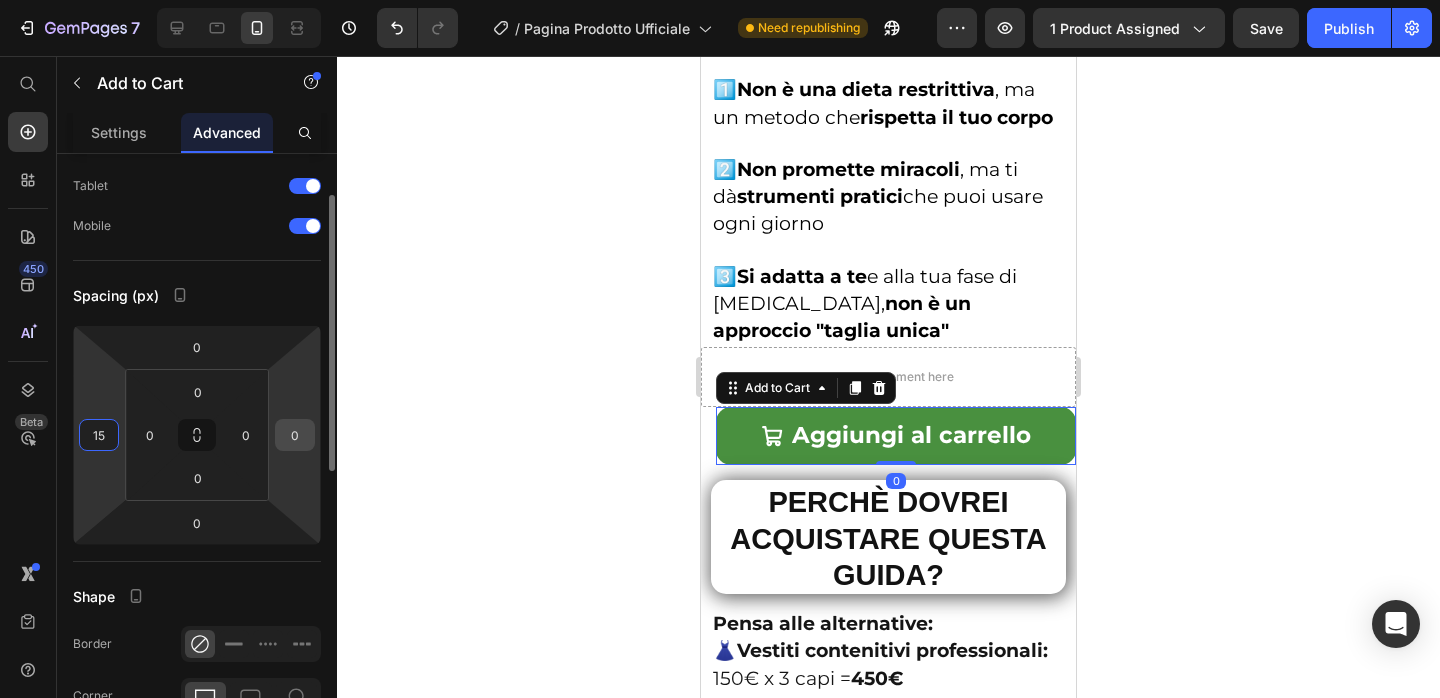 type on "15" 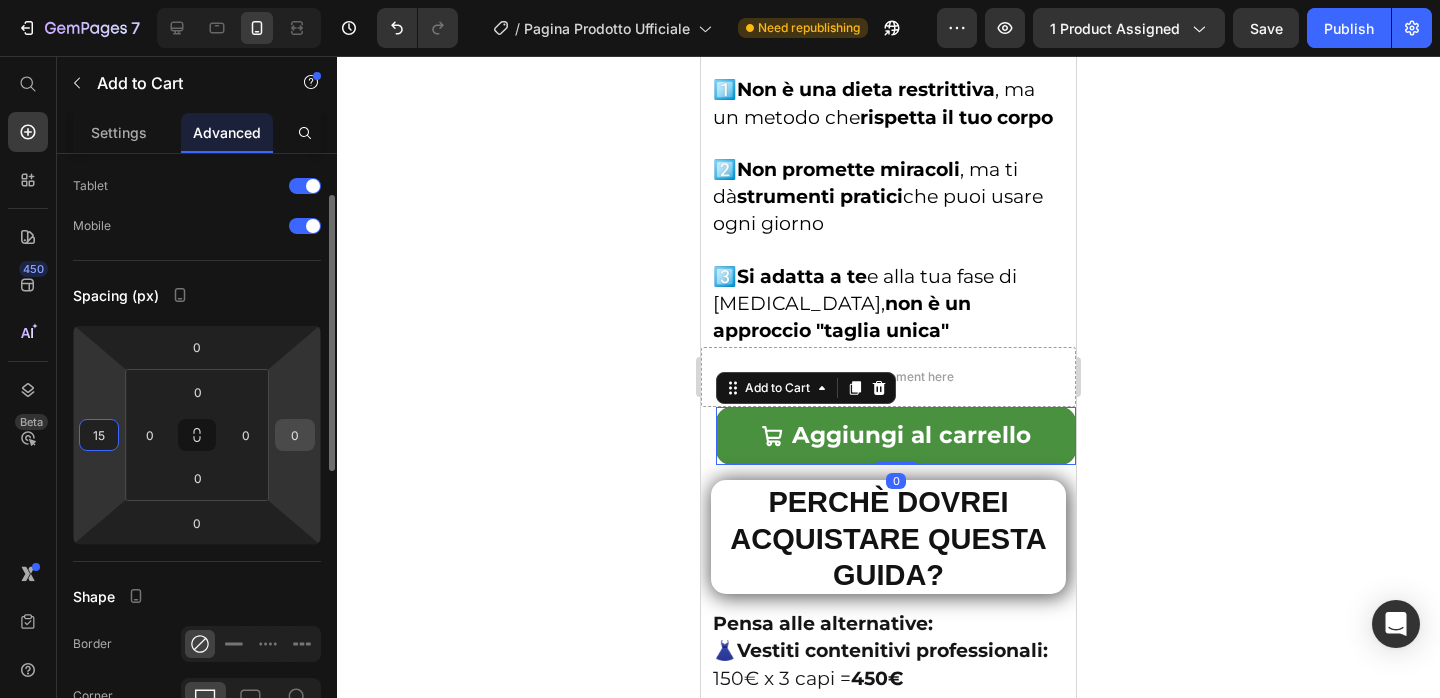 click on "0" at bounding box center (295, 435) 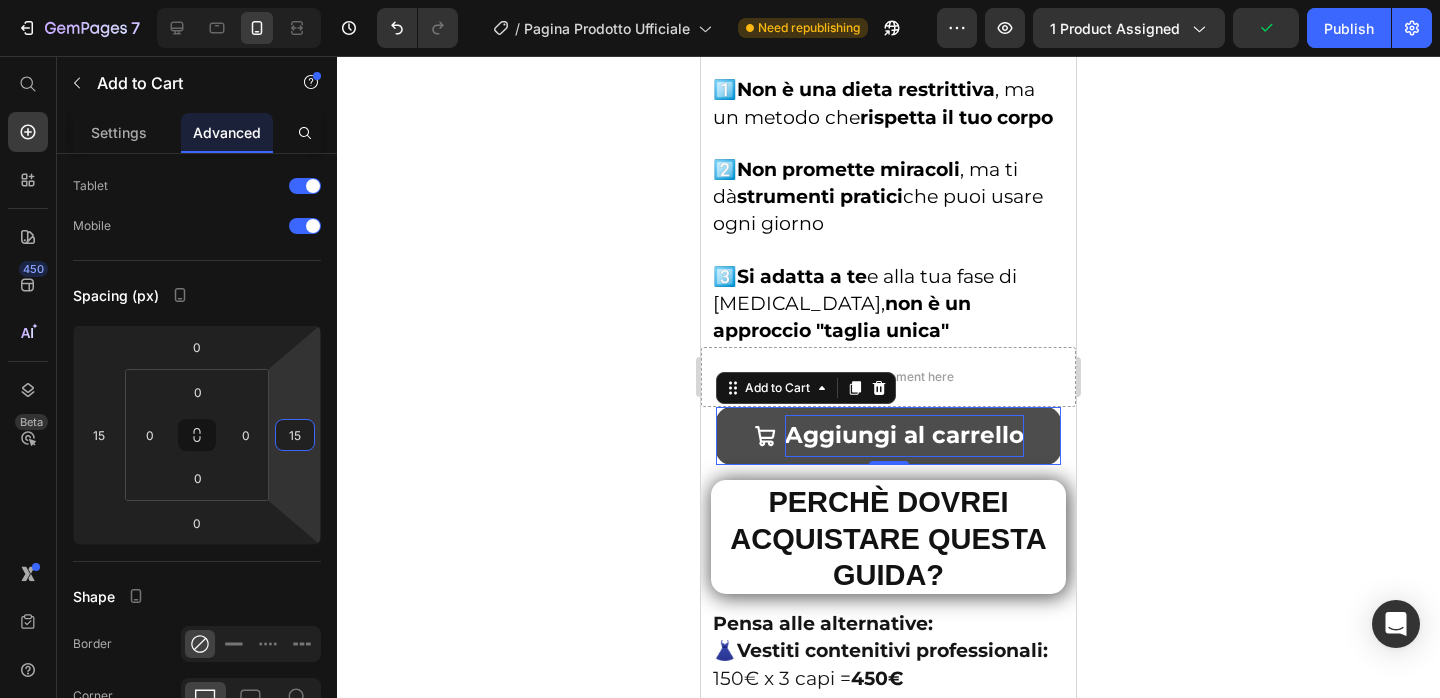 type on "15" 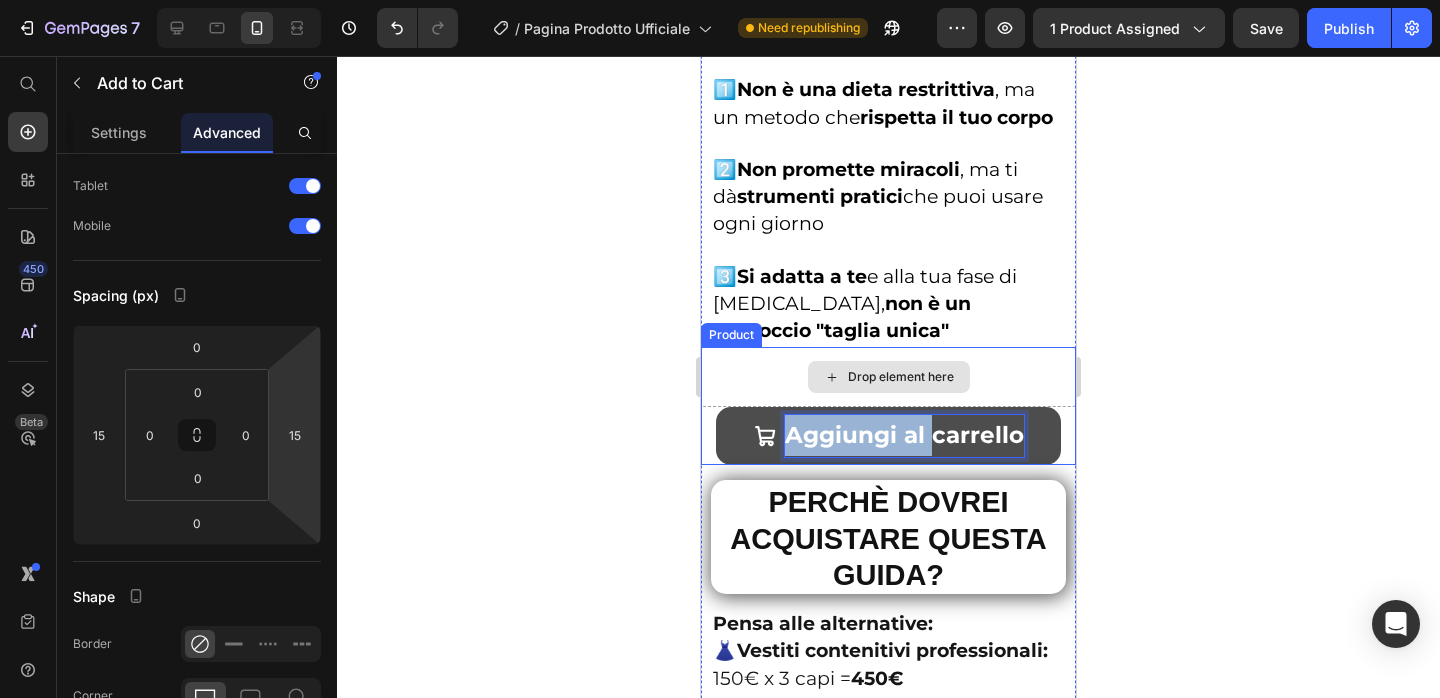 drag, startPoint x: 930, startPoint y: 380, endPoint x: 907, endPoint y: 333, distance: 52.3259 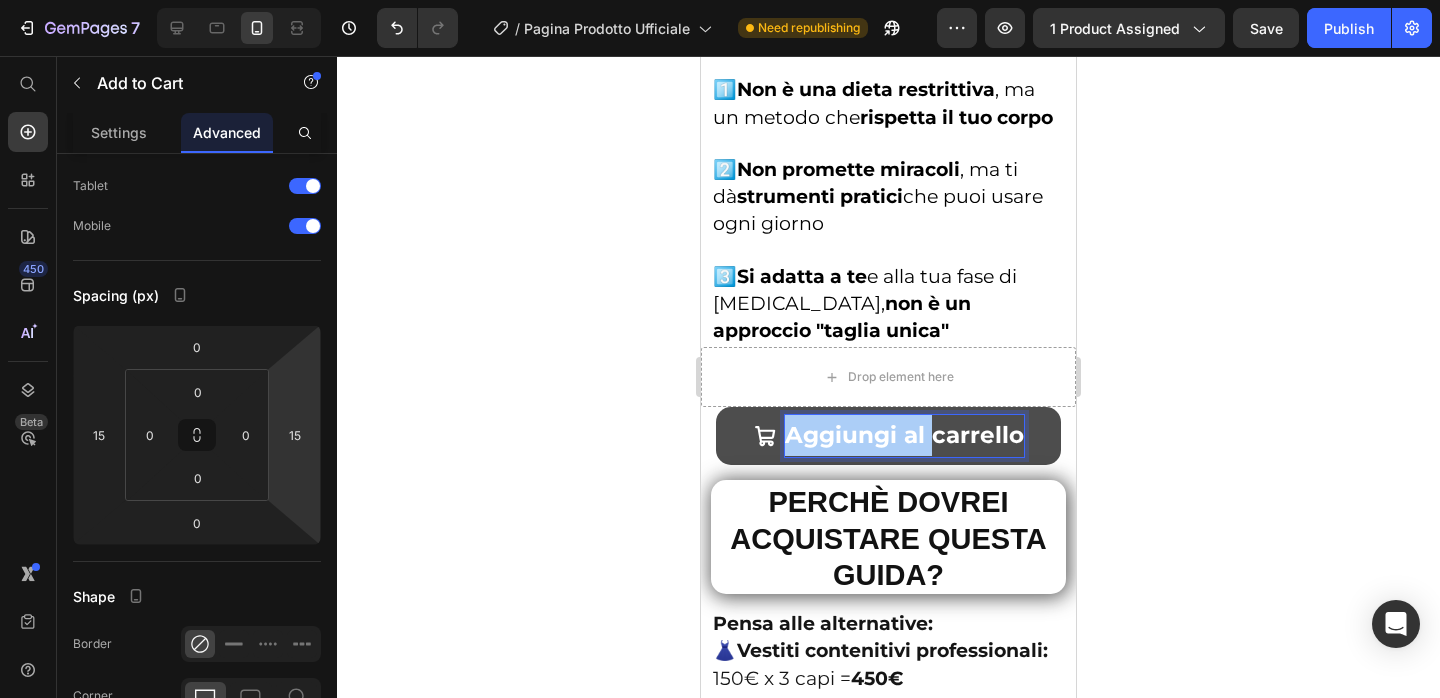 click 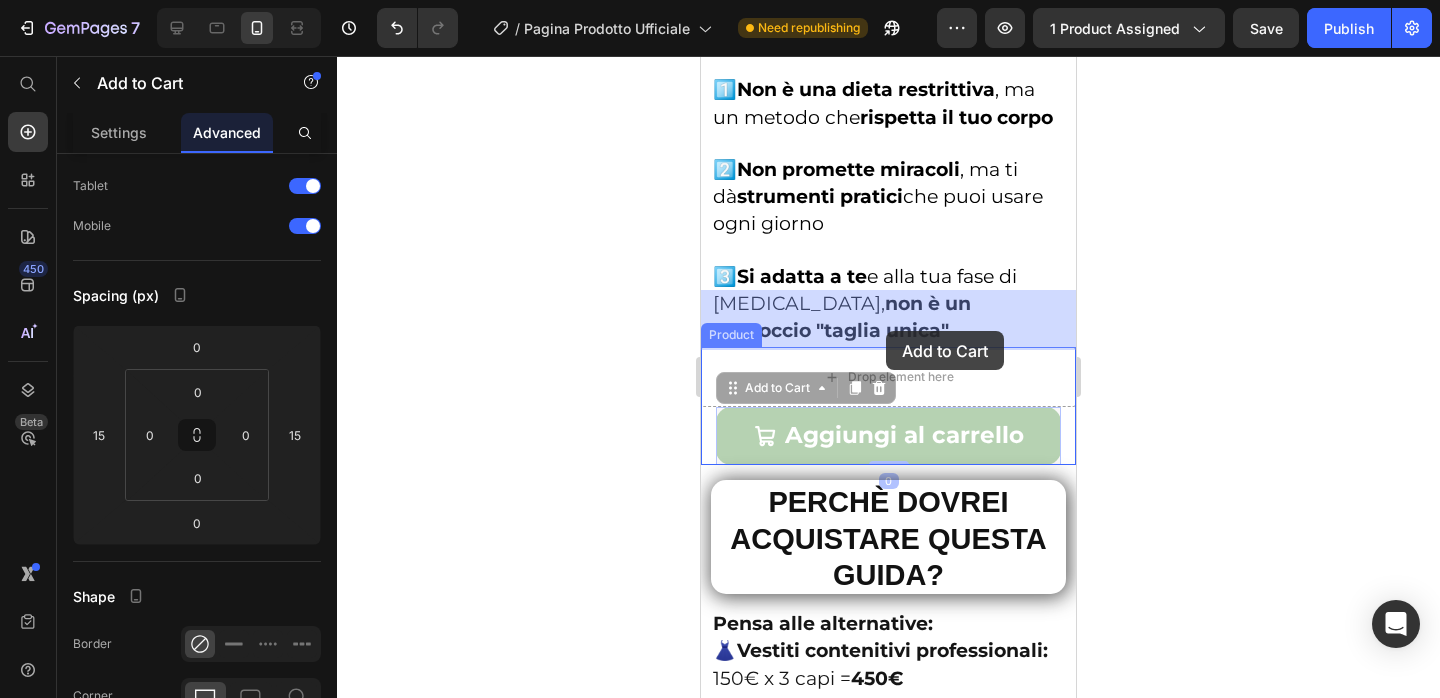 drag, startPoint x: 896, startPoint y: 388, endPoint x: 886, endPoint y: 331, distance: 57.870544 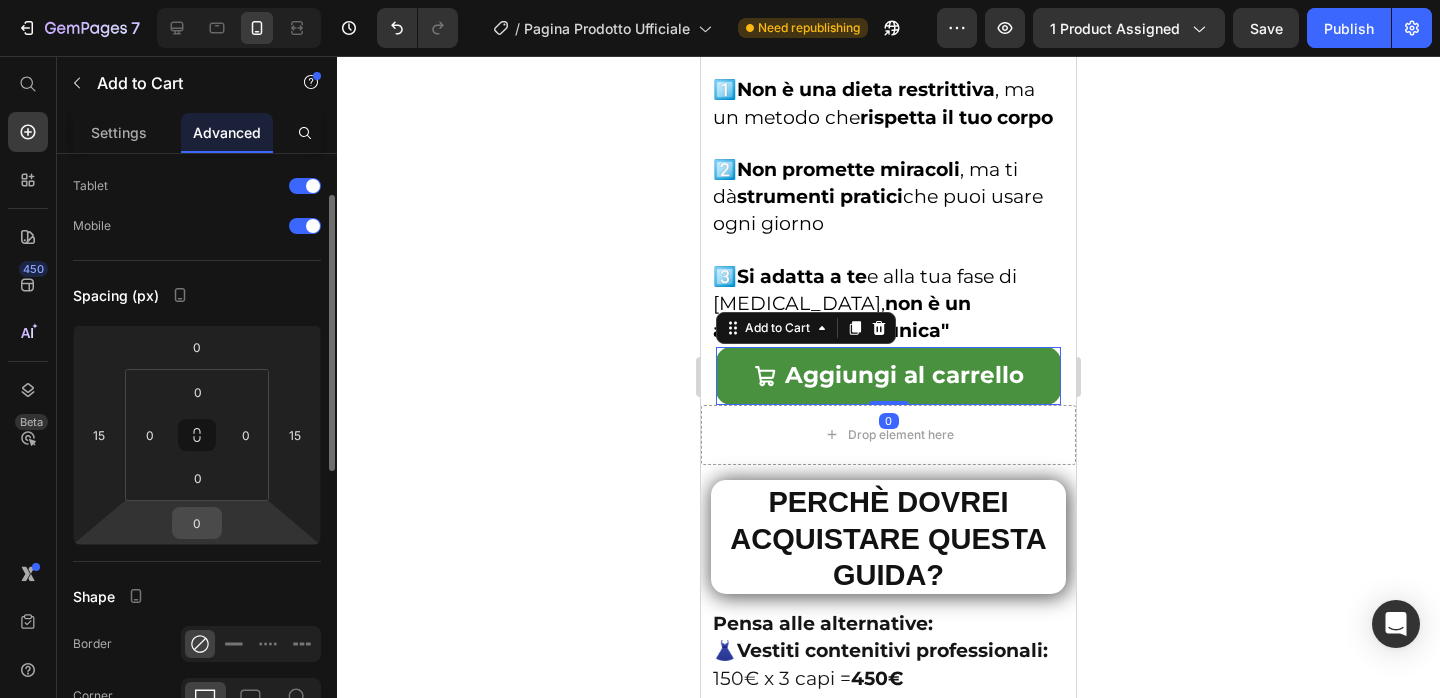 click on "0" at bounding box center (197, 523) 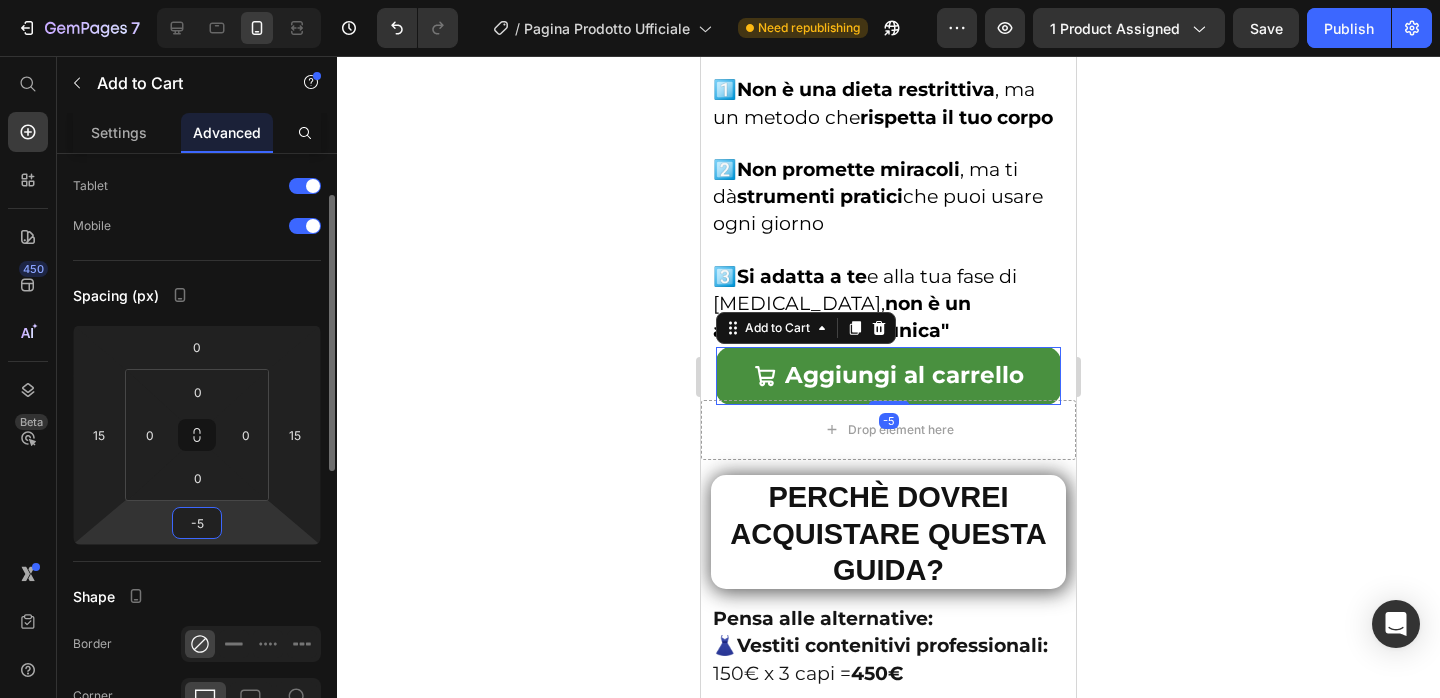 type on "-50" 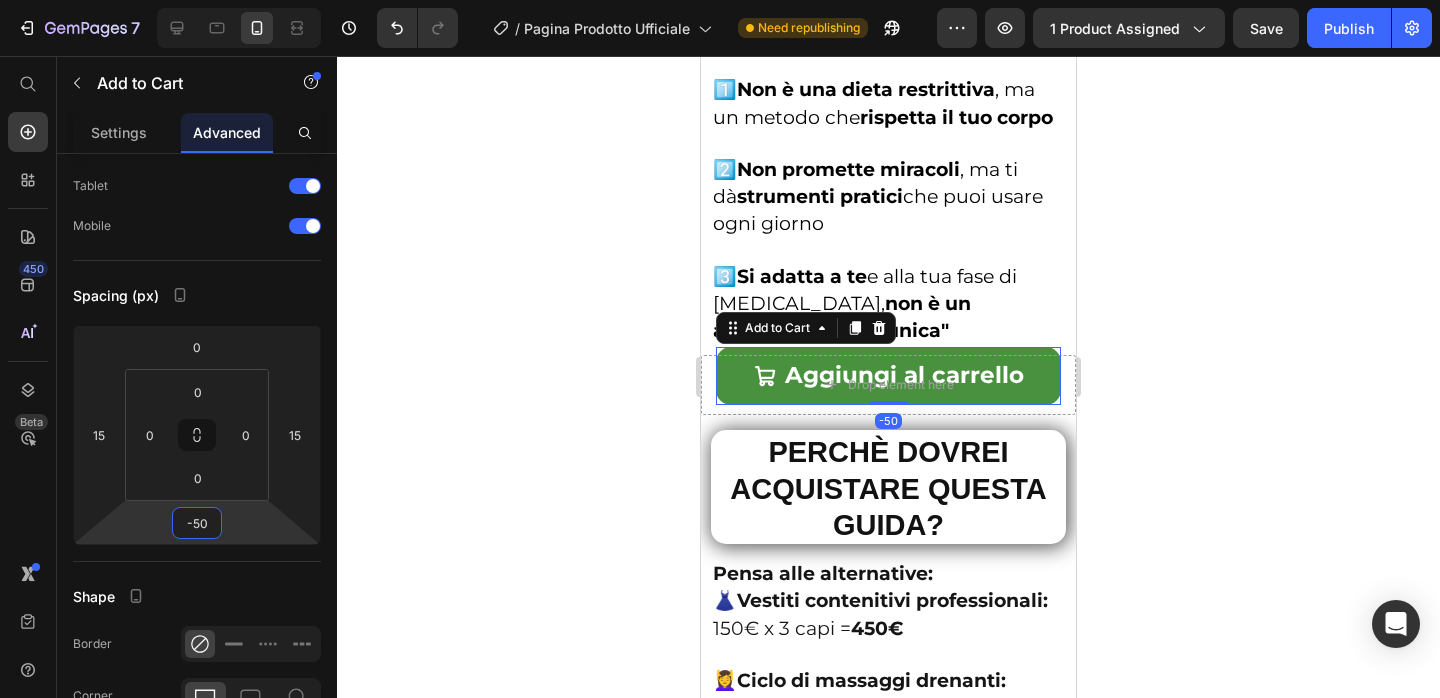 click 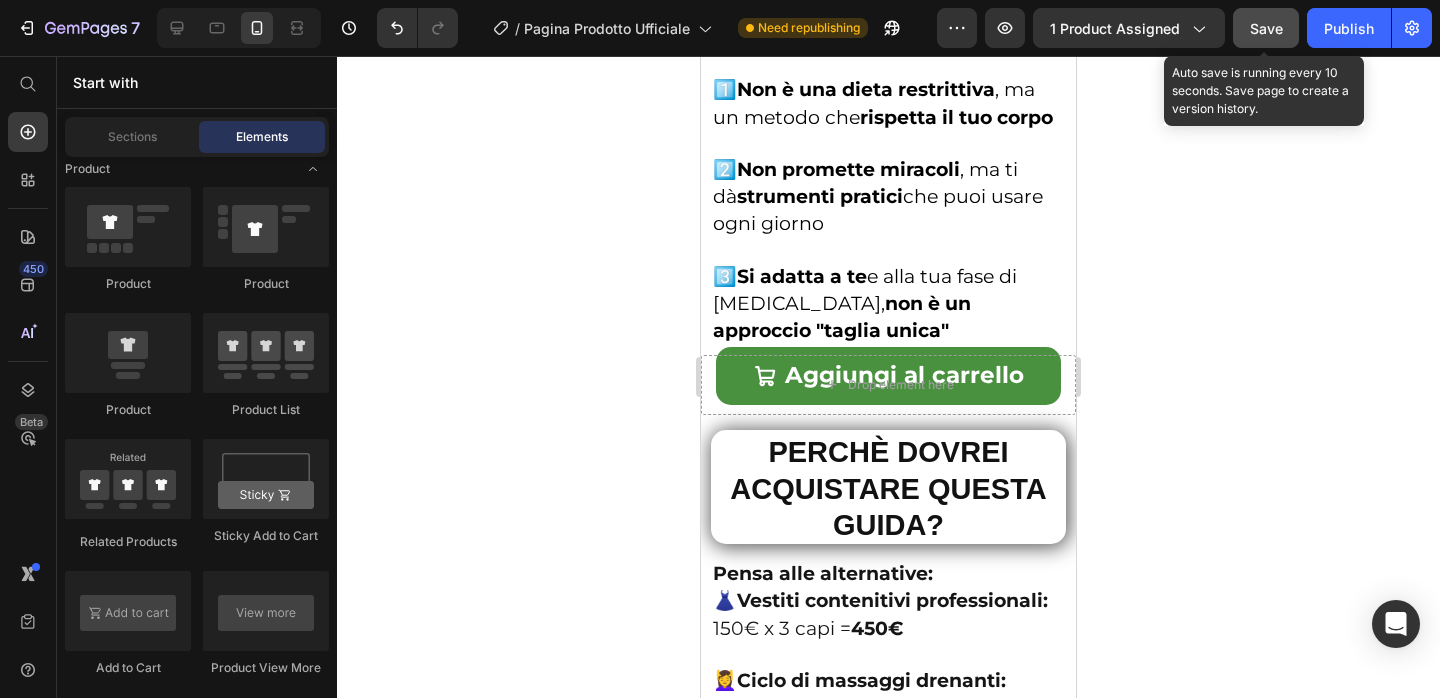 click on "Save" at bounding box center (1266, 28) 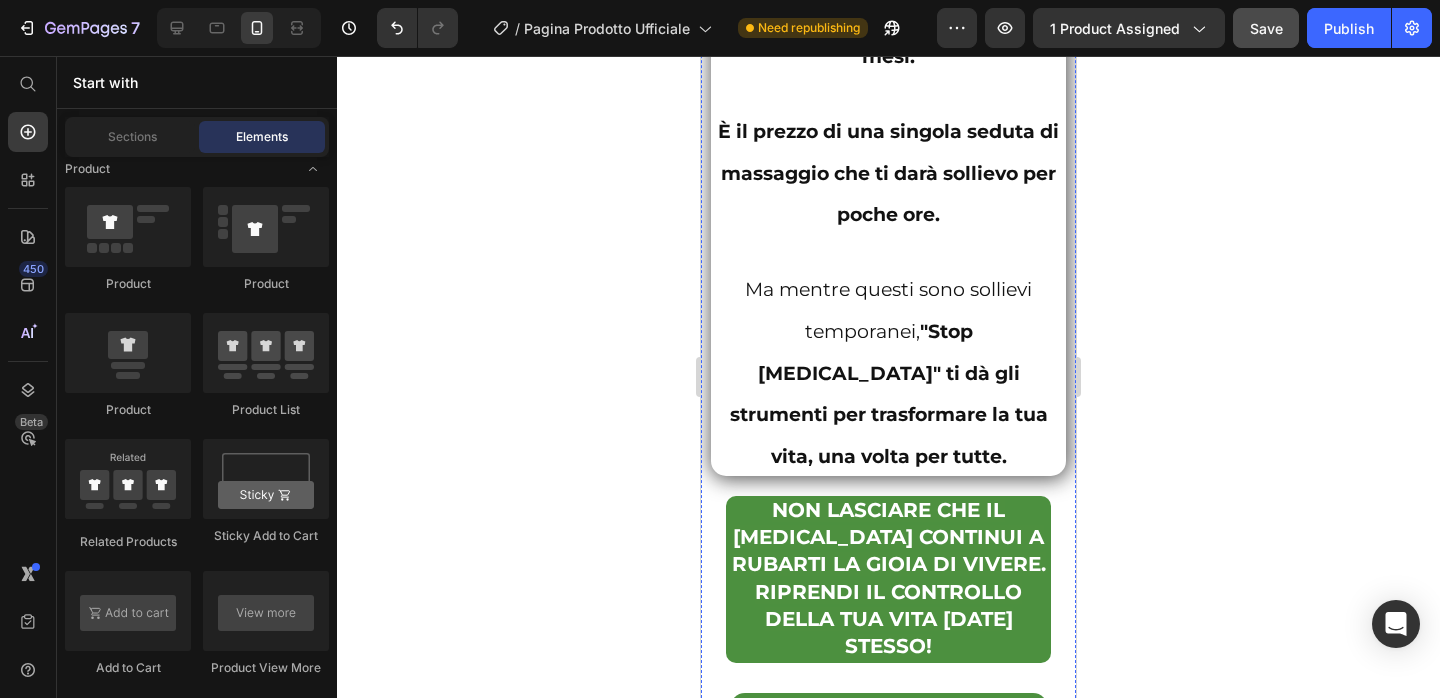 scroll, scrollTop: 11548, scrollLeft: 0, axis: vertical 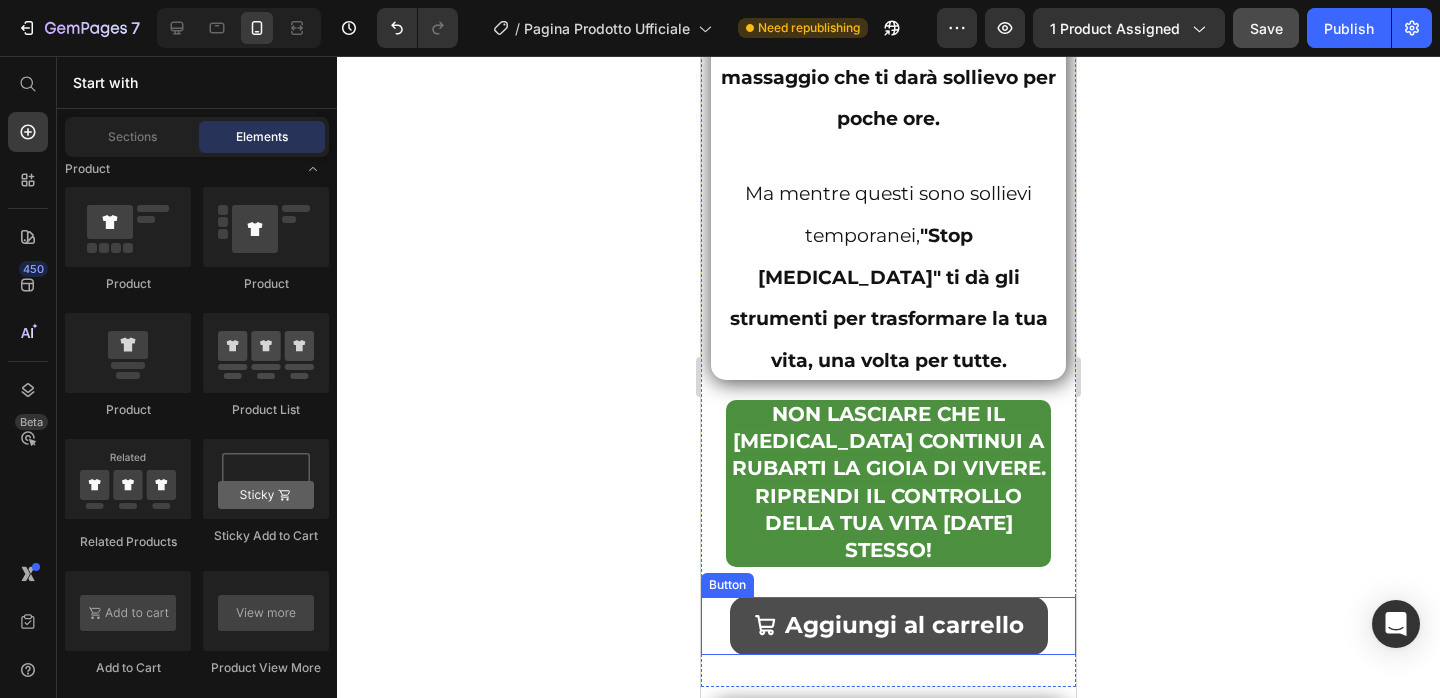 click on "Aggiungi al carrello" at bounding box center [889, 625] 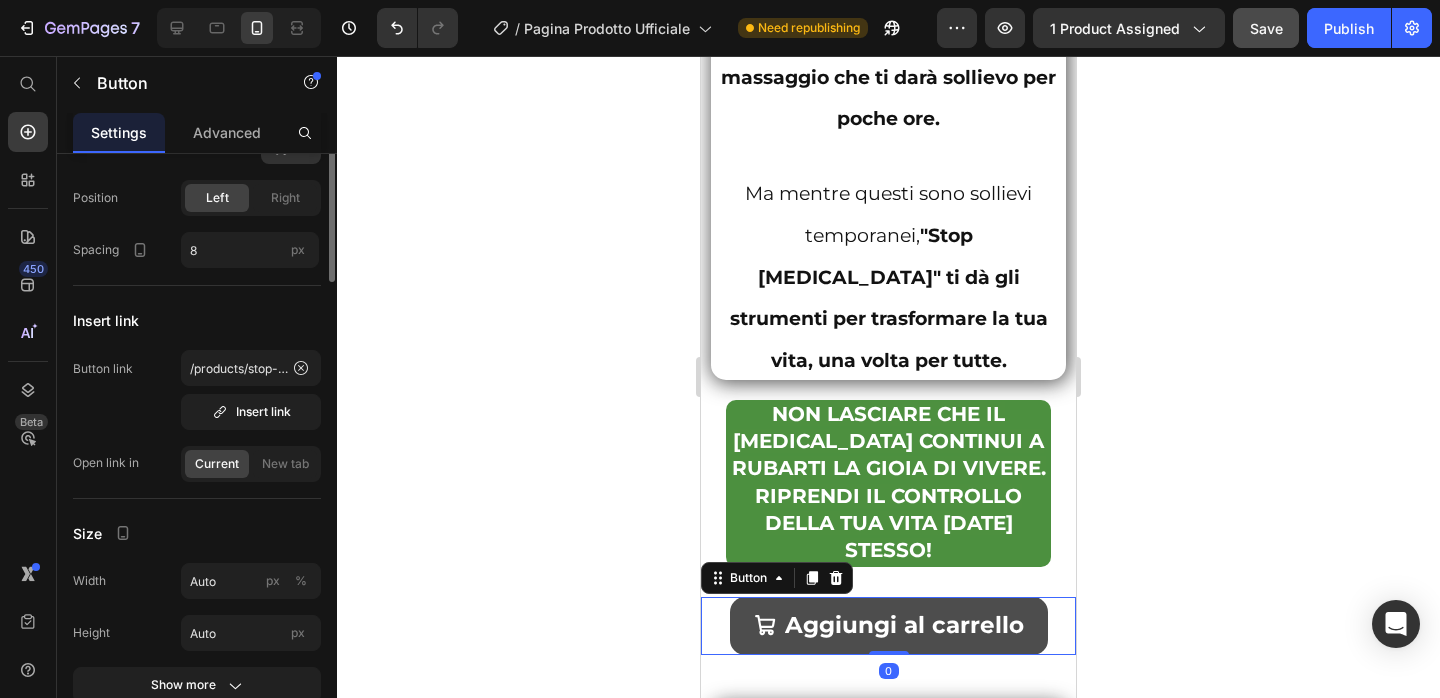 scroll, scrollTop: 0, scrollLeft: 0, axis: both 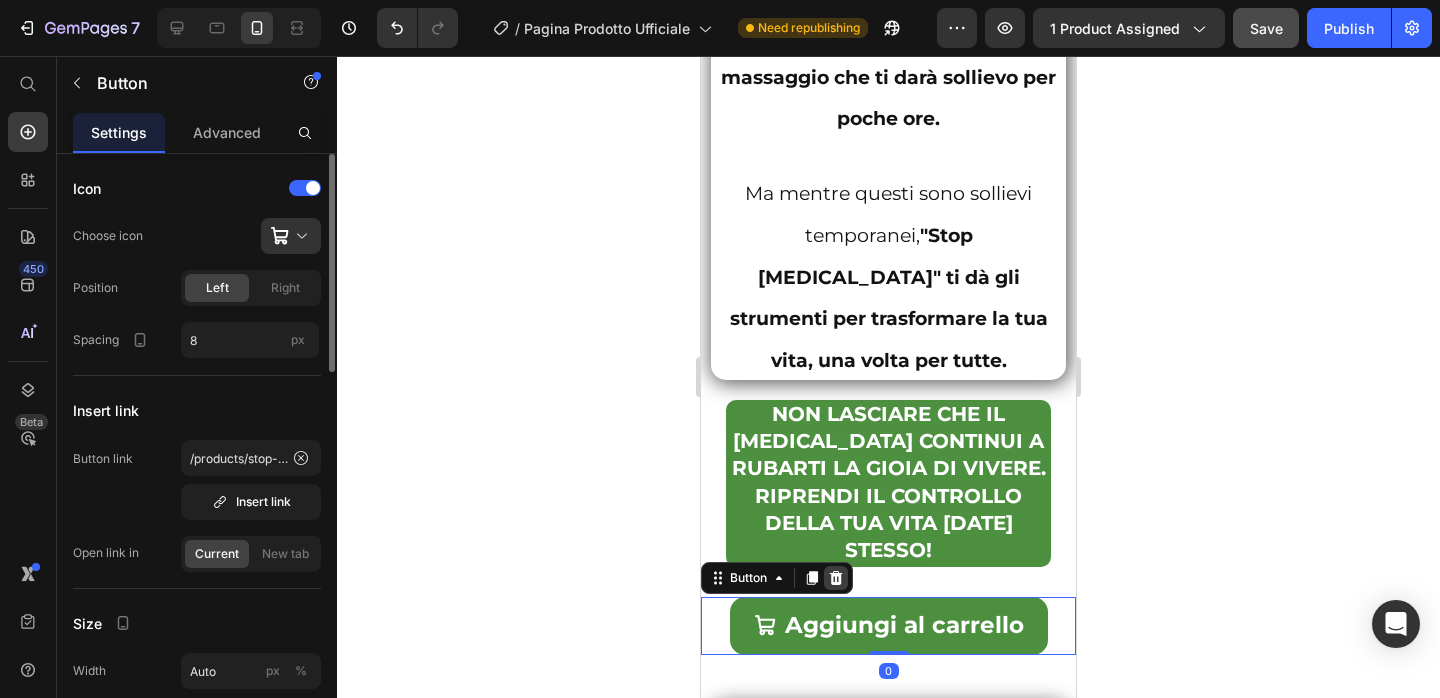 click 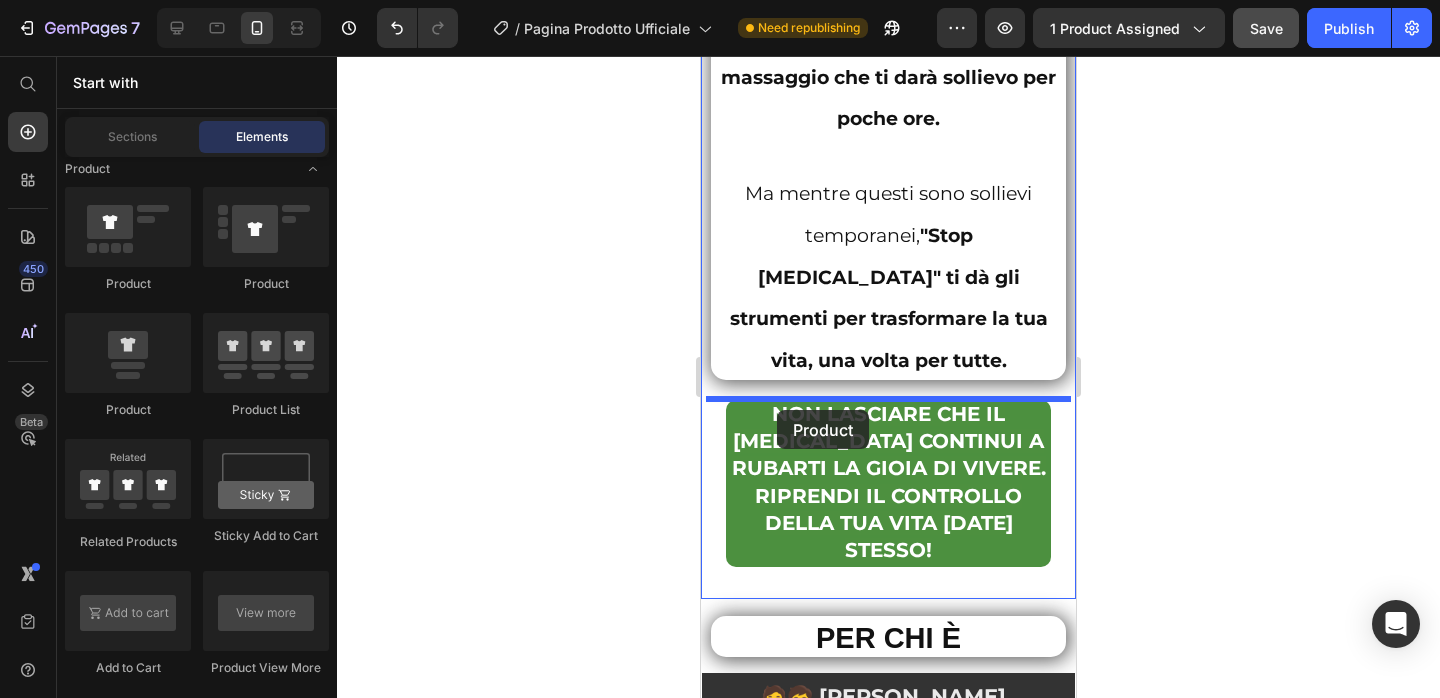 drag, startPoint x: 856, startPoint y: 402, endPoint x: 778, endPoint y: 410, distance: 78.40918 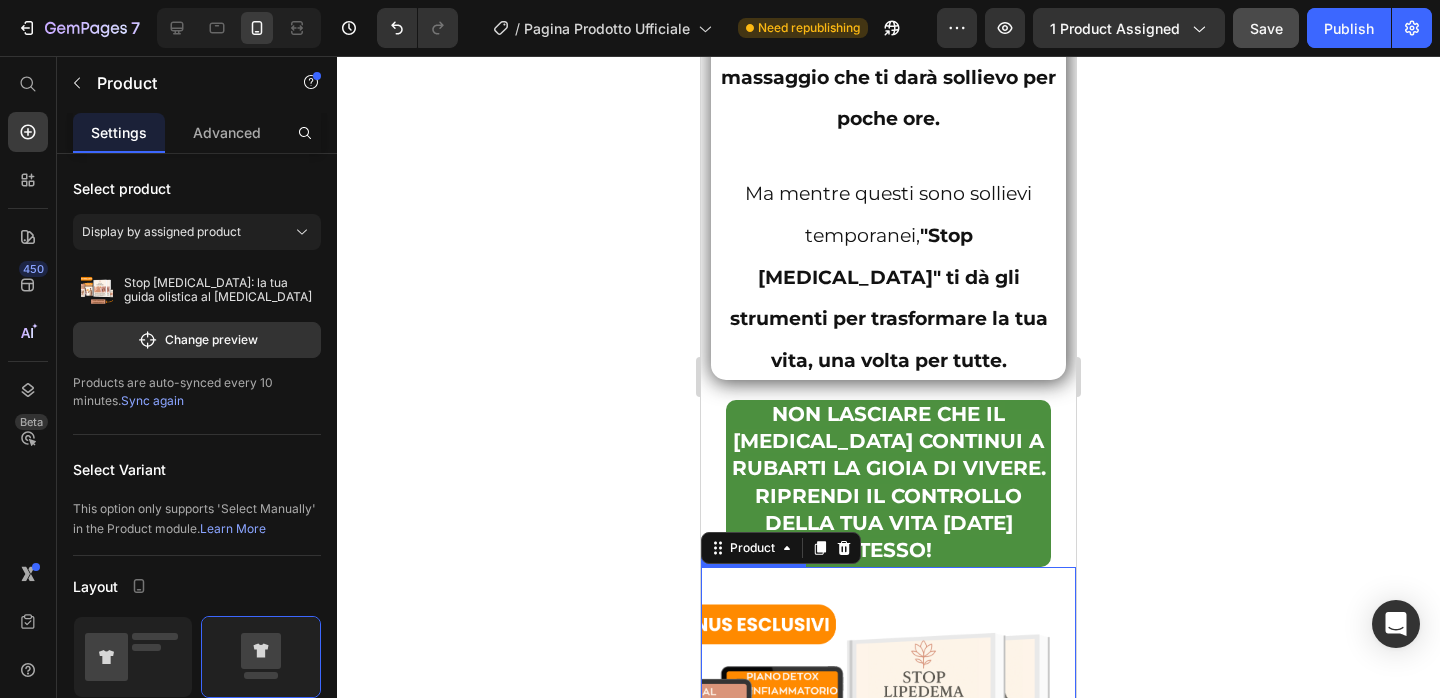 click at bounding box center (888, 754) 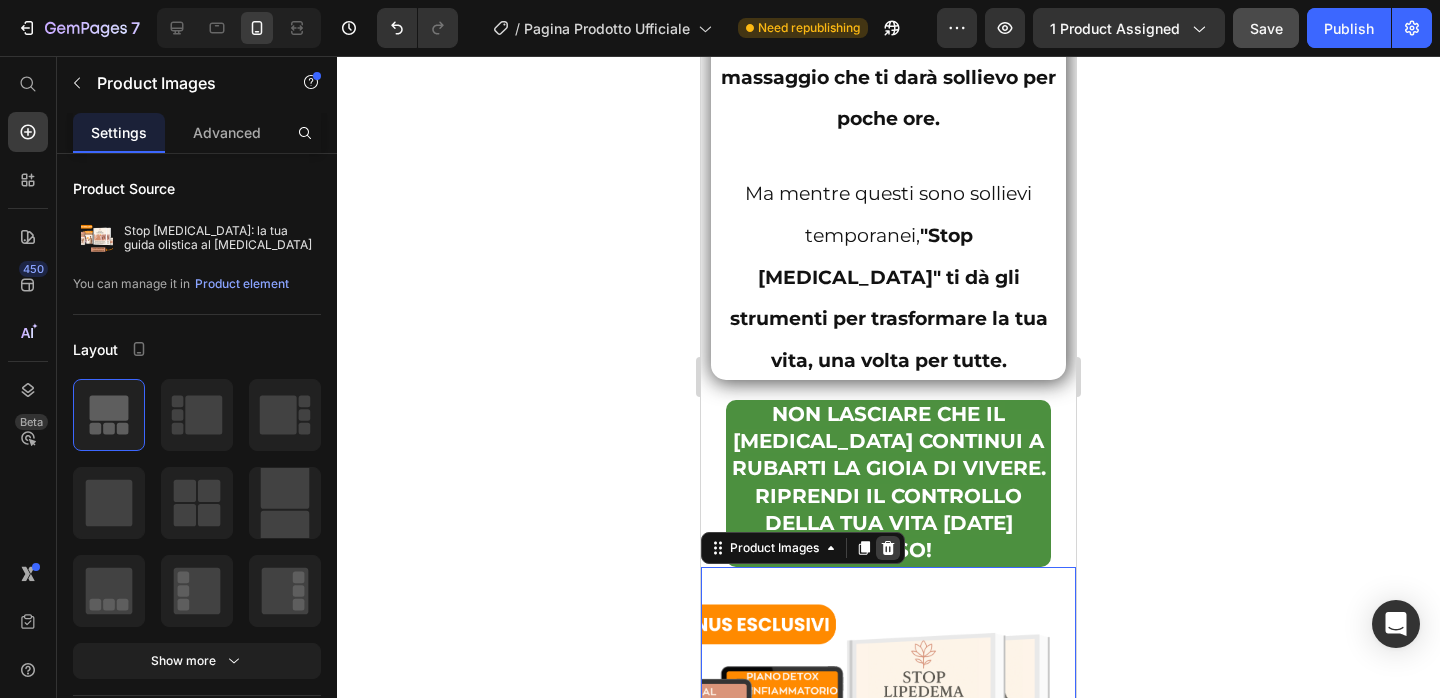 click 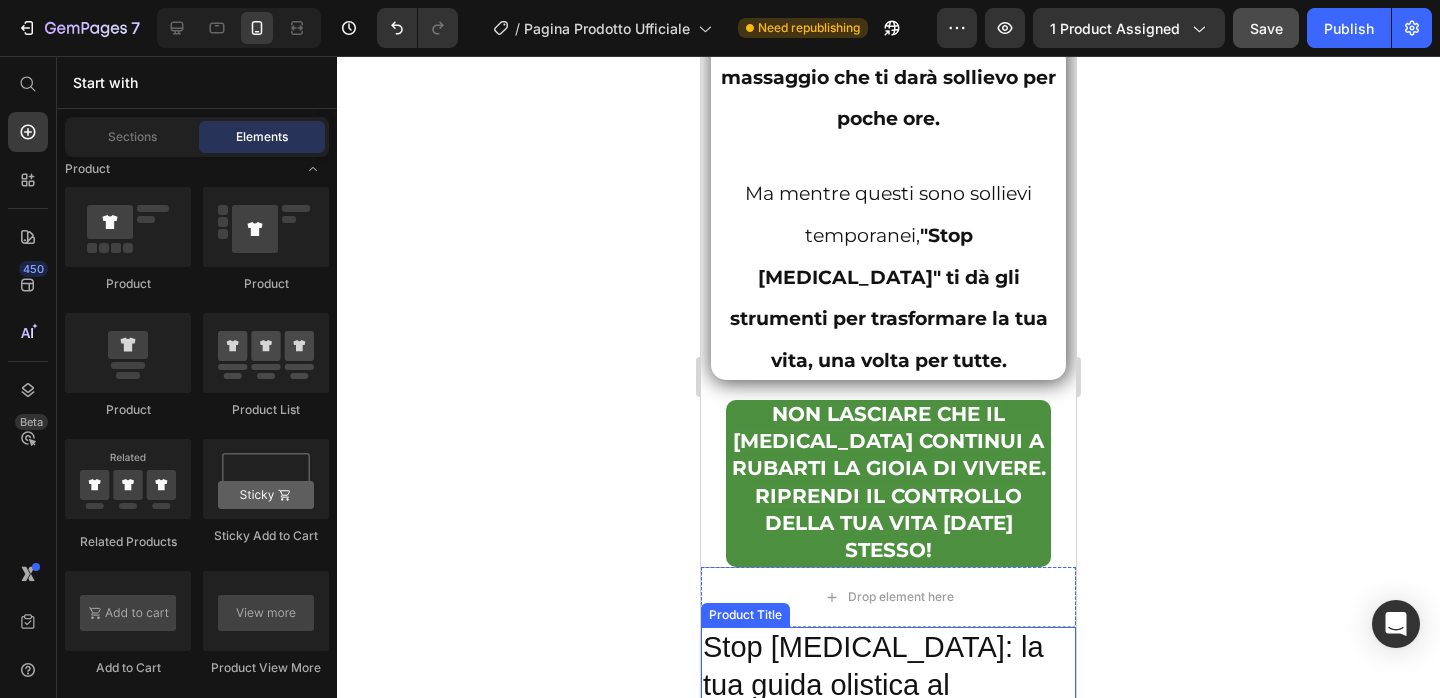 click on "Stop [MEDICAL_DATA]: la tua guida olistica al [MEDICAL_DATA]" at bounding box center (888, 685) 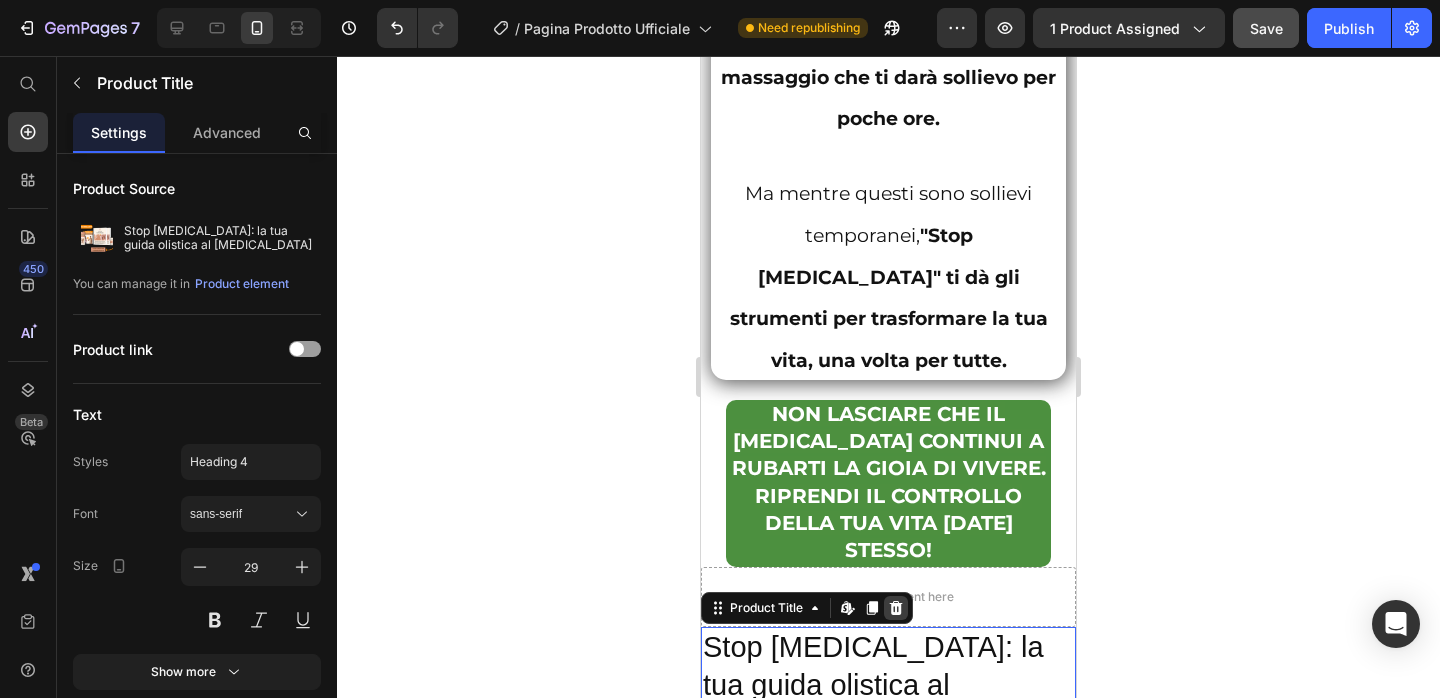 click 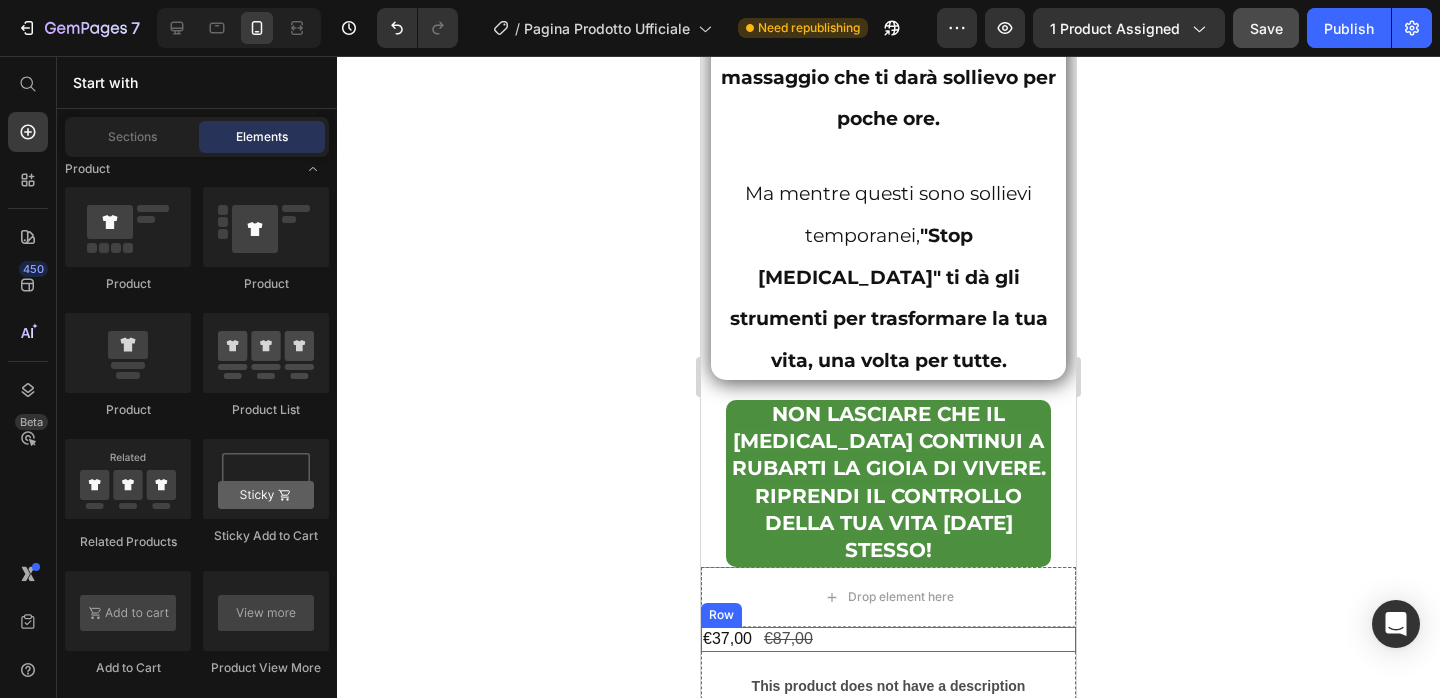 click on "€37,00 Product Price €87,00 Product Price Row" at bounding box center [888, 639] 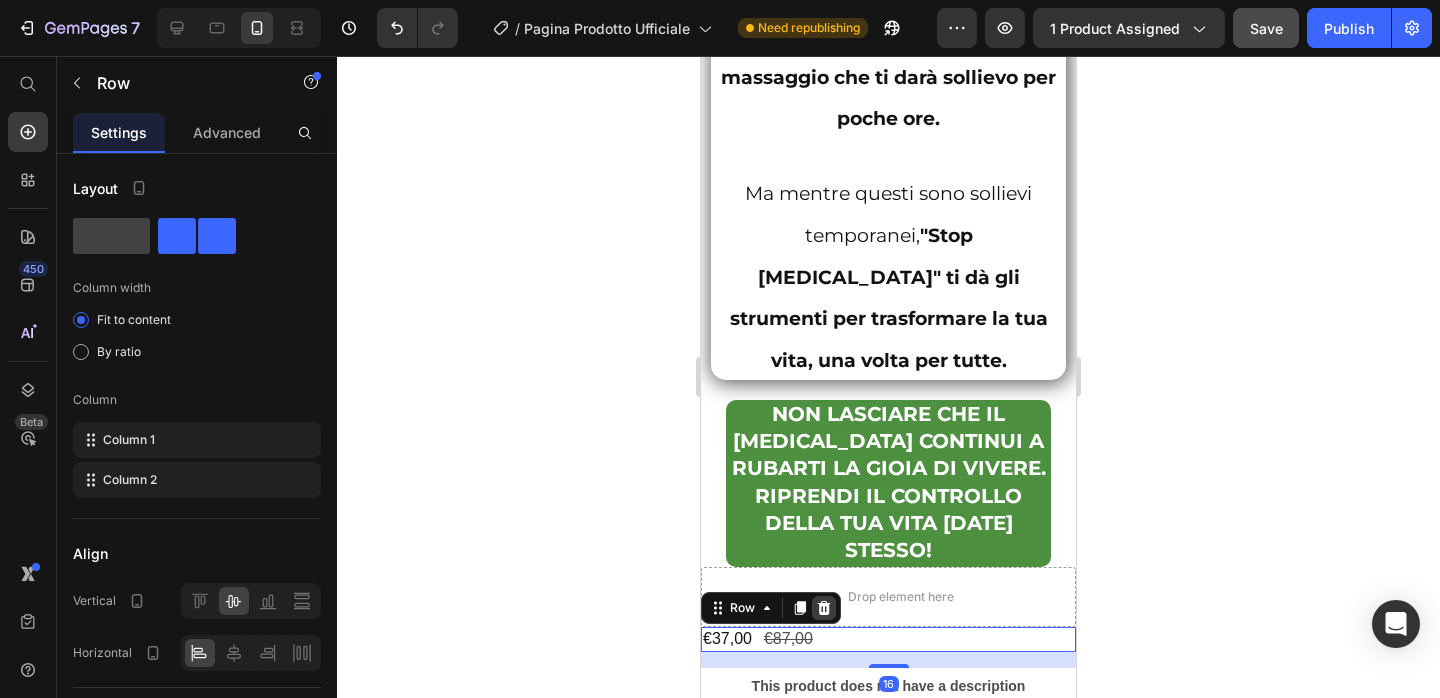 click 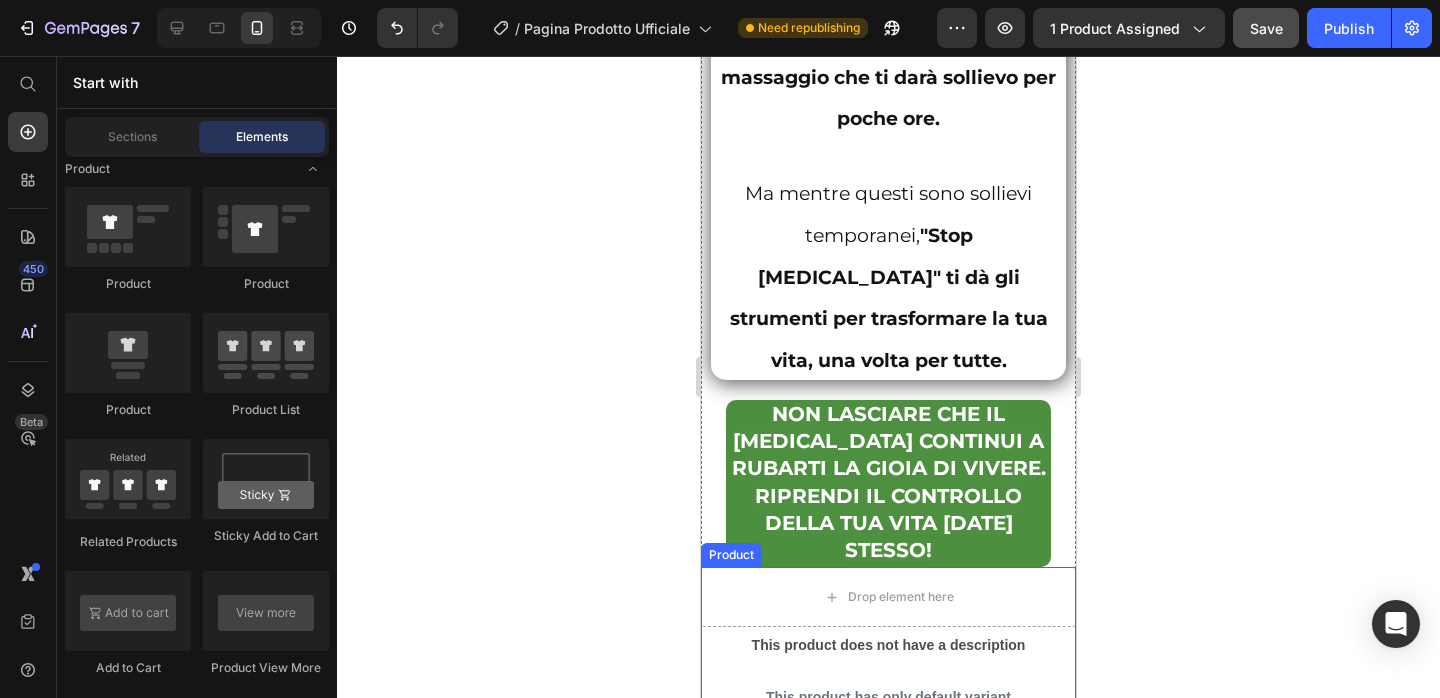 click on "This product does not have a description" at bounding box center [888, 645] 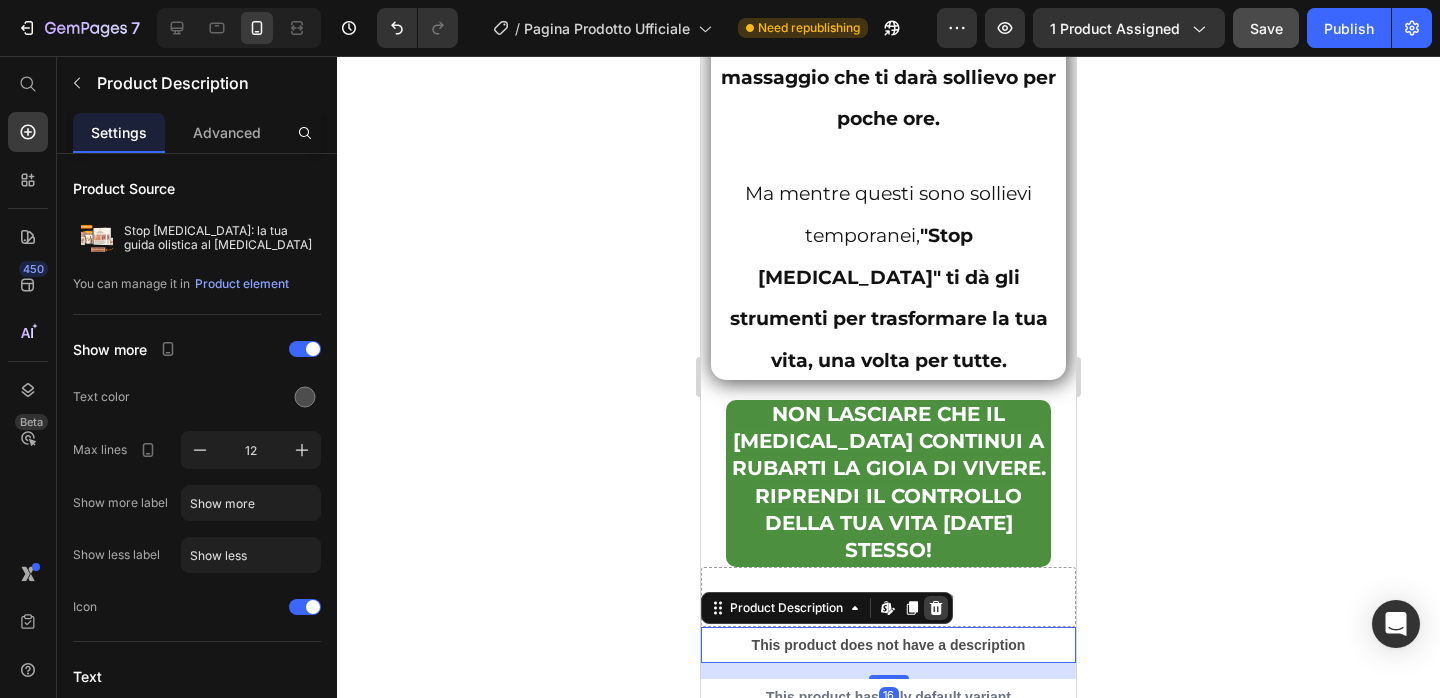 click 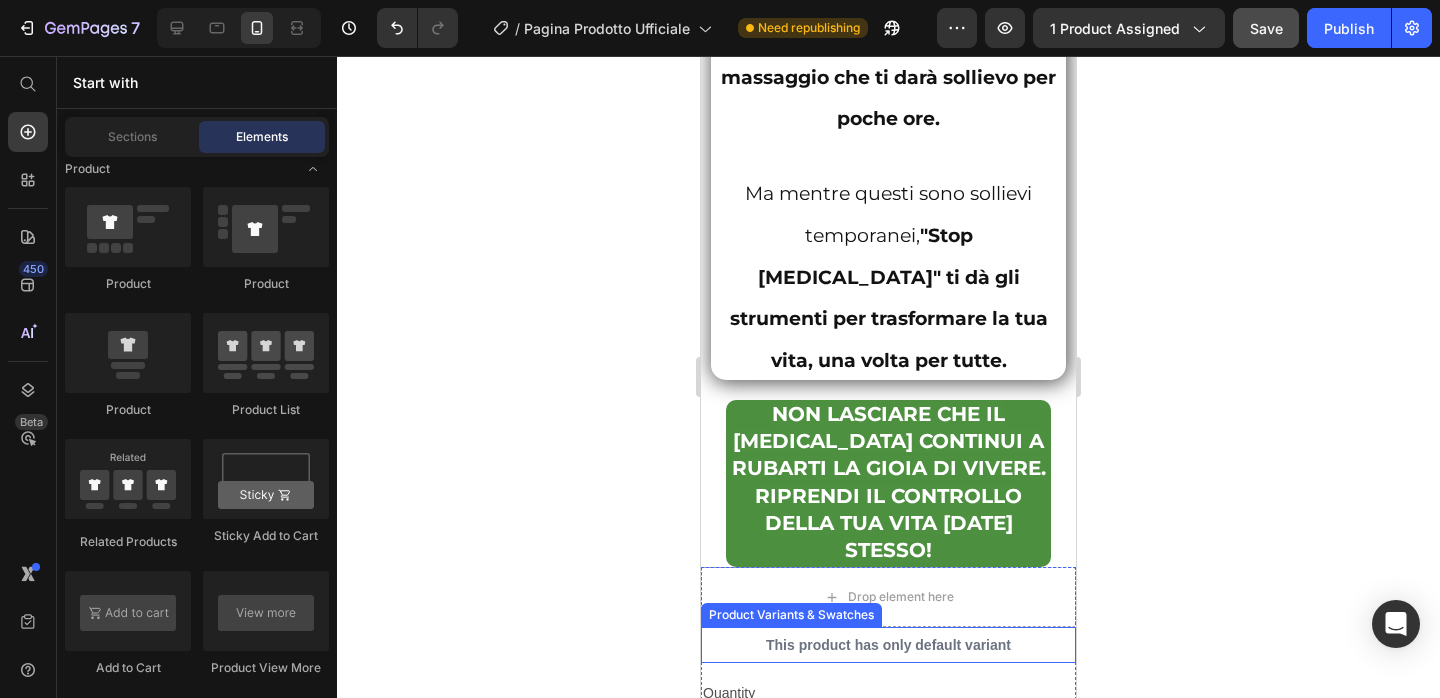 click on "This product has only default variant" at bounding box center [888, 645] 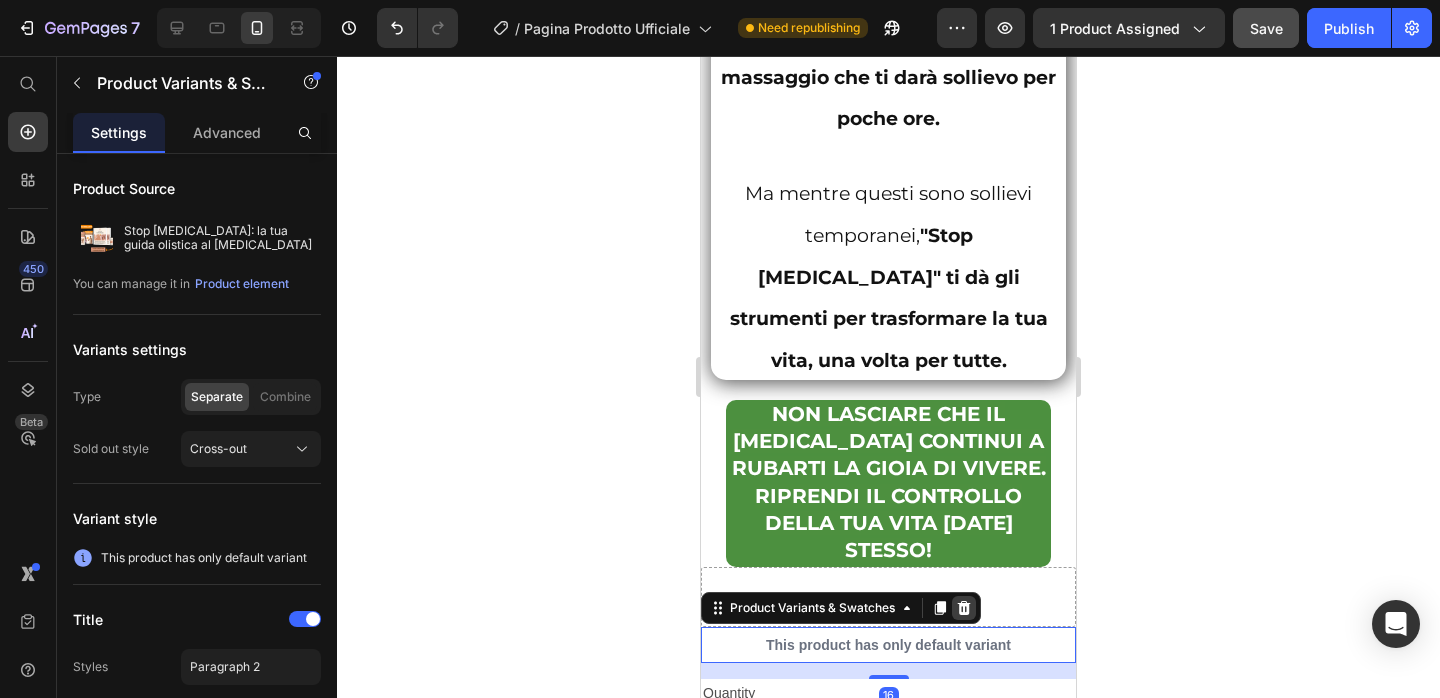 click 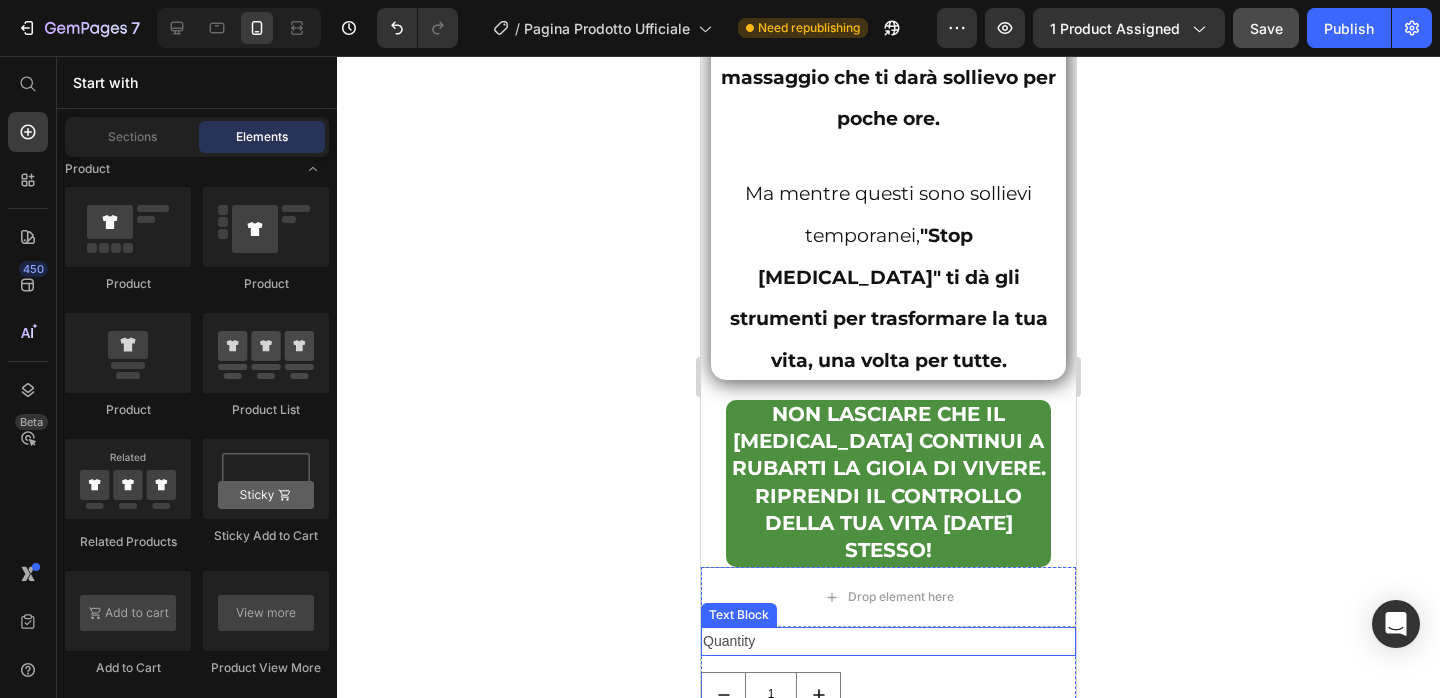 click on "Quantity" at bounding box center [888, 641] 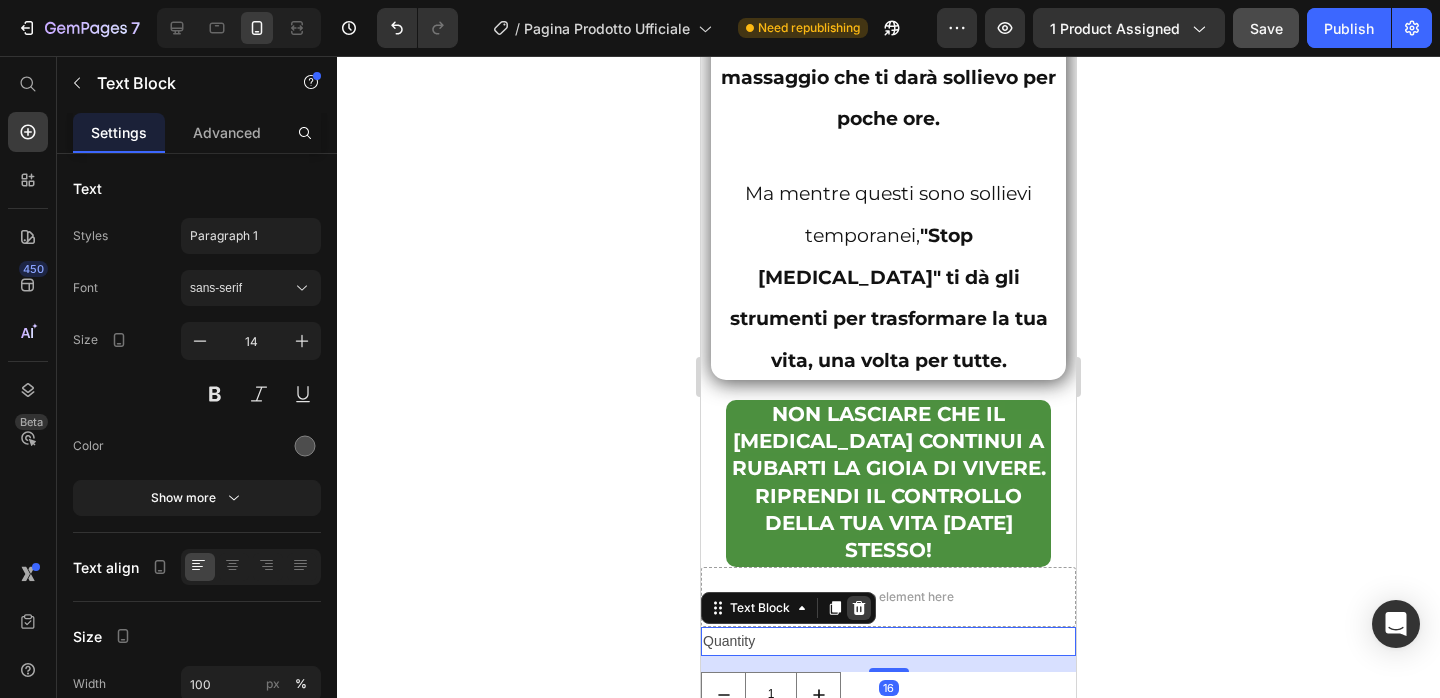 click at bounding box center (859, 608) 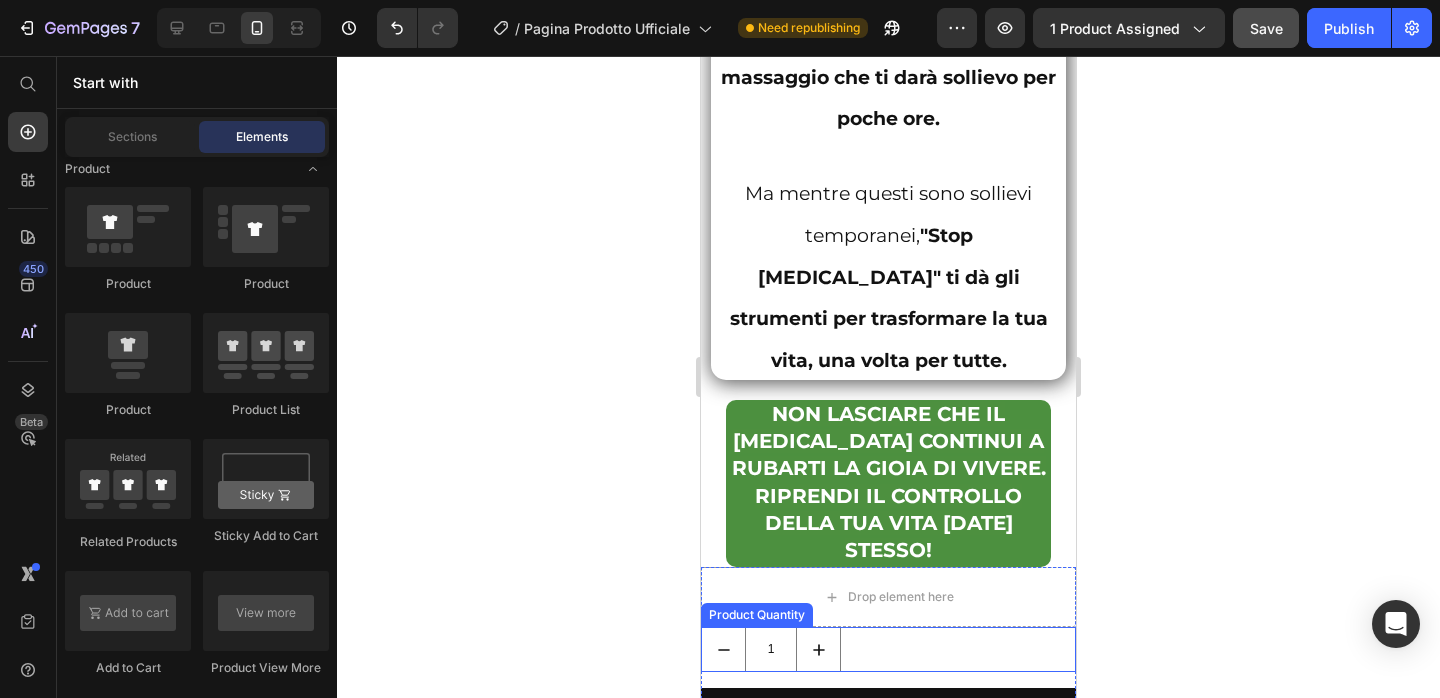 click on "1" at bounding box center (888, 649) 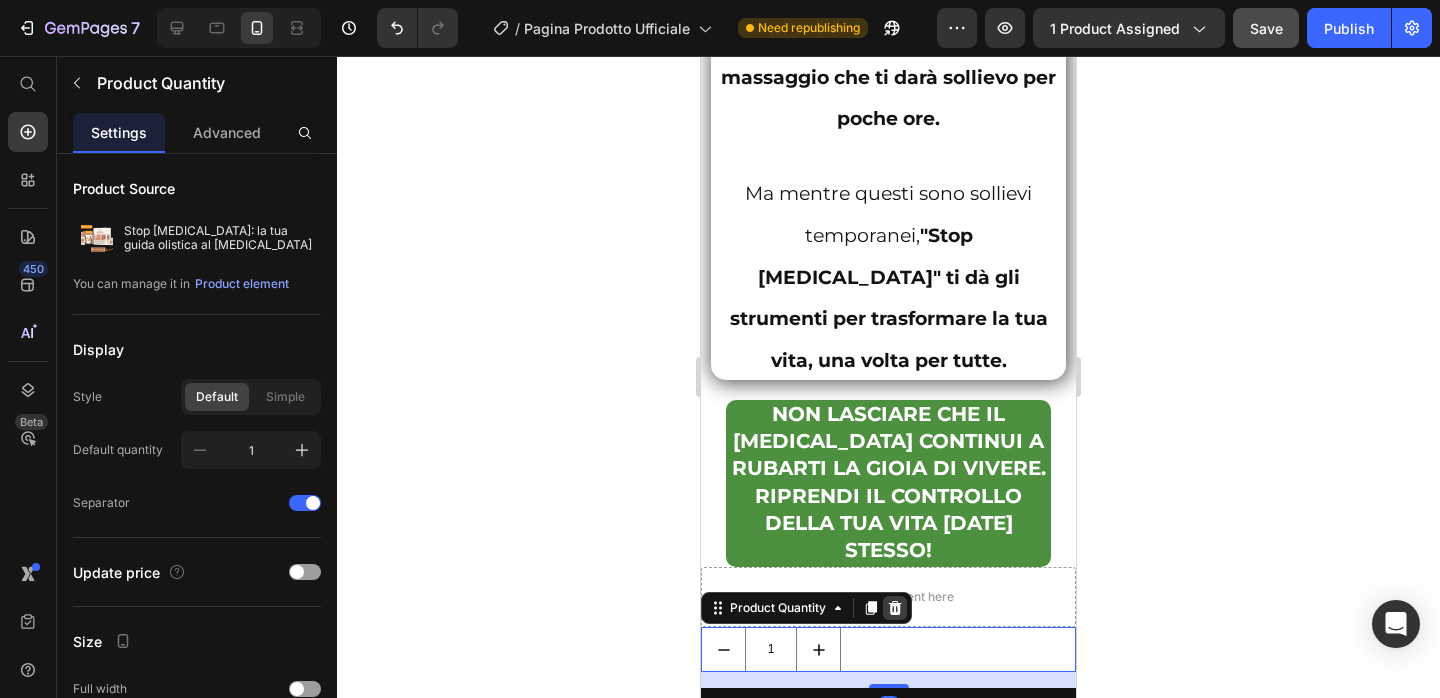 click 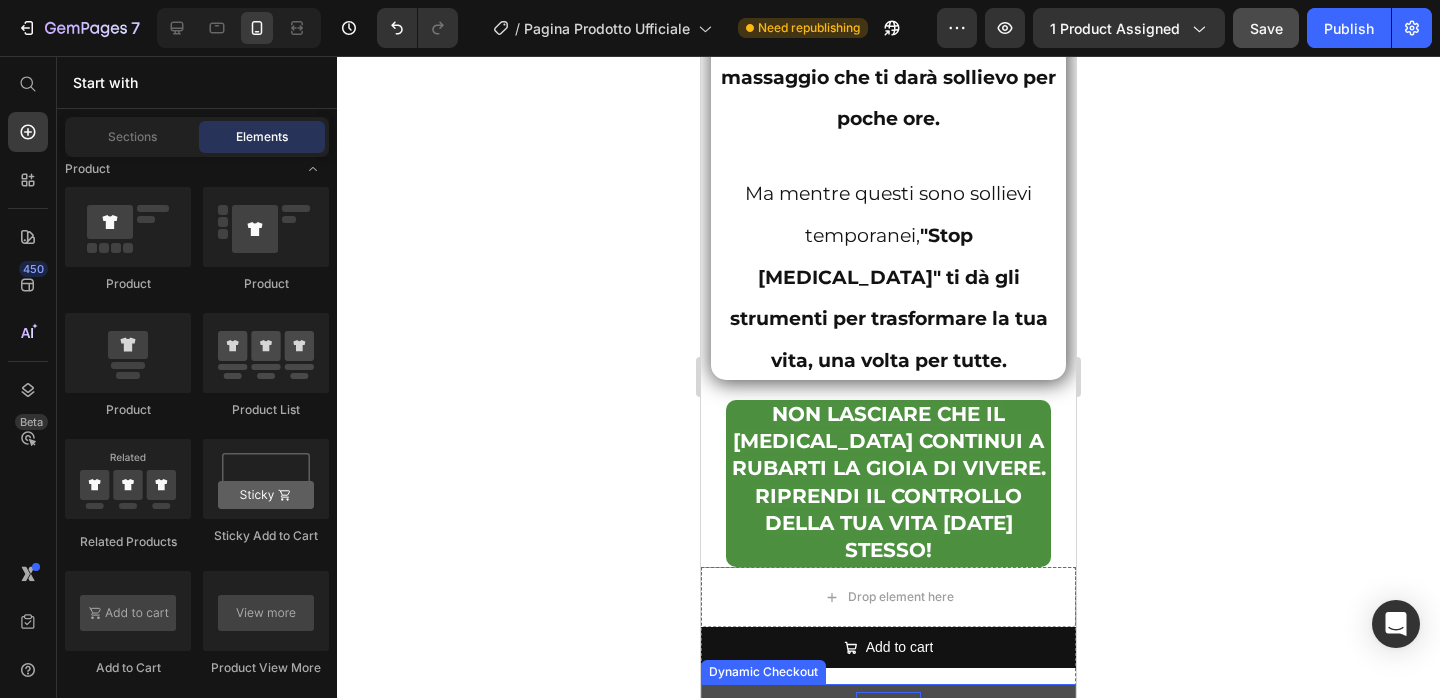 click on "Buy it now" at bounding box center (888, 704) 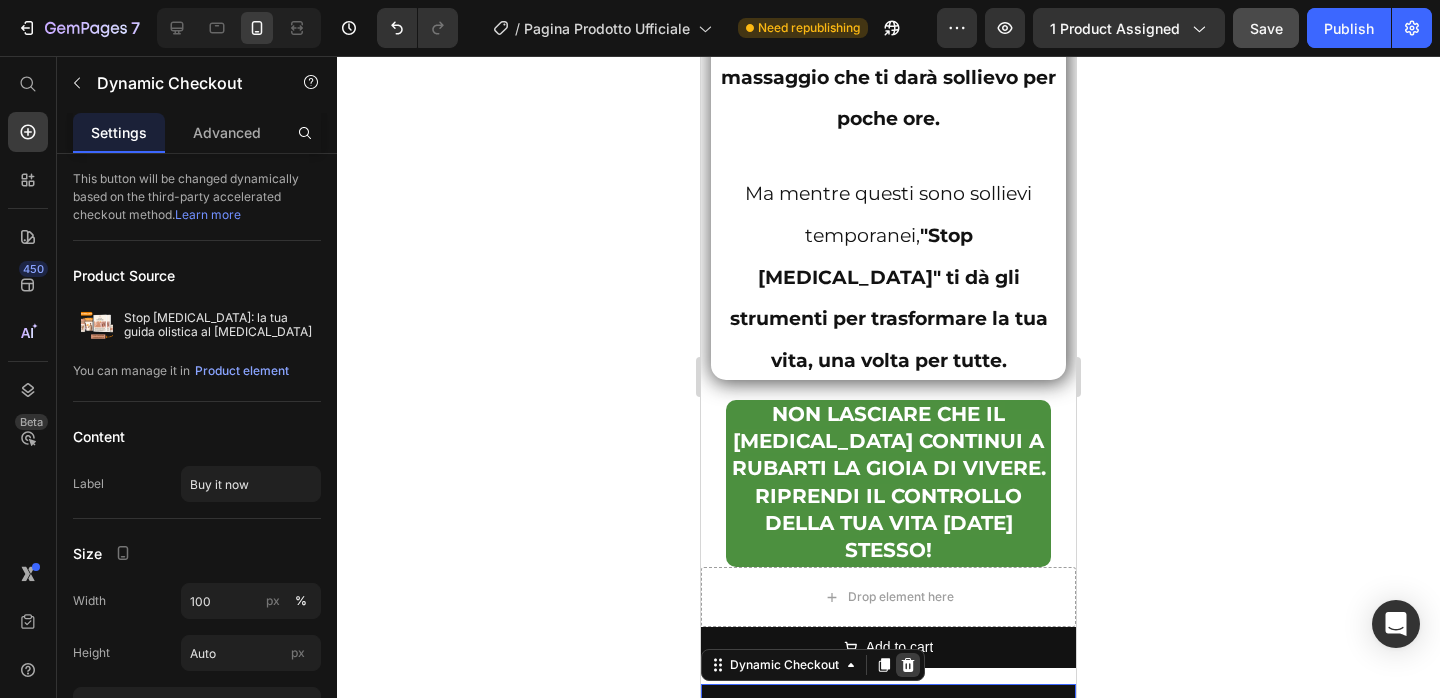 click 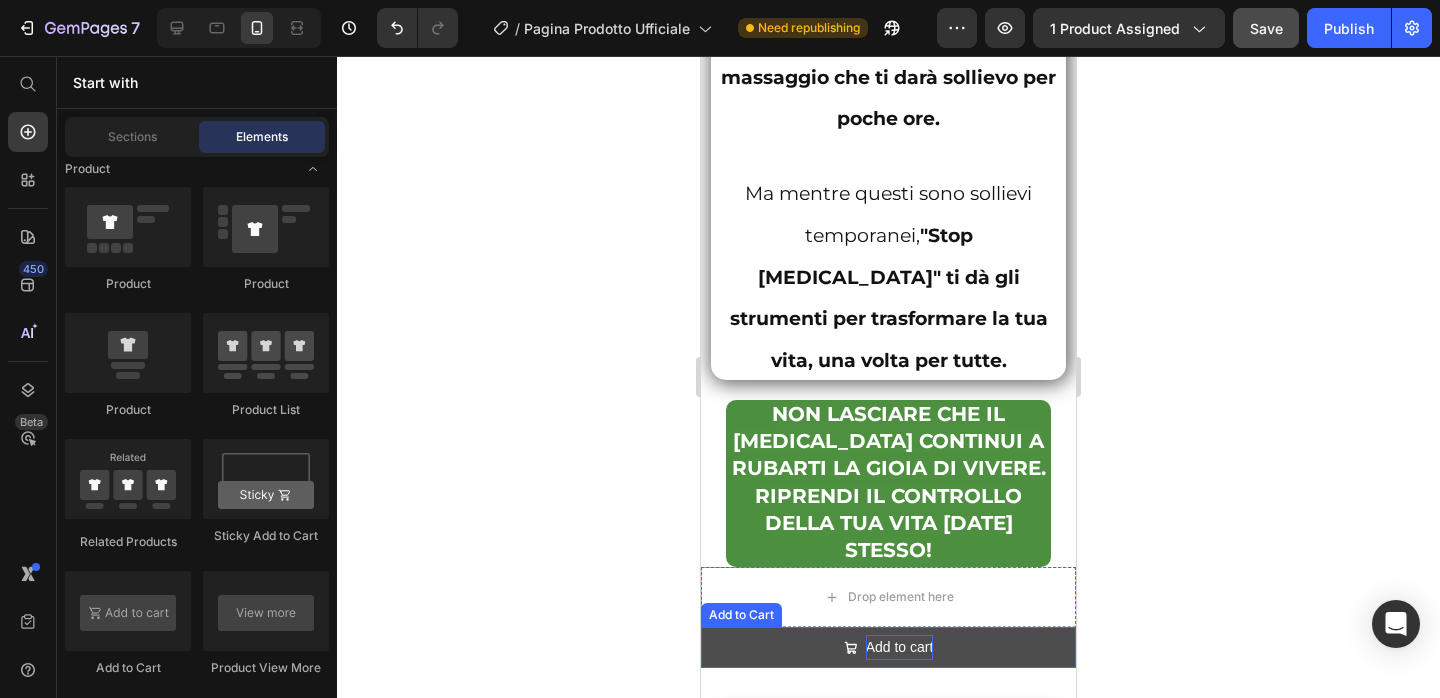 click on "Add to cart" at bounding box center (900, 647) 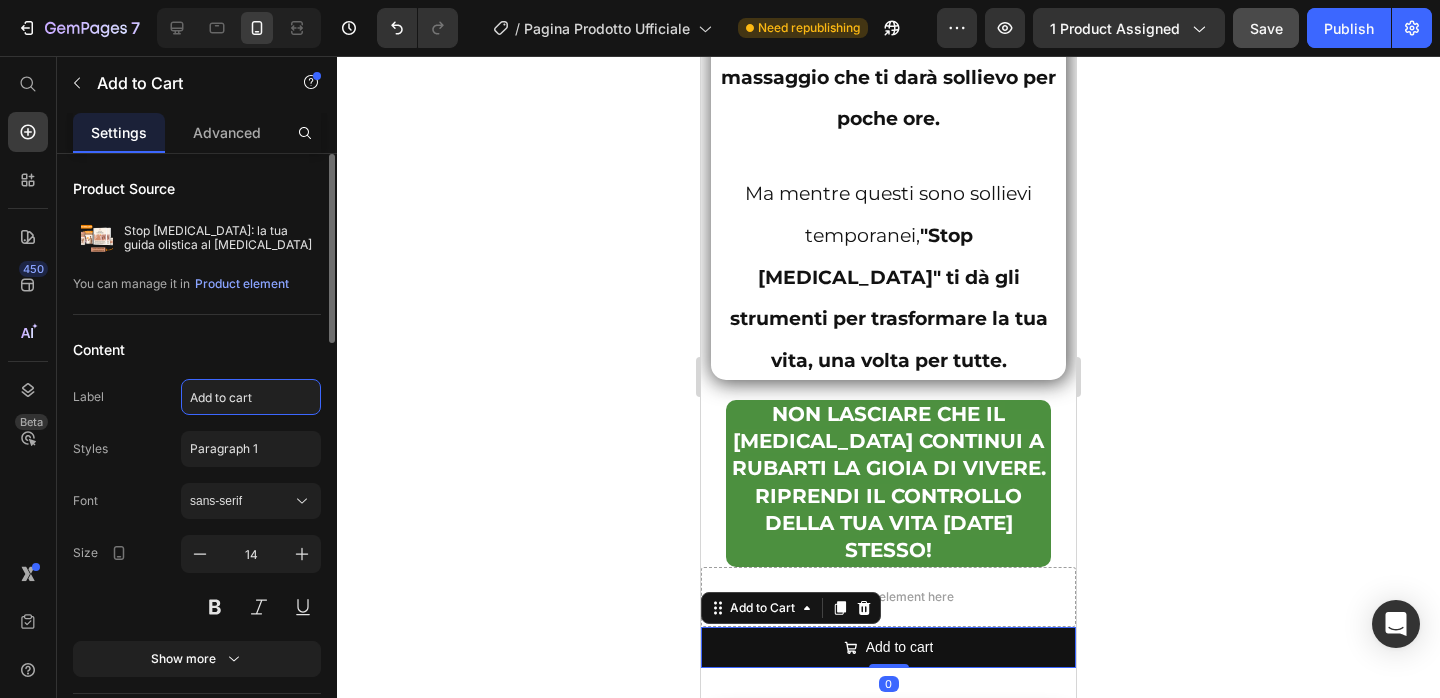click on "Add to cart" 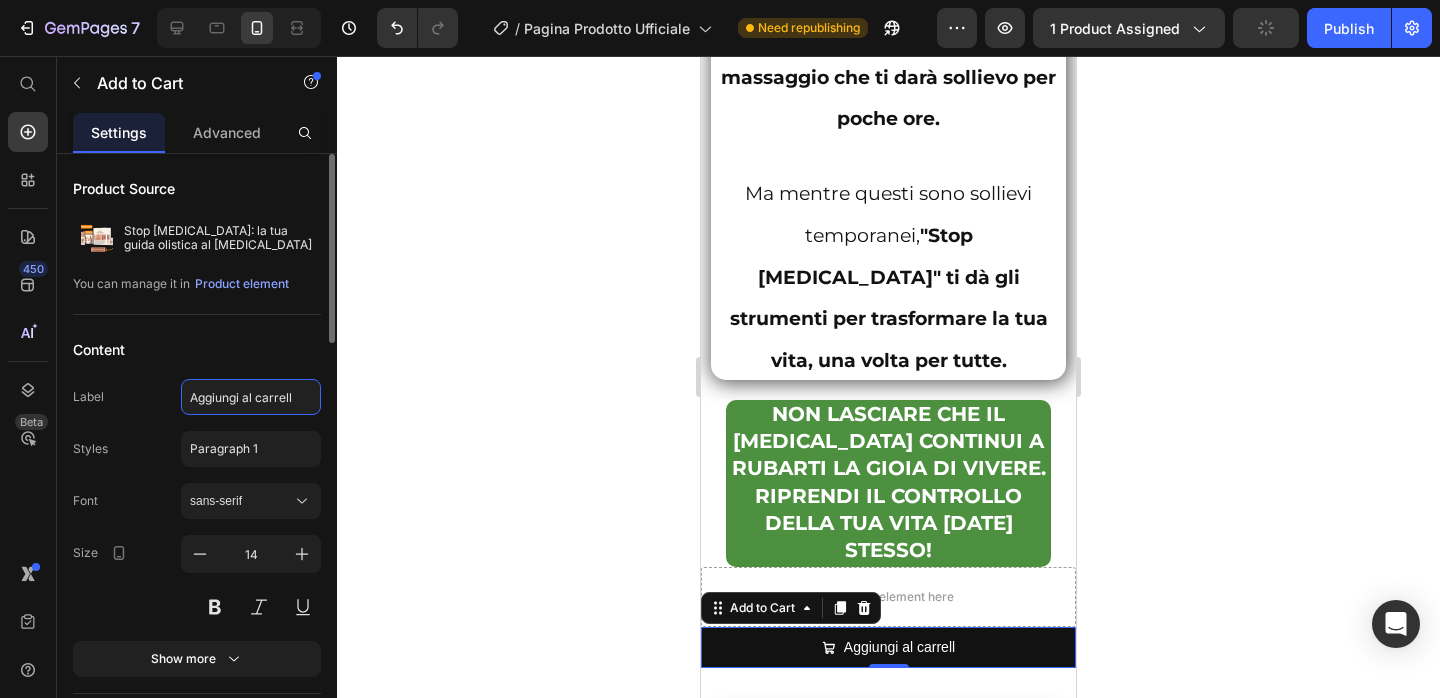 type on "Aggiungi al carrello" 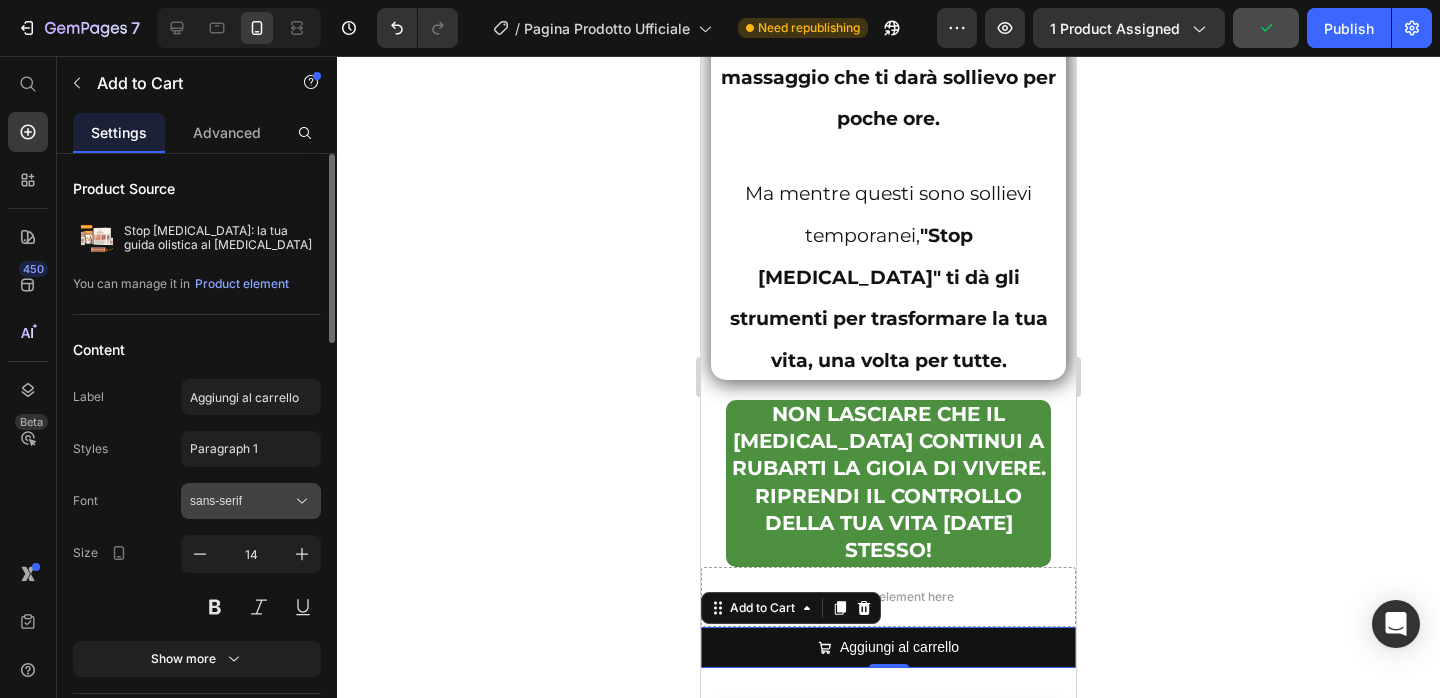 click on "sans-serif" at bounding box center [251, 501] 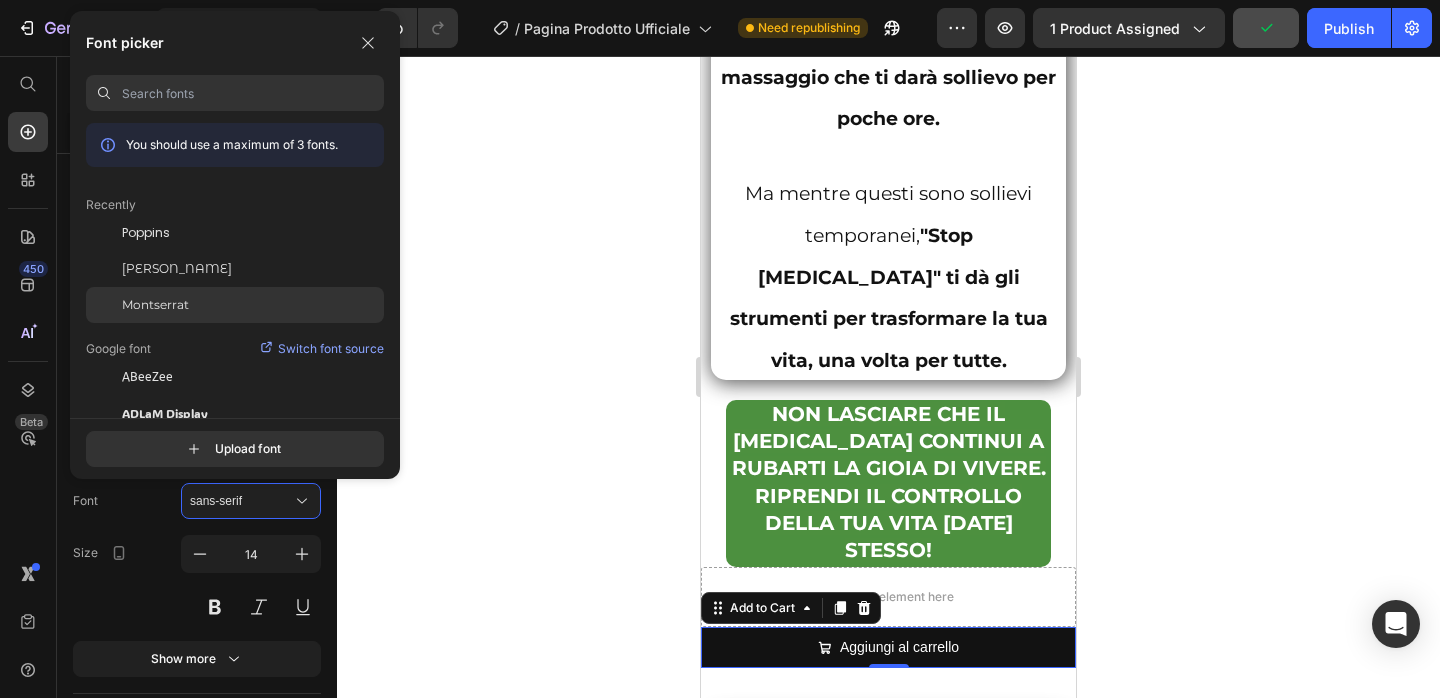 click on "Montserrat" 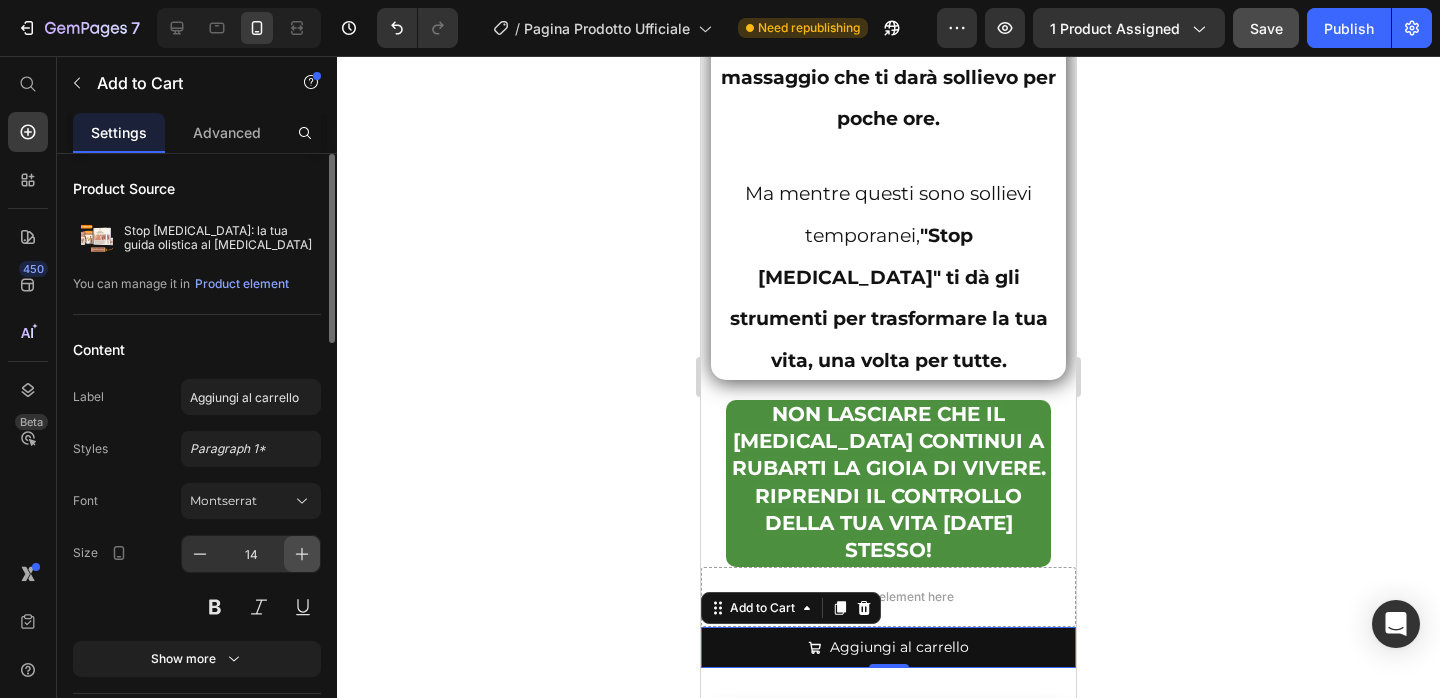 click 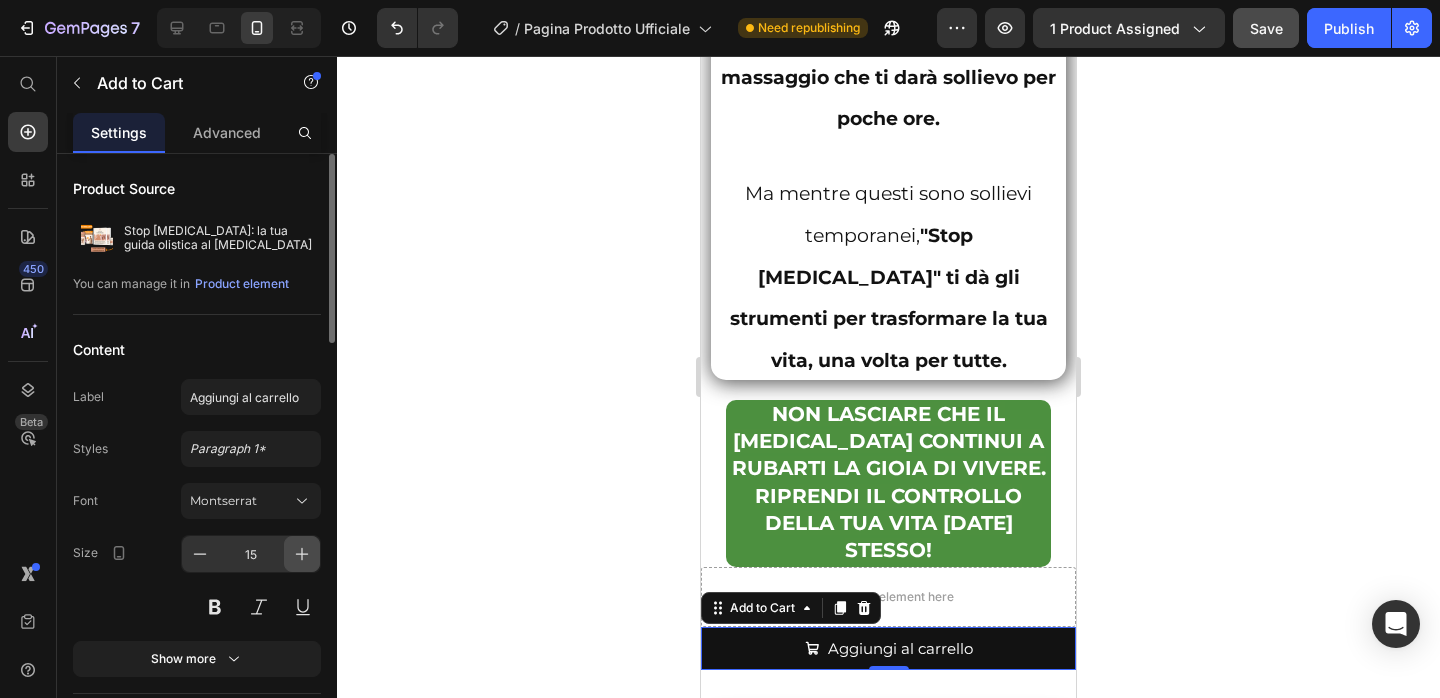 click 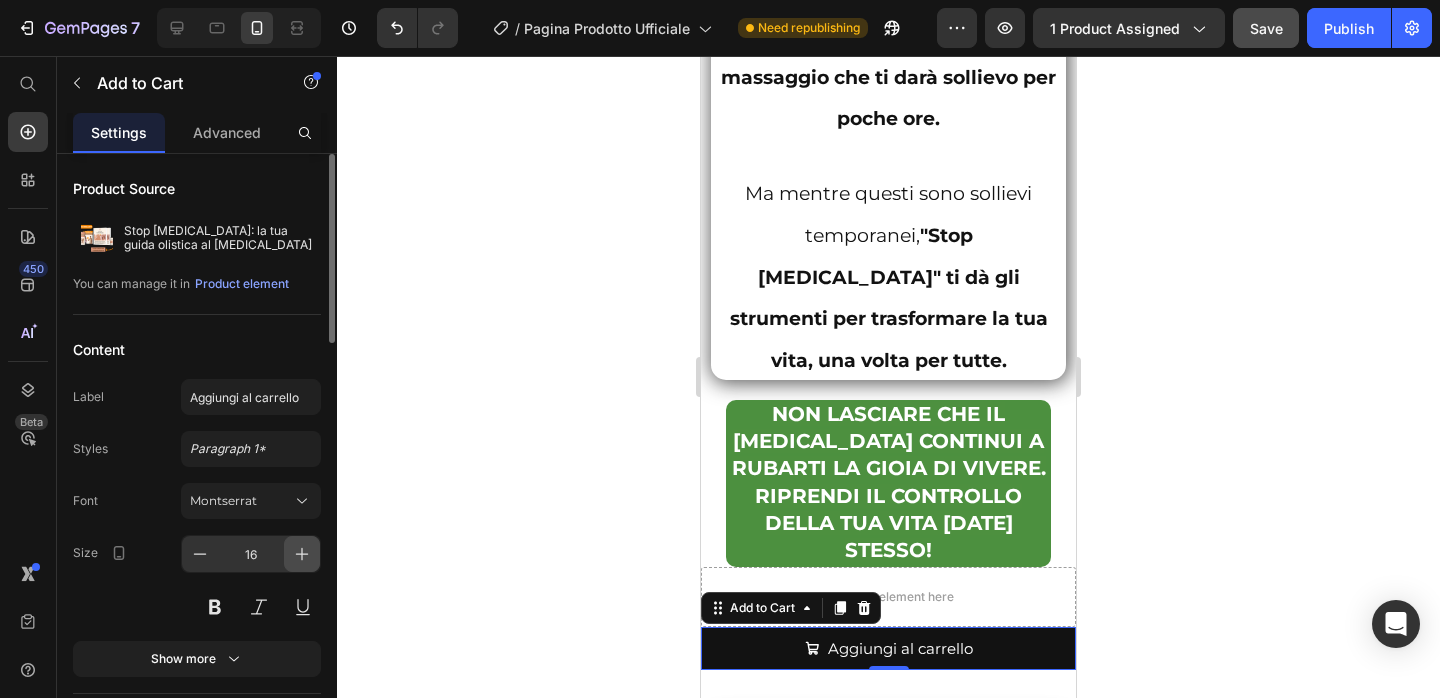 click 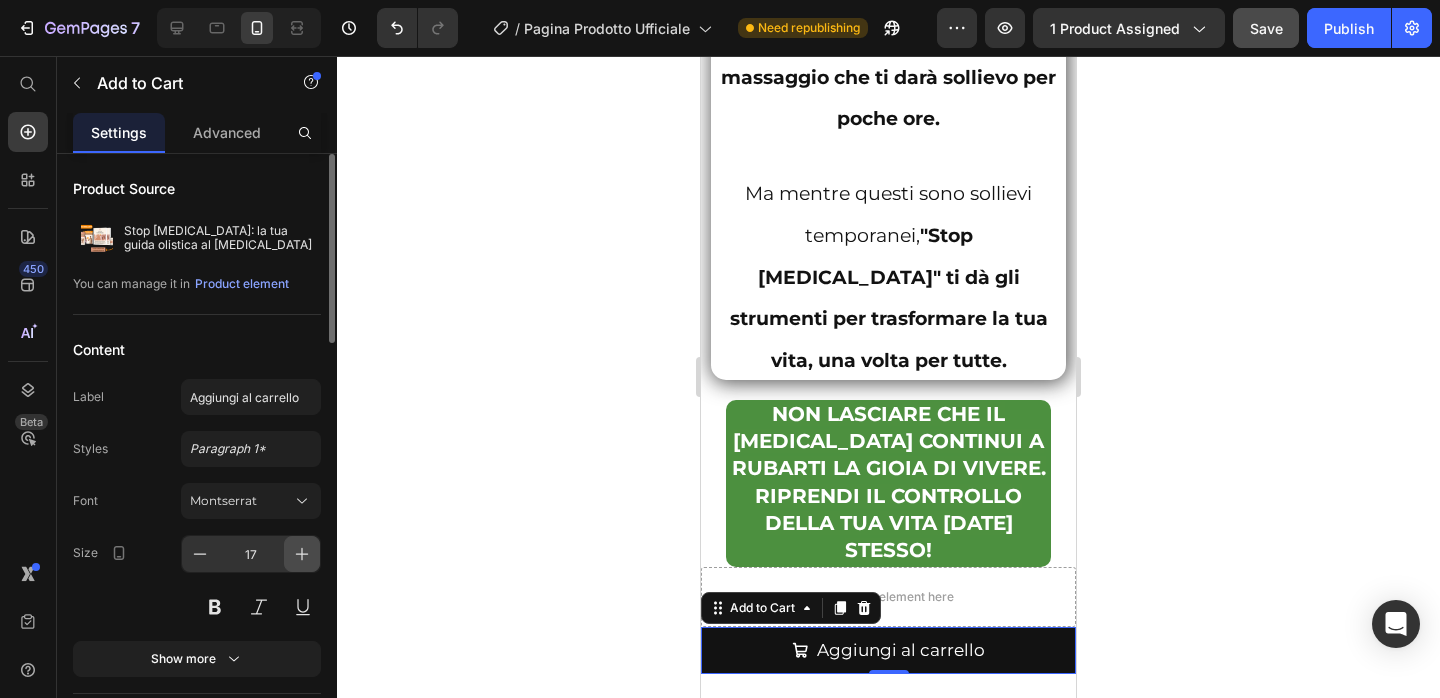 click 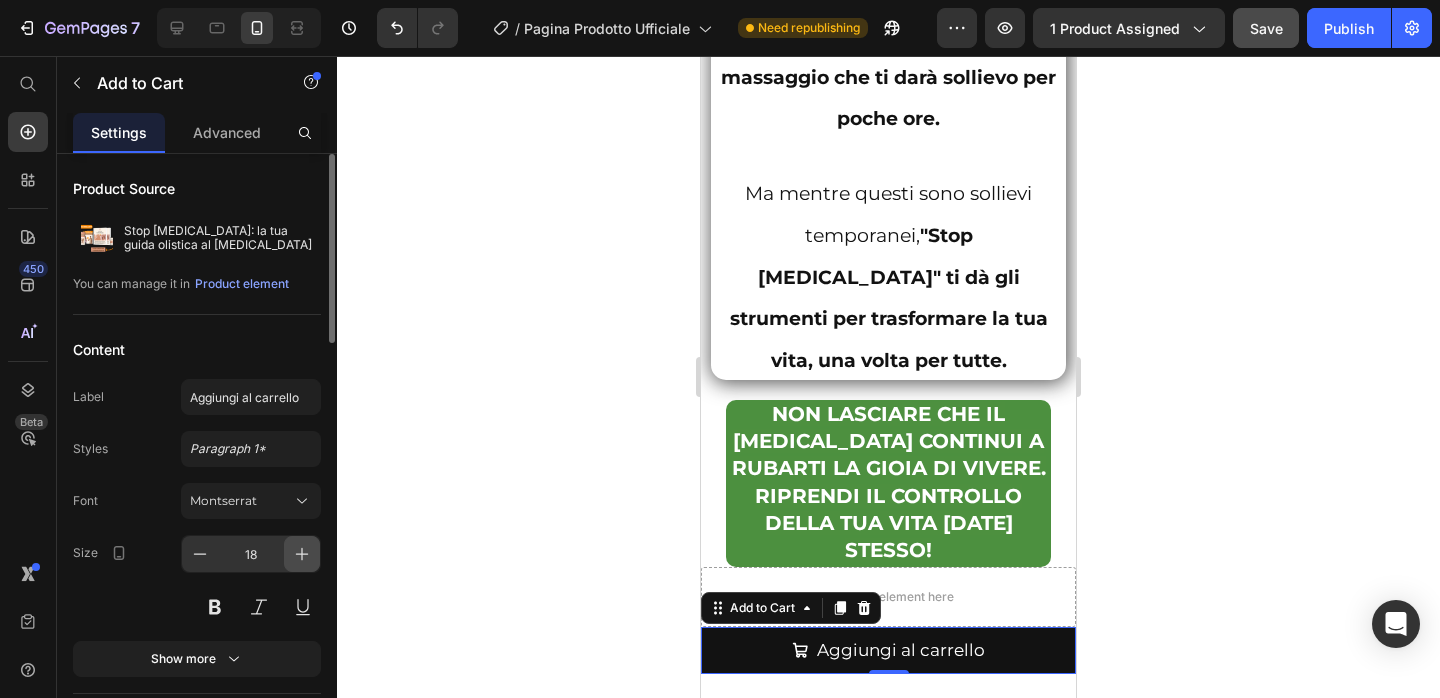 click 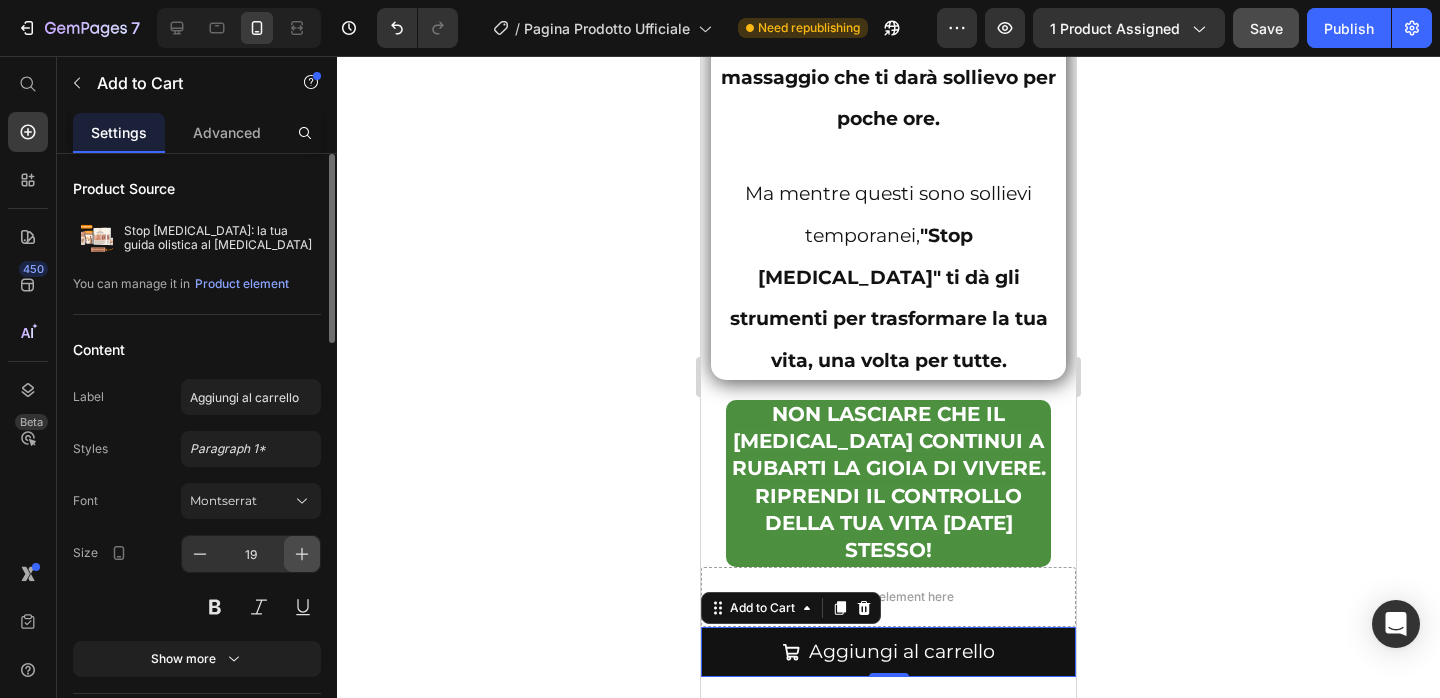 click 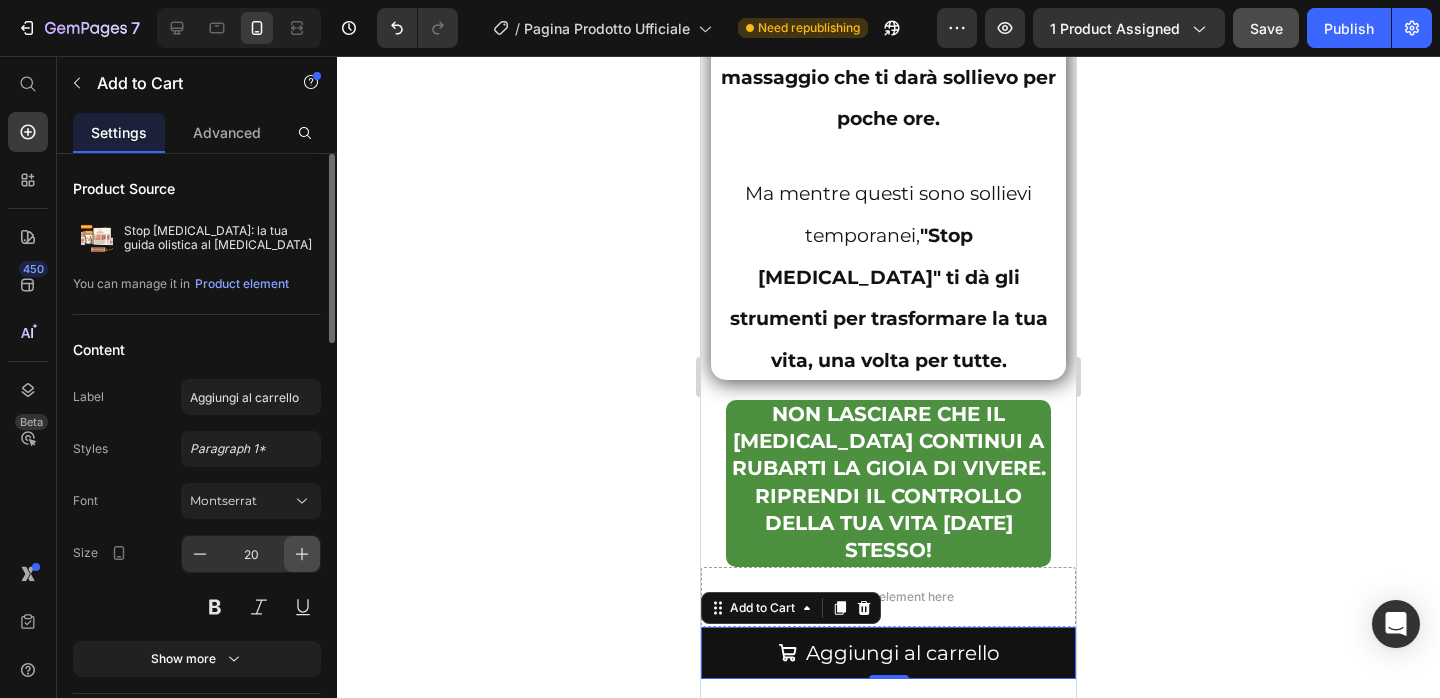 click 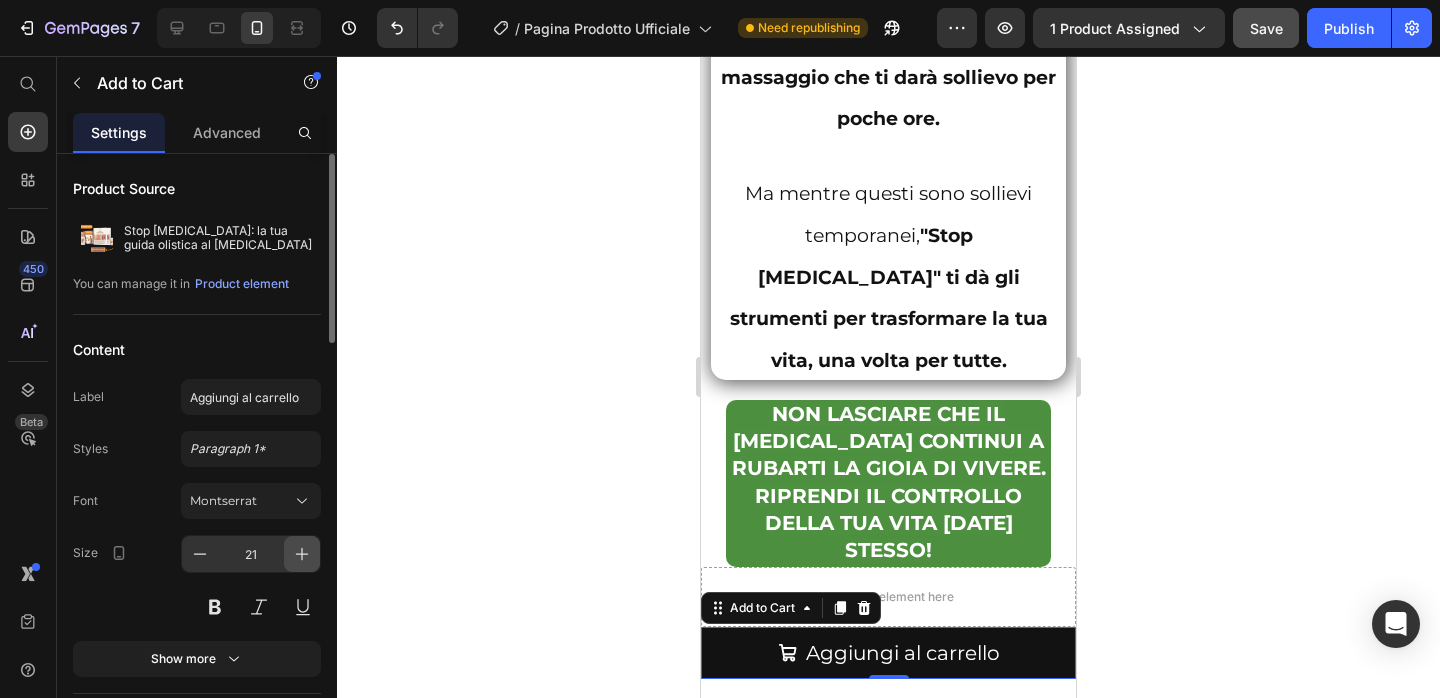 click 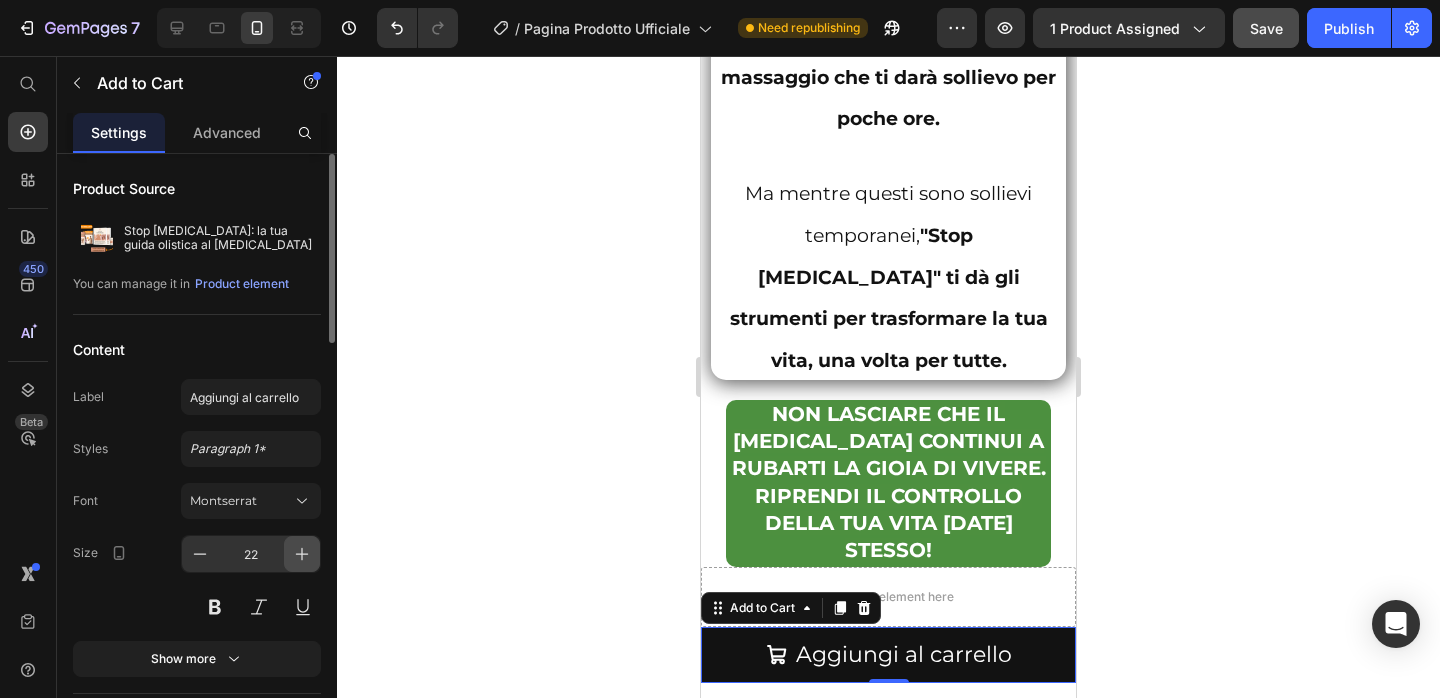 click 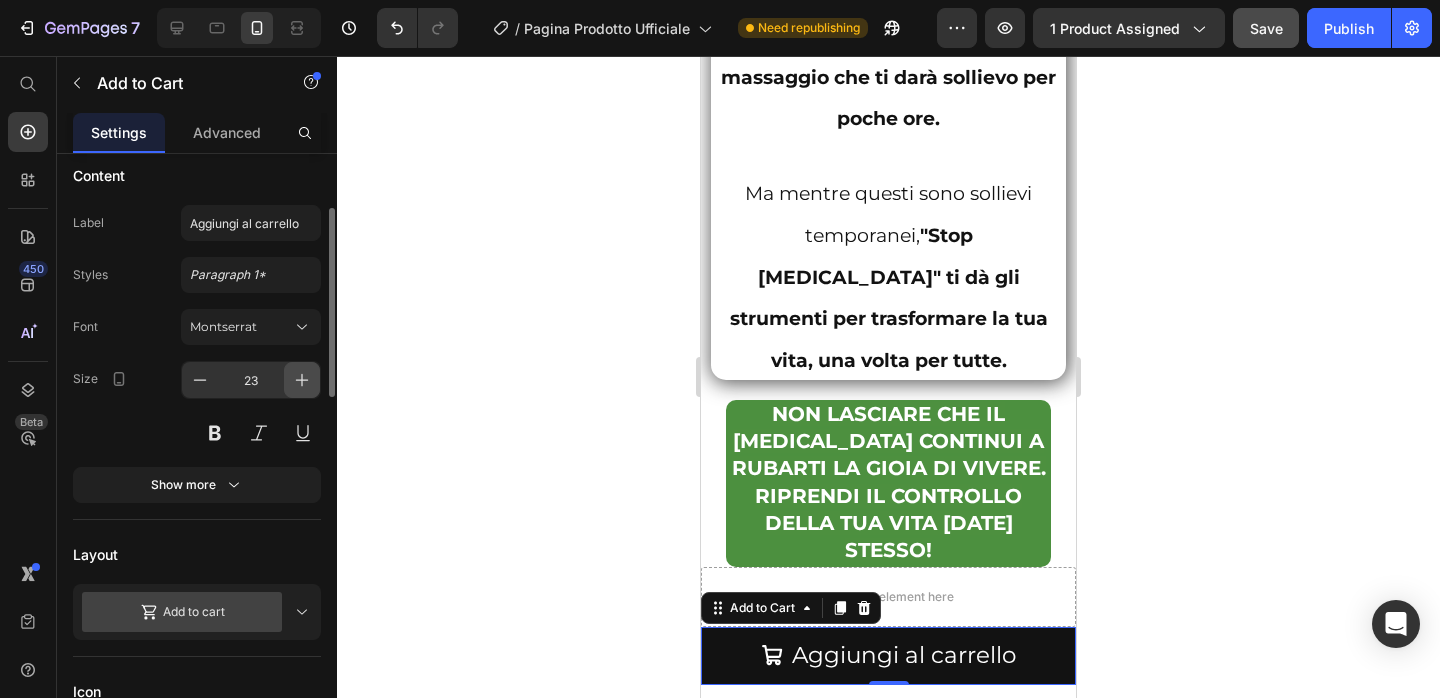 scroll, scrollTop: 180, scrollLeft: 0, axis: vertical 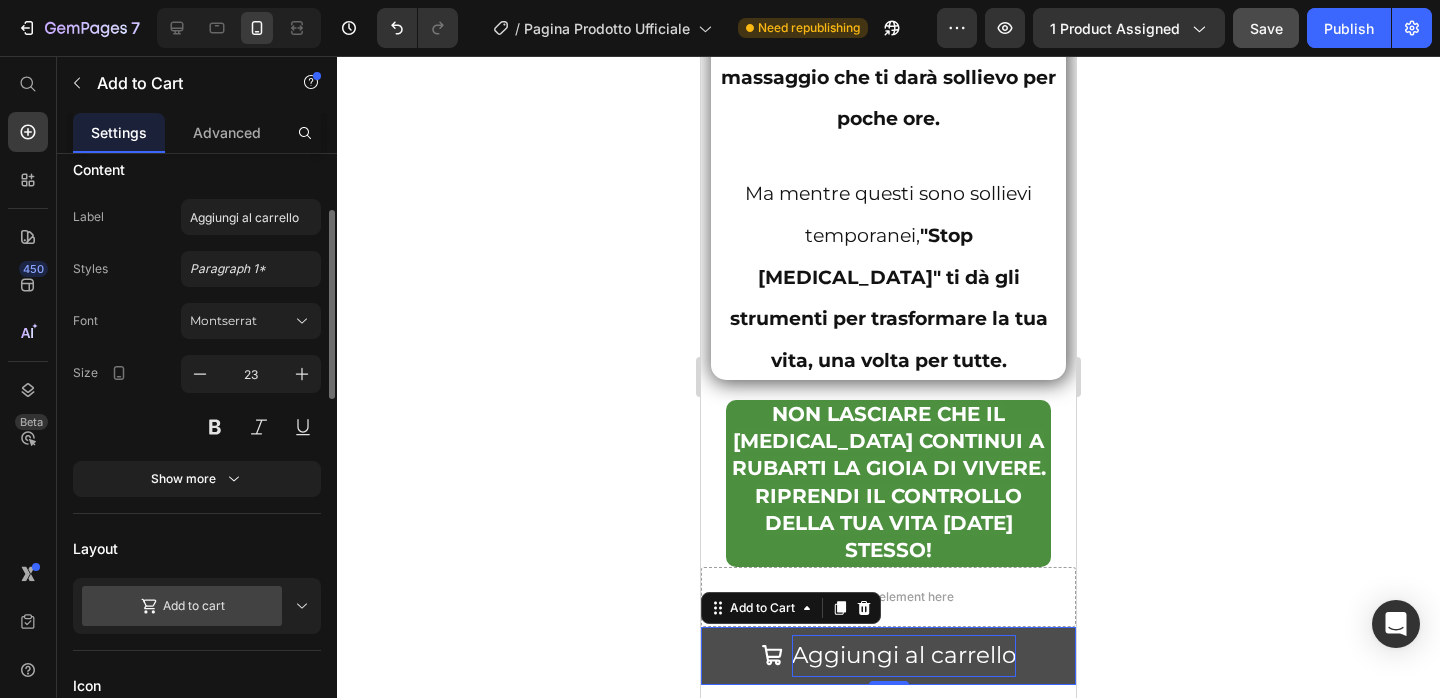 click on "Aggiungi al carrello" at bounding box center (904, 655) 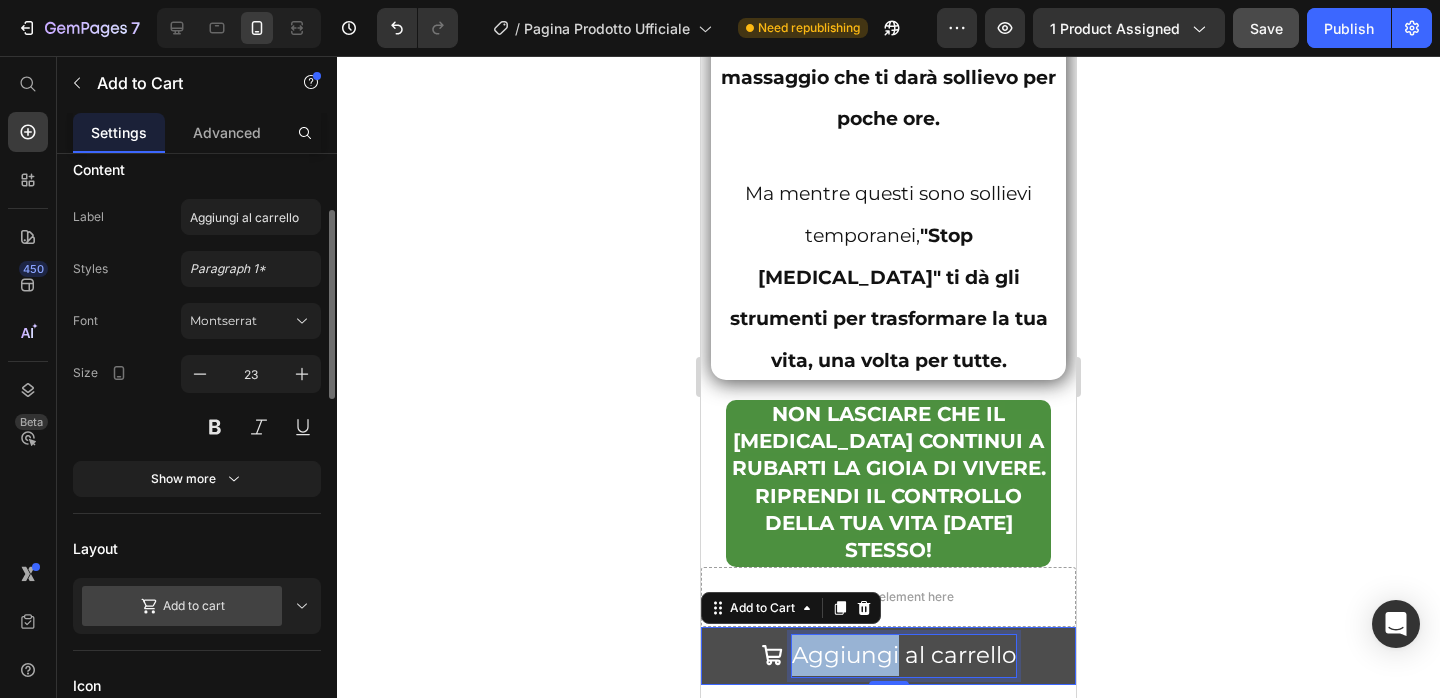 click on "Aggiungi al carrello" at bounding box center (904, 655) 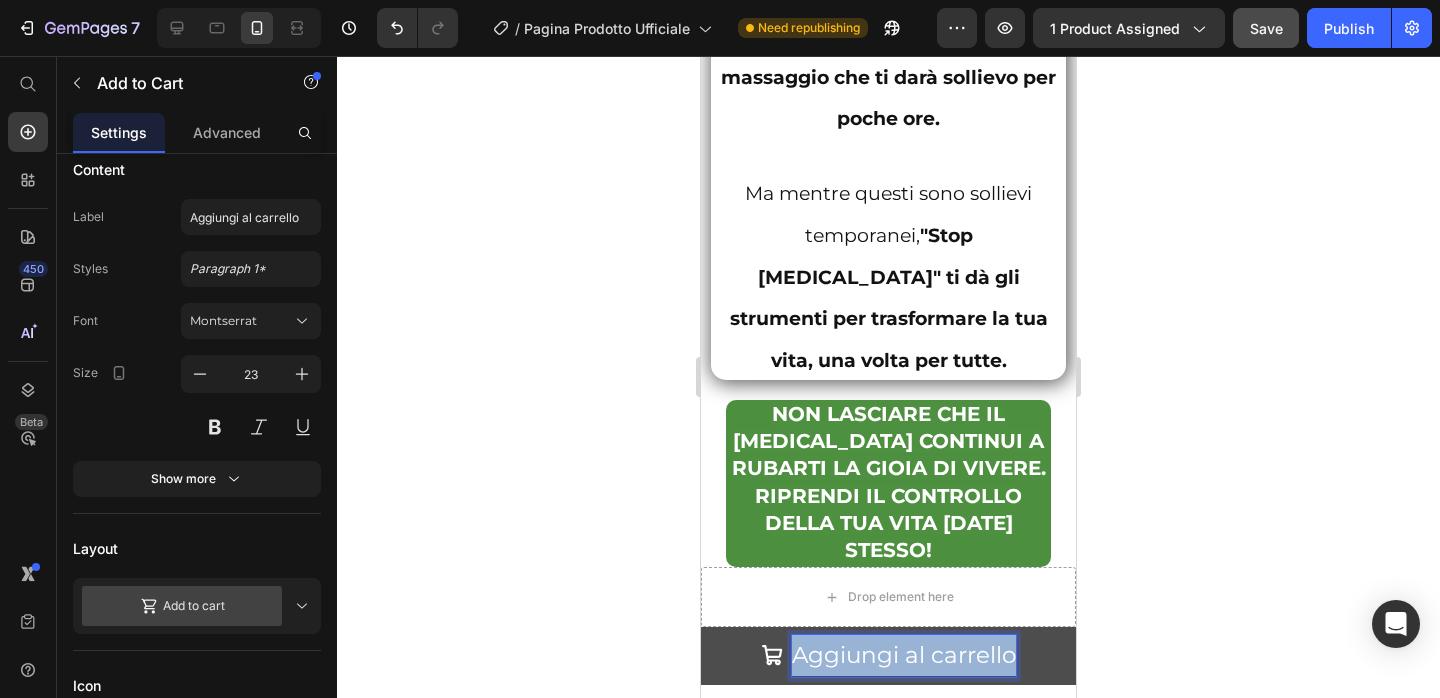 click on "Aggiungi al carrello" at bounding box center (904, 655) 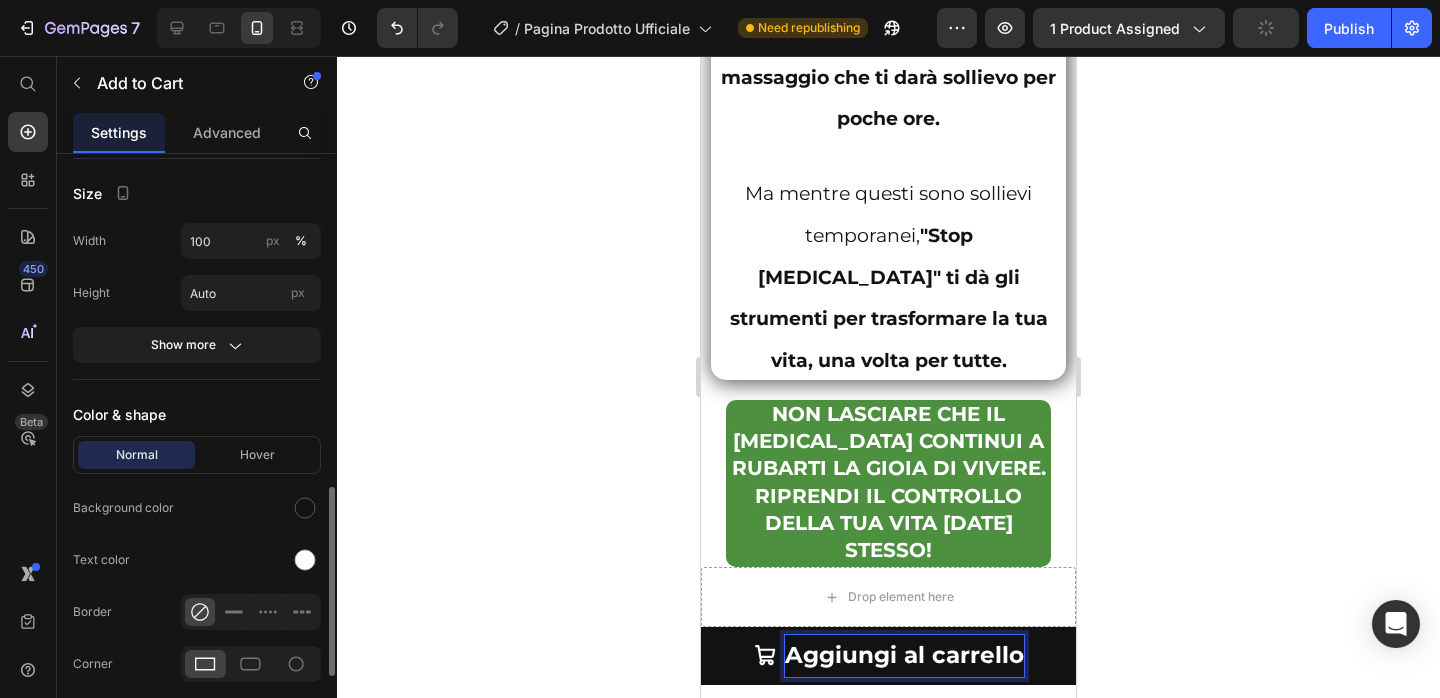 scroll, scrollTop: 1022, scrollLeft: 0, axis: vertical 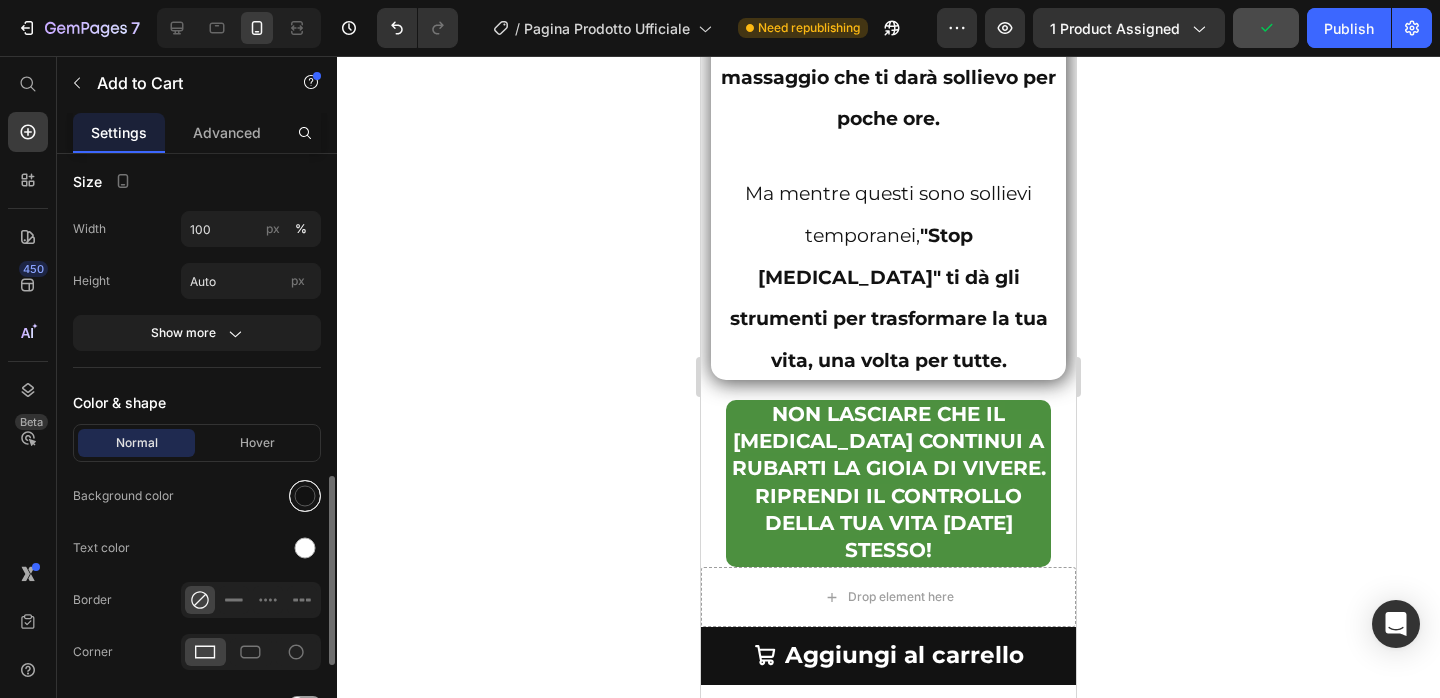 click at bounding box center (305, 496) 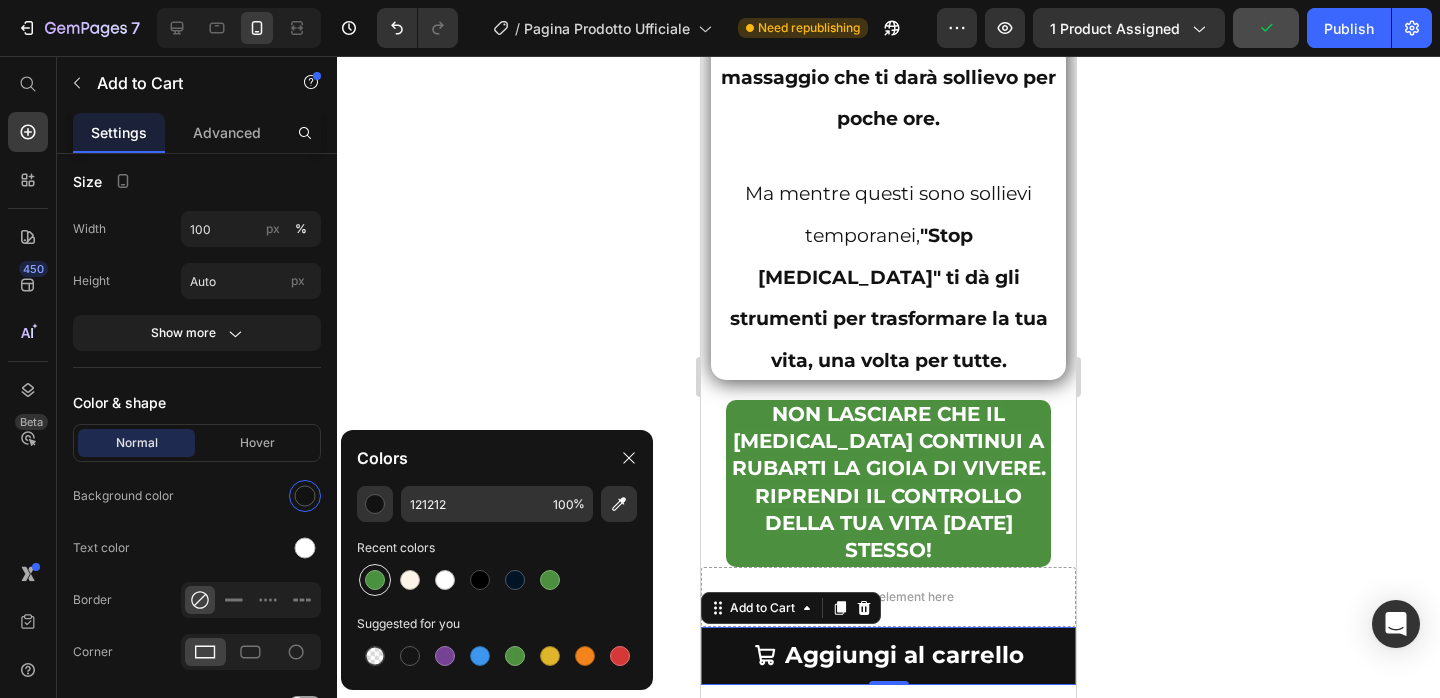 click at bounding box center [375, 580] 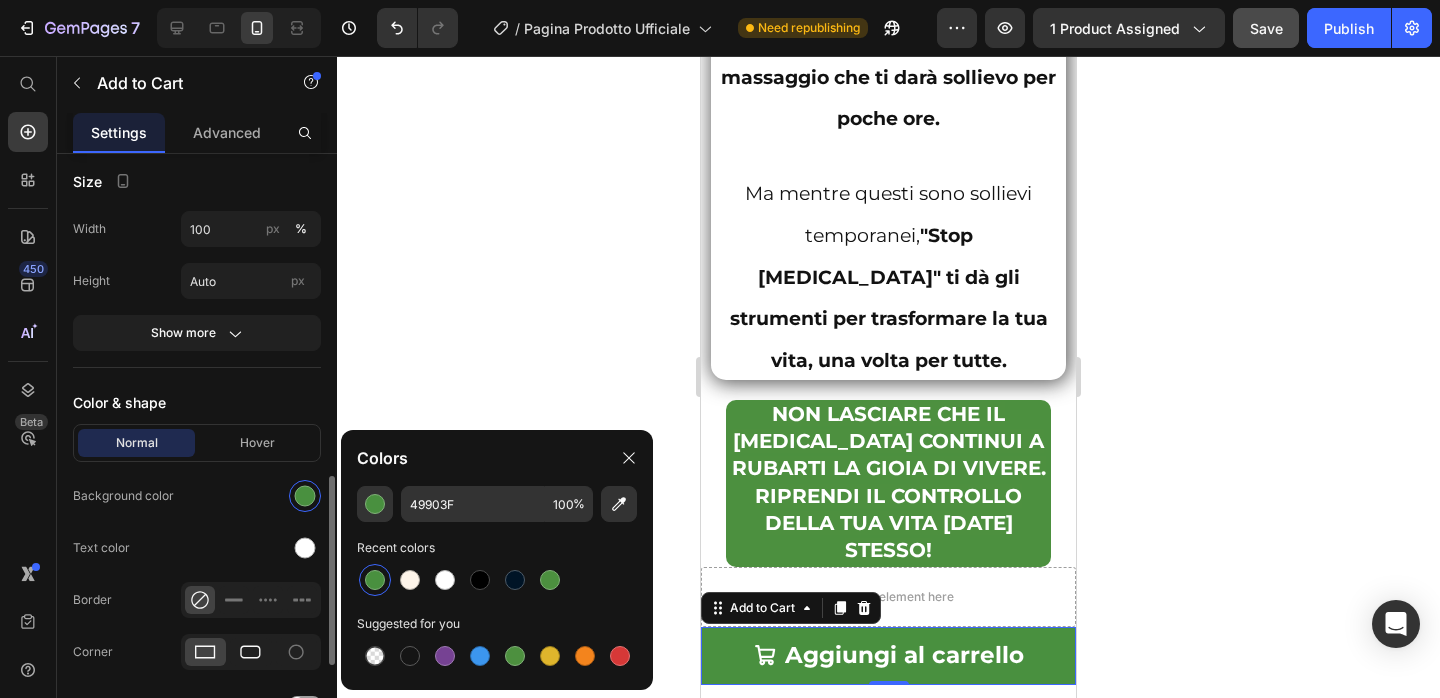 click 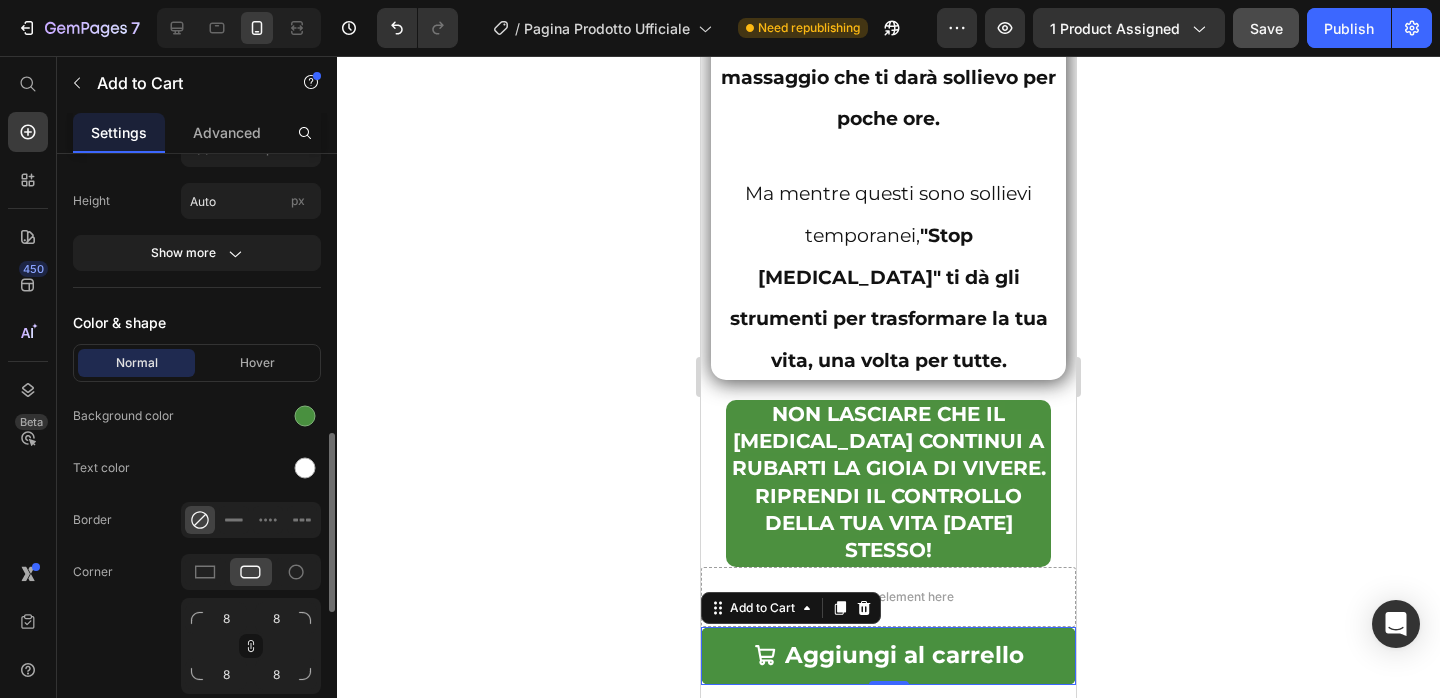 scroll, scrollTop: 1127, scrollLeft: 0, axis: vertical 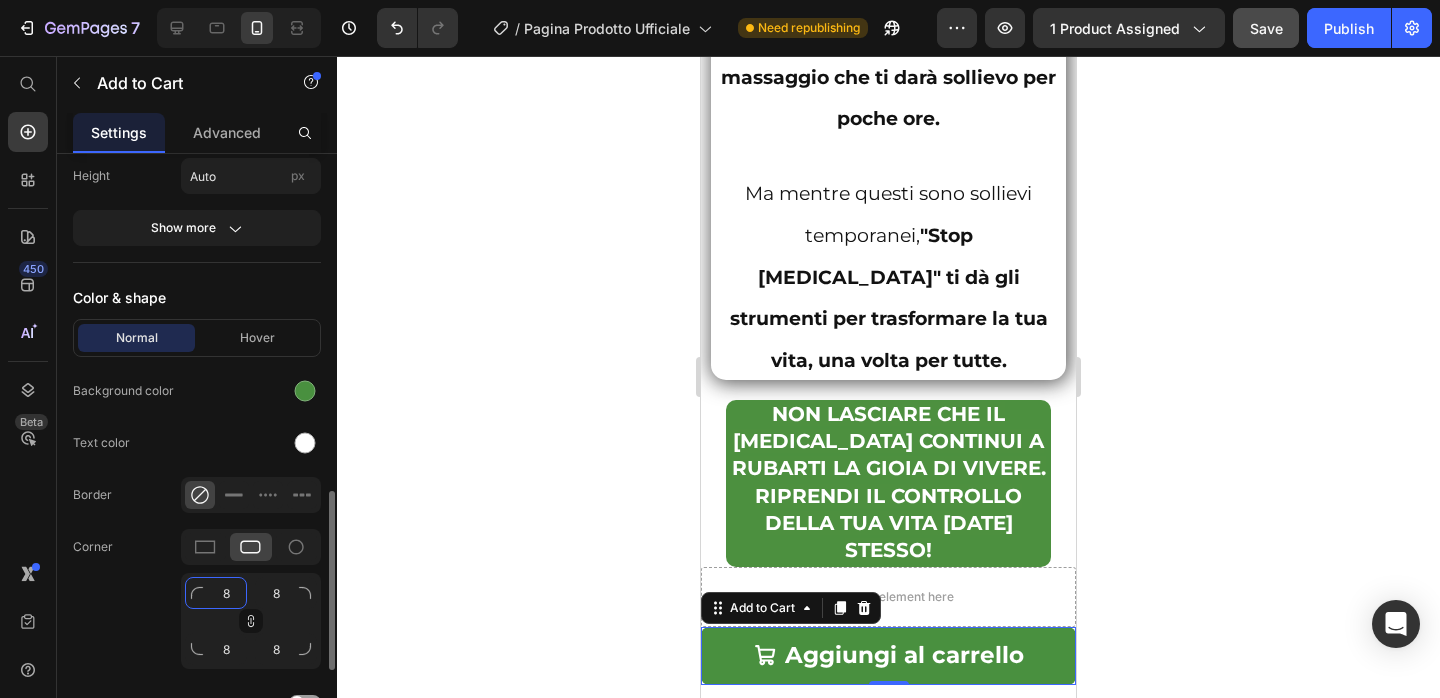 click on "8" 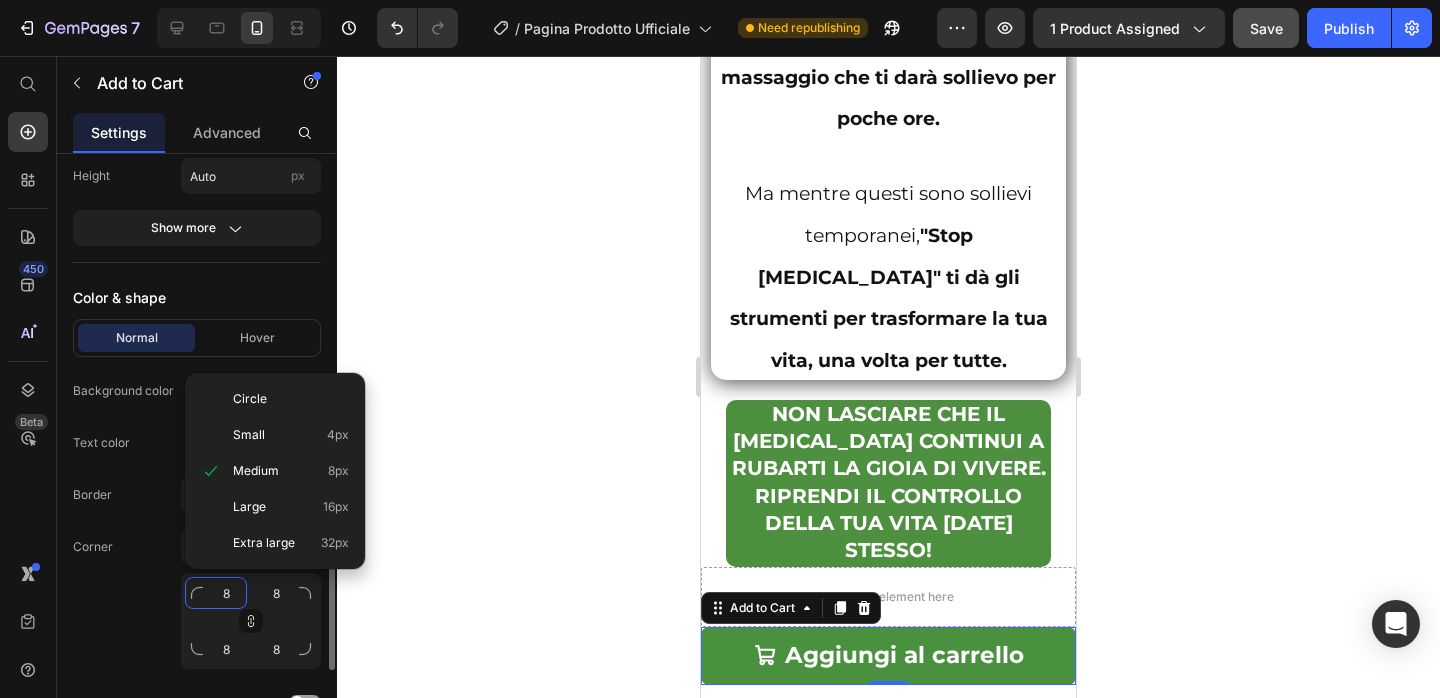 type on "1" 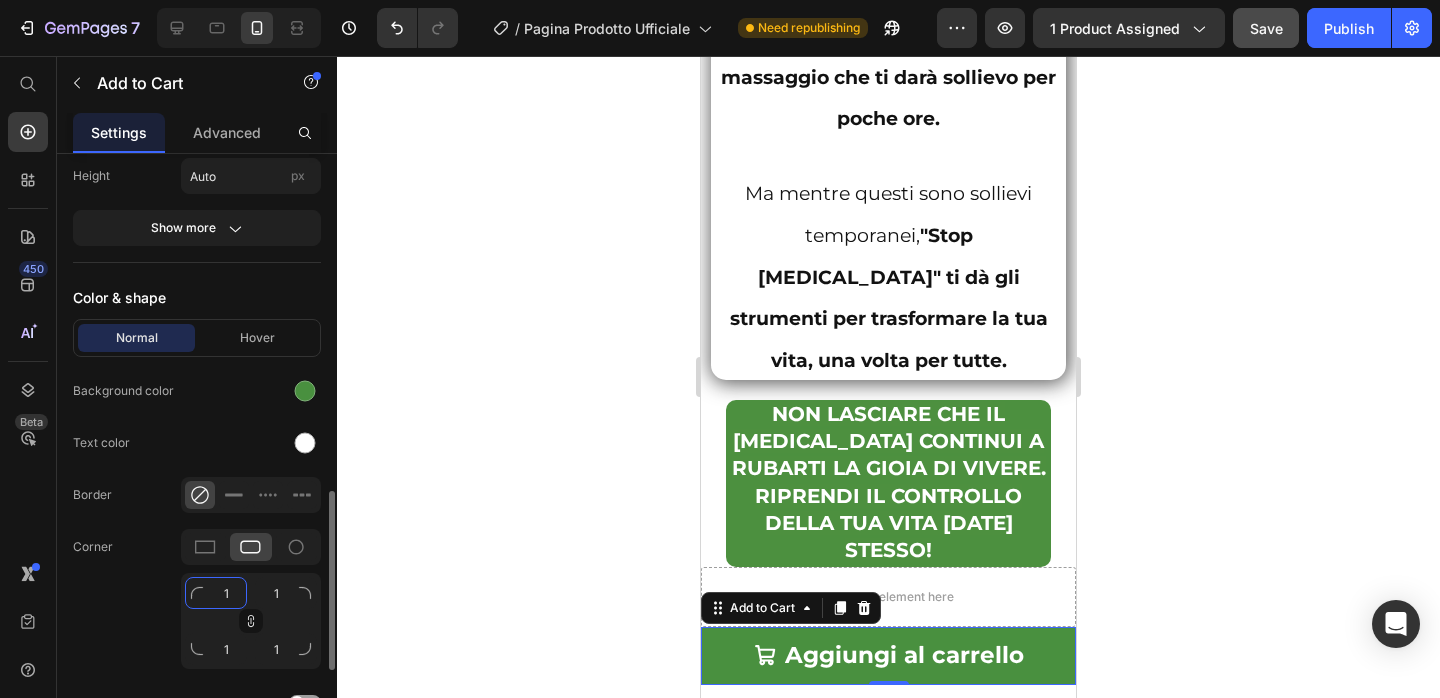 type on "15" 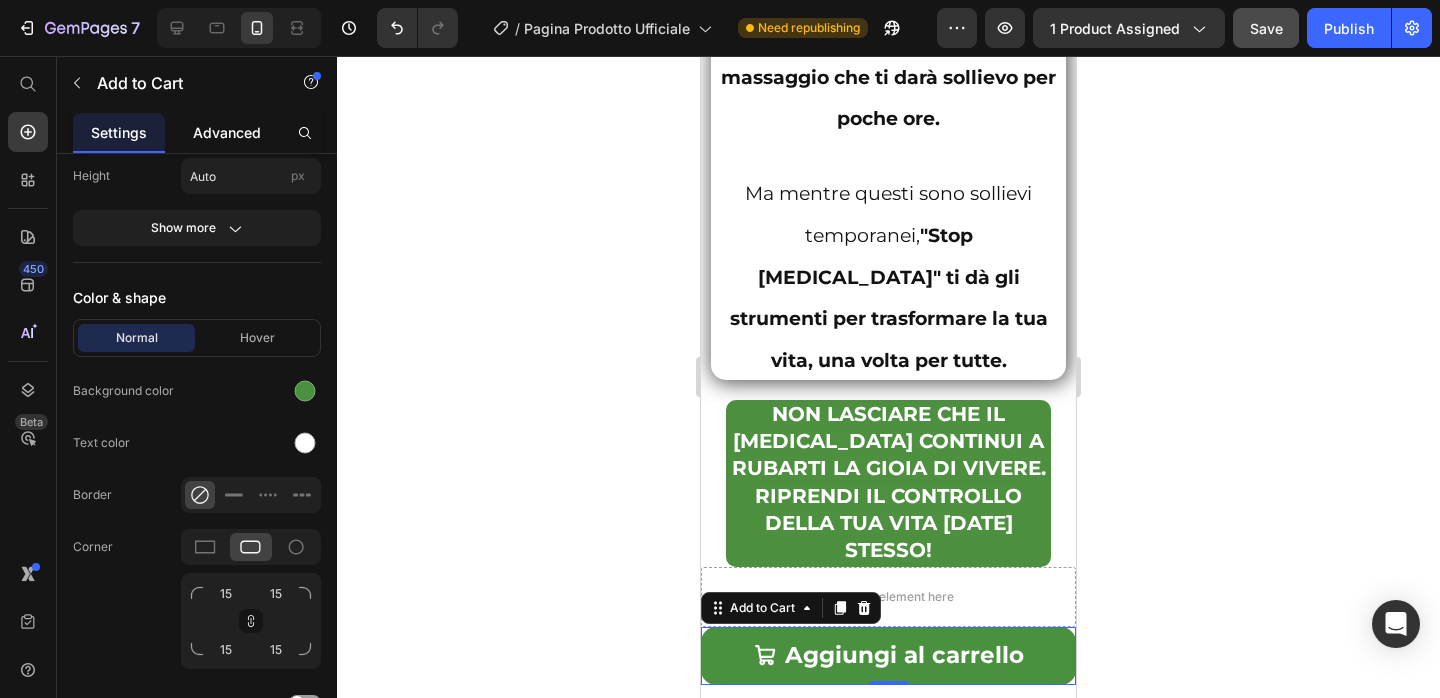 click on "Advanced" at bounding box center [227, 132] 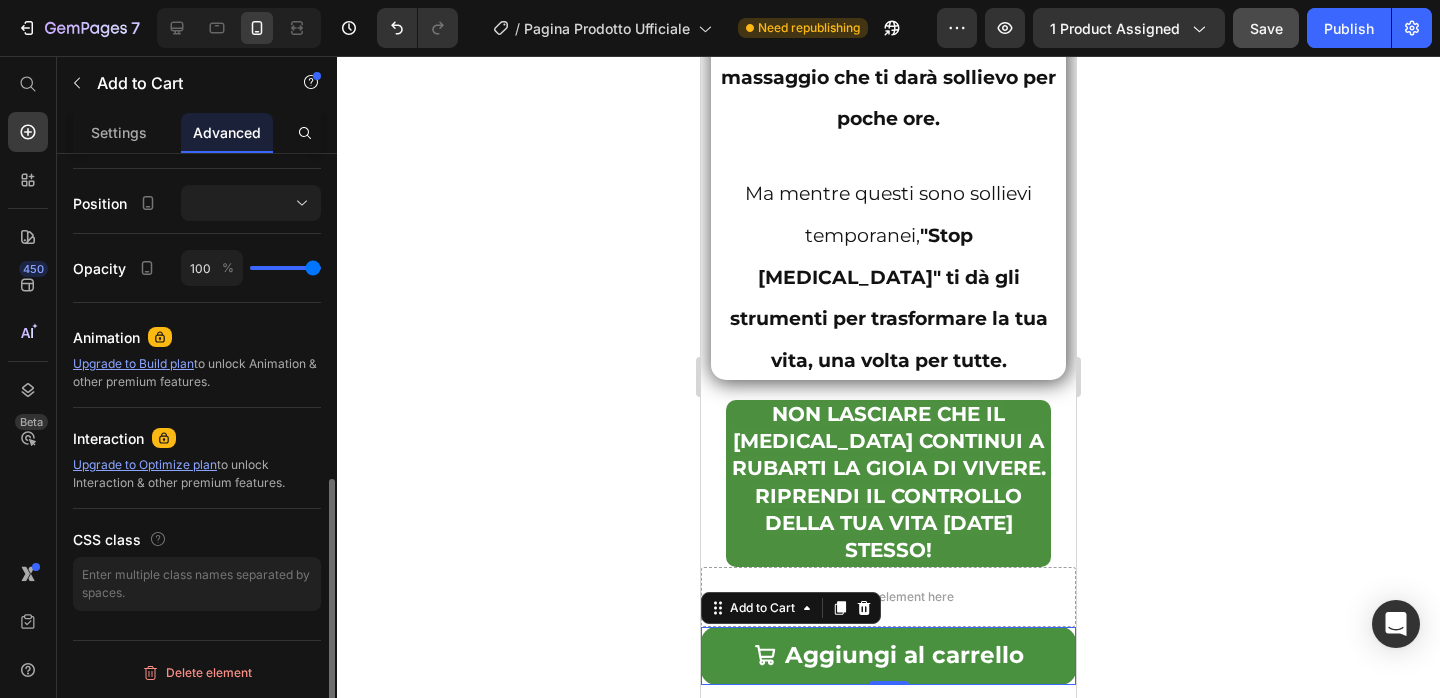 scroll, scrollTop: 0, scrollLeft: 0, axis: both 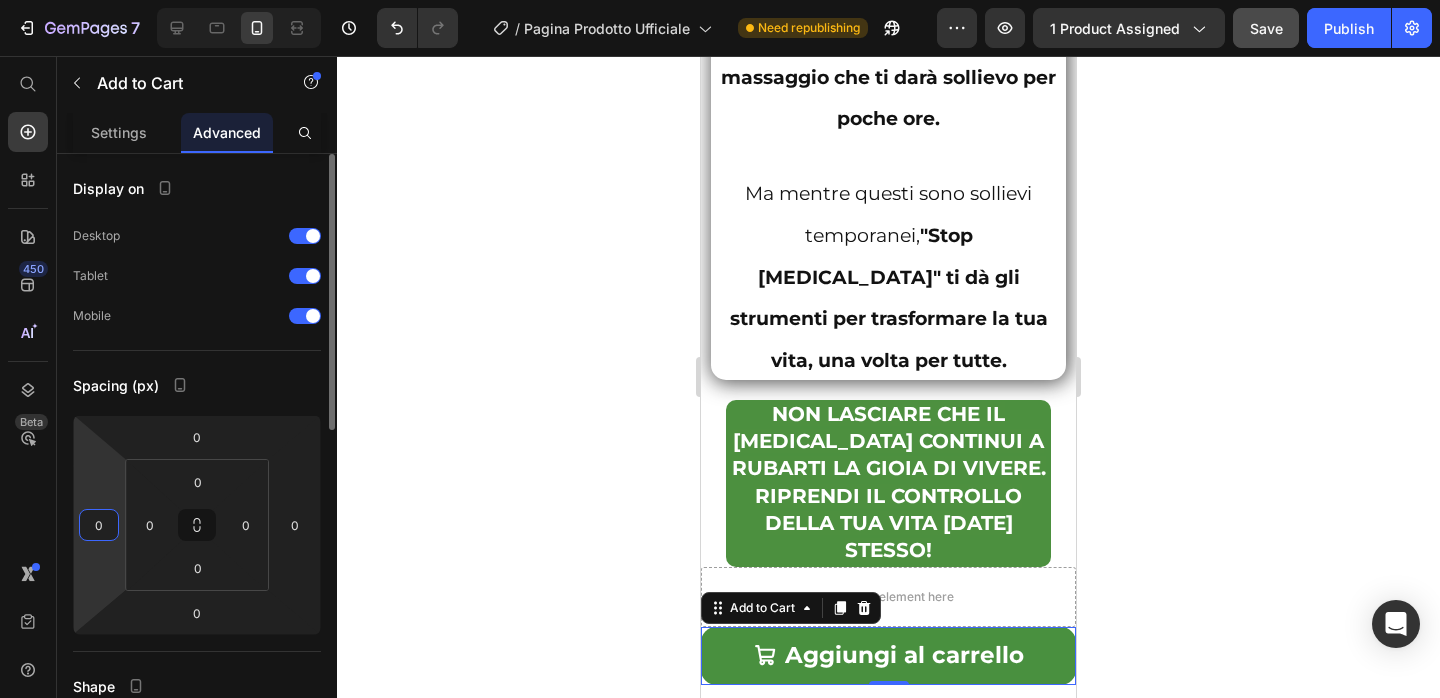 click on "0" at bounding box center (99, 525) 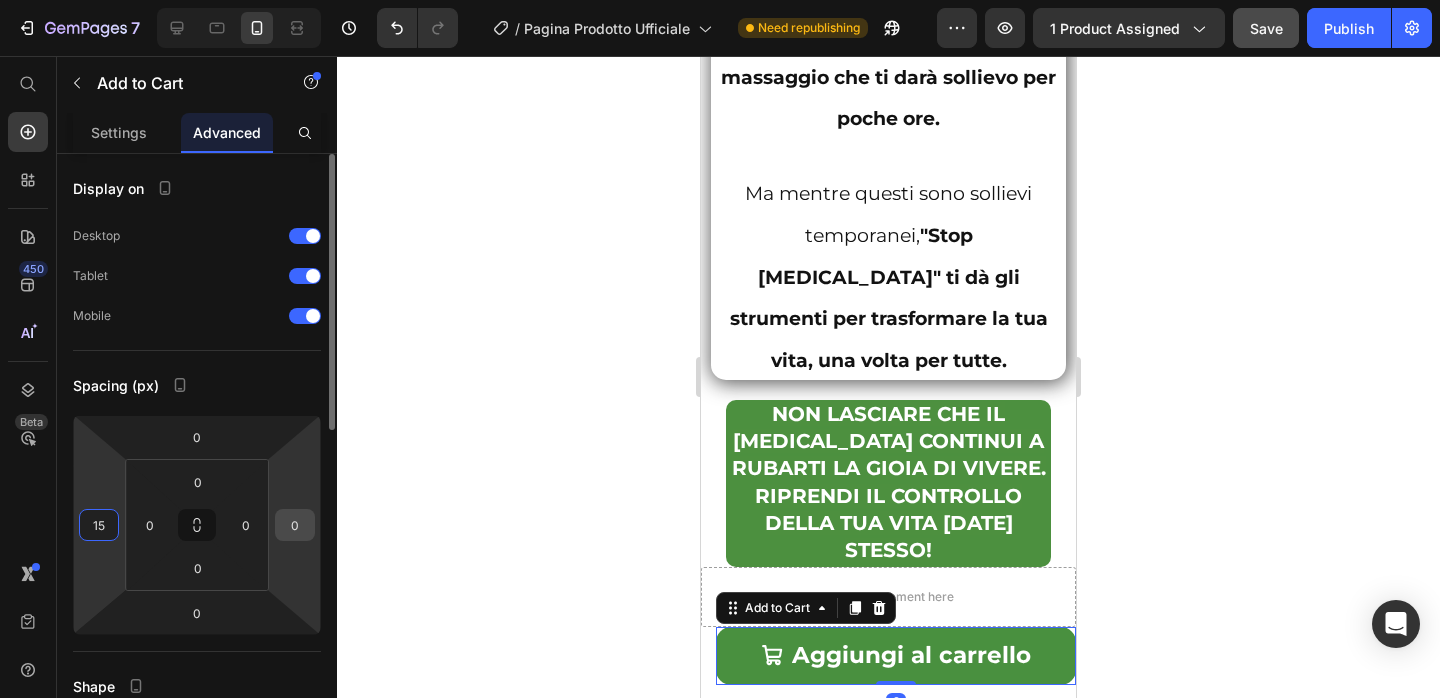type on "15" 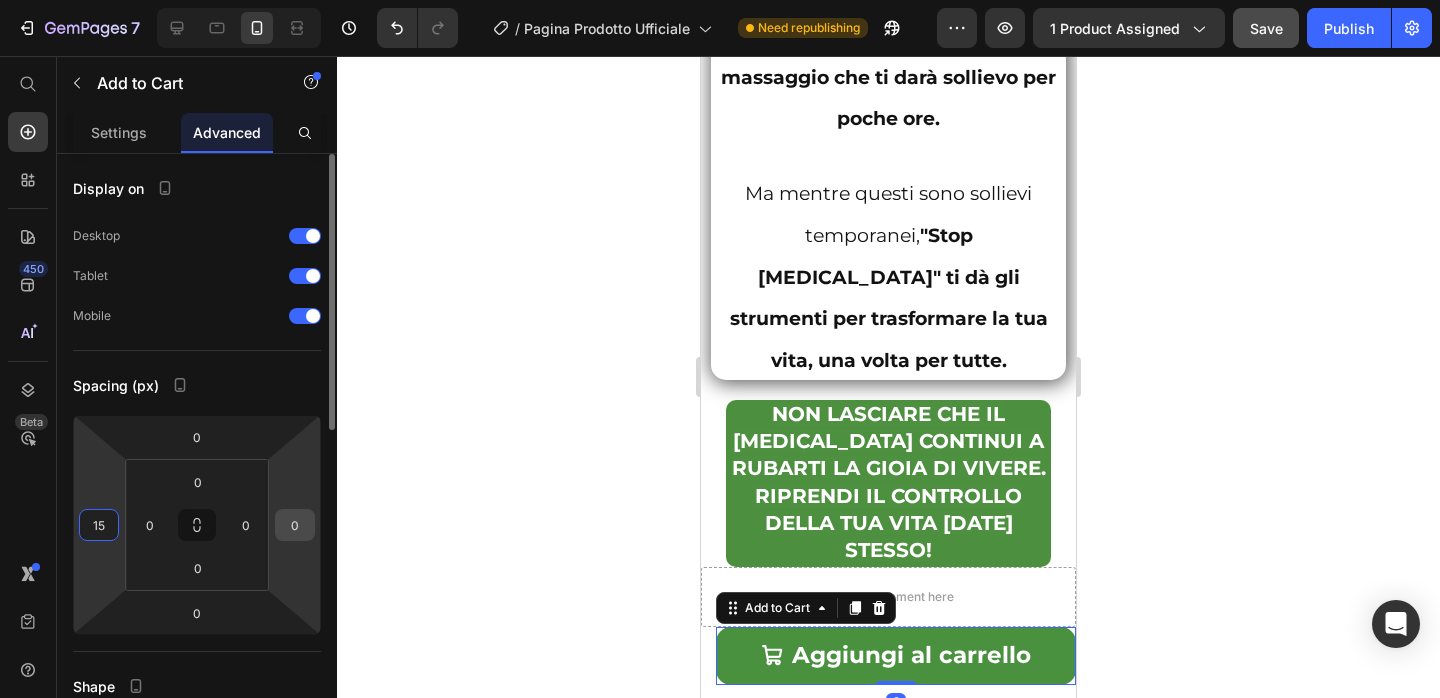 click on "0" at bounding box center (295, 525) 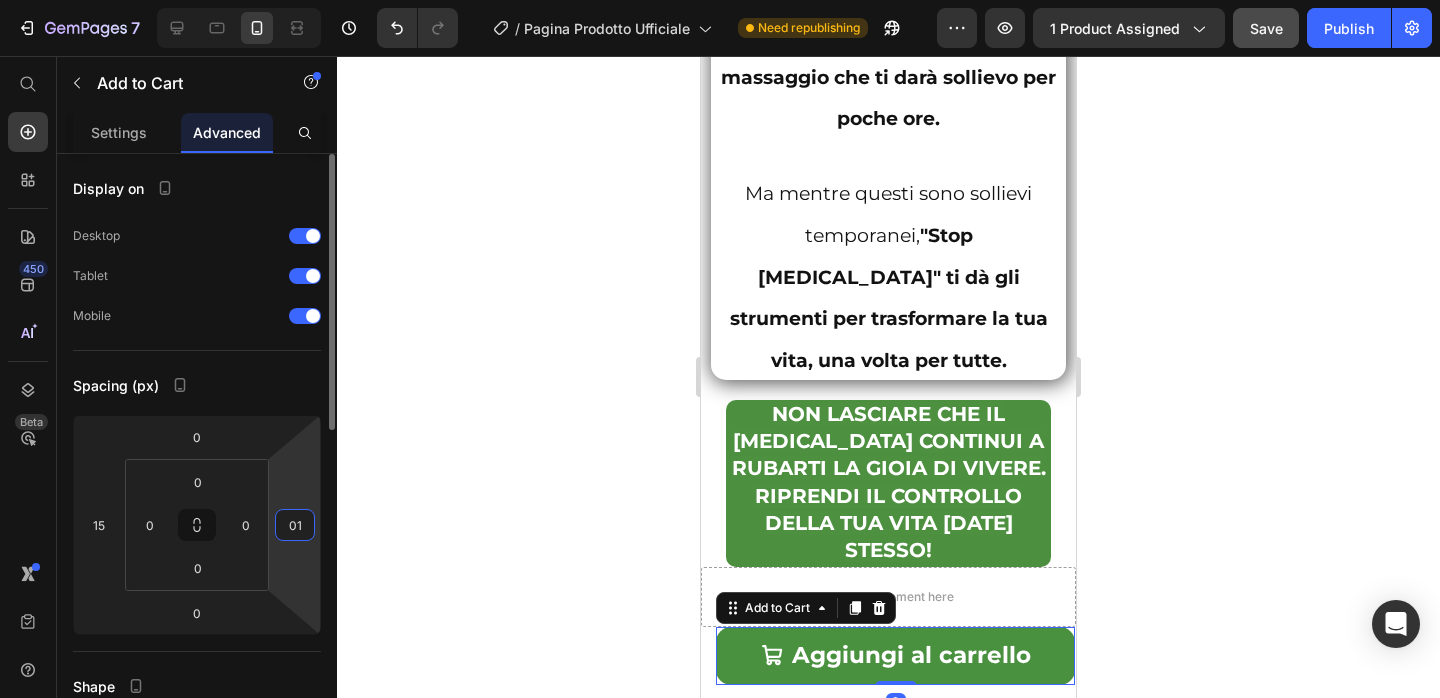 type on "5" 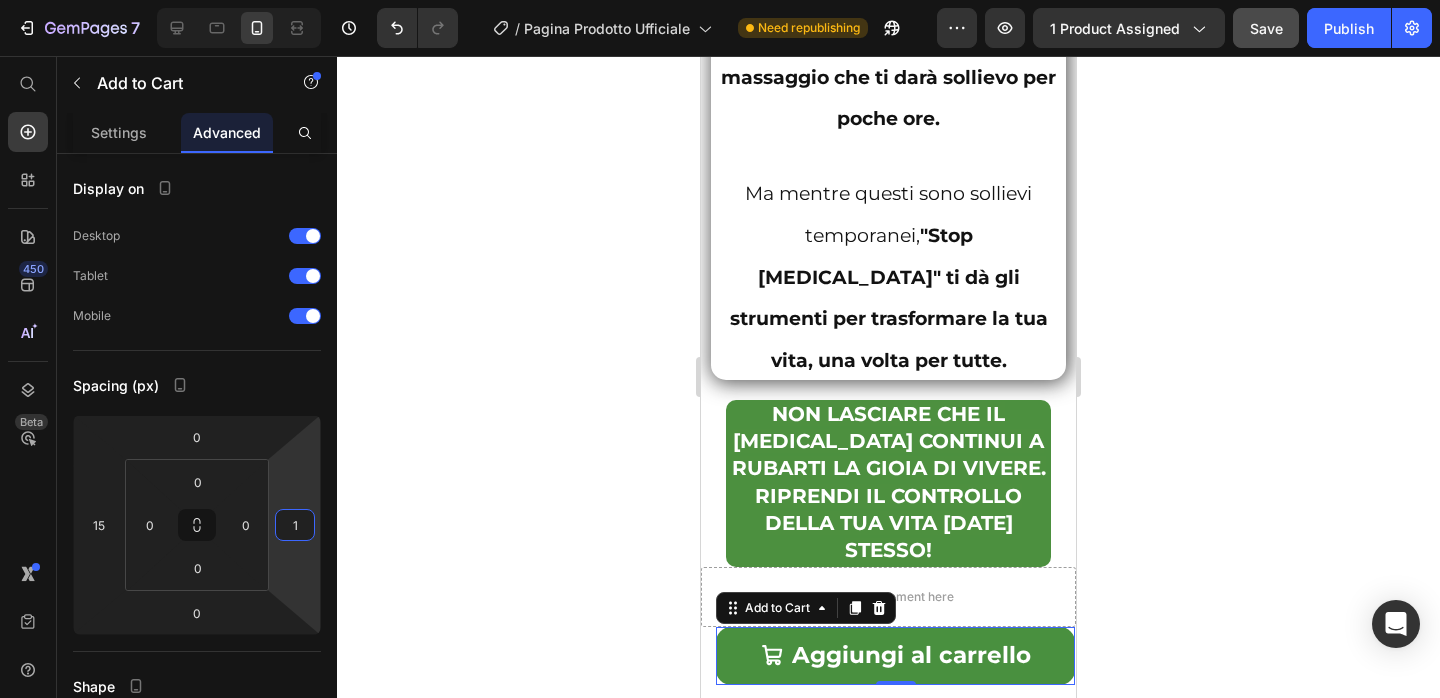 type on "15" 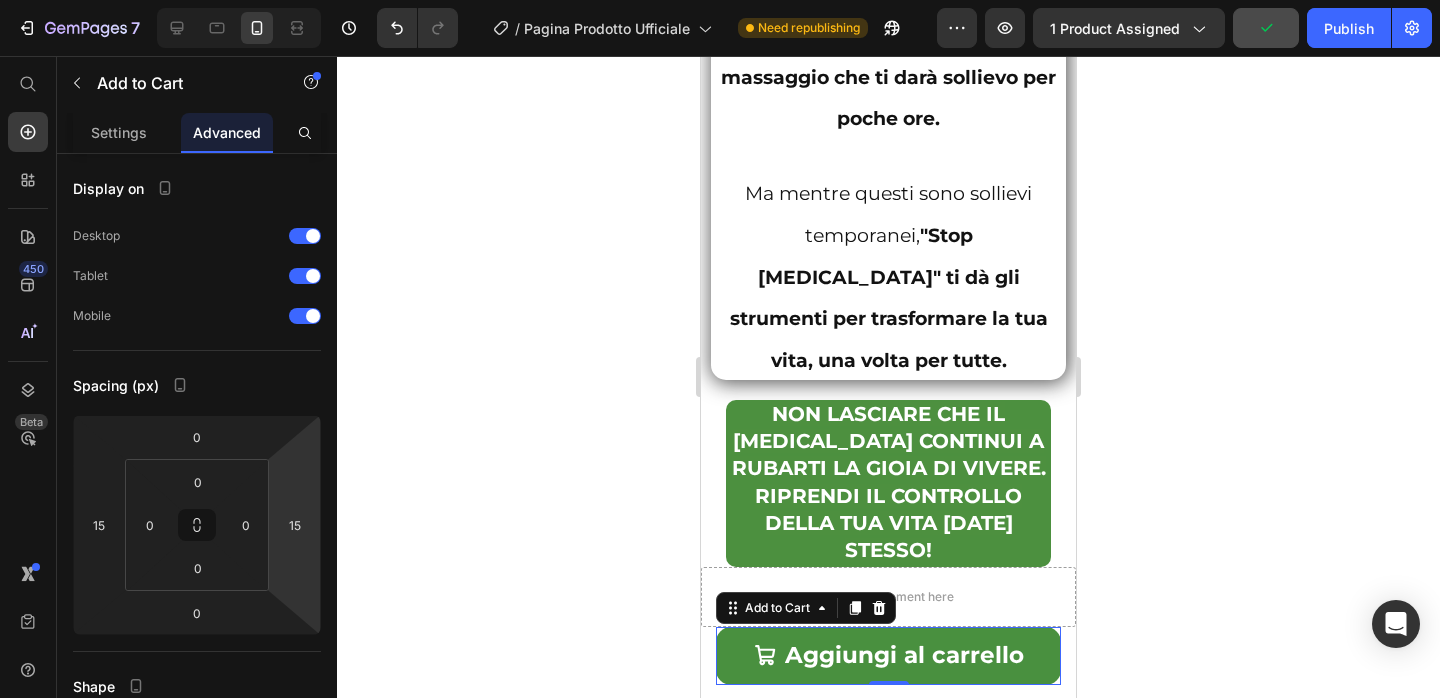 drag, startPoint x: 623, startPoint y: 489, endPoint x: 20, endPoint y: 429, distance: 605.9777 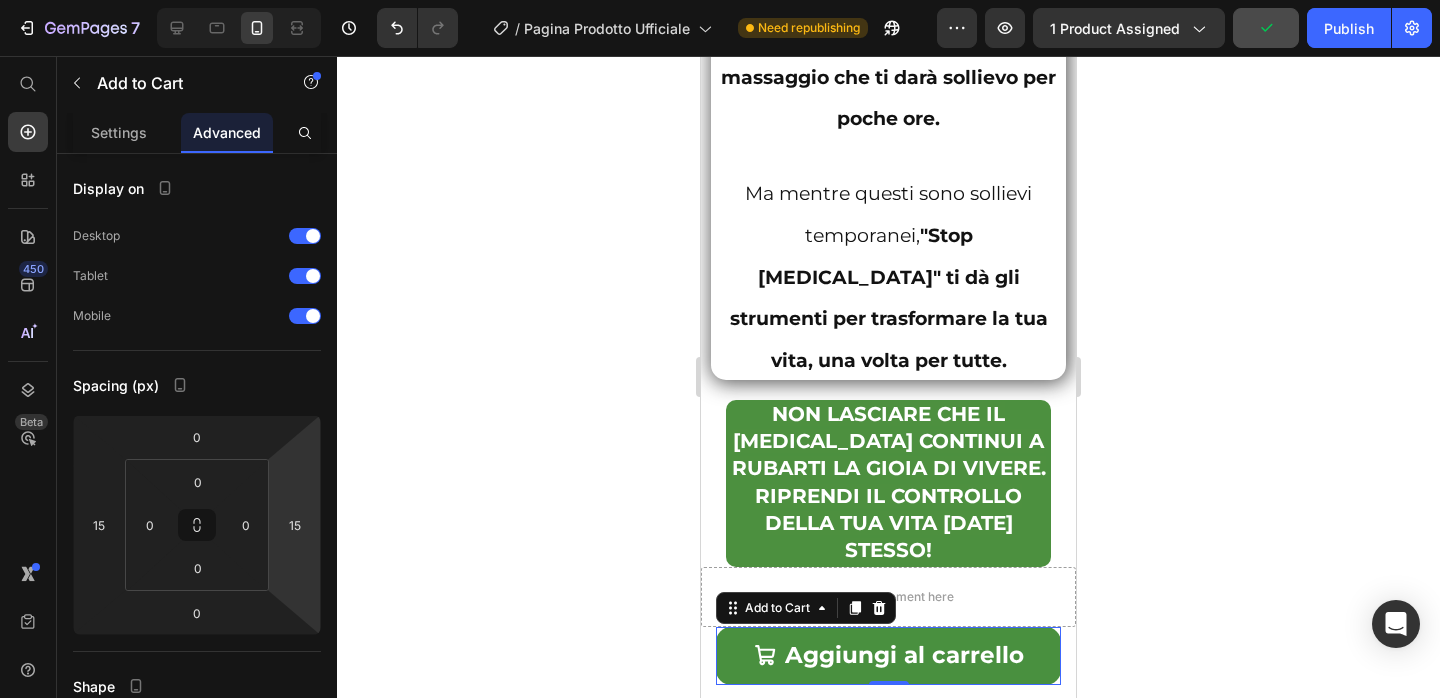 click 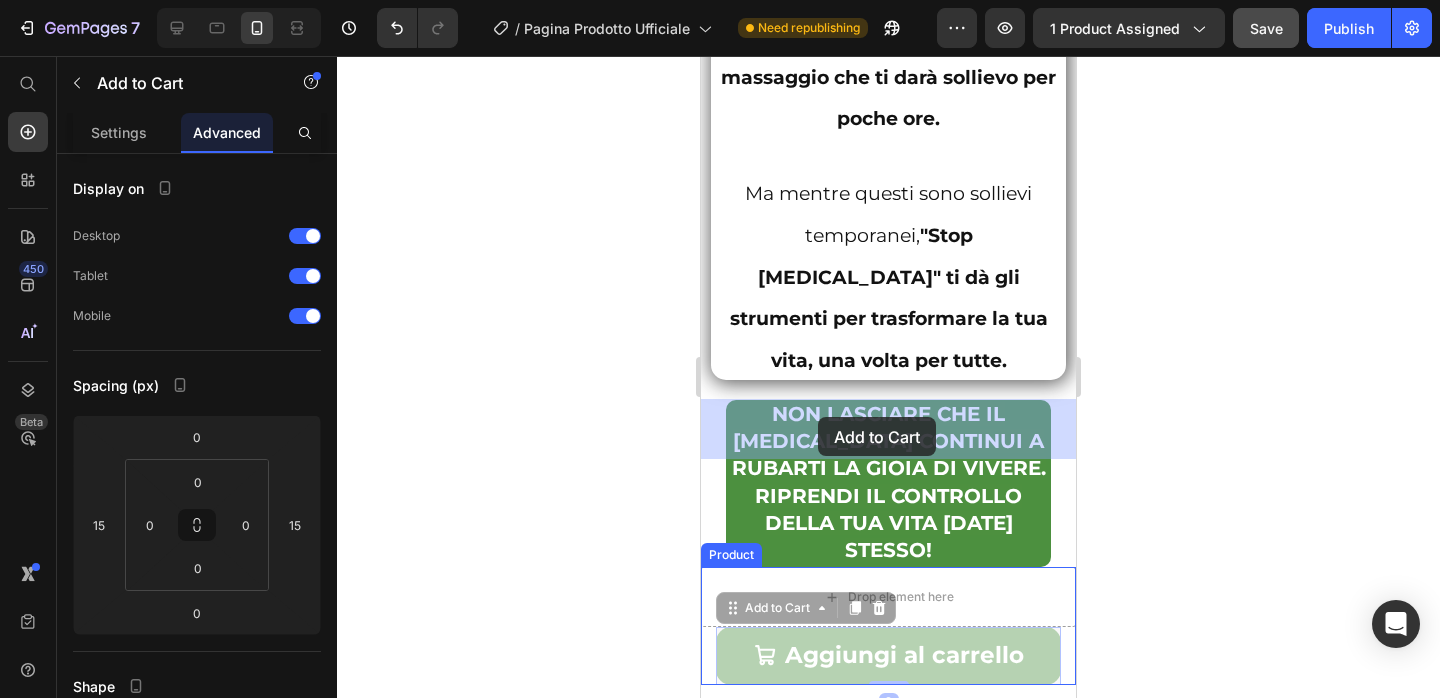 drag, startPoint x: 818, startPoint y: 485, endPoint x: 817, endPoint y: 423, distance: 62.008064 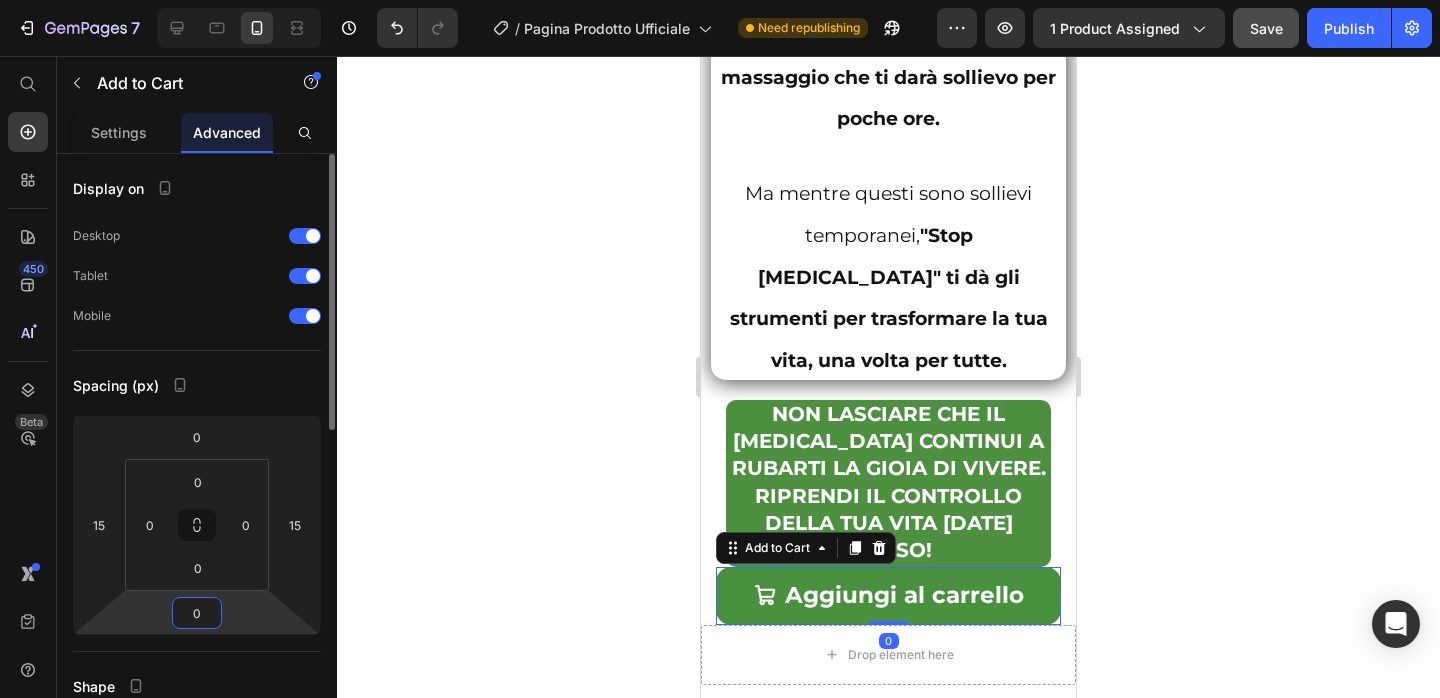 click on "0" at bounding box center [197, 613] 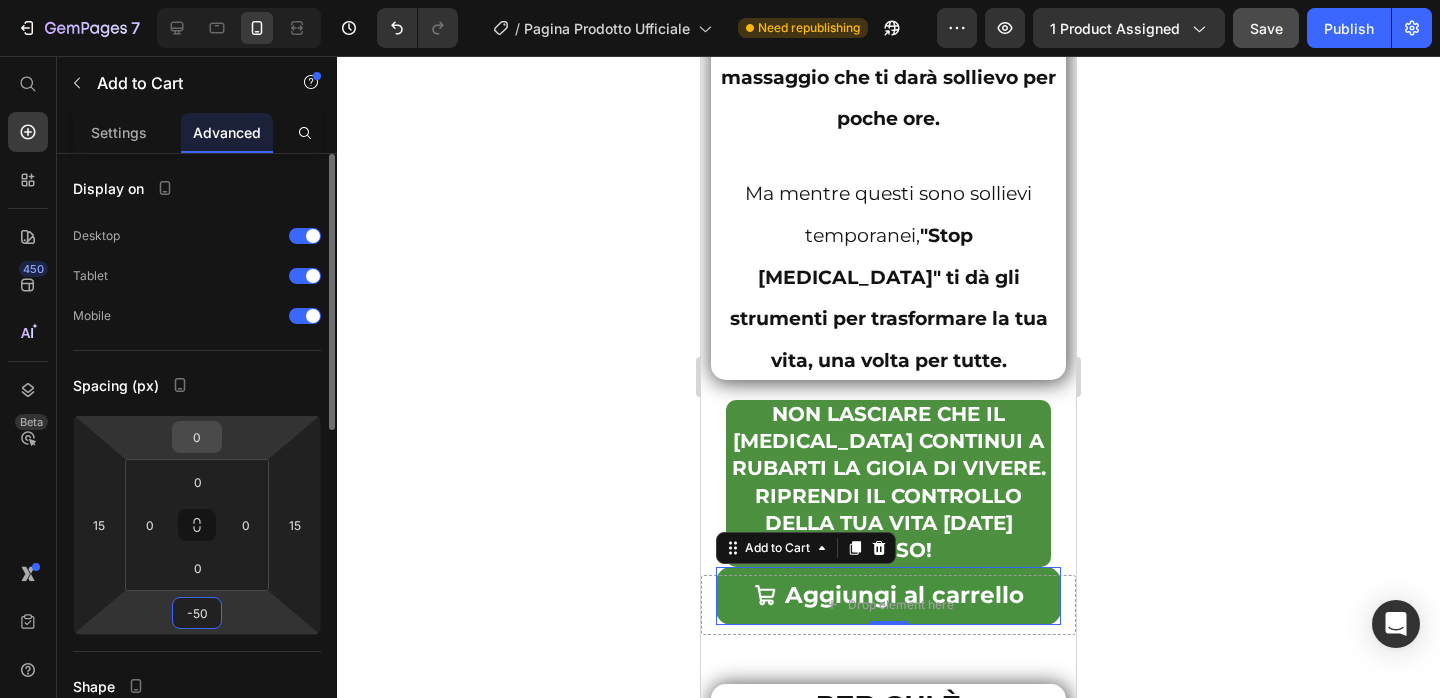type on "-50" 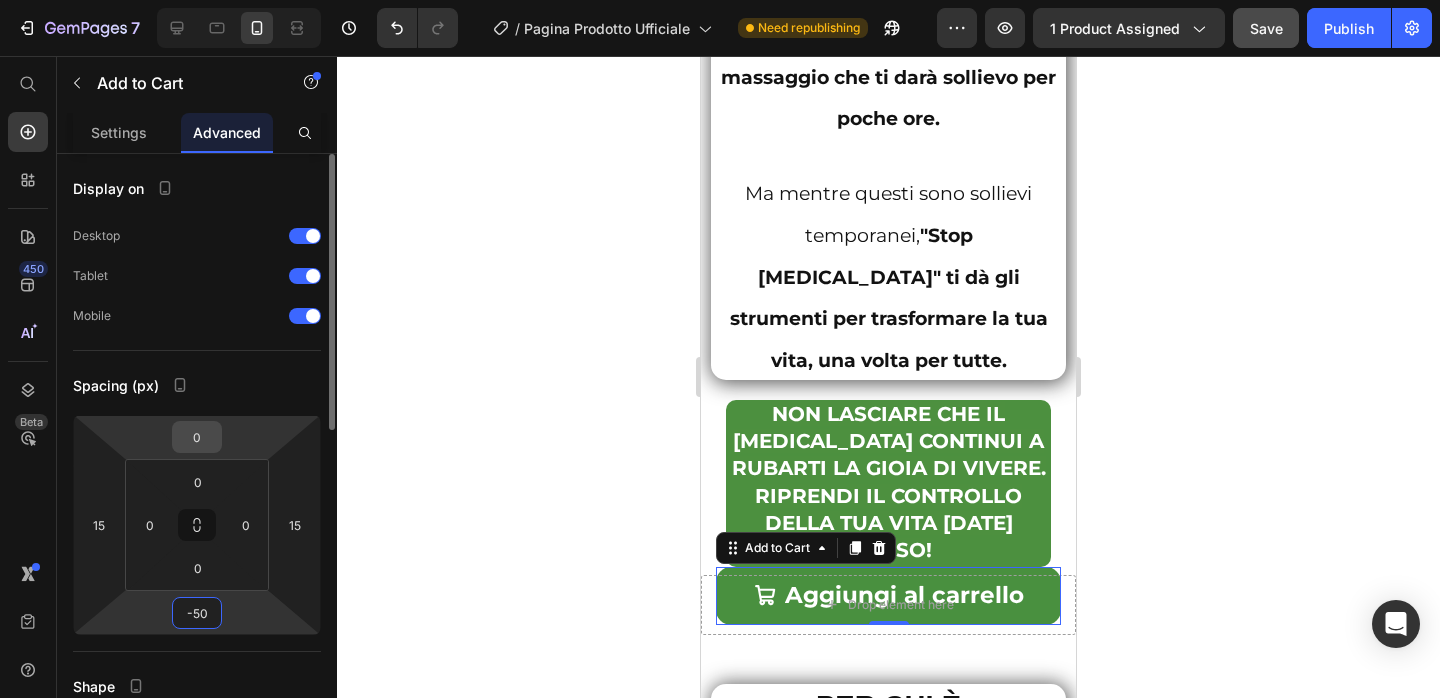 click on "0" at bounding box center (197, 437) 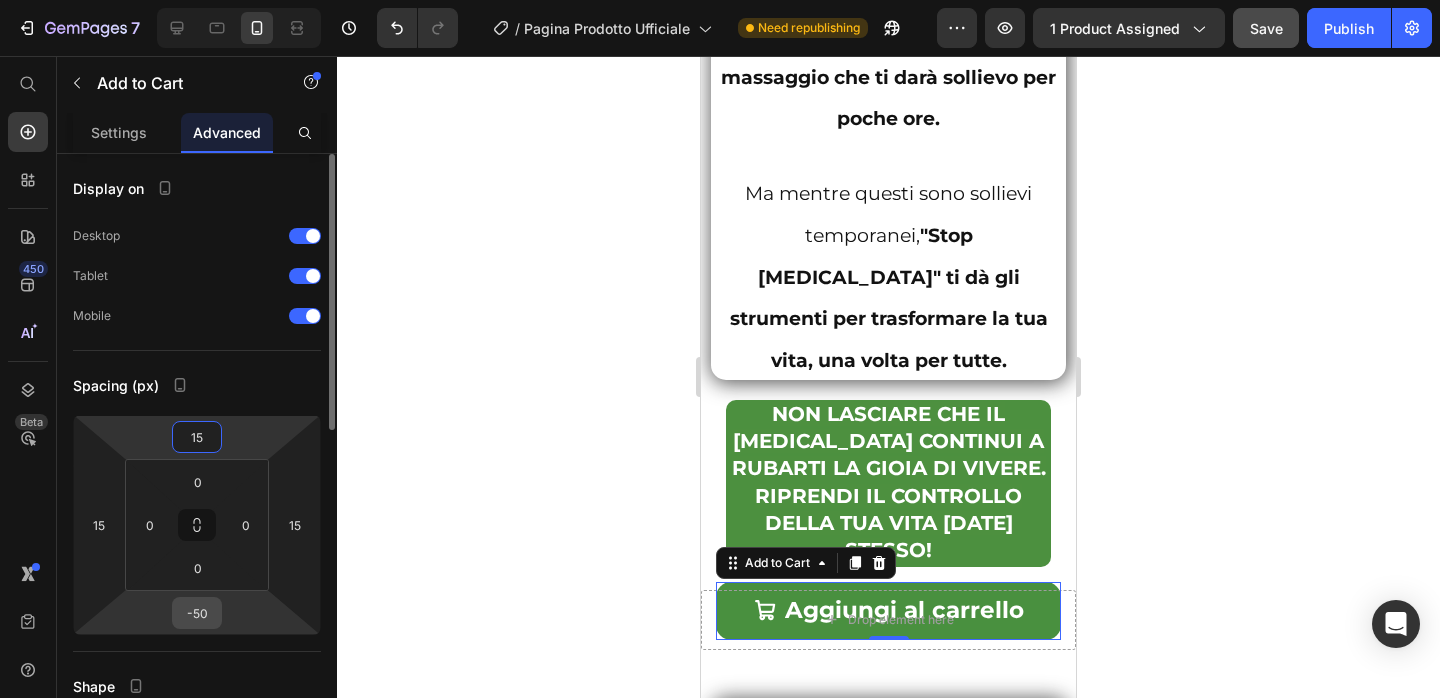 type on "15" 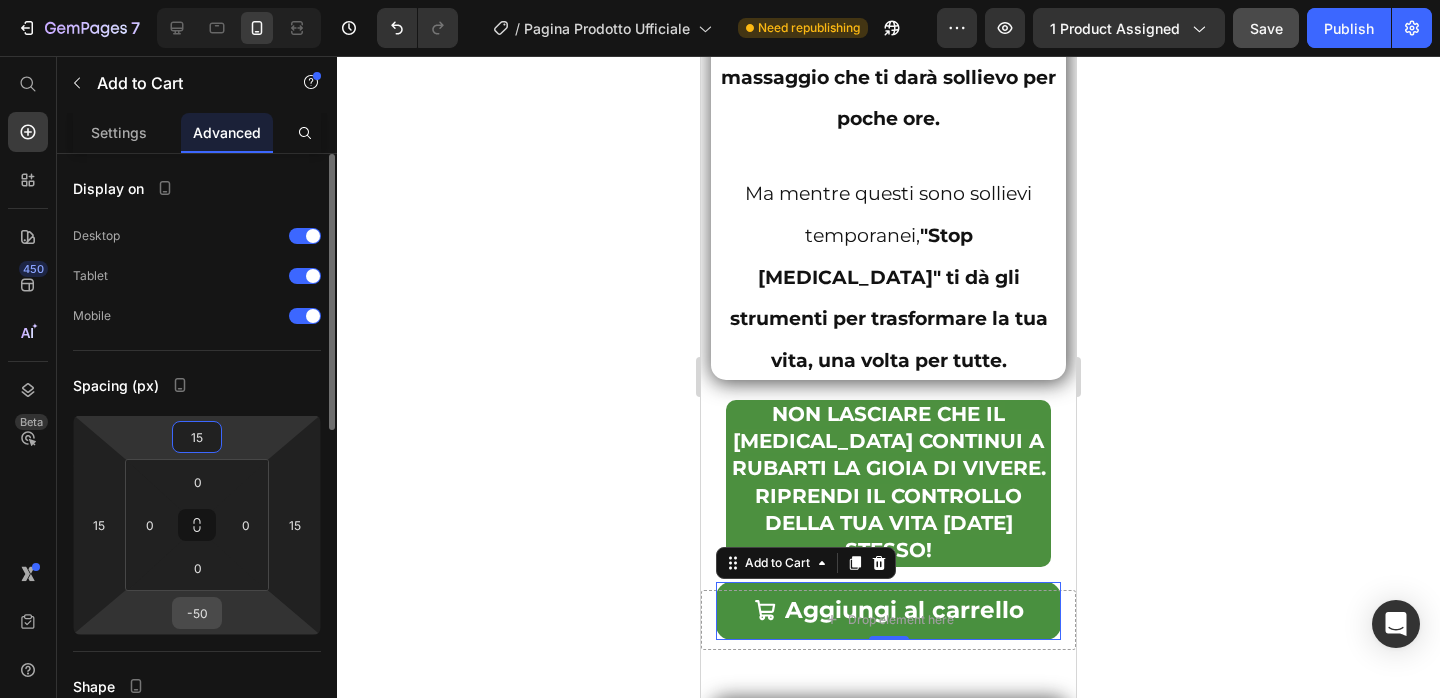 click on "-50" at bounding box center [197, 613] 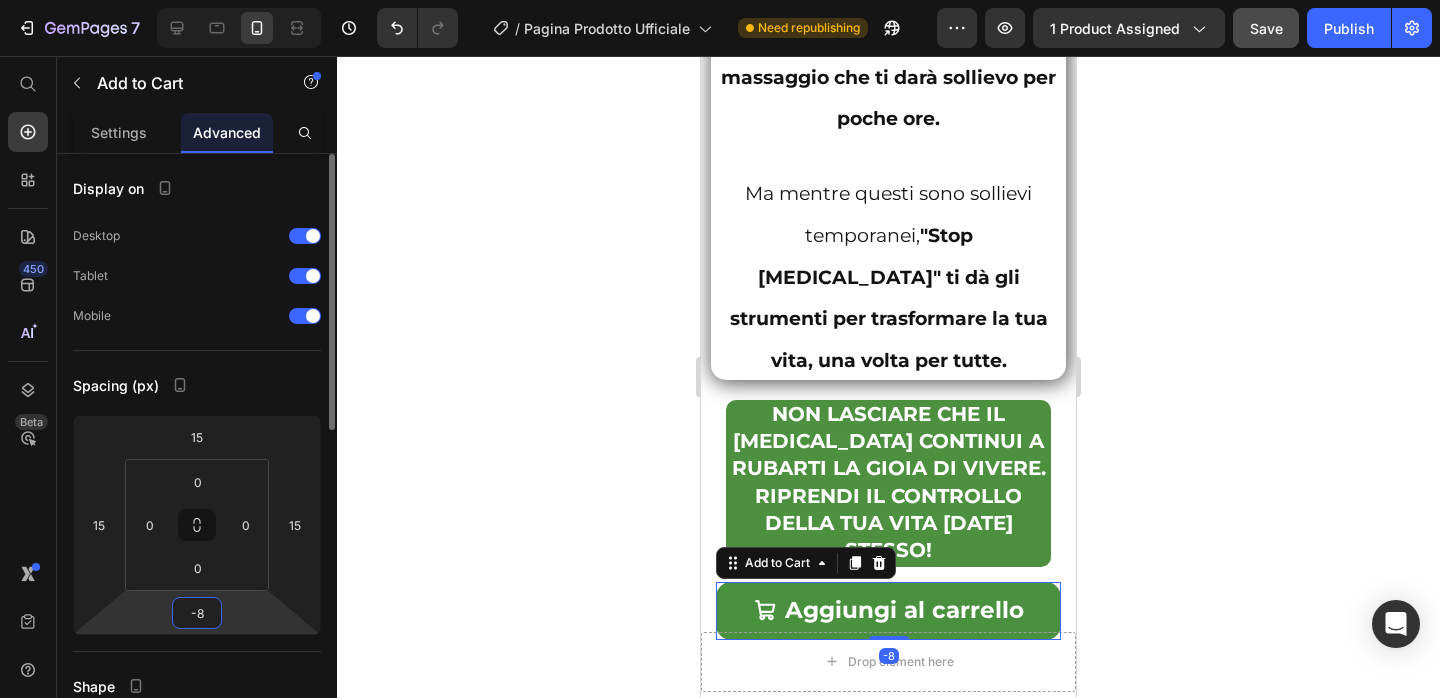 type on "-80" 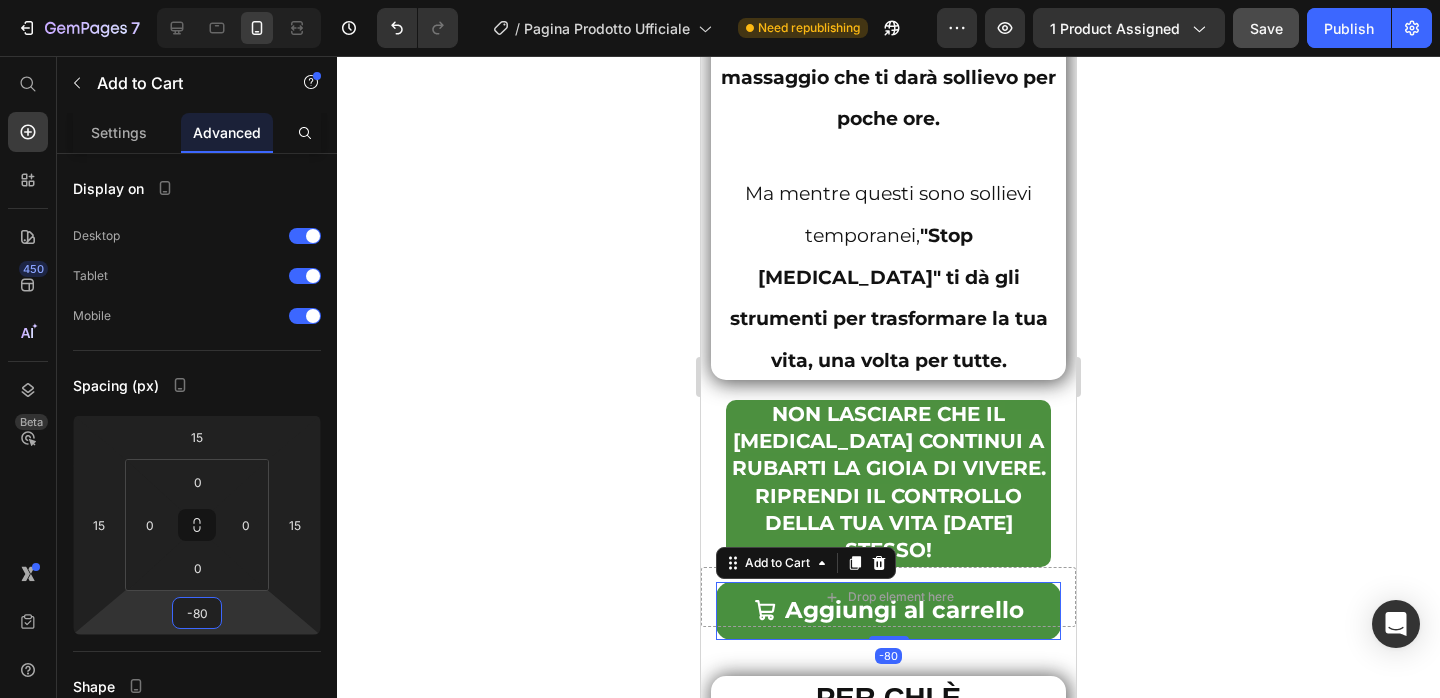 click 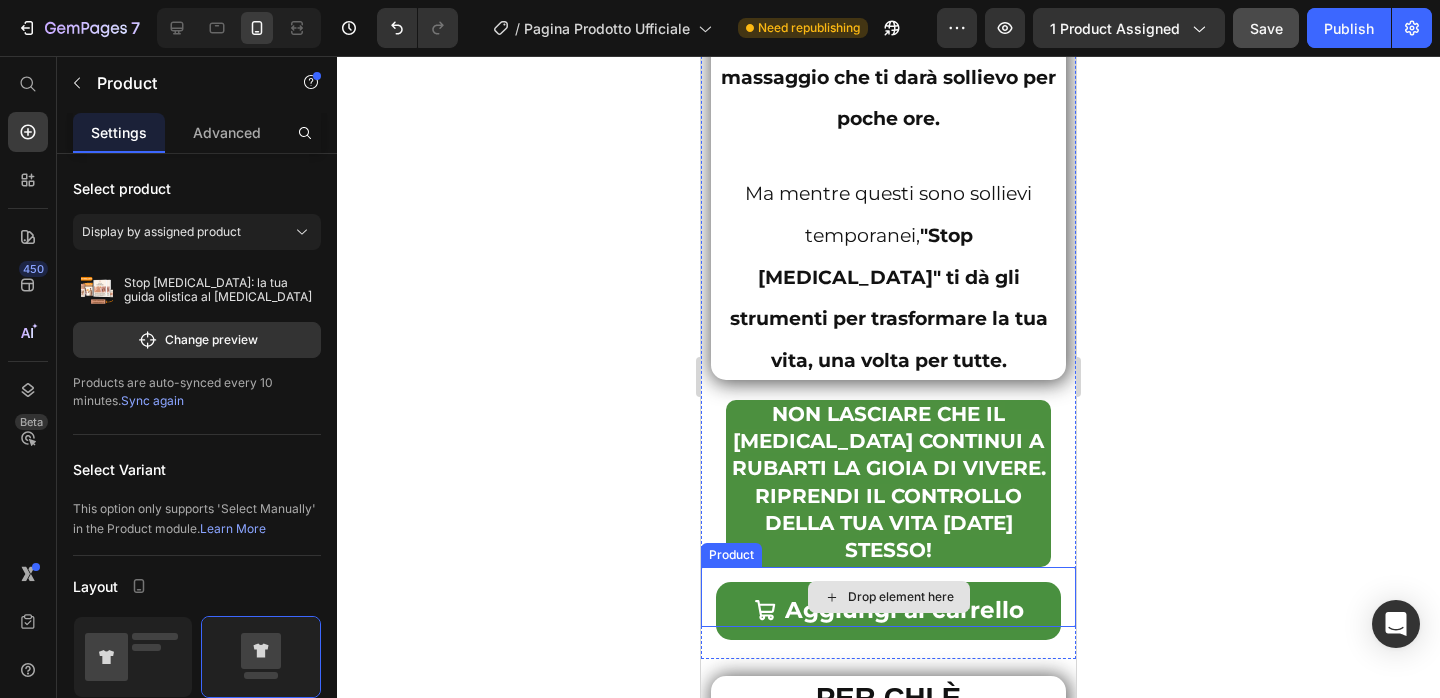 click on "Drop element here" at bounding box center [888, 597] 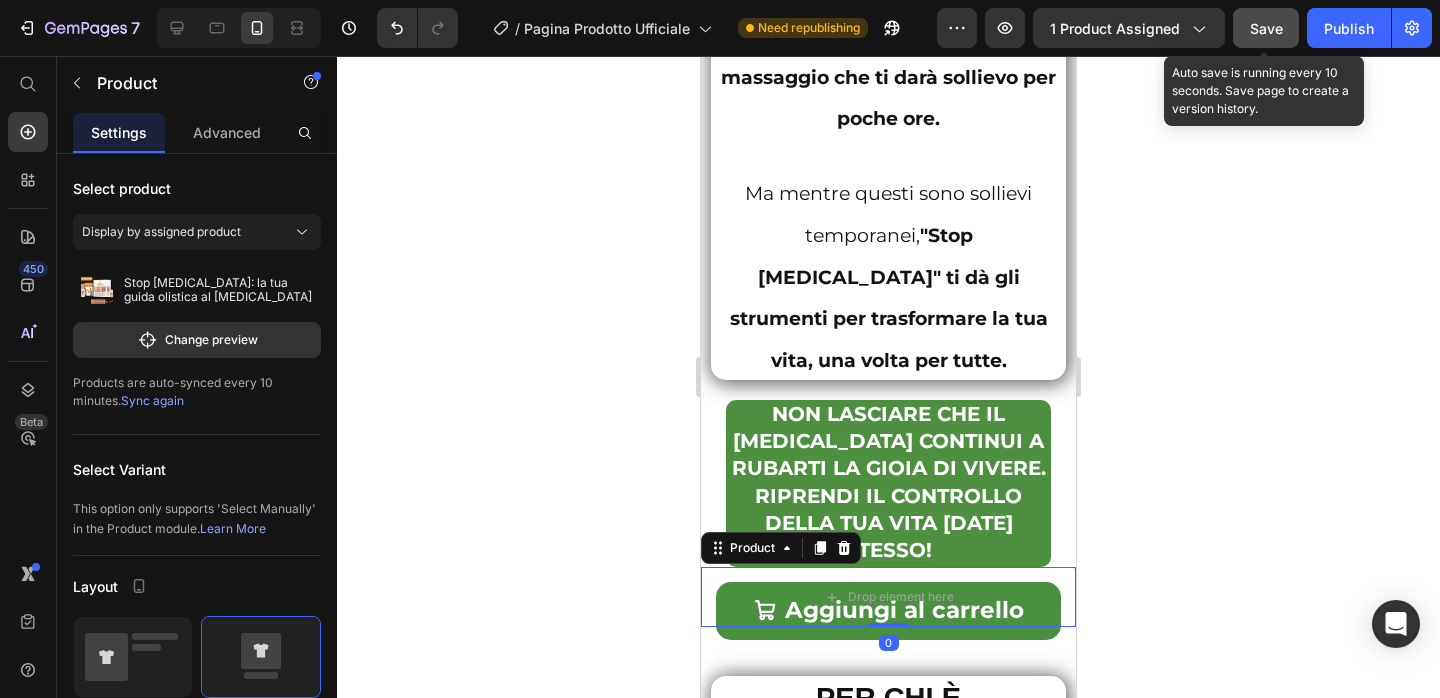 click on "Save" at bounding box center [1266, 28] 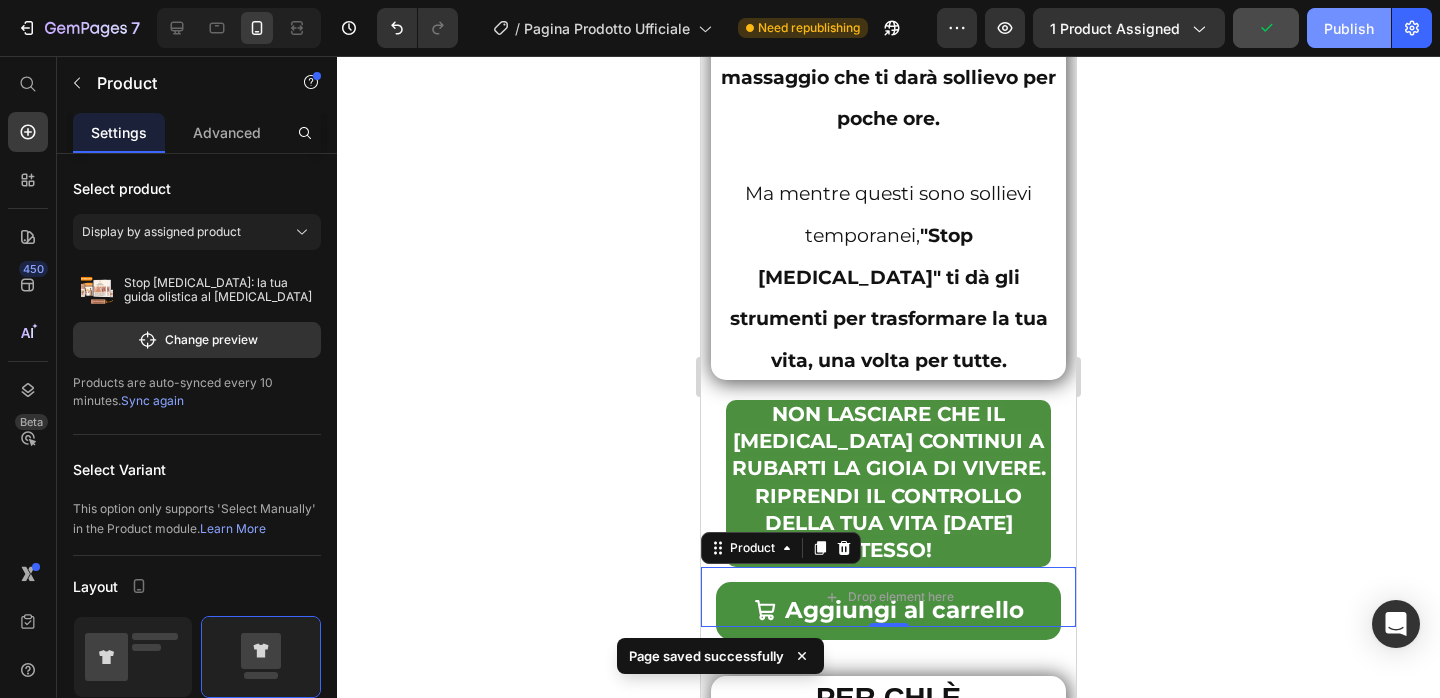click on "Publish" at bounding box center (1349, 28) 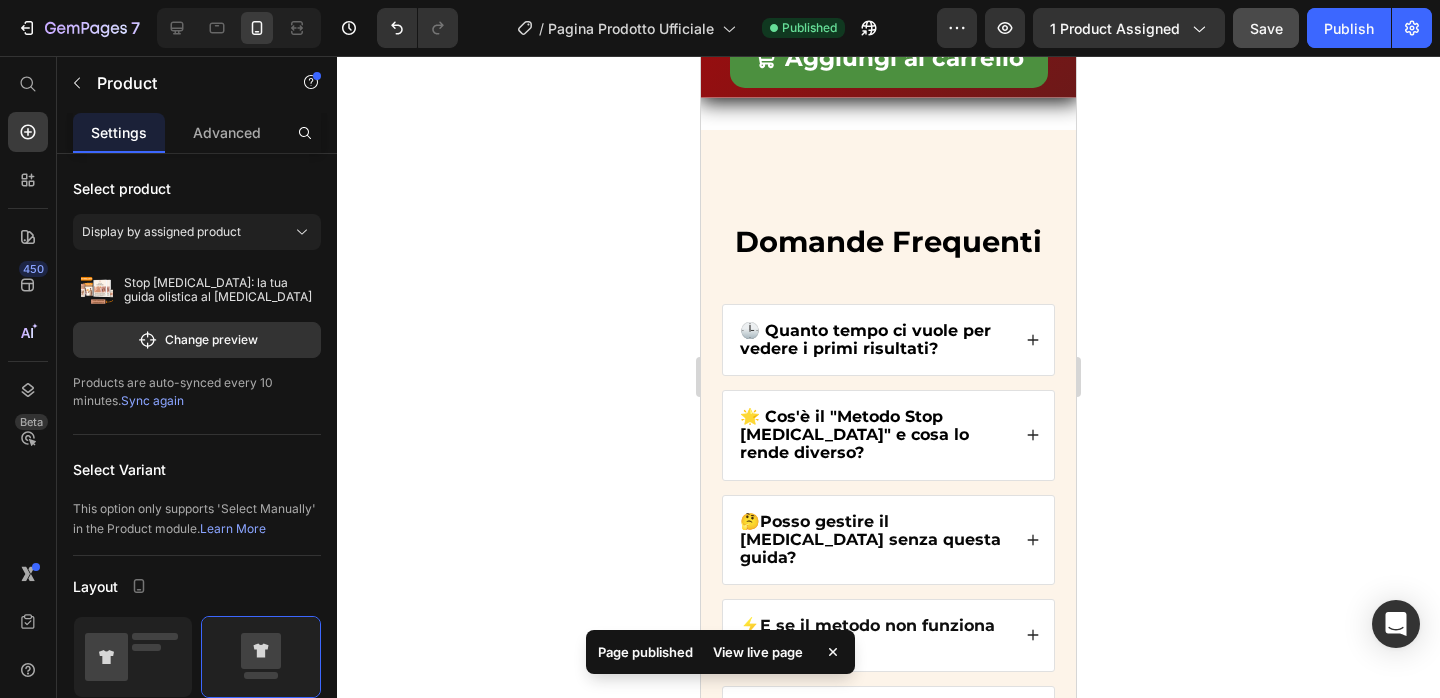 scroll, scrollTop: 13758, scrollLeft: 0, axis: vertical 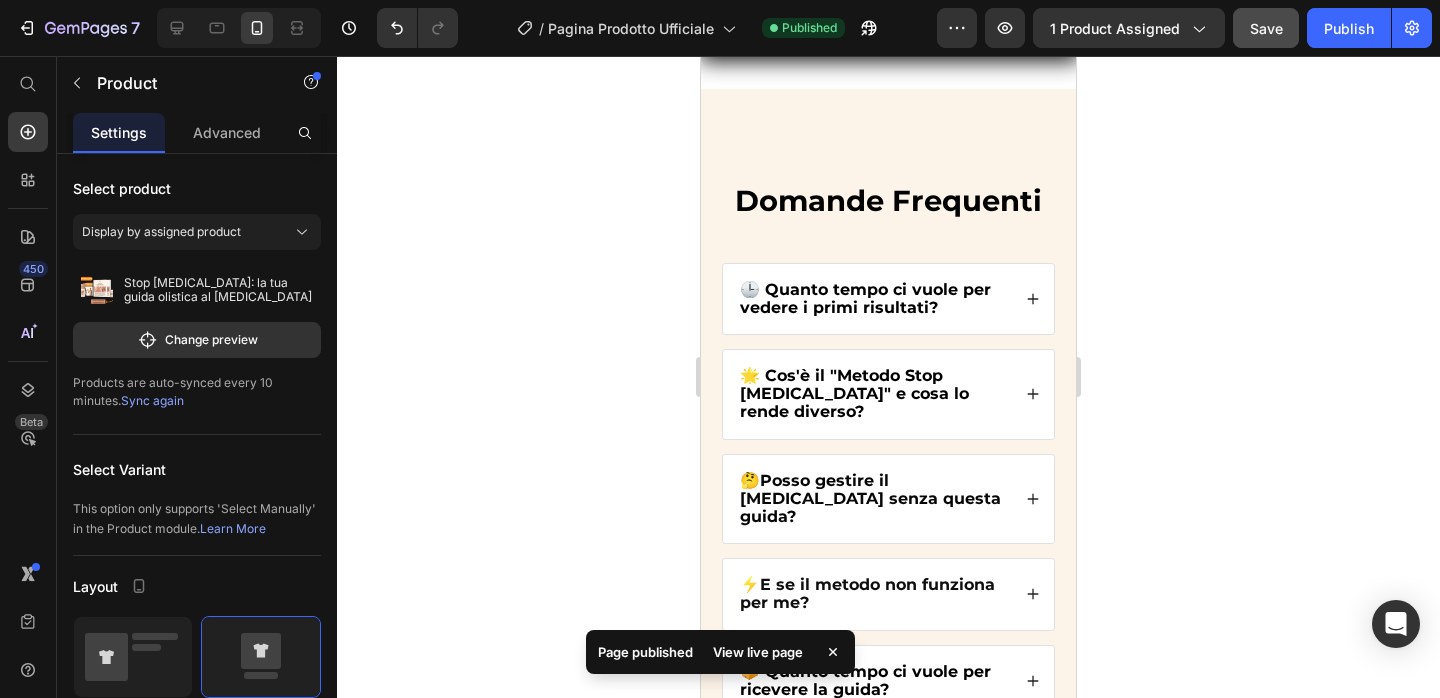 click on "Aggiungi al carrello" at bounding box center [889, 17] 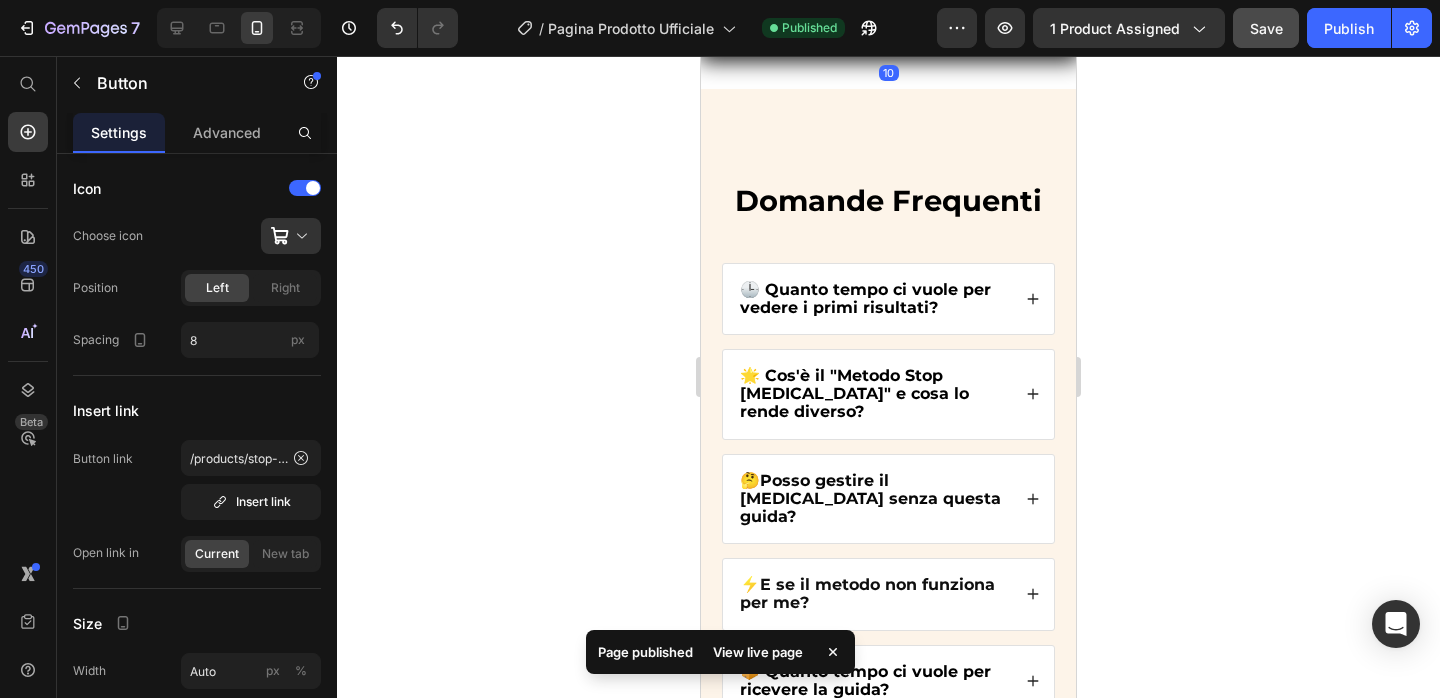 click 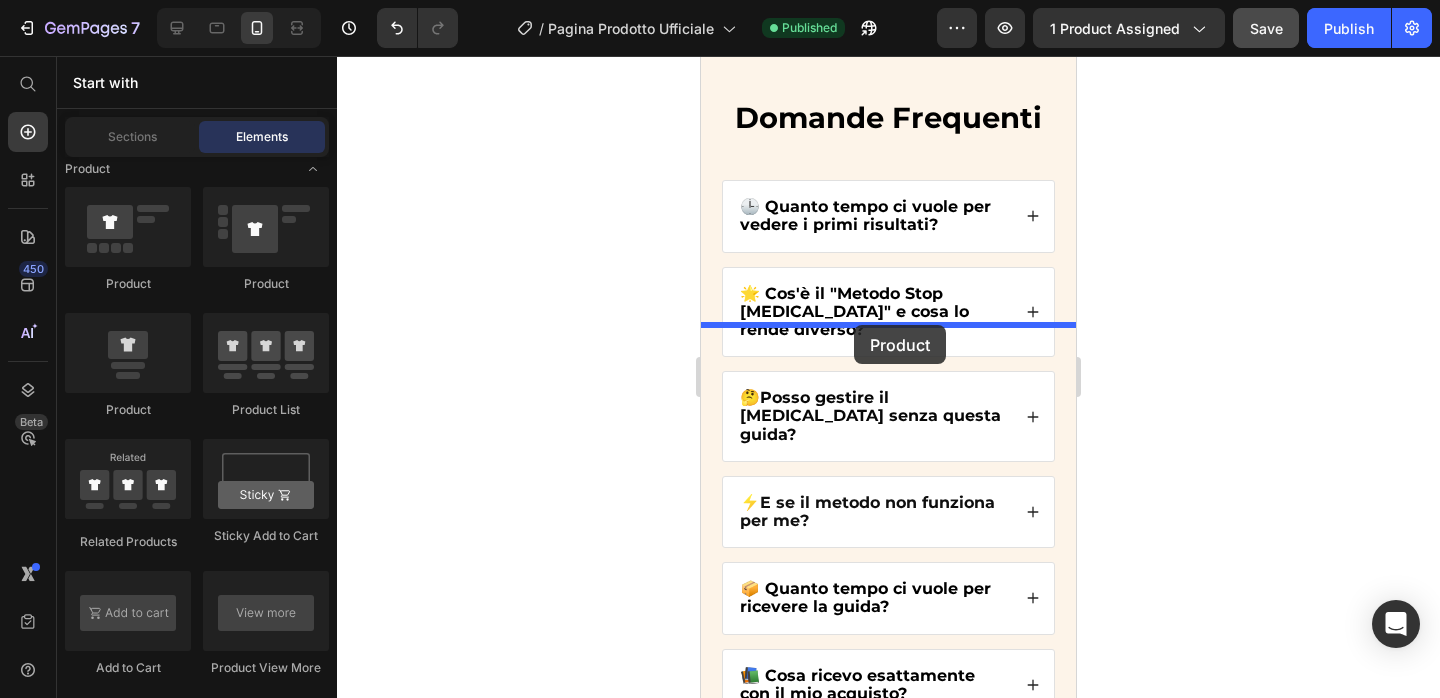drag, startPoint x: 840, startPoint y: 438, endPoint x: 855, endPoint y: 324, distance: 114.982605 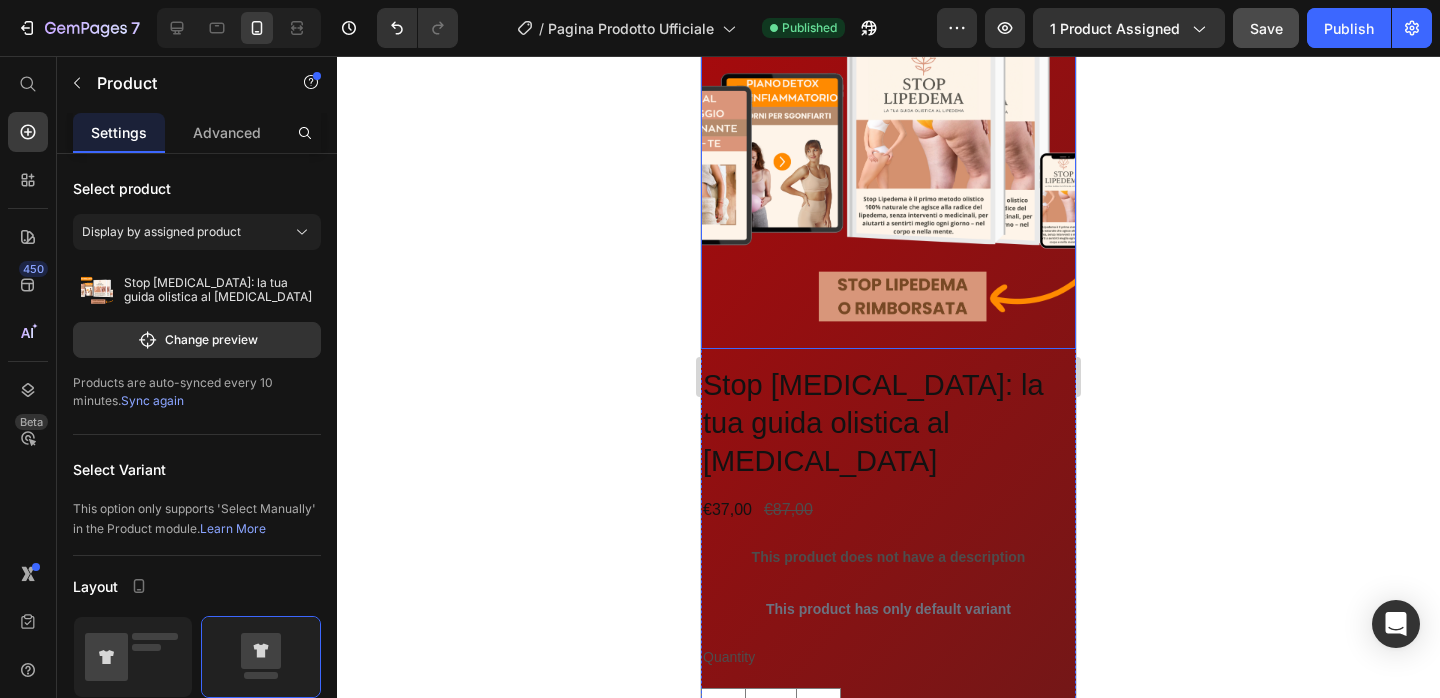 click at bounding box center [888, 161] 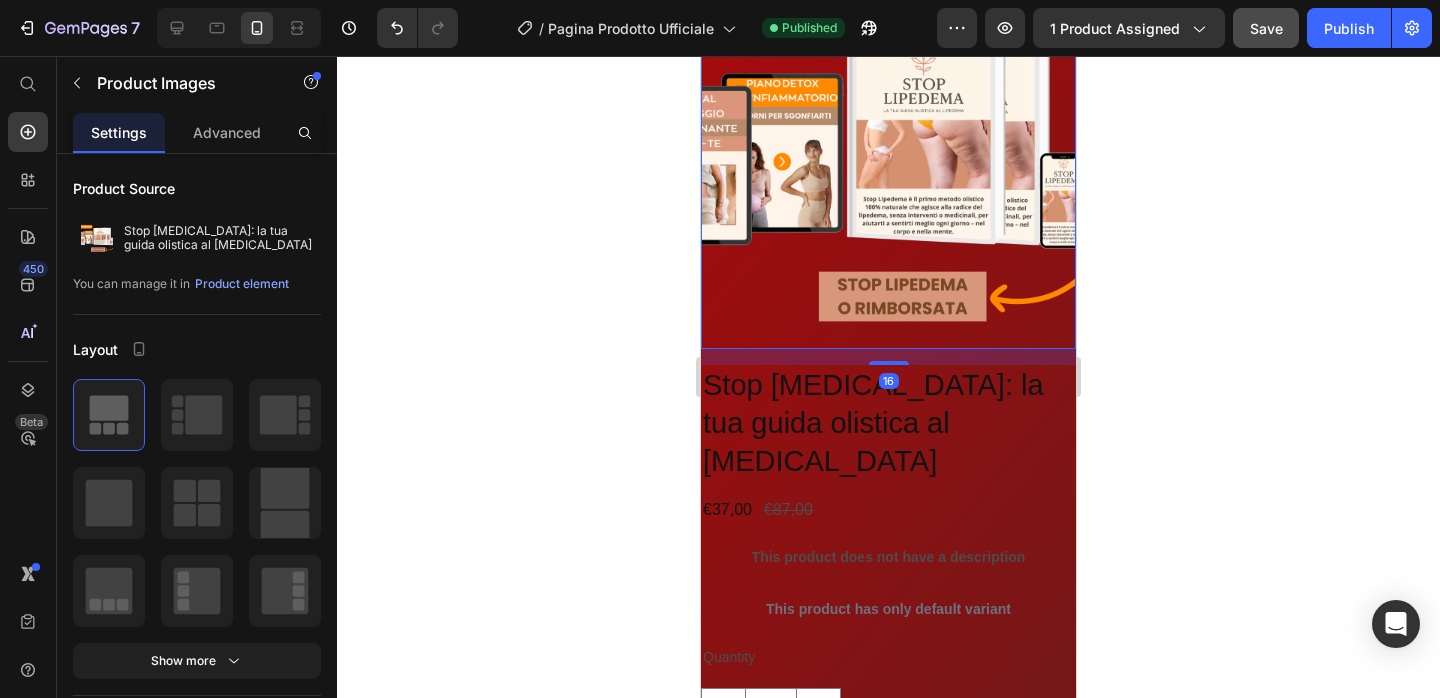 click 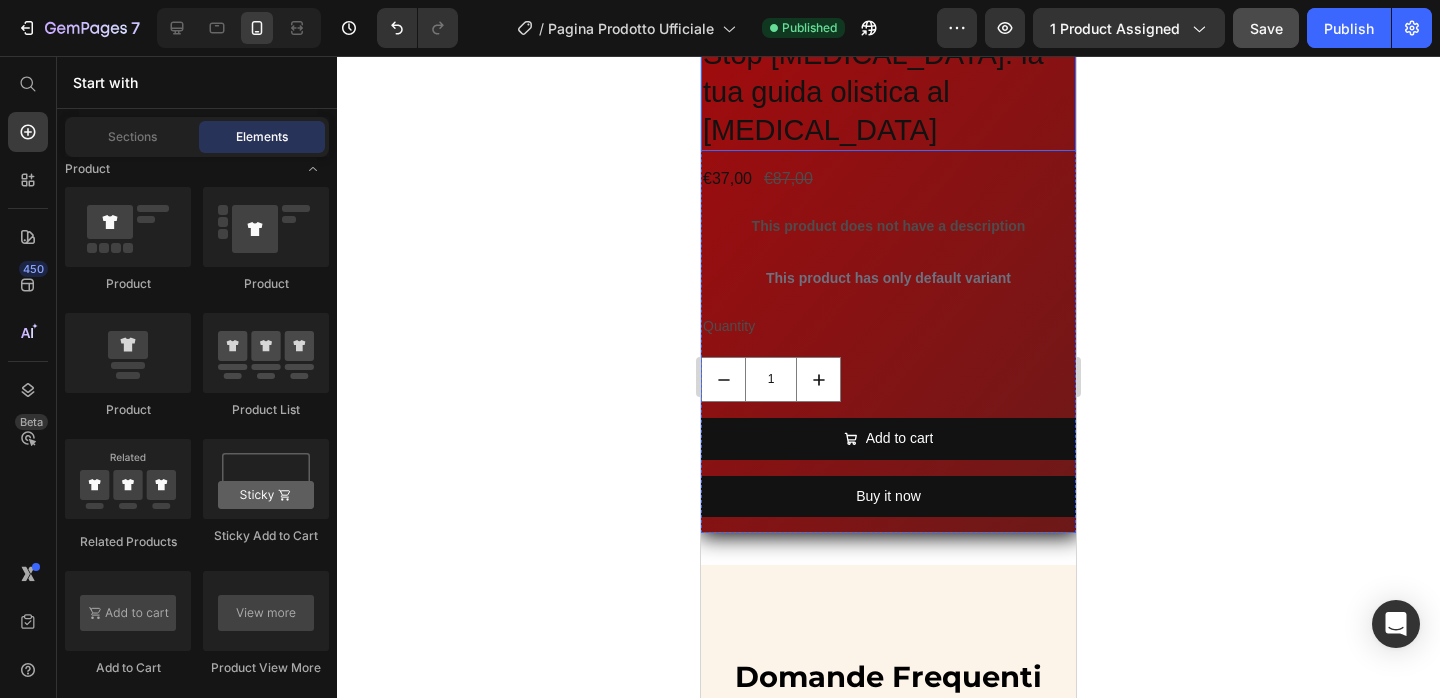 click on "Stop [MEDICAL_DATA]: la tua guida olistica al [MEDICAL_DATA]" at bounding box center (888, 92) 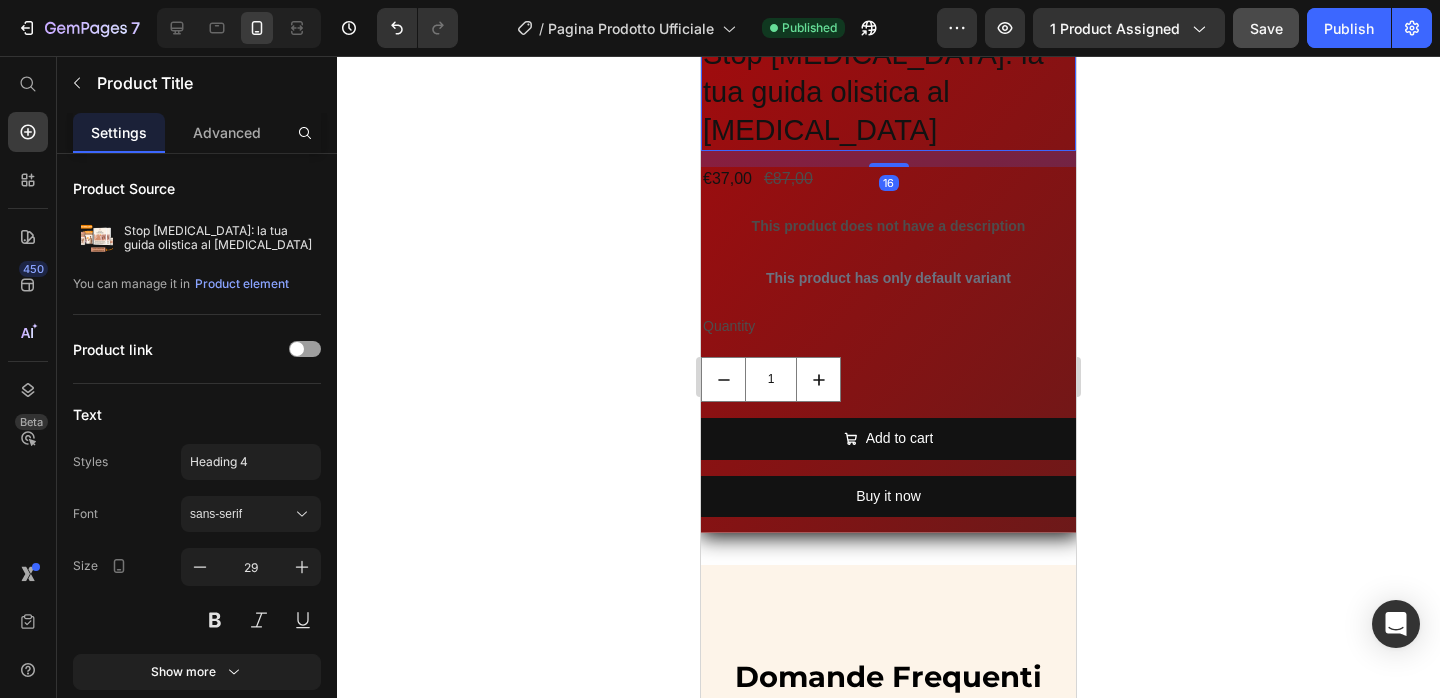click 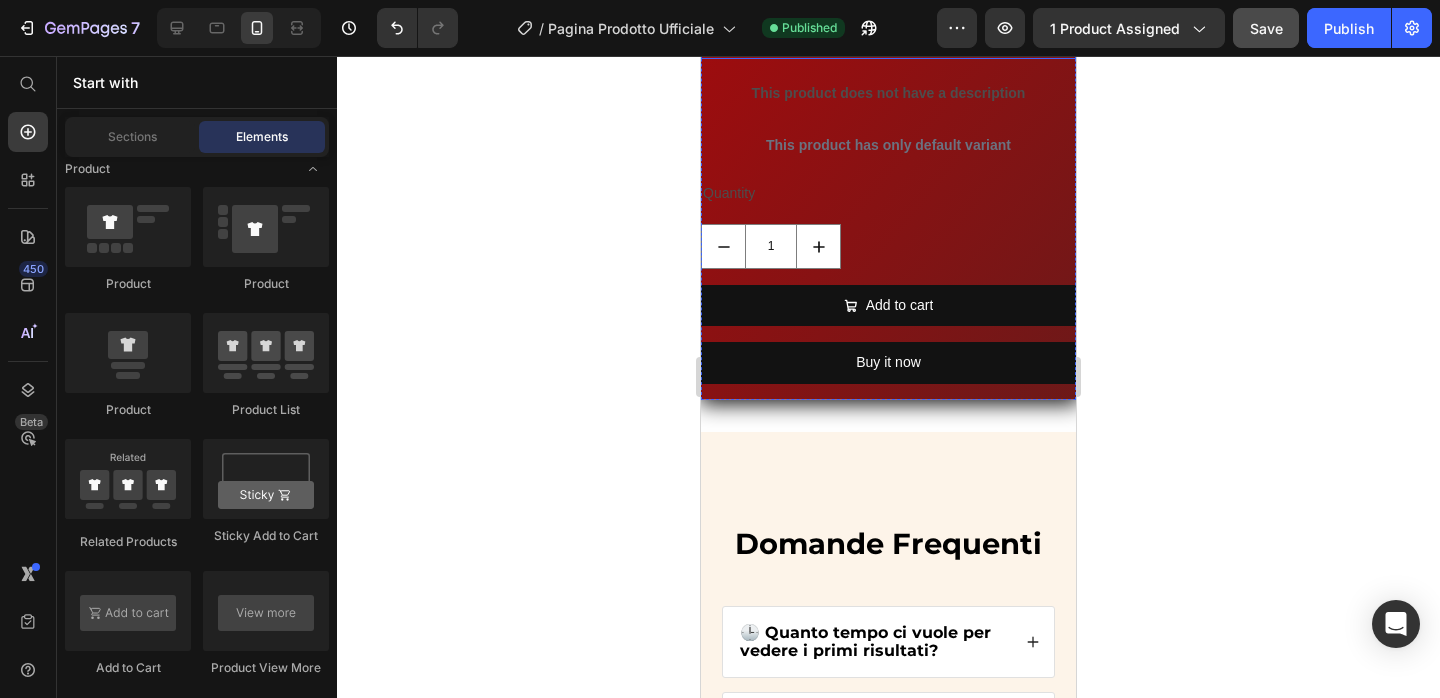 click on "€37,00 Product Price €87,00 Product Price Row" at bounding box center [888, 46] 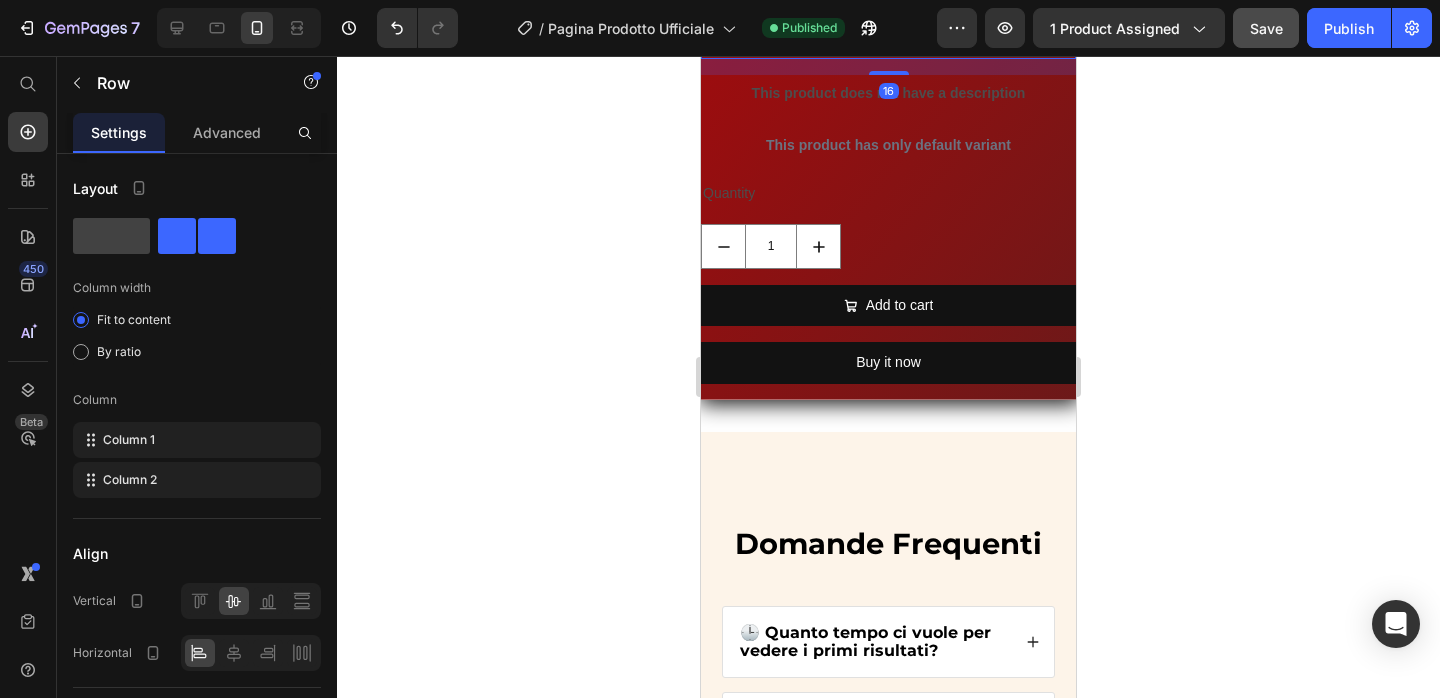 click at bounding box center [824, 15] 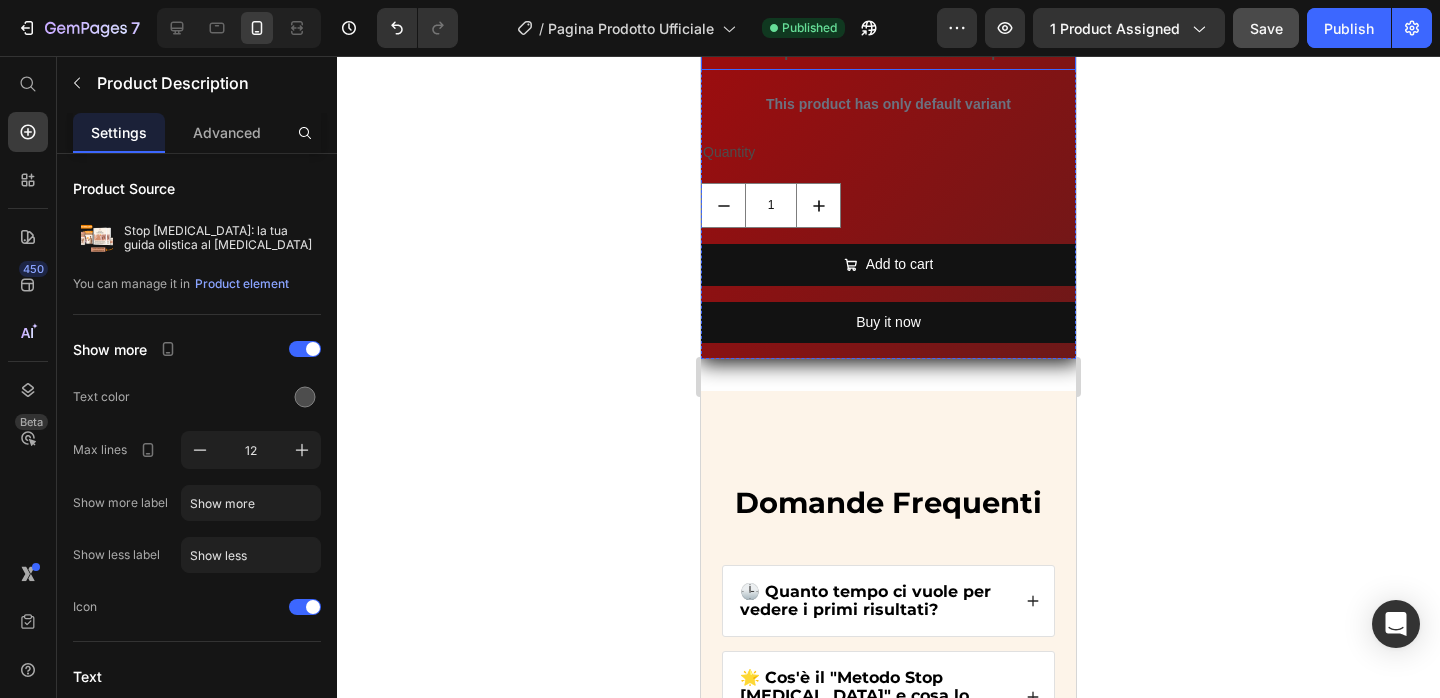 click on "This product does not have a description" at bounding box center [888, 52] 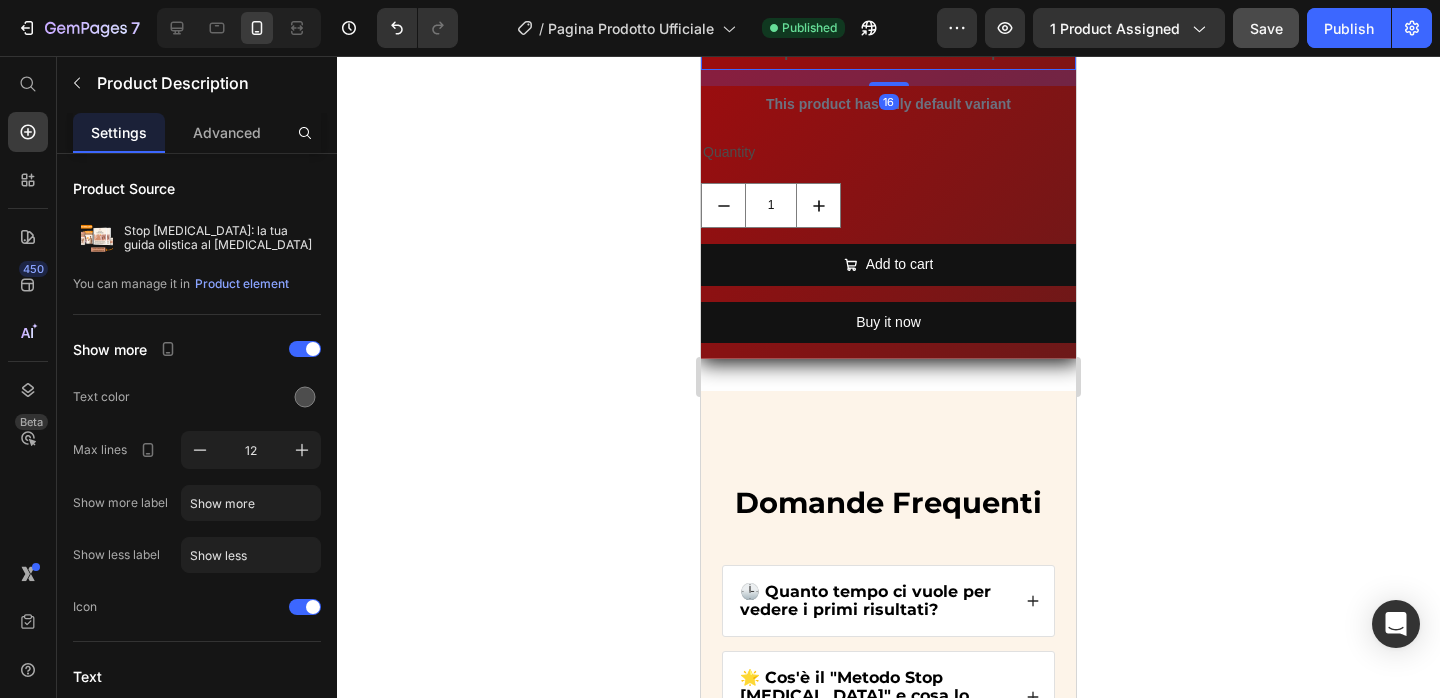 click 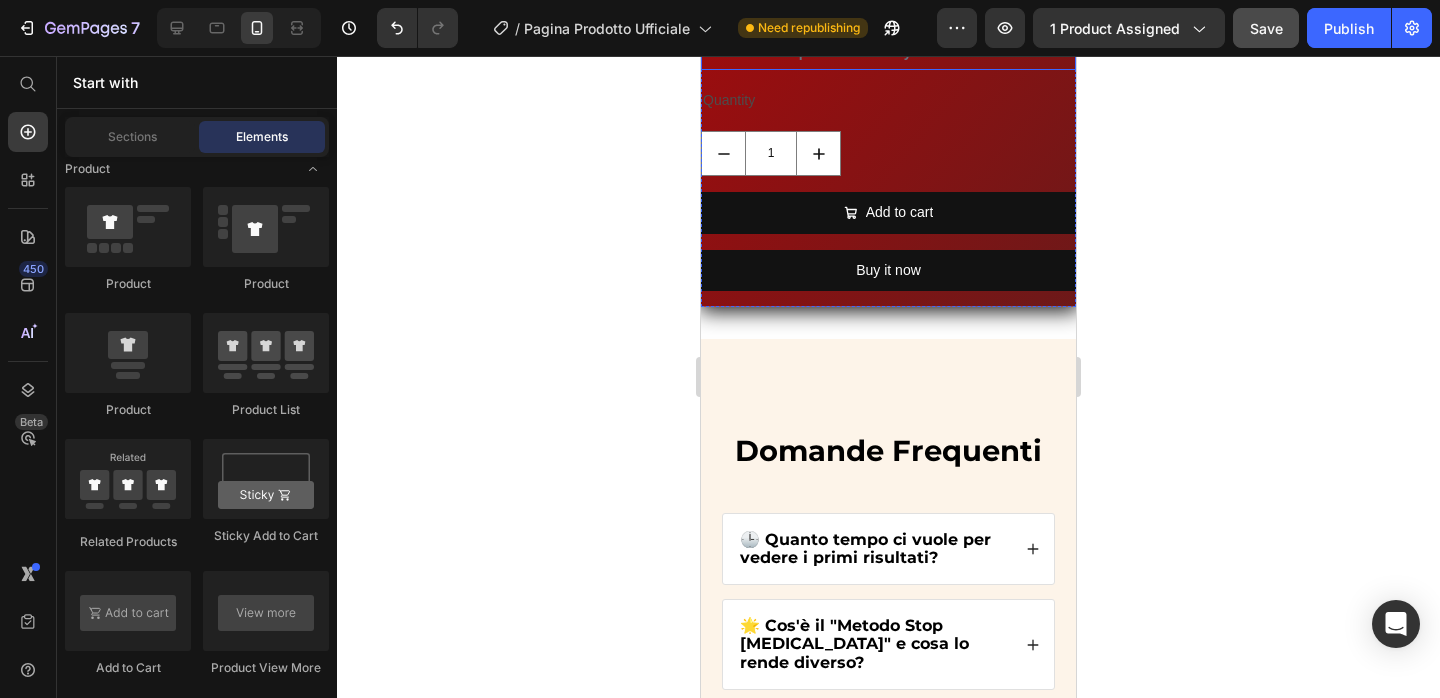 click on "This product has only default variant" at bounding box center (888, 52) 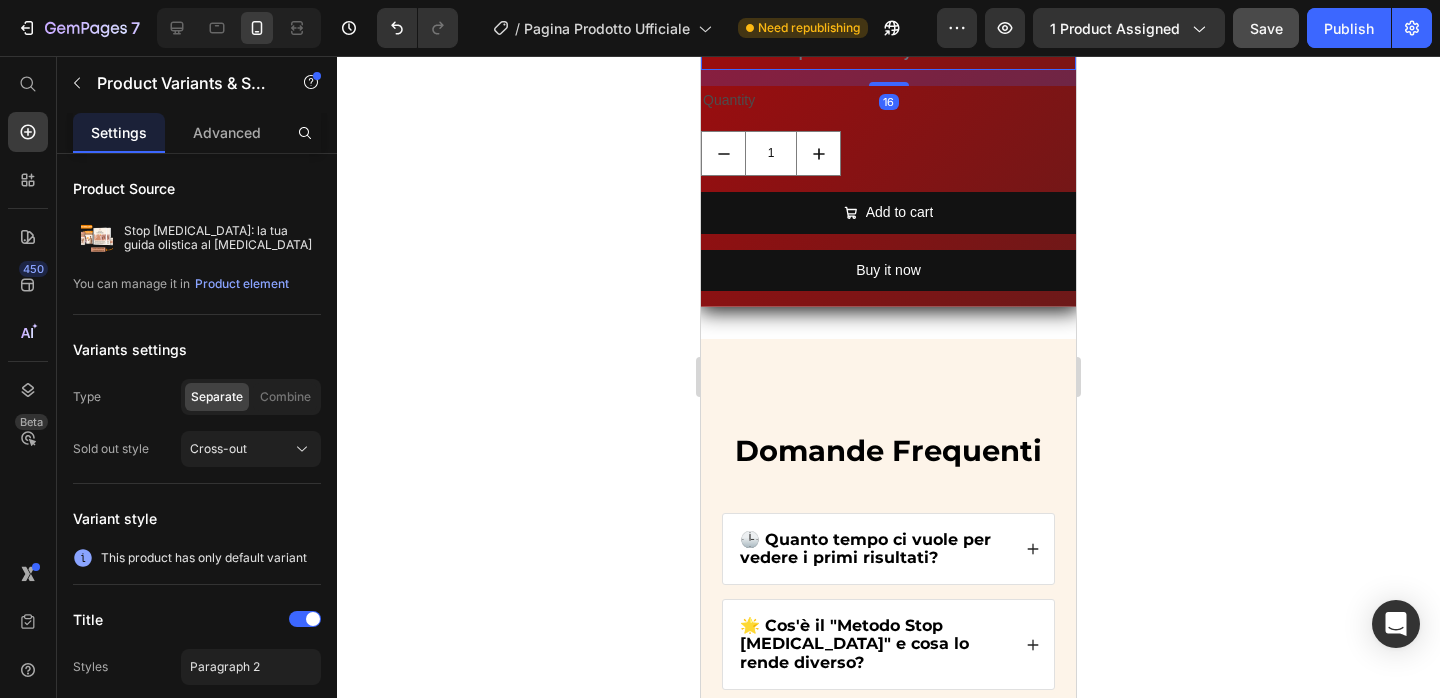 click 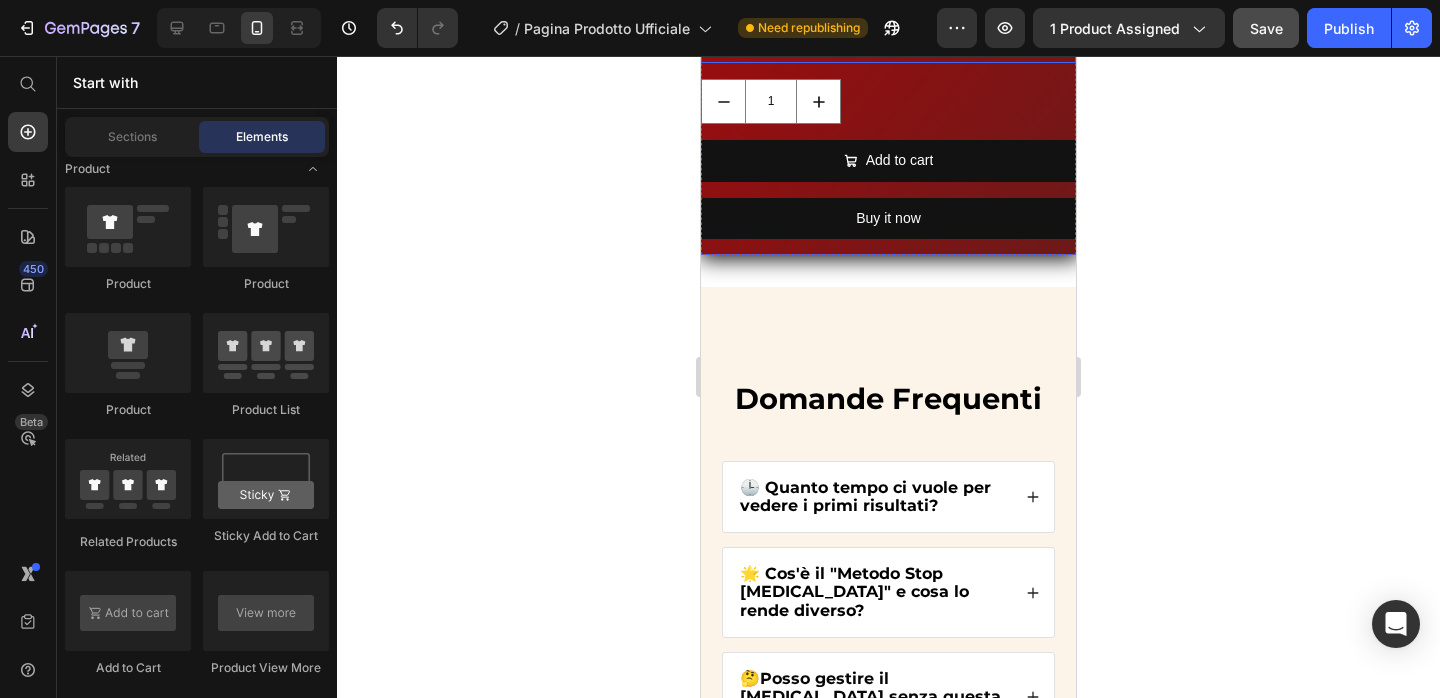 click on "Quantity" at bounding box center (888, 48) 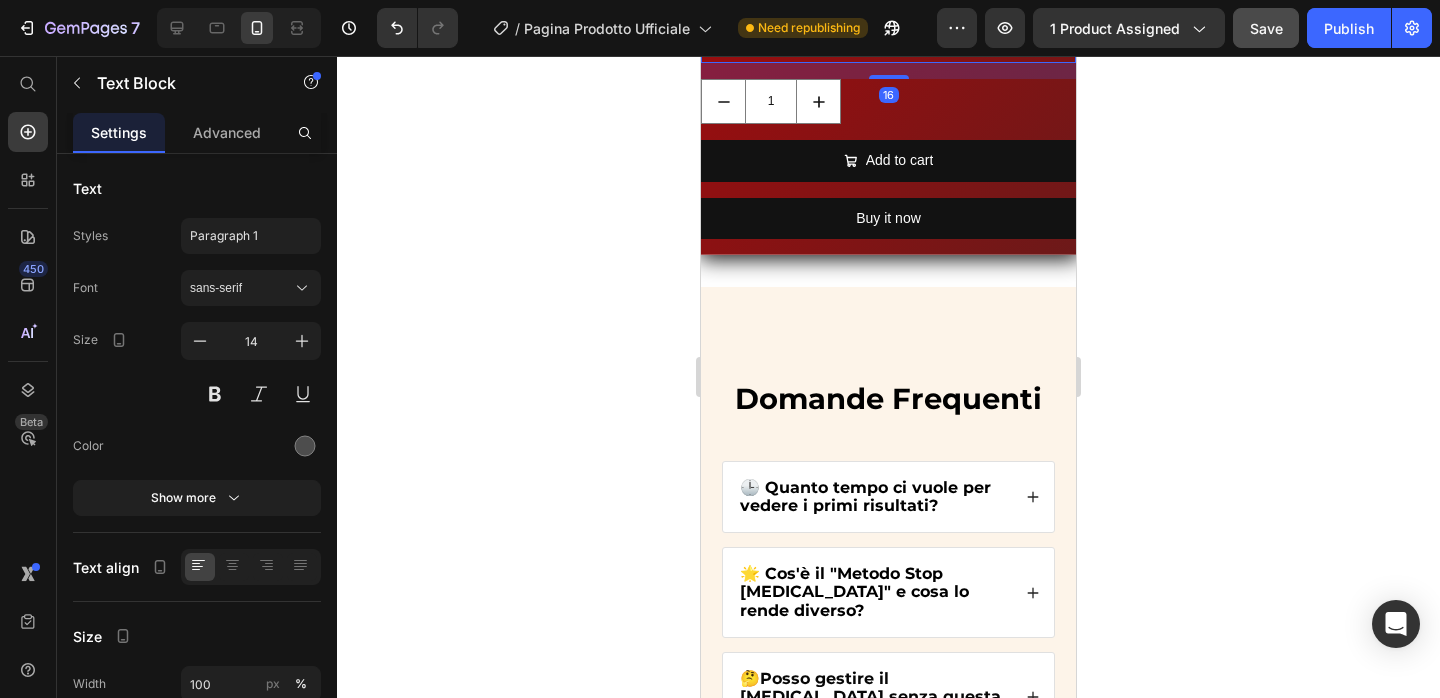 click 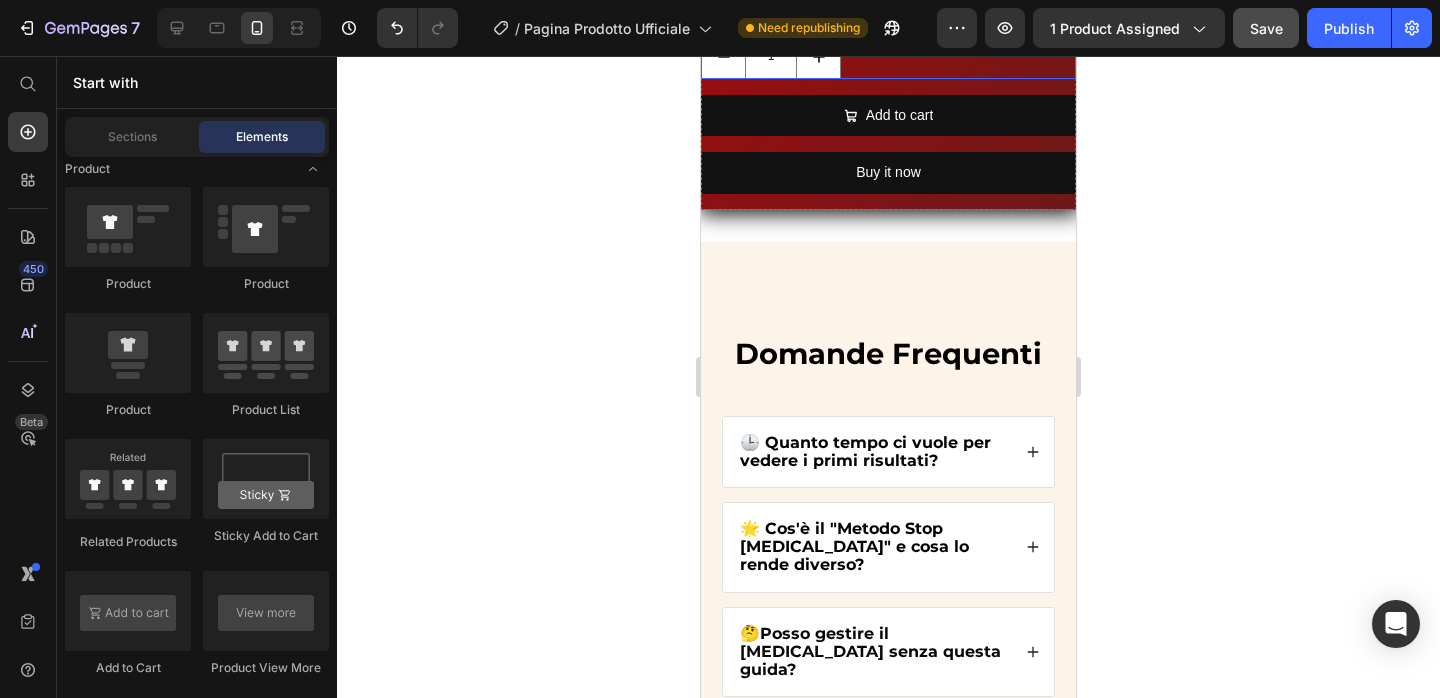 click on "1" at bounding box center [888, 56] 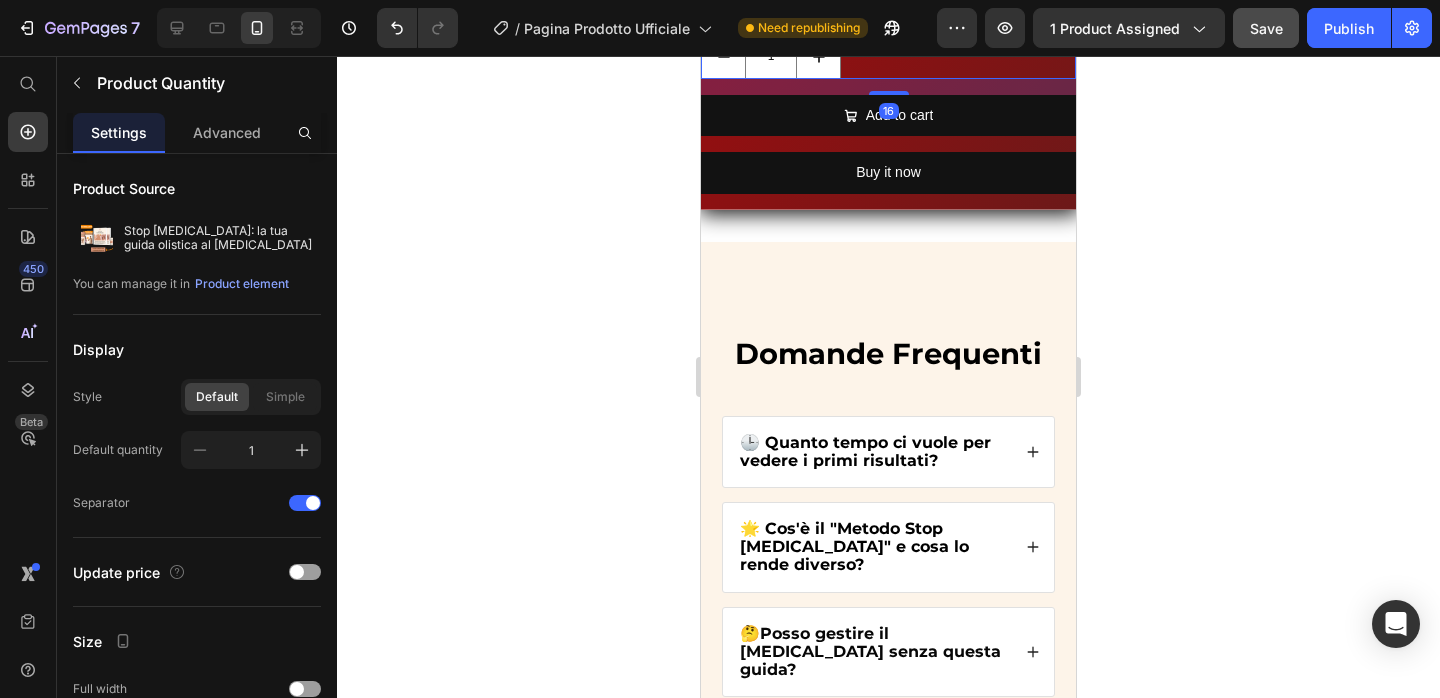 click 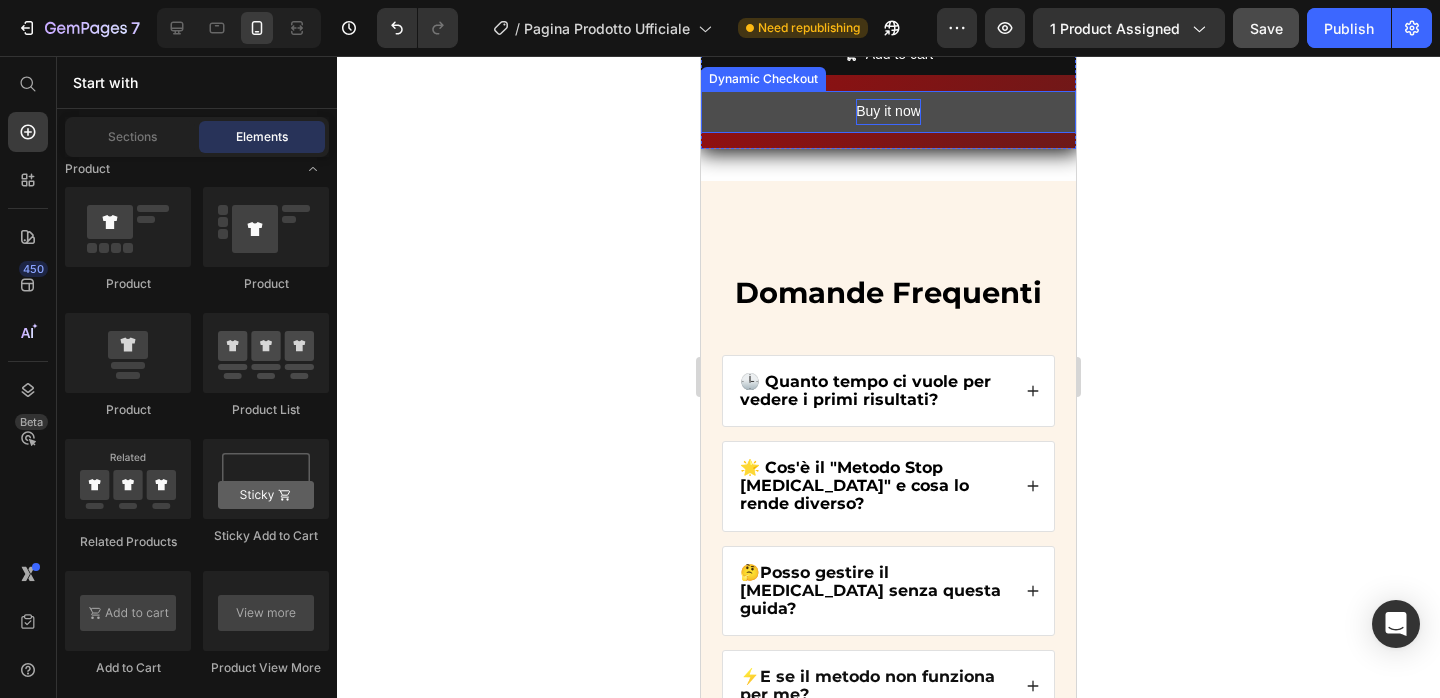 click on "Buy it now" at bounding box center (888, 111) 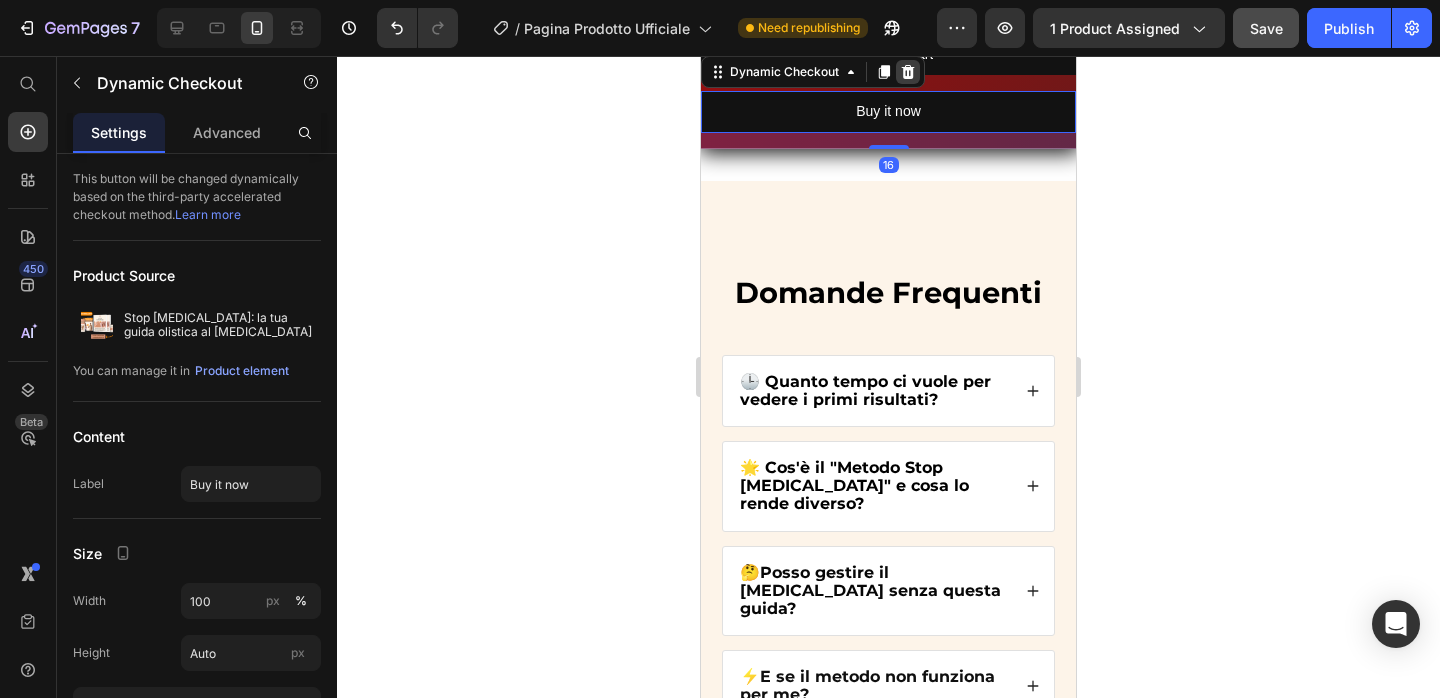 click 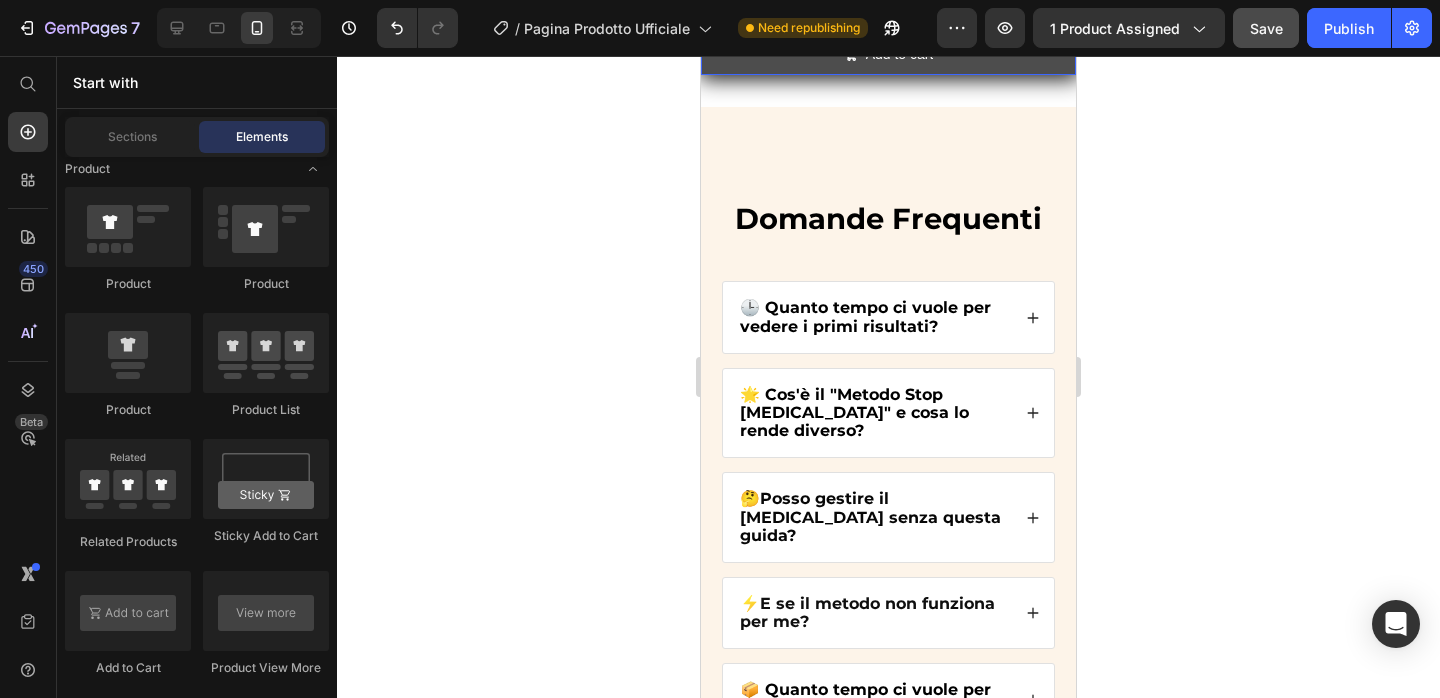 click 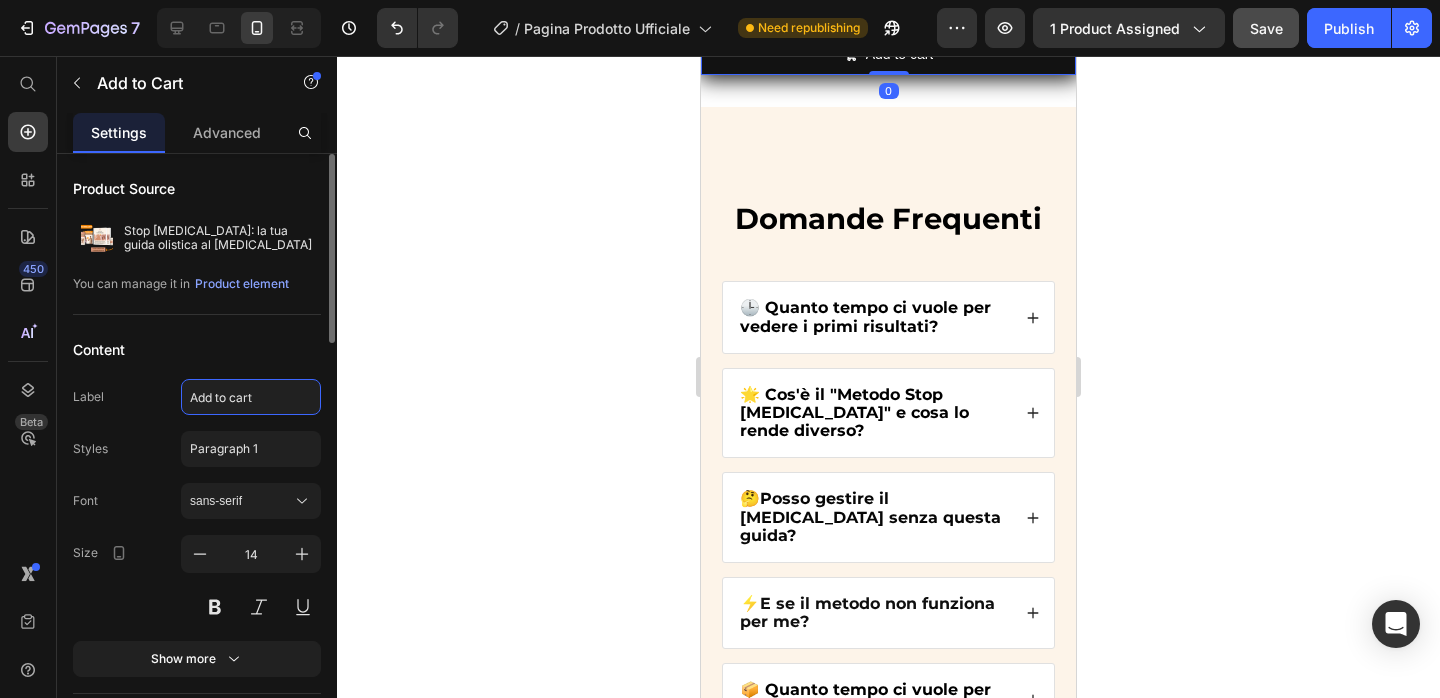 click on "Add to cart" 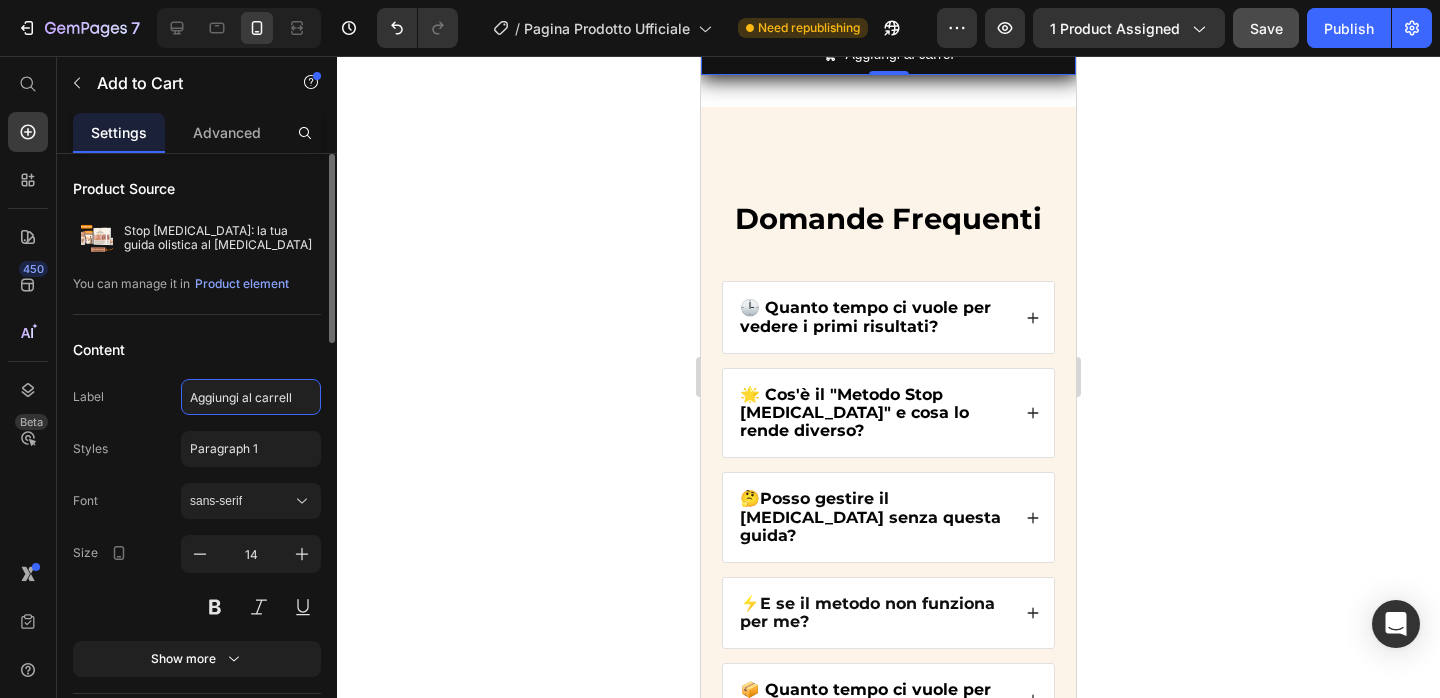 type on "Aggiungi al carrello" 